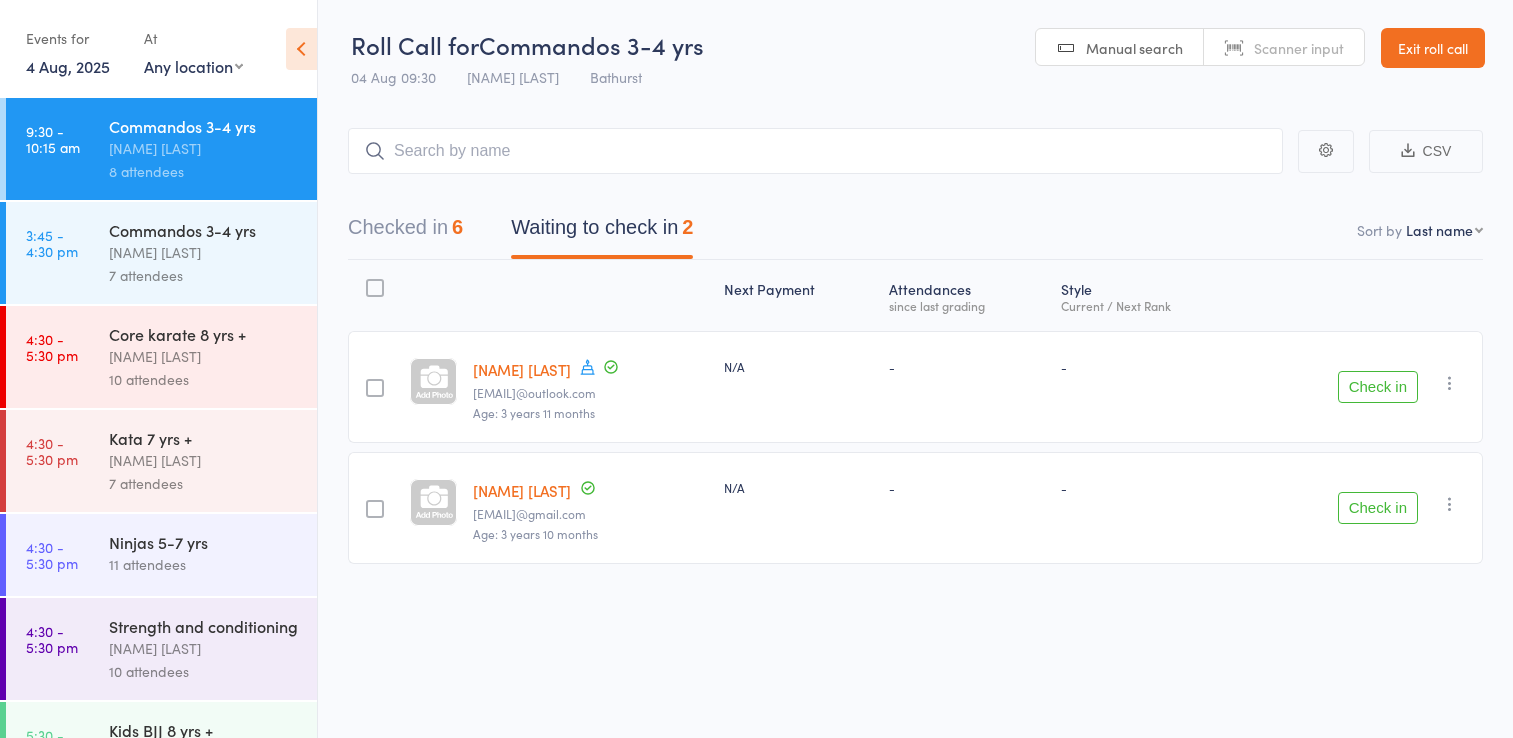 scroll, scrollTop: 0, scrollLeft: 0, axis: both 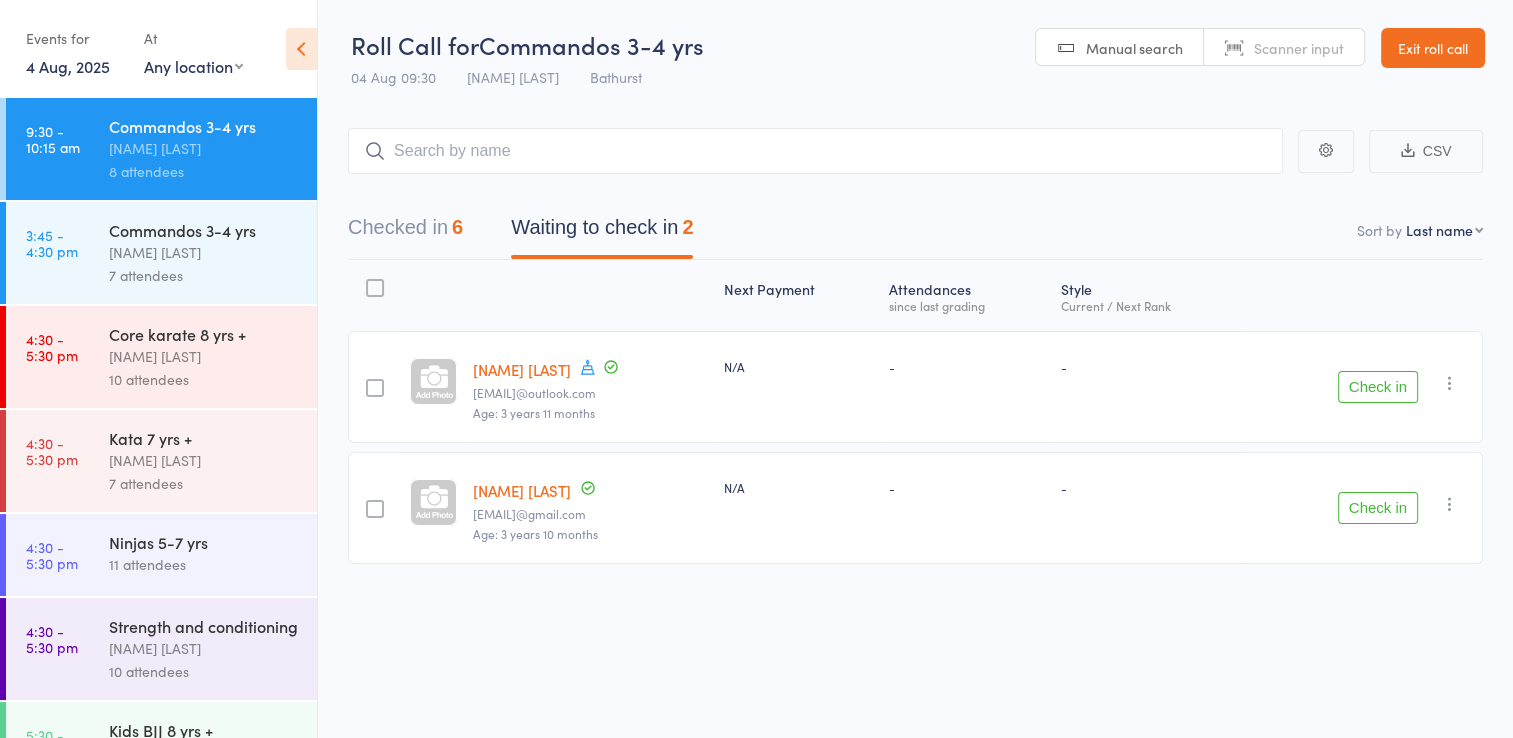 click at bounding box center (1450, 383) 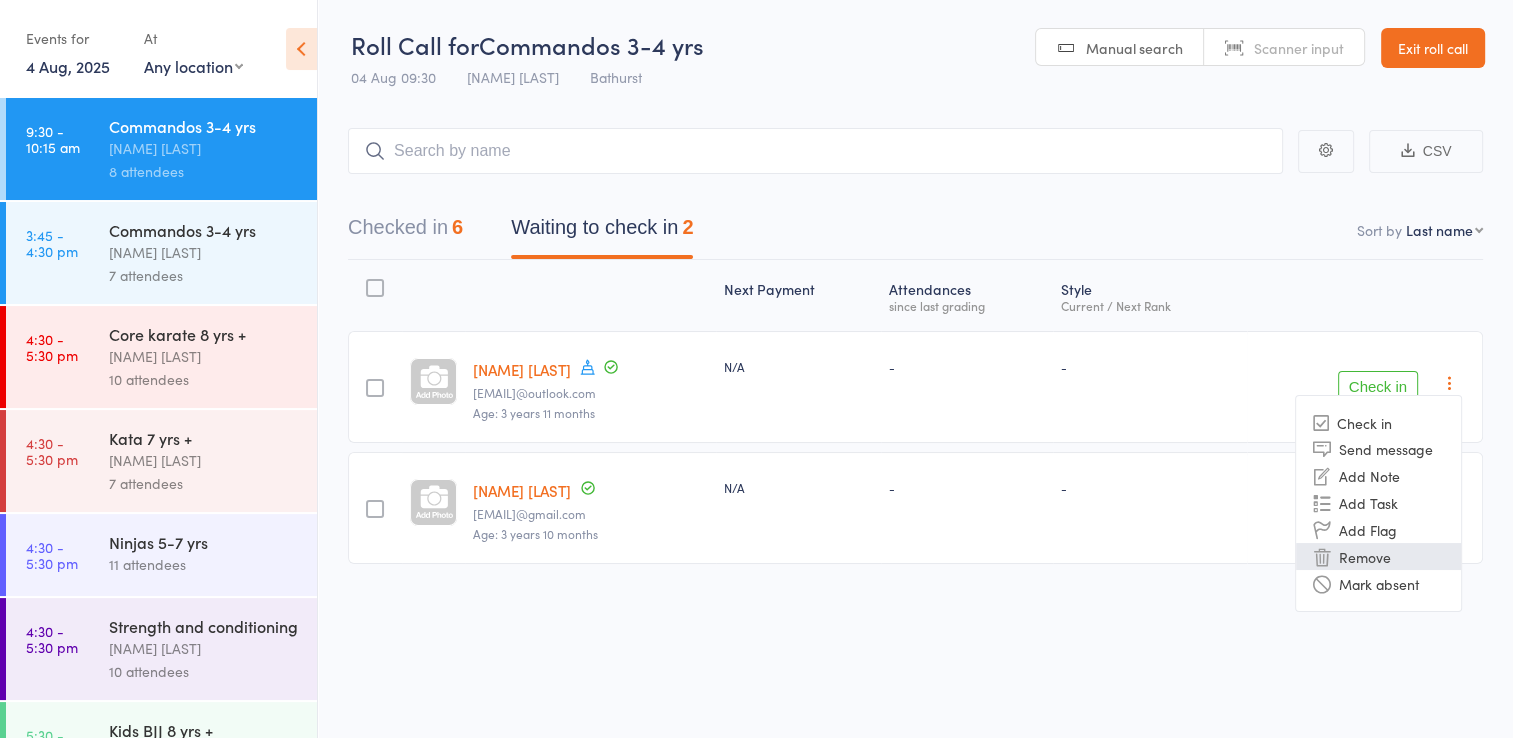 click on "Remove" at bounding box center [1378, 556] 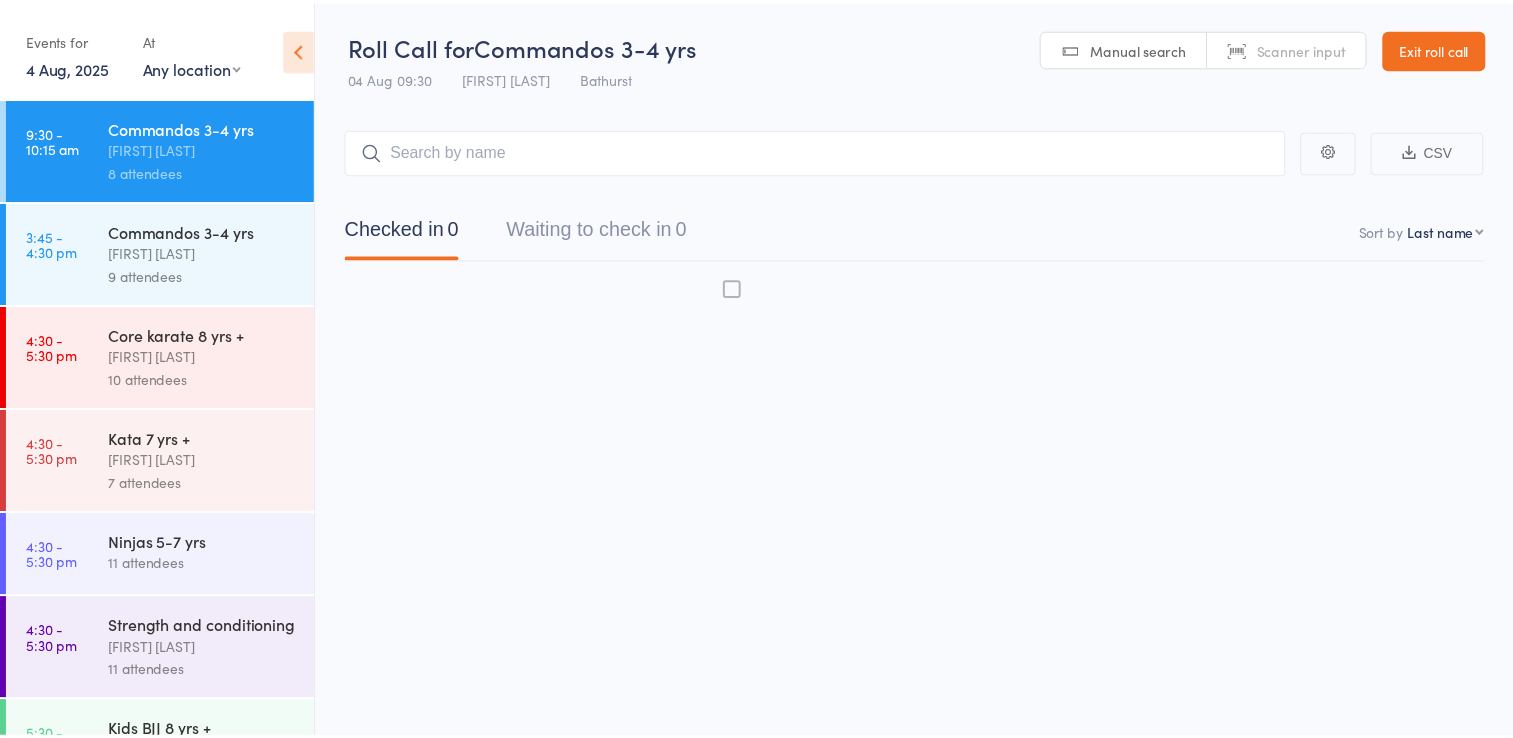 scroll, scrollTop: 0, scrollLeft: 0, axis: both 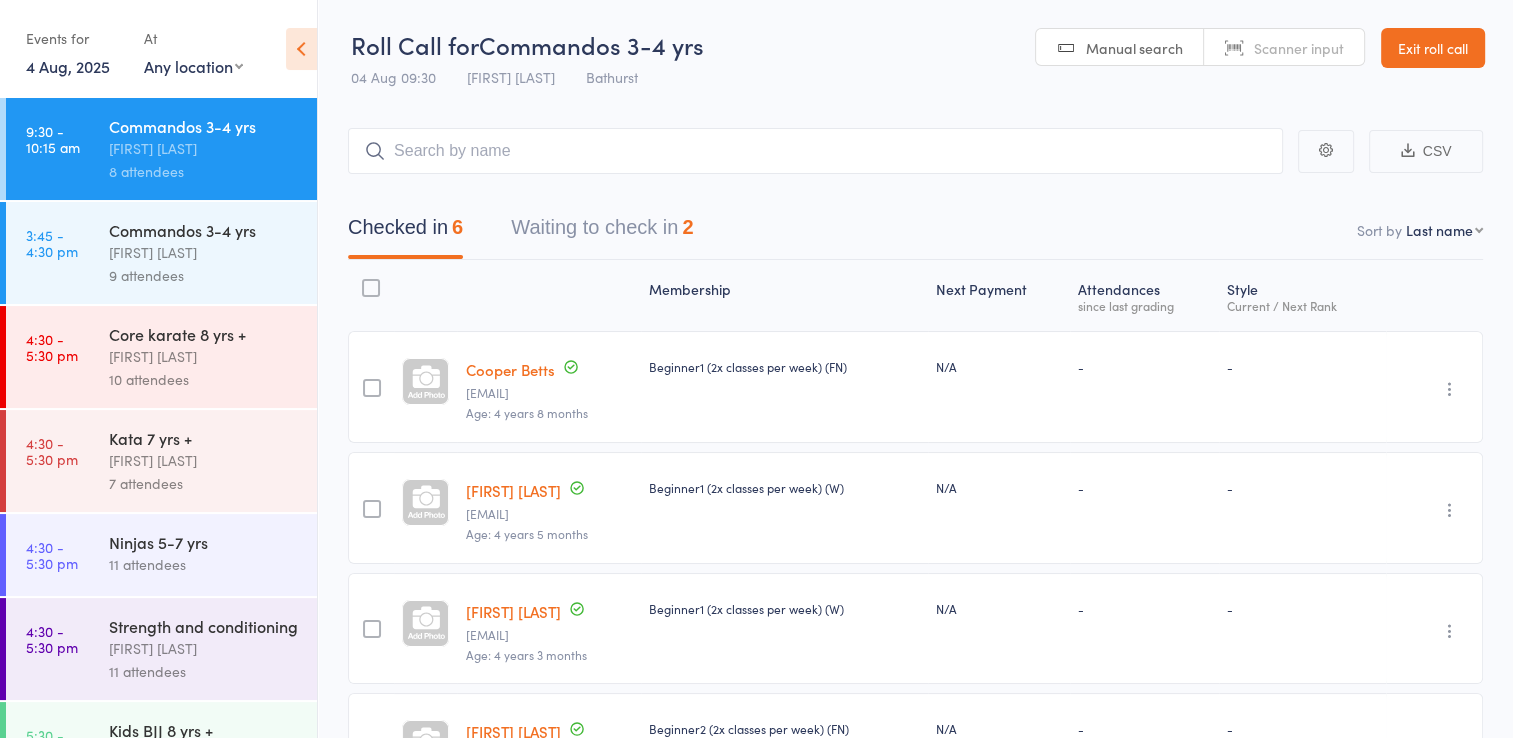 click on "[FIRST] [LAST]" at bounding box center (204, 148) 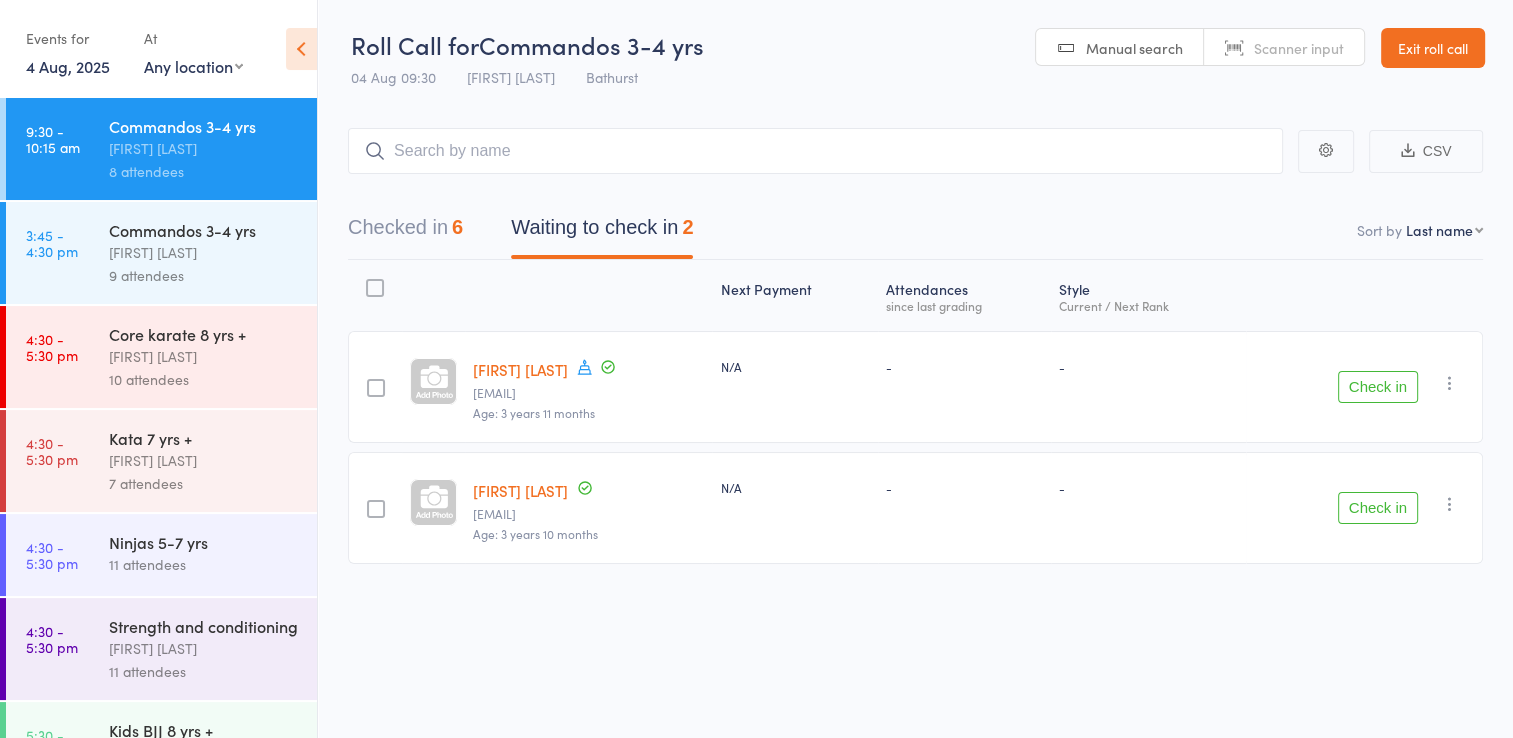 click at bounding box center [1450, 383] 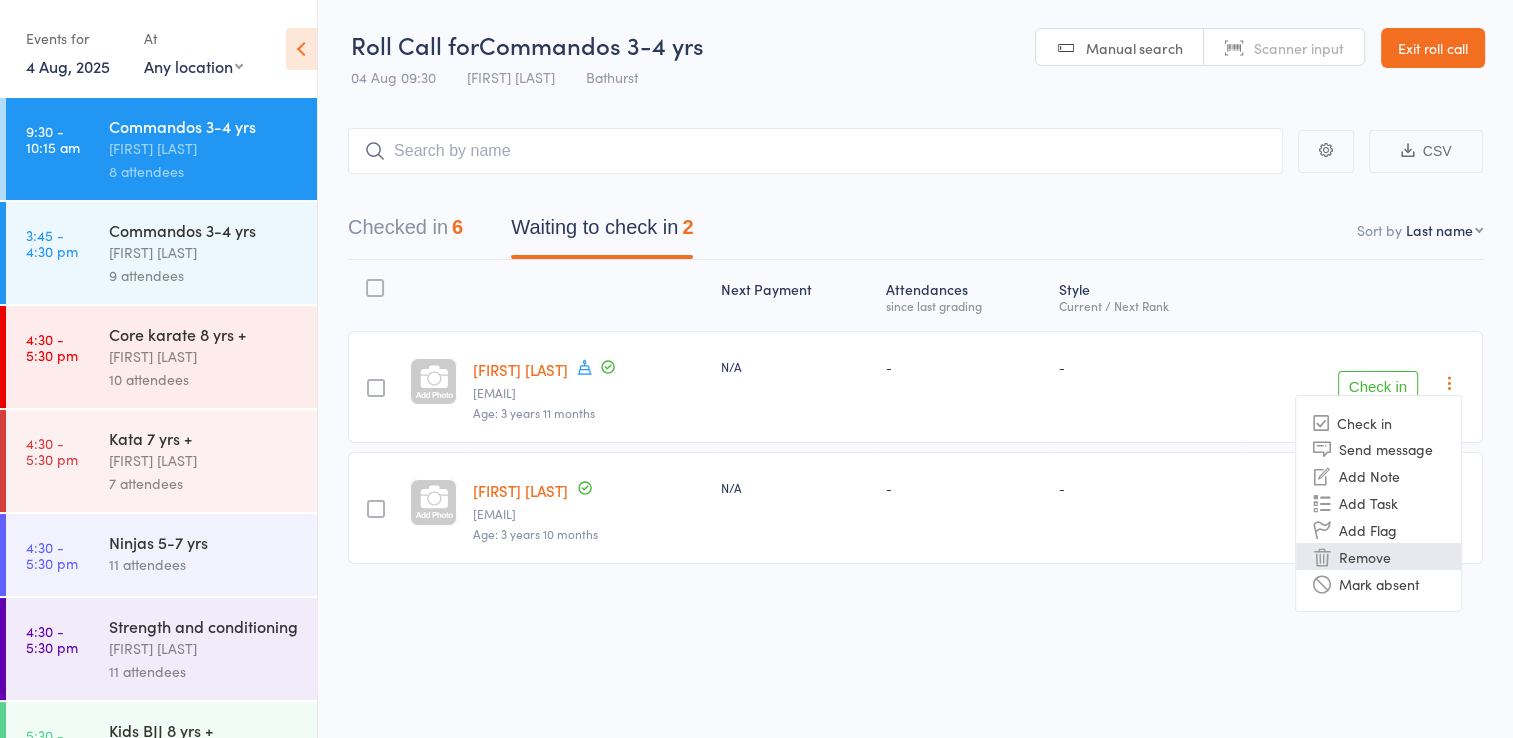 click on "Remove" at bounding box center (1378, 556) 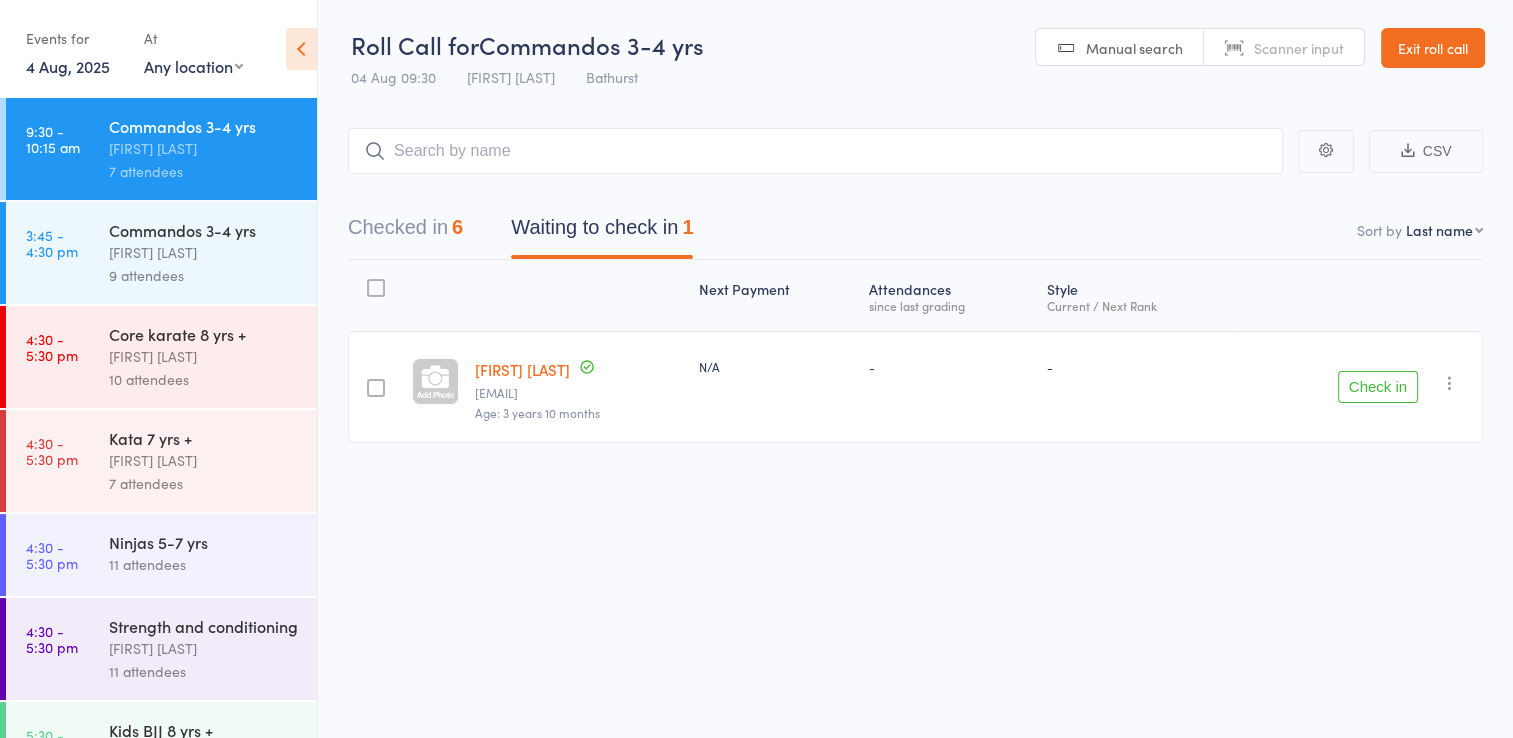 click at bounding box center [1450, 383] 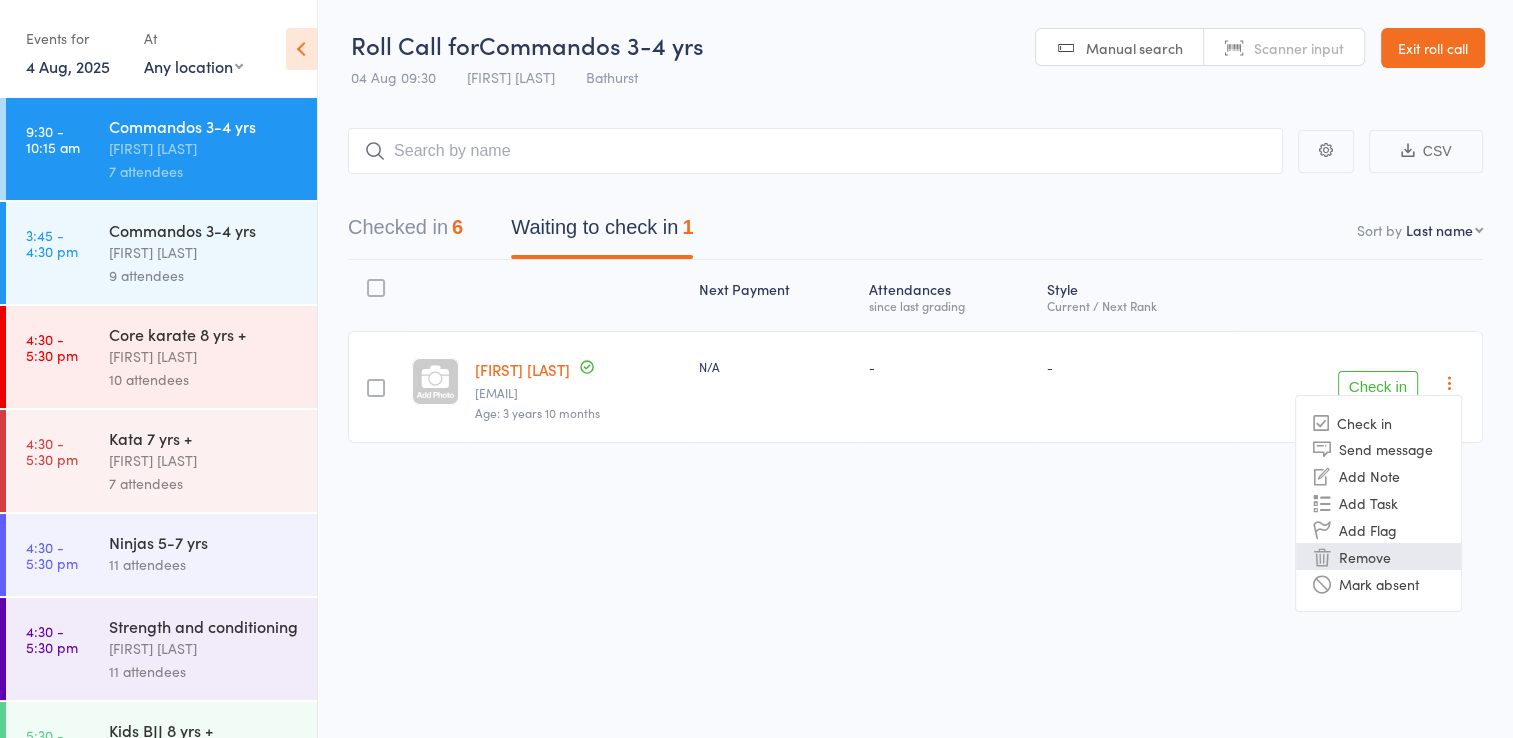 click on "Remove" at bounding box center (1378, 556) 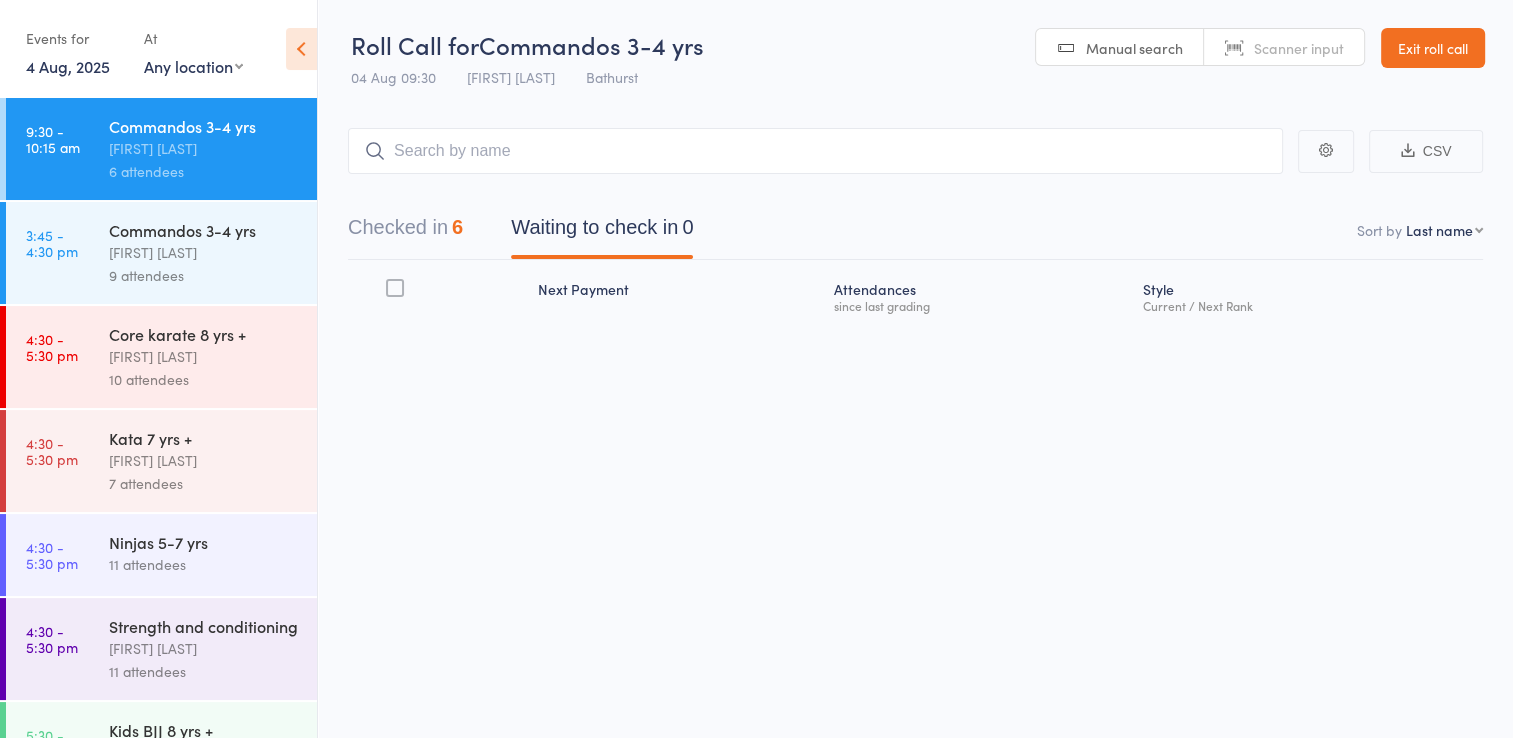 click on "Exit roll call" at bounding box center (1433, 48) 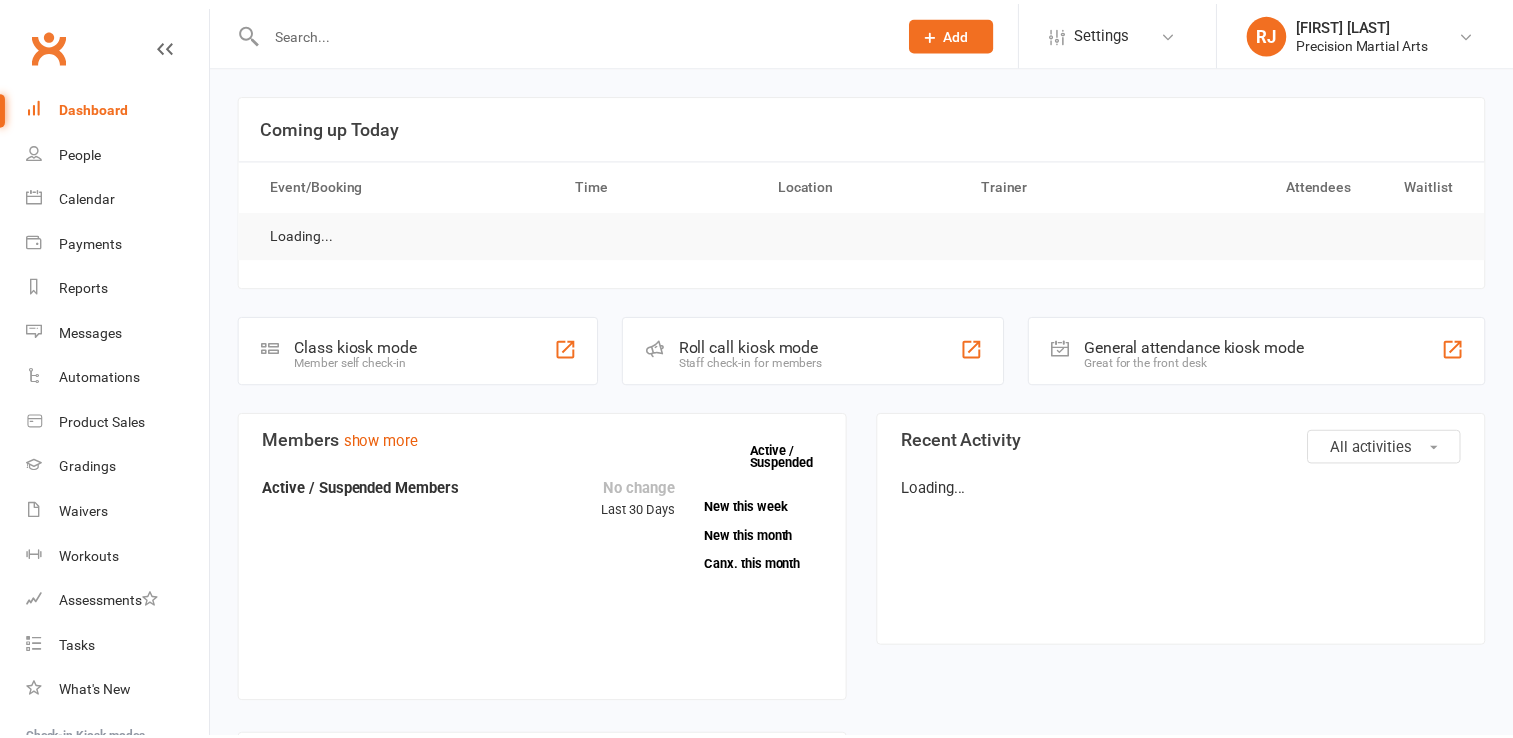 scroll, scrollTop: 0, scrollLeft: 0, axis: both 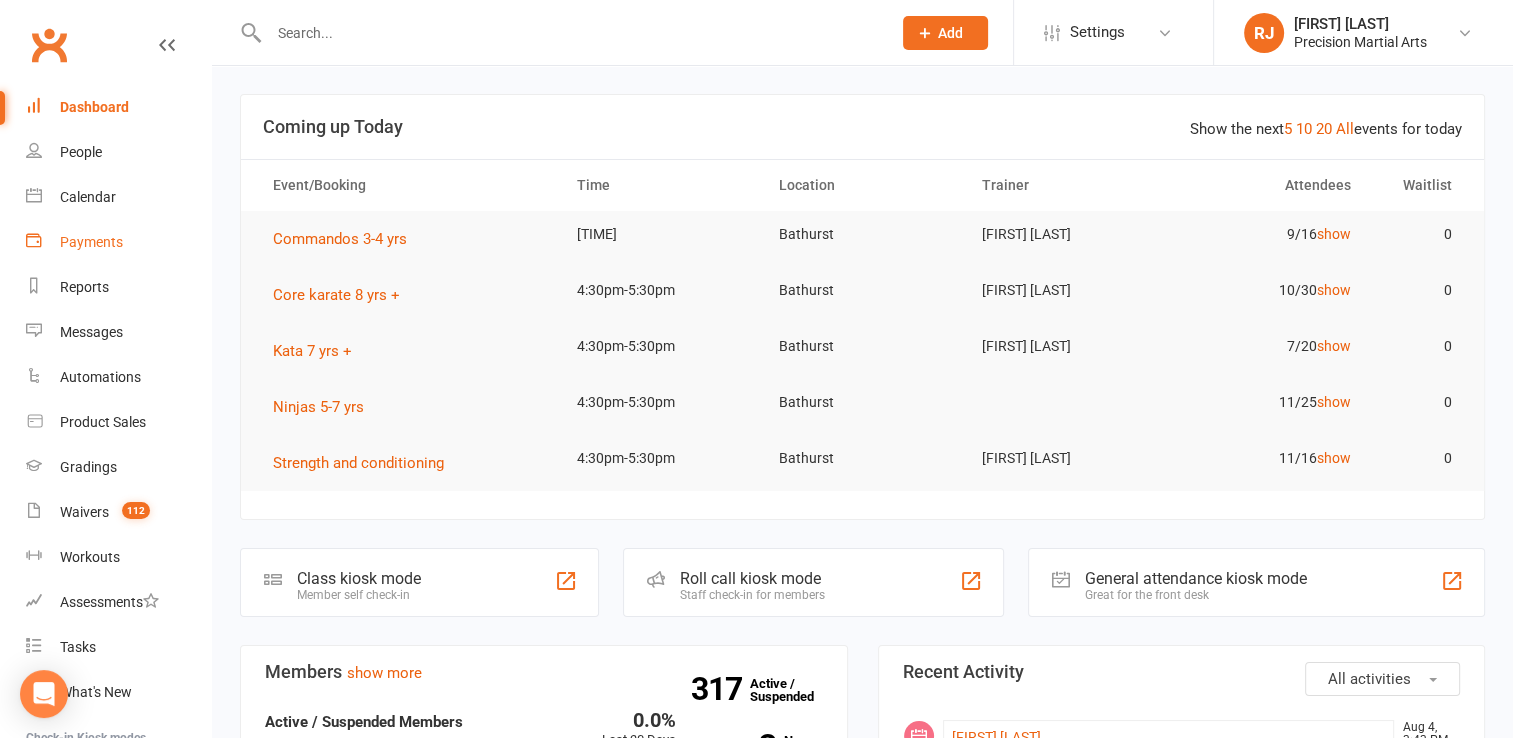 click on "Payments" at bounding box center [91, 242] 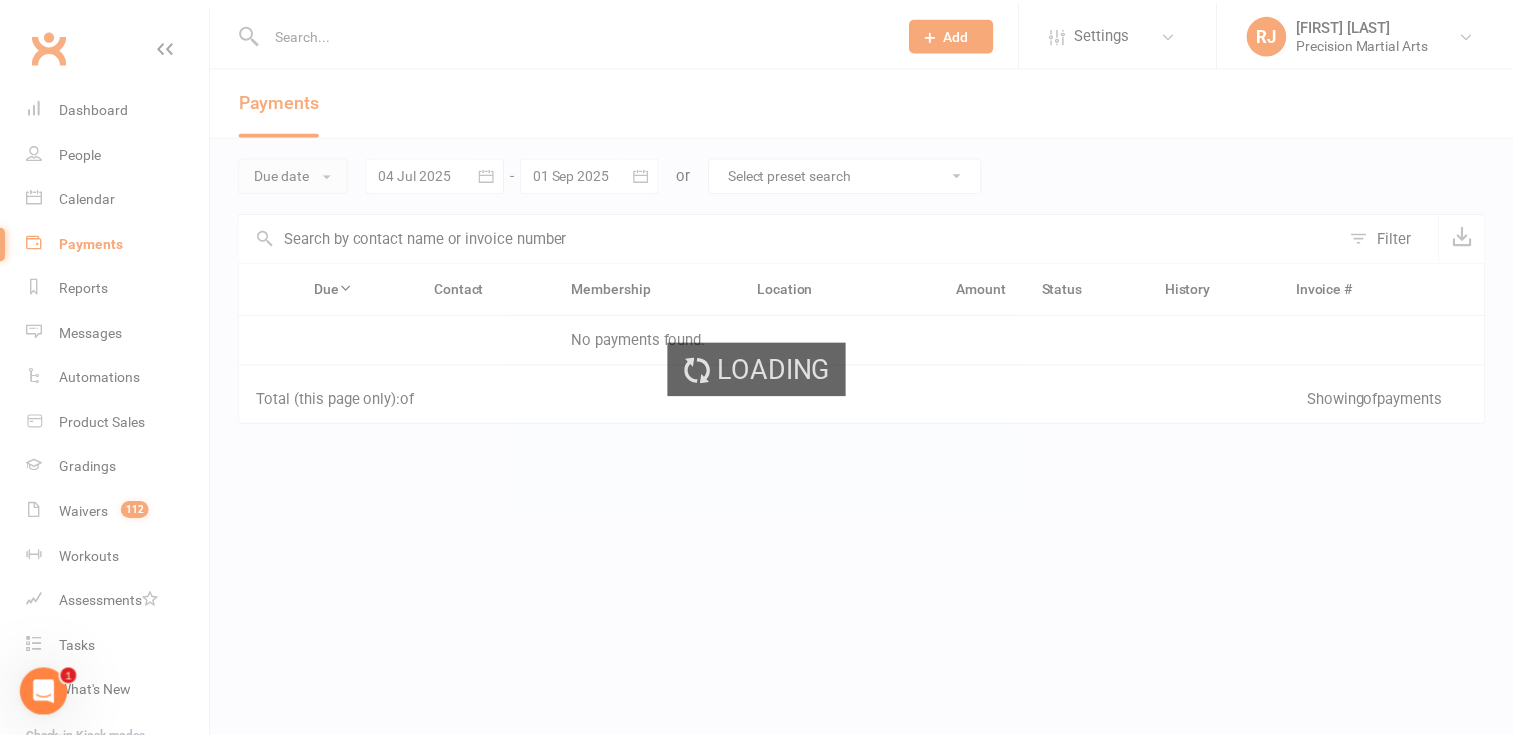 scroll, scrollTop: 0, scrollLeft: 0, axis: both 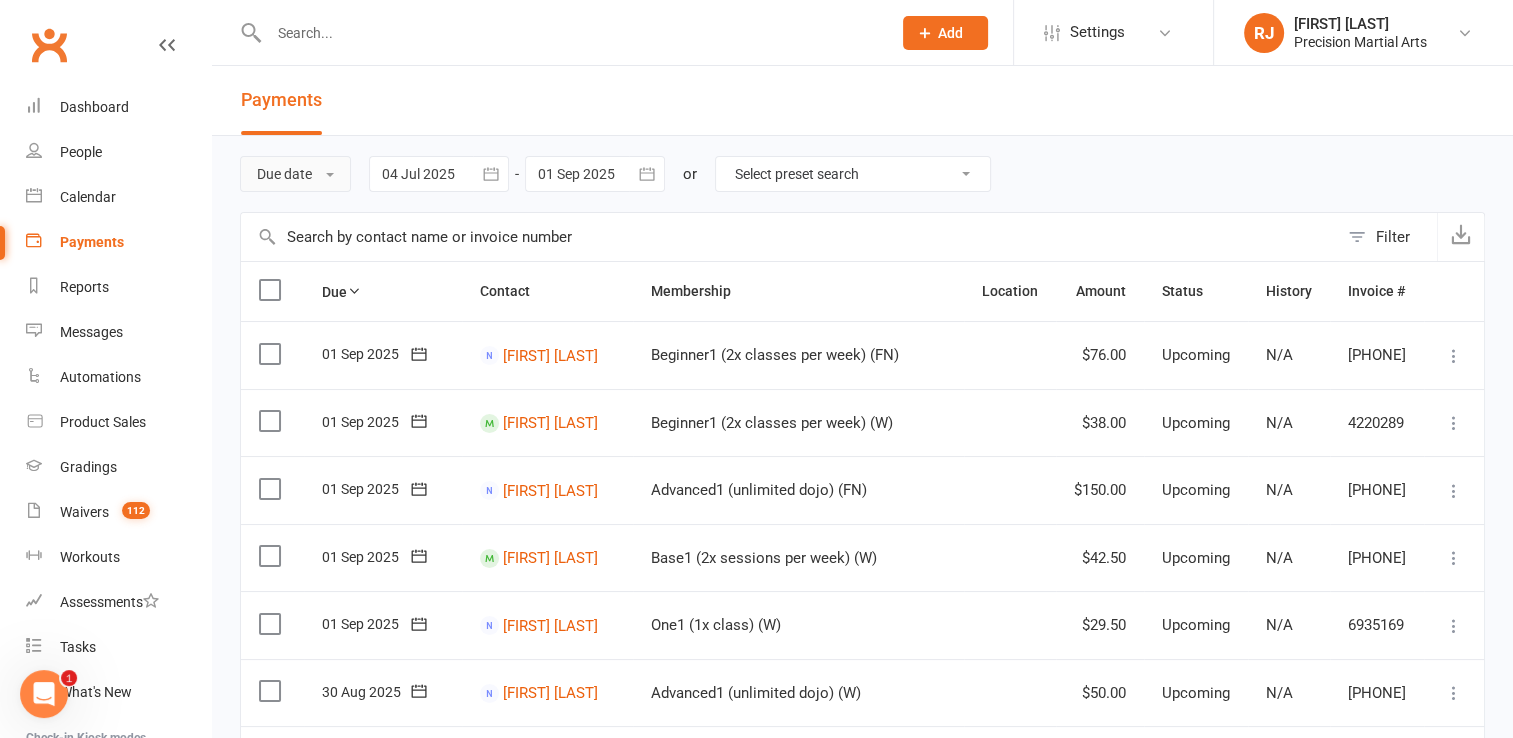 click on "Due date" at bounding box center (295, 174) 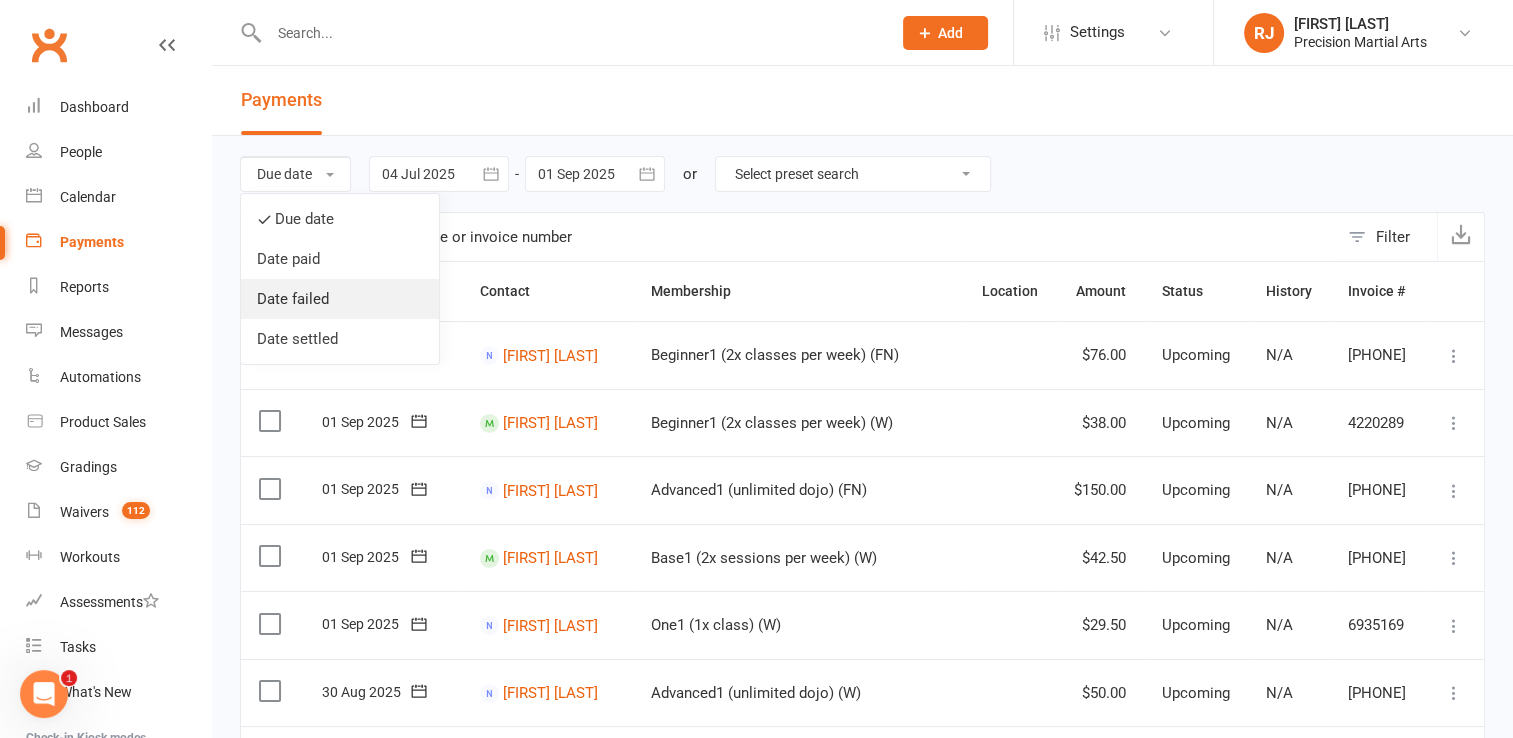 click on "Date failed" at bounding box center (340, 299) 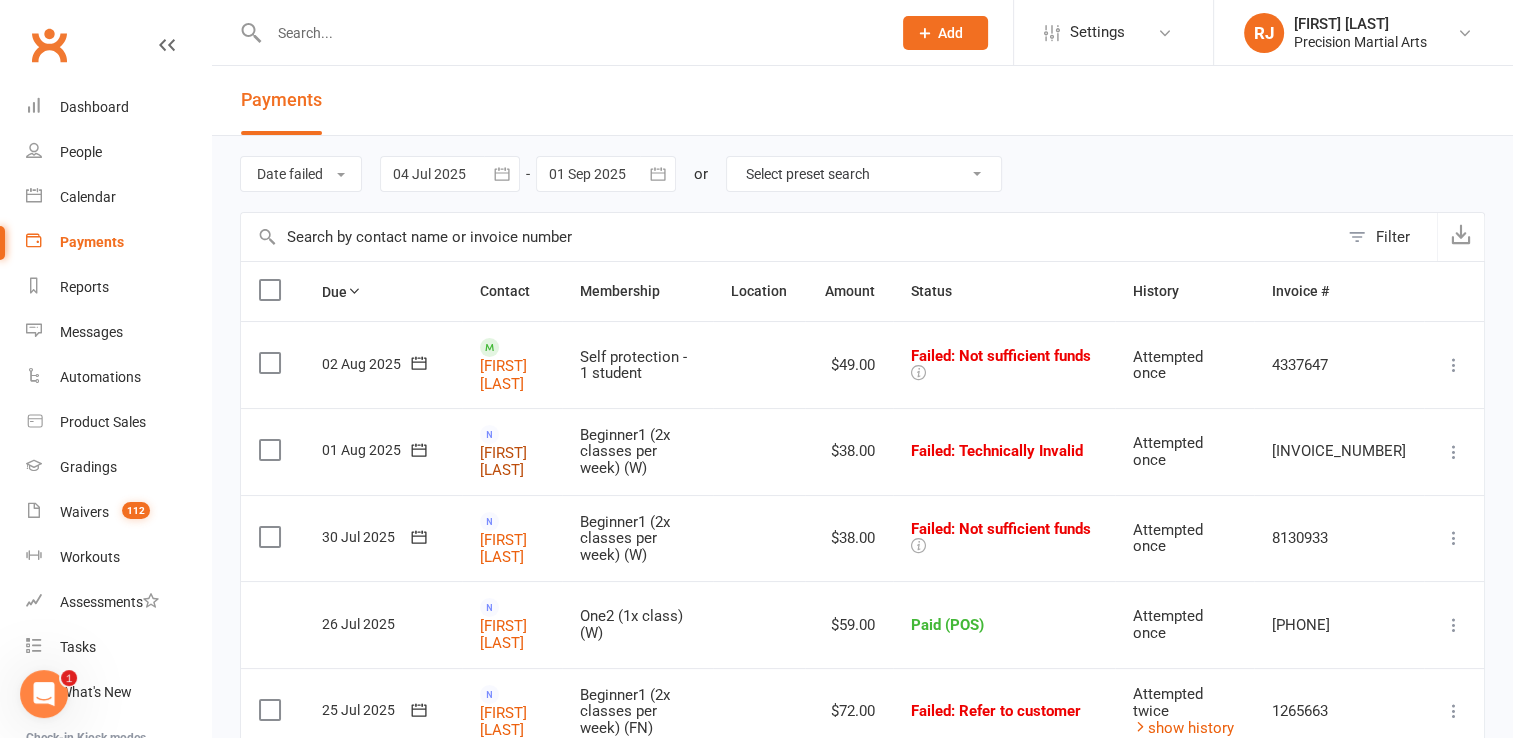 click on "Div Perera" at bounding box center [503, 461] 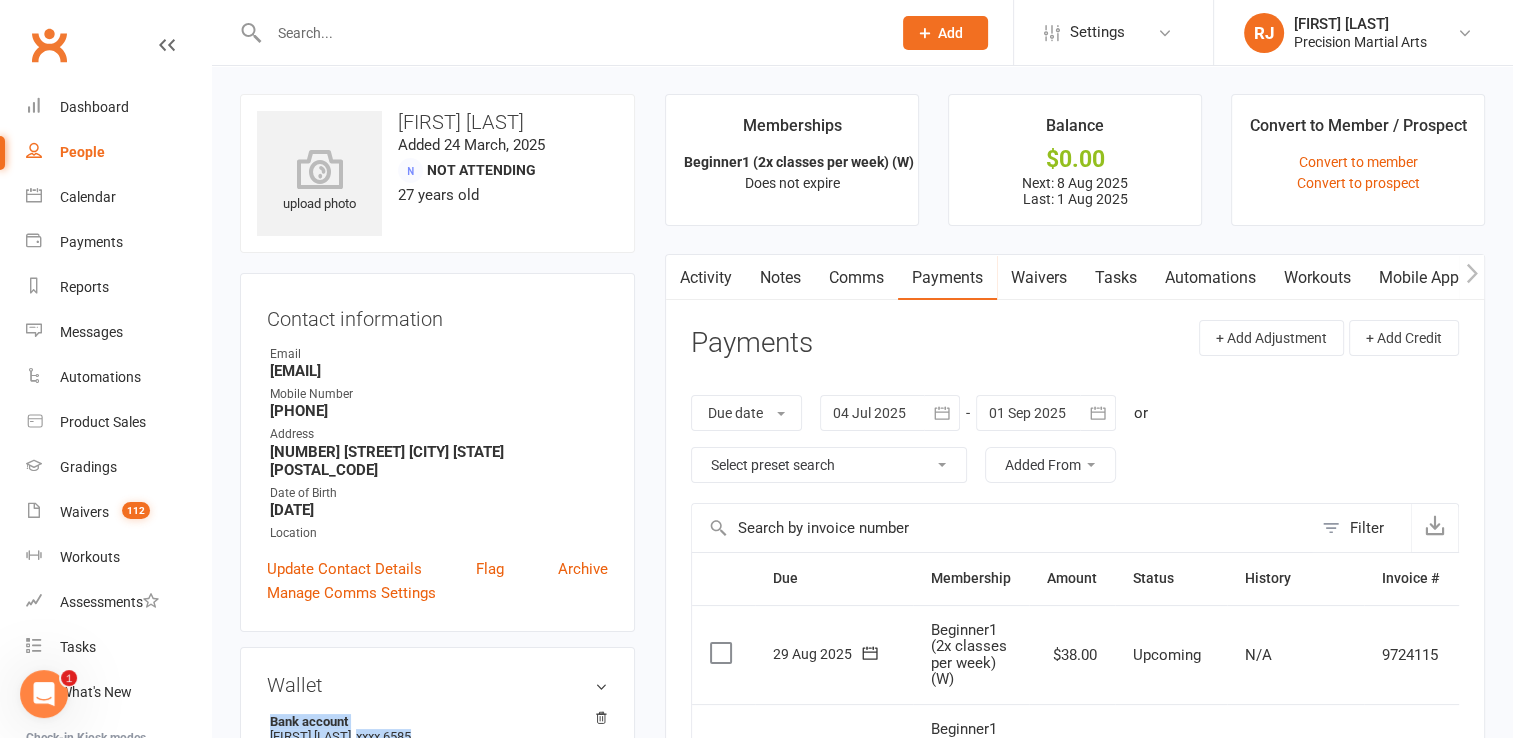 click on "Wallet Bank account Richard Booth  xxxx 6585
Add / Edit Payment Method" at bounding box center (437, 725) 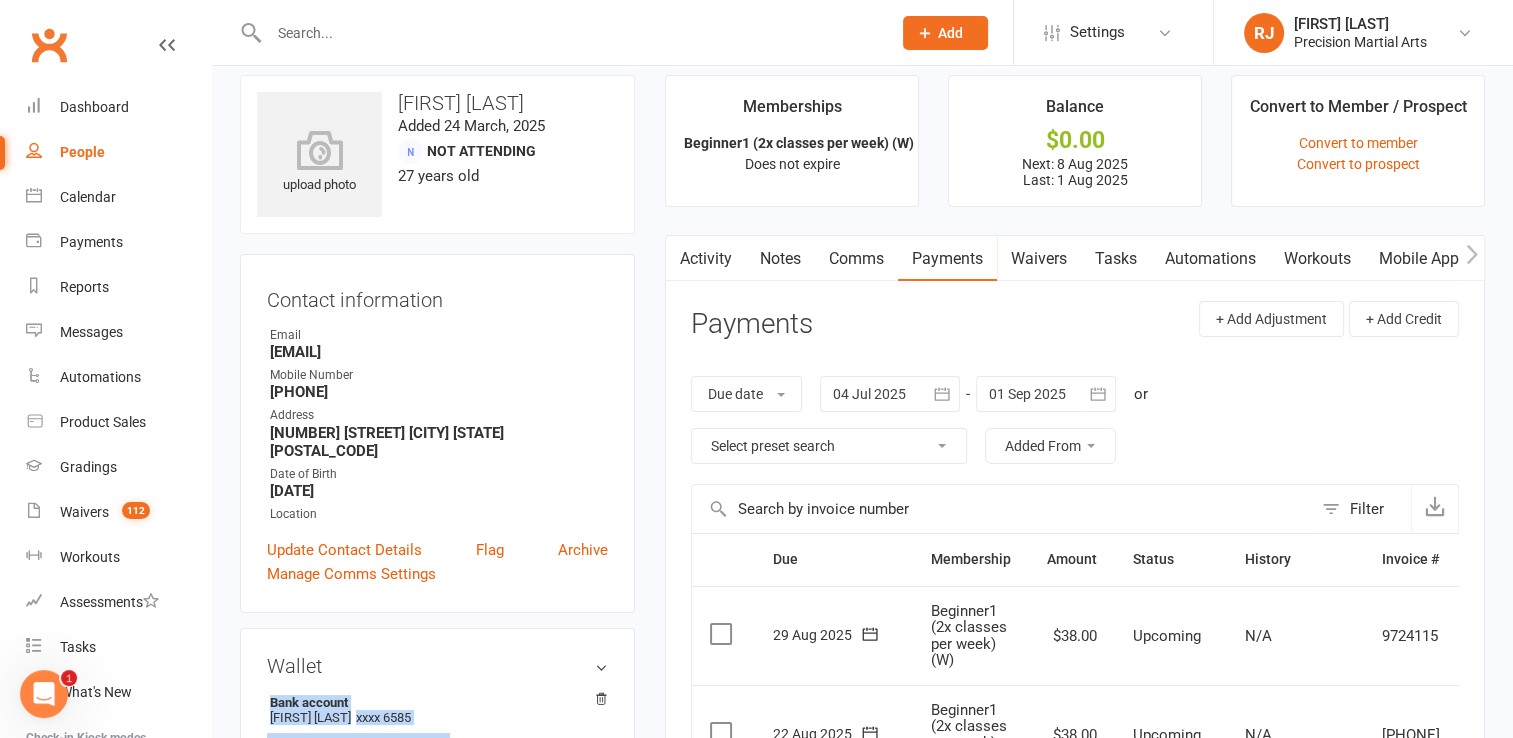 click on "Add / Edit Payment Method" at bounding box center [437, 745] 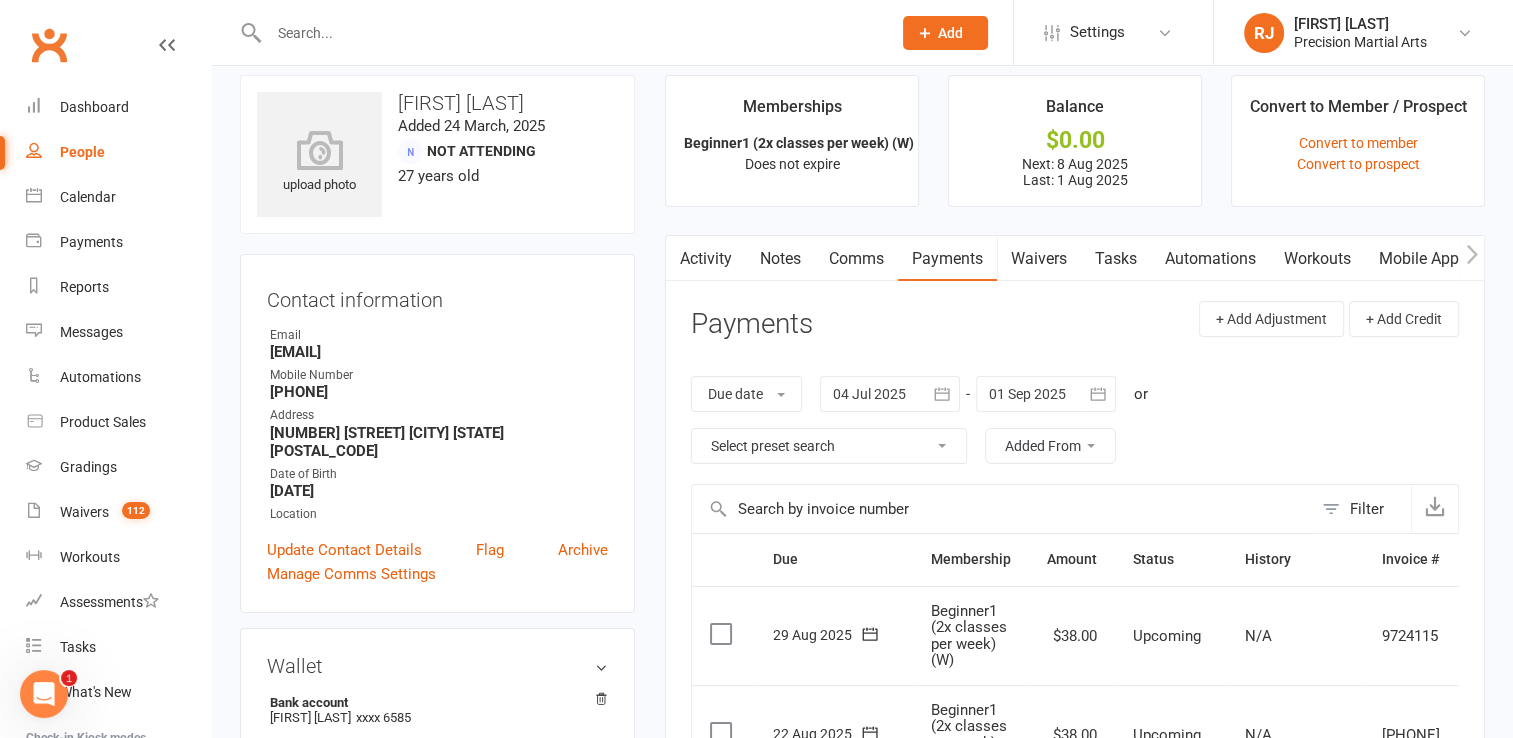 click on "Memberships Beginner1 (2x classes per week) (W) Does not expire Balance $0.00 Next: 8 Aug 2025 Last: 1 Aug 2025 Convert to Member / Prospect Convert to member Convert to prospect
Activity Notes Comms Payments Waivers Tasks Automations Workouts Mobile App Credit balance
Payments + Add Adjustment + Add Credit Due date  Due date Date paid Date failed Date settled 04 Jul 2025
July 2025
Sun Mon Tue Wed Thu Fri Sat
27
29
30
01
02
03
04
05
28
06
07
08
09
10
11
12
29
13
14
15
16
17
18
19
30" at bounding box center (1075, 960) 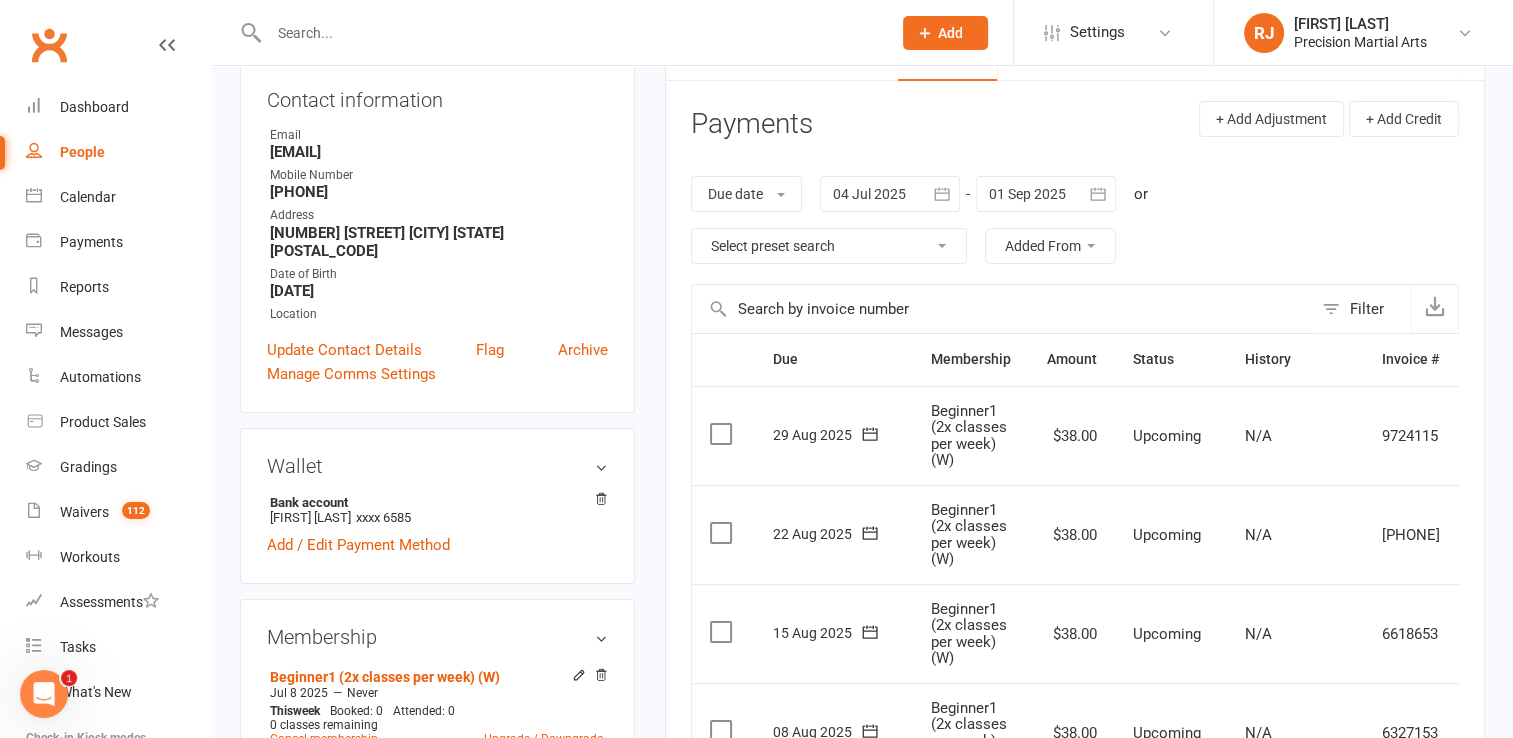 scroll, scrollTop: 259, scrollLeft: 0, axis: vertical 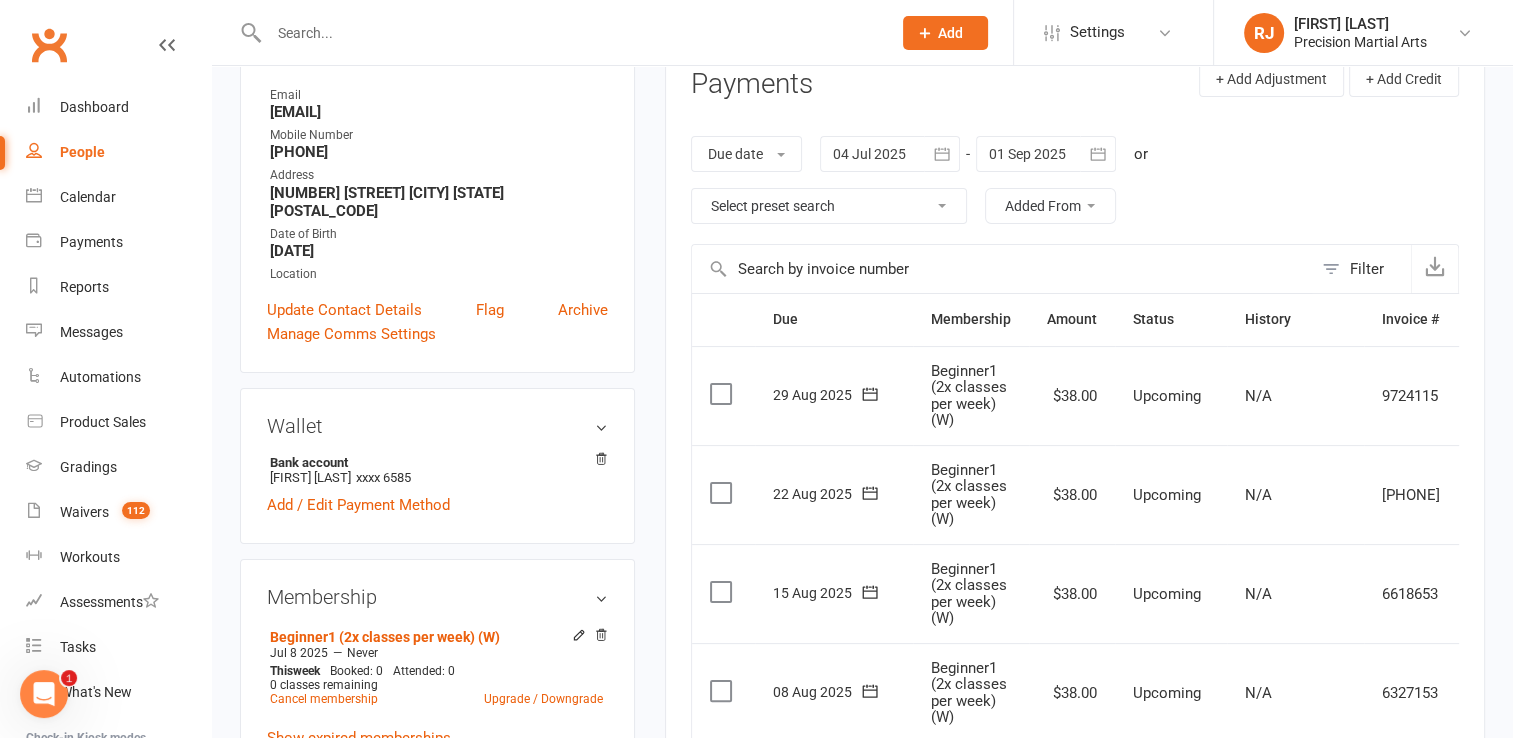 click on "Wallet Bank account Richard Booth  xxxx 6585
Add / Edit Payment Method" at bounding box center (437, 466) 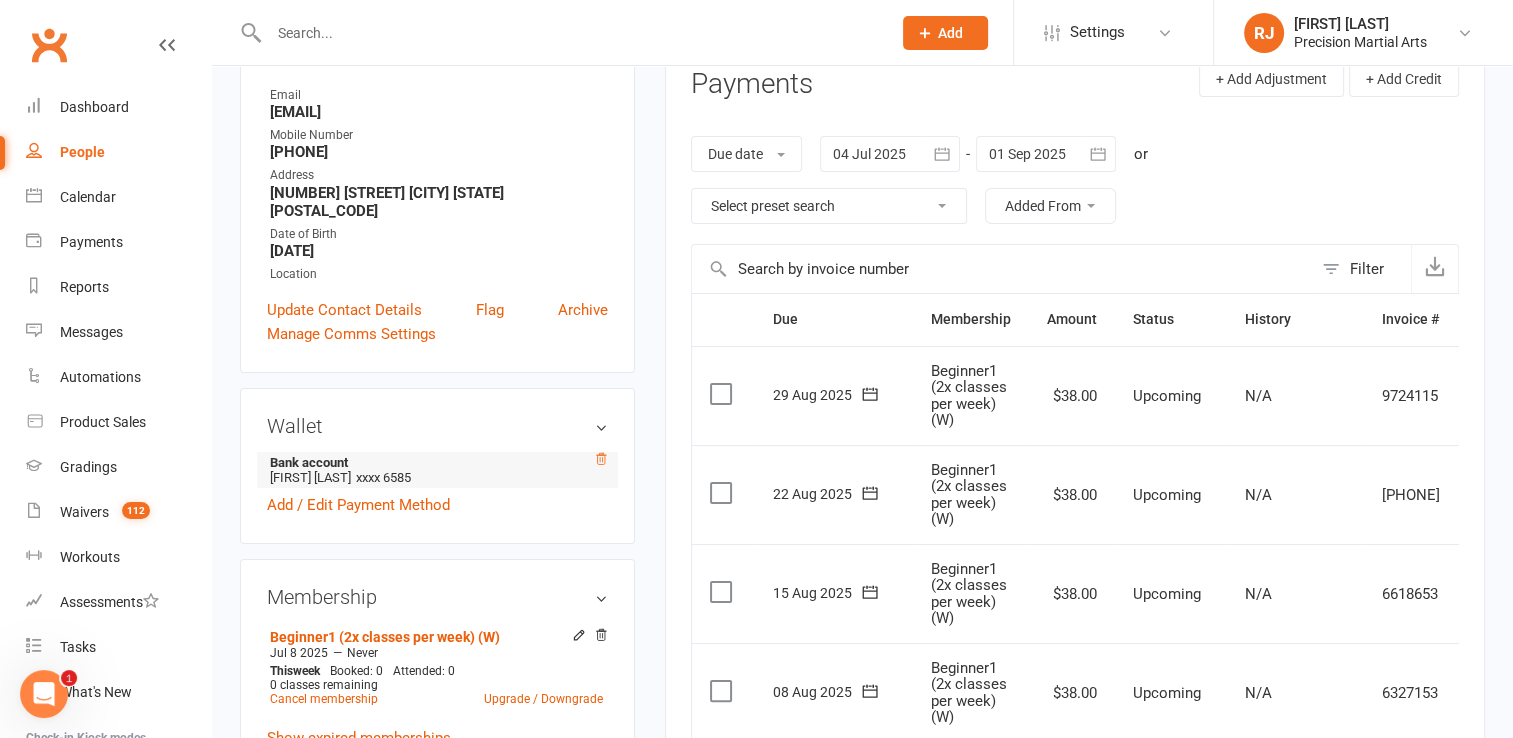 click 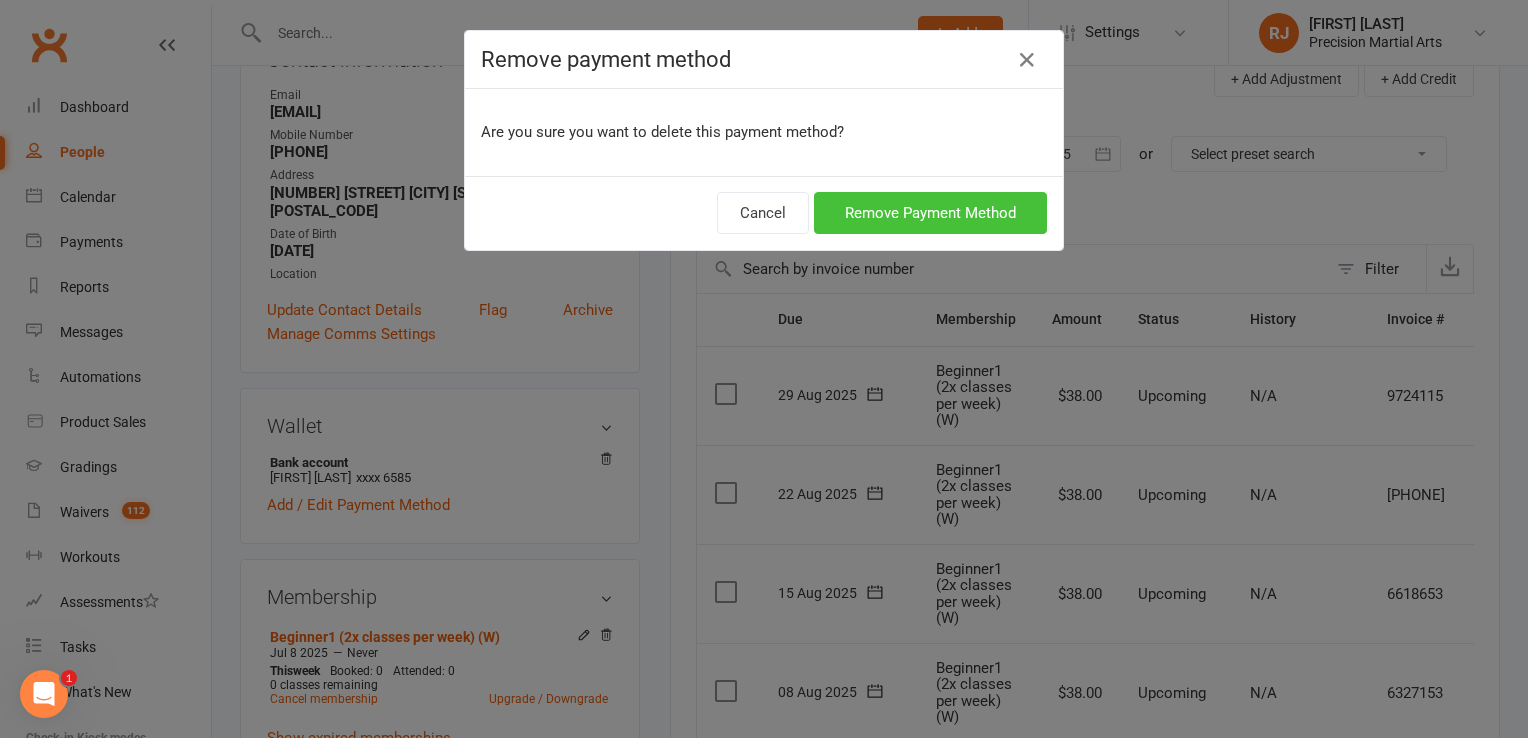click on "Remove Payment Method" at bounding box center (930, 213) 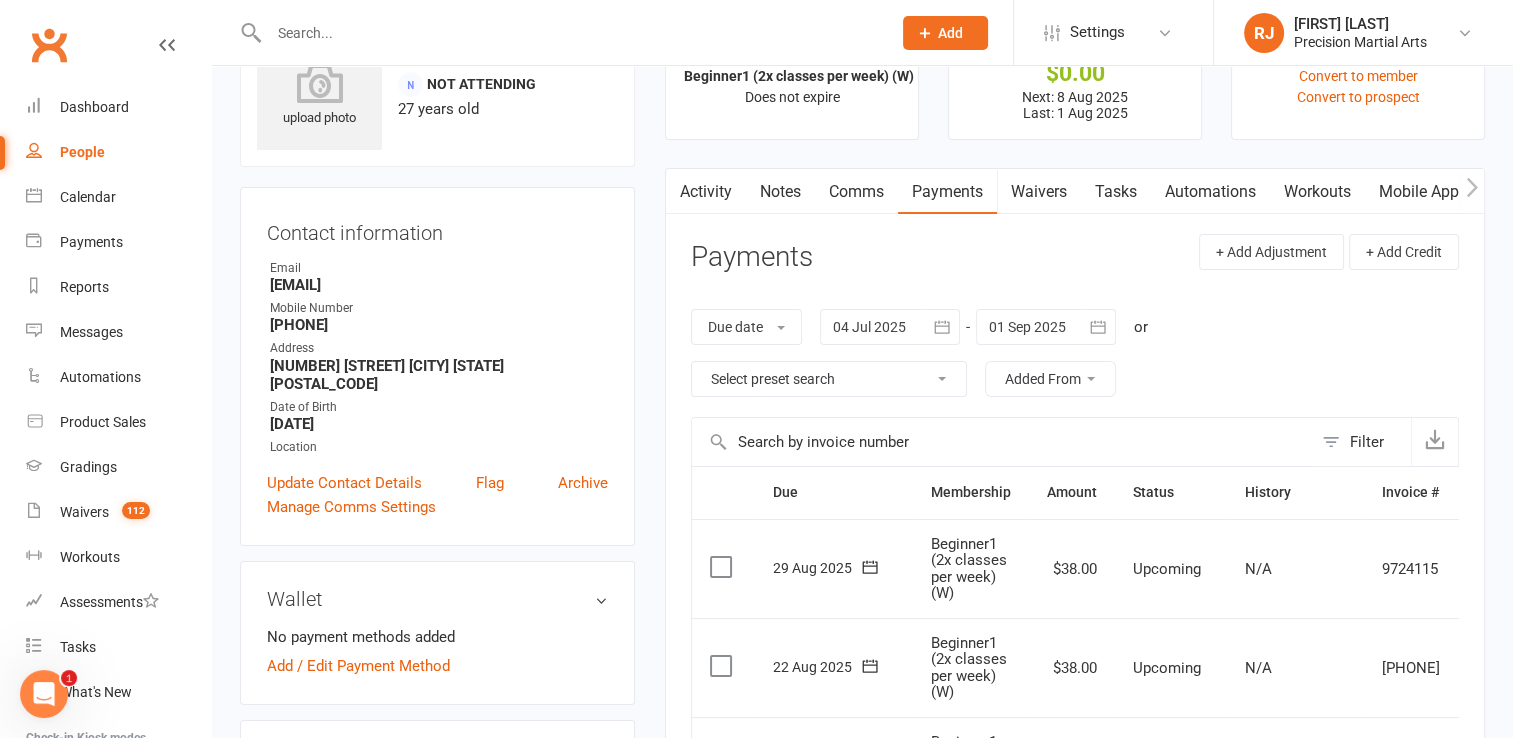 scroll, scrollTop: 44, scrollLeft: 0, axis: vertical 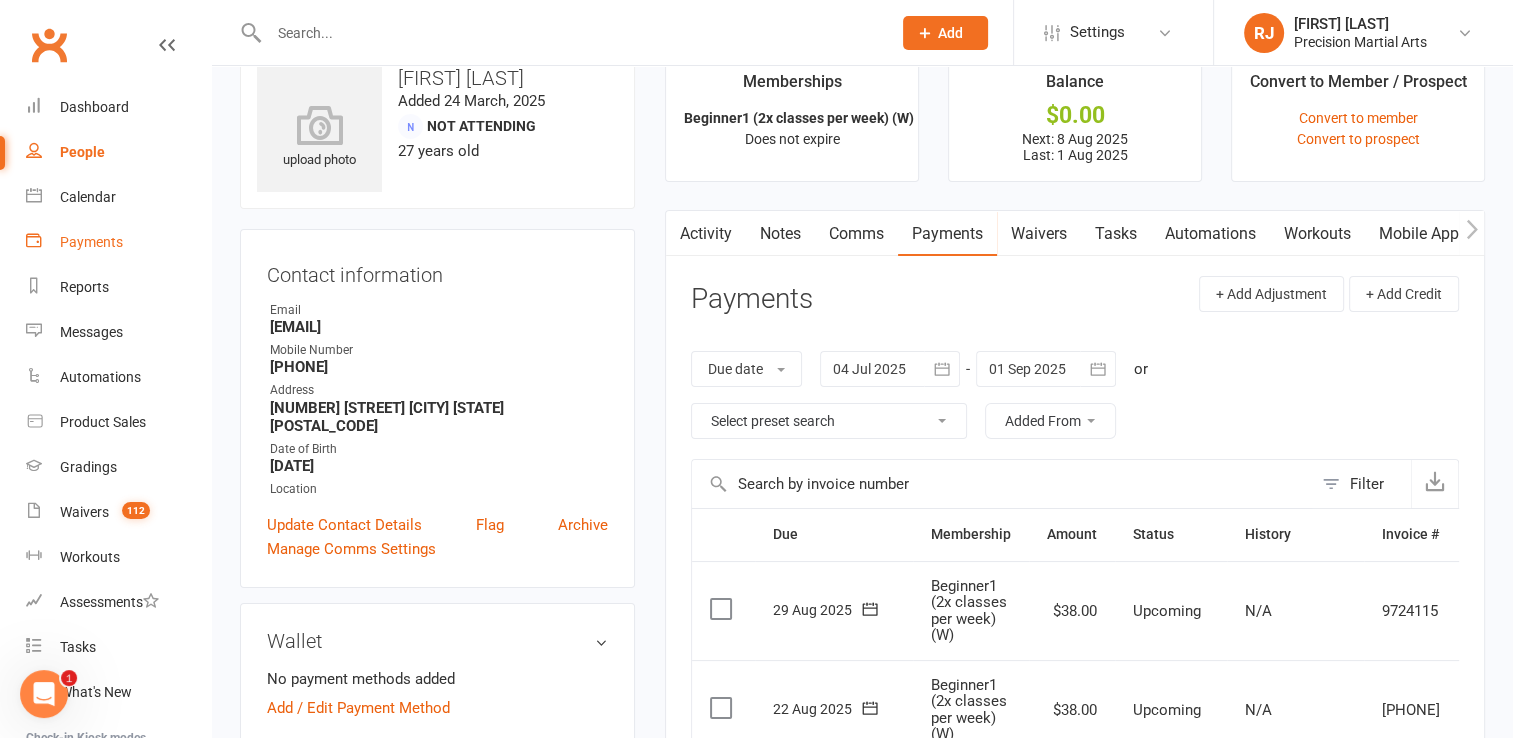 click on "Payments" at bounding box center [91, 242] 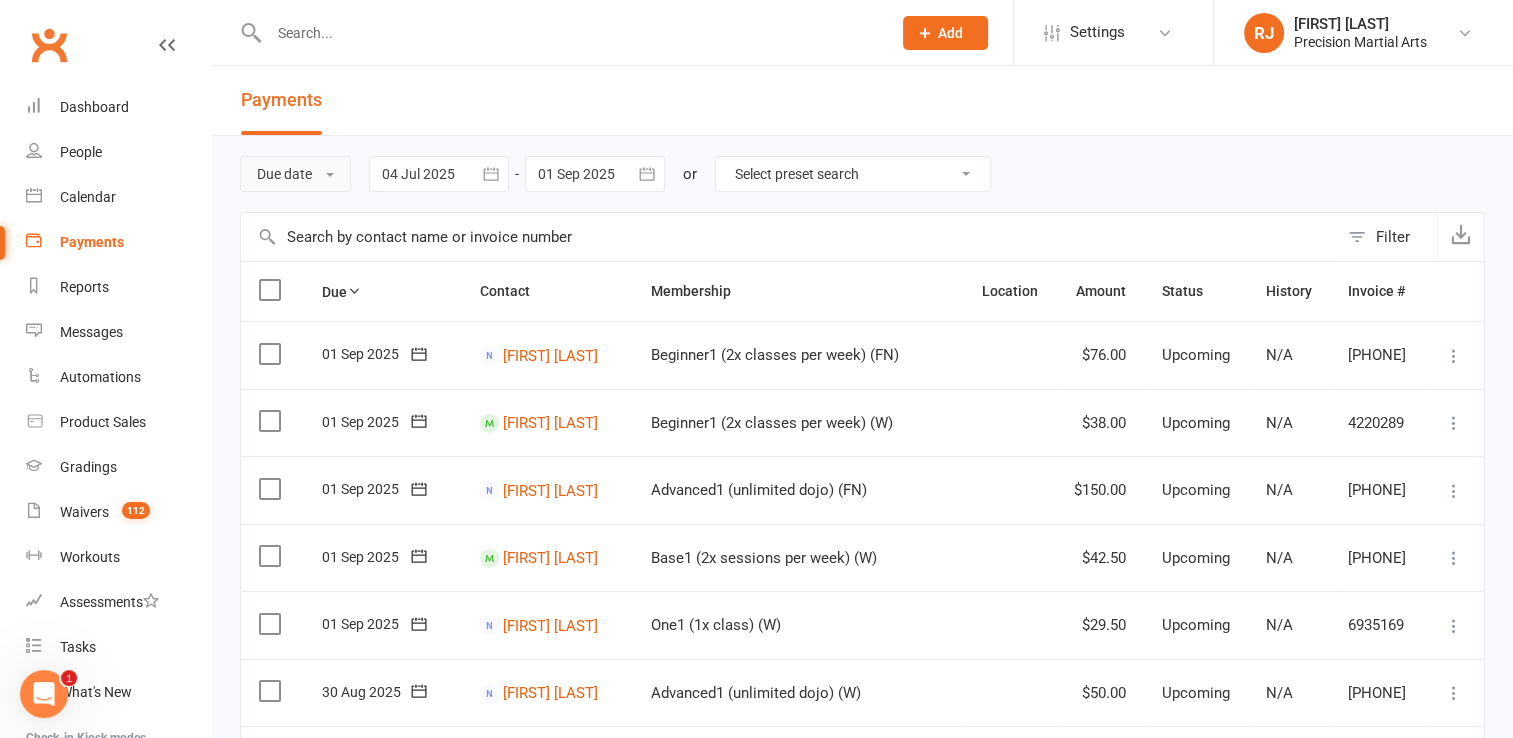 click on "Due date" at bounding box center (295, 174) 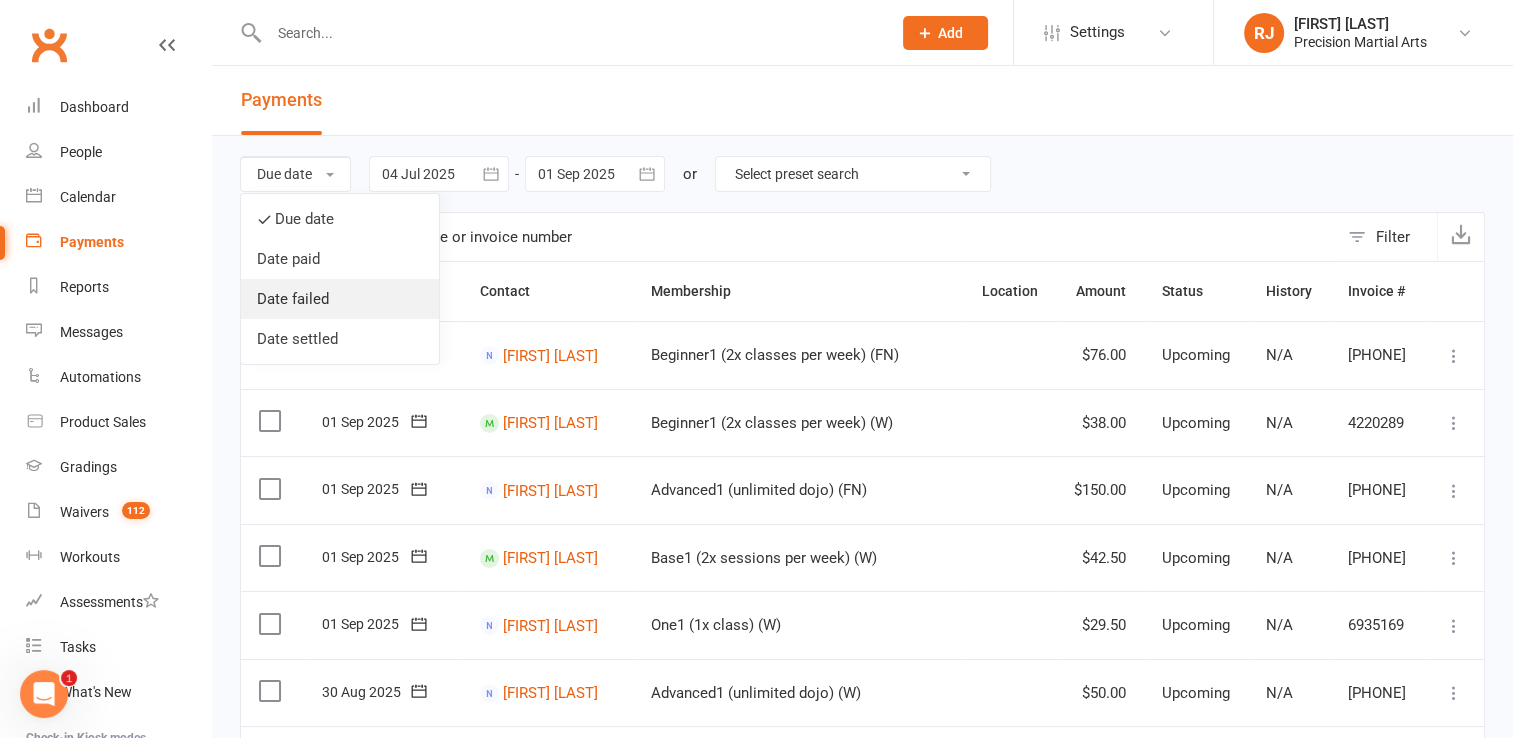 click on "Date failed" at bounding box center (340, 299) 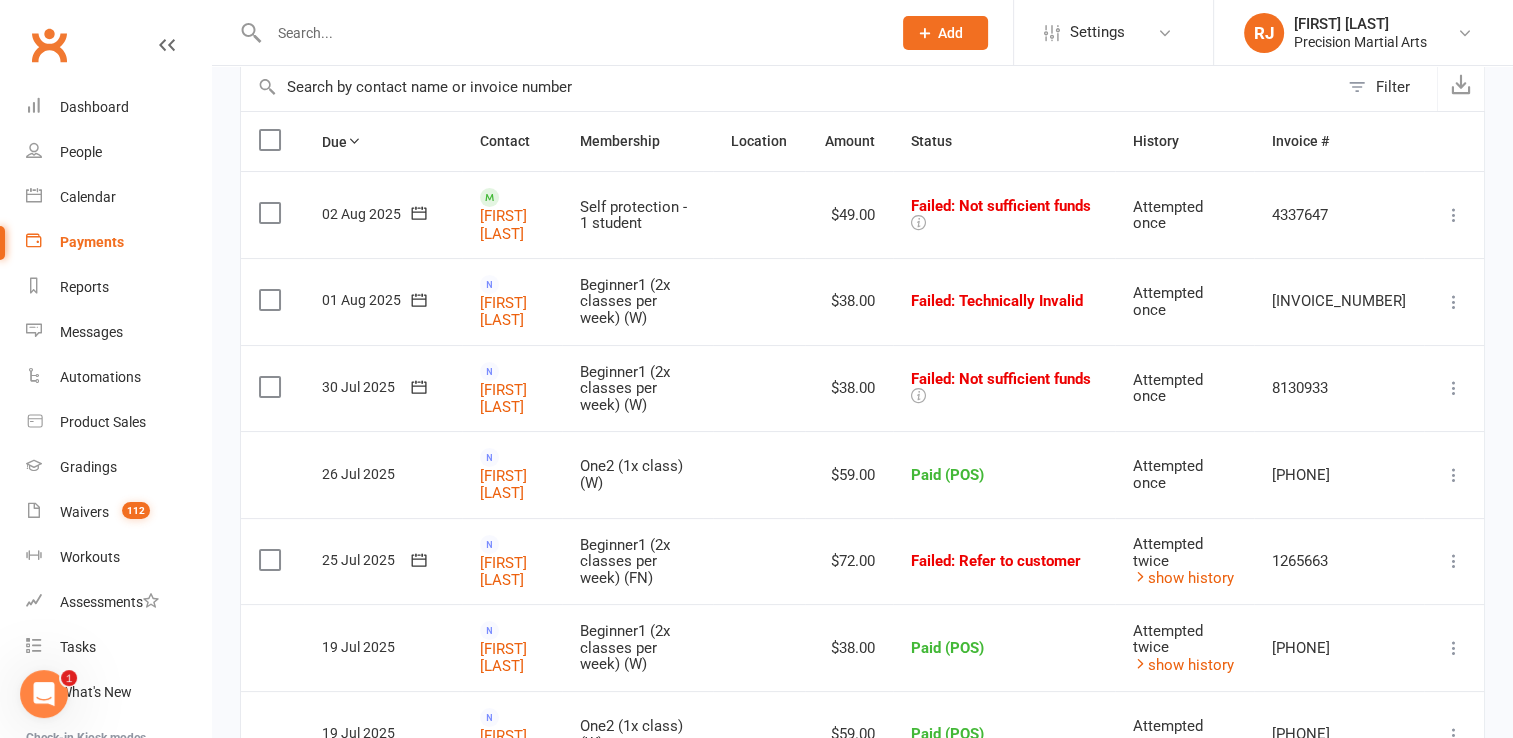 scroll, scrollTop: 154, scrollLeft: 0, axis: vertical 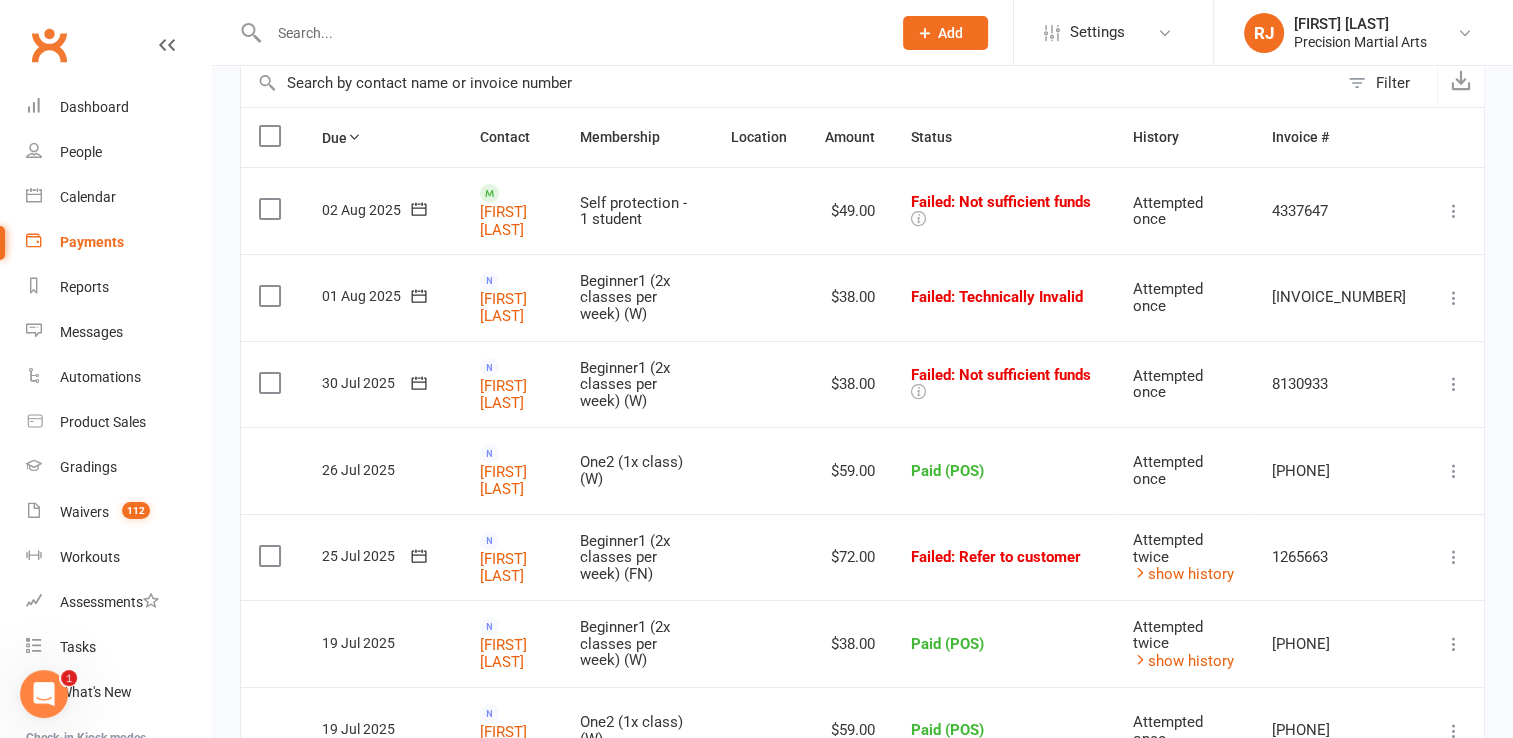 click at bounding box center (1454, 298) 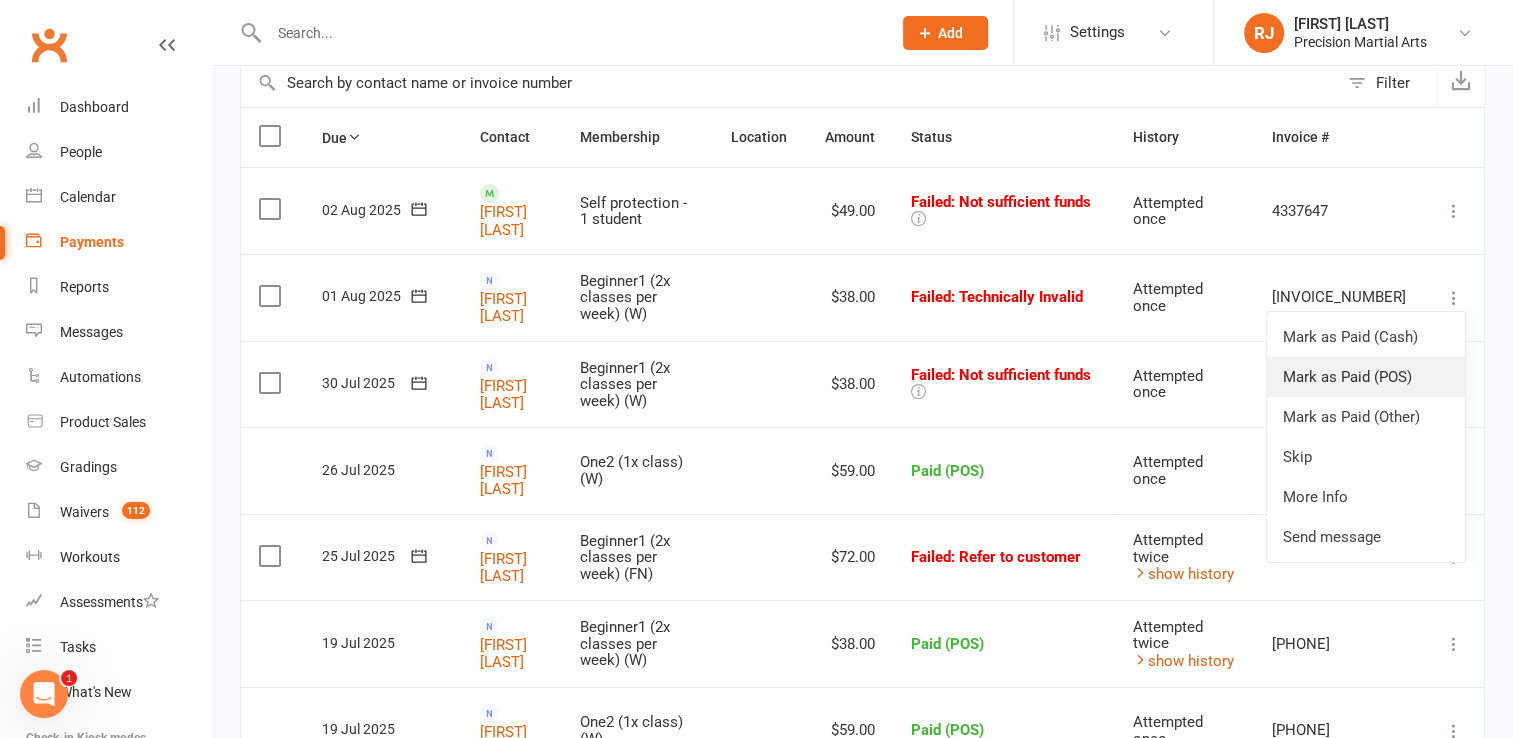 click on "Mark as Paid (POS)" at bounding box center [1366, 377] 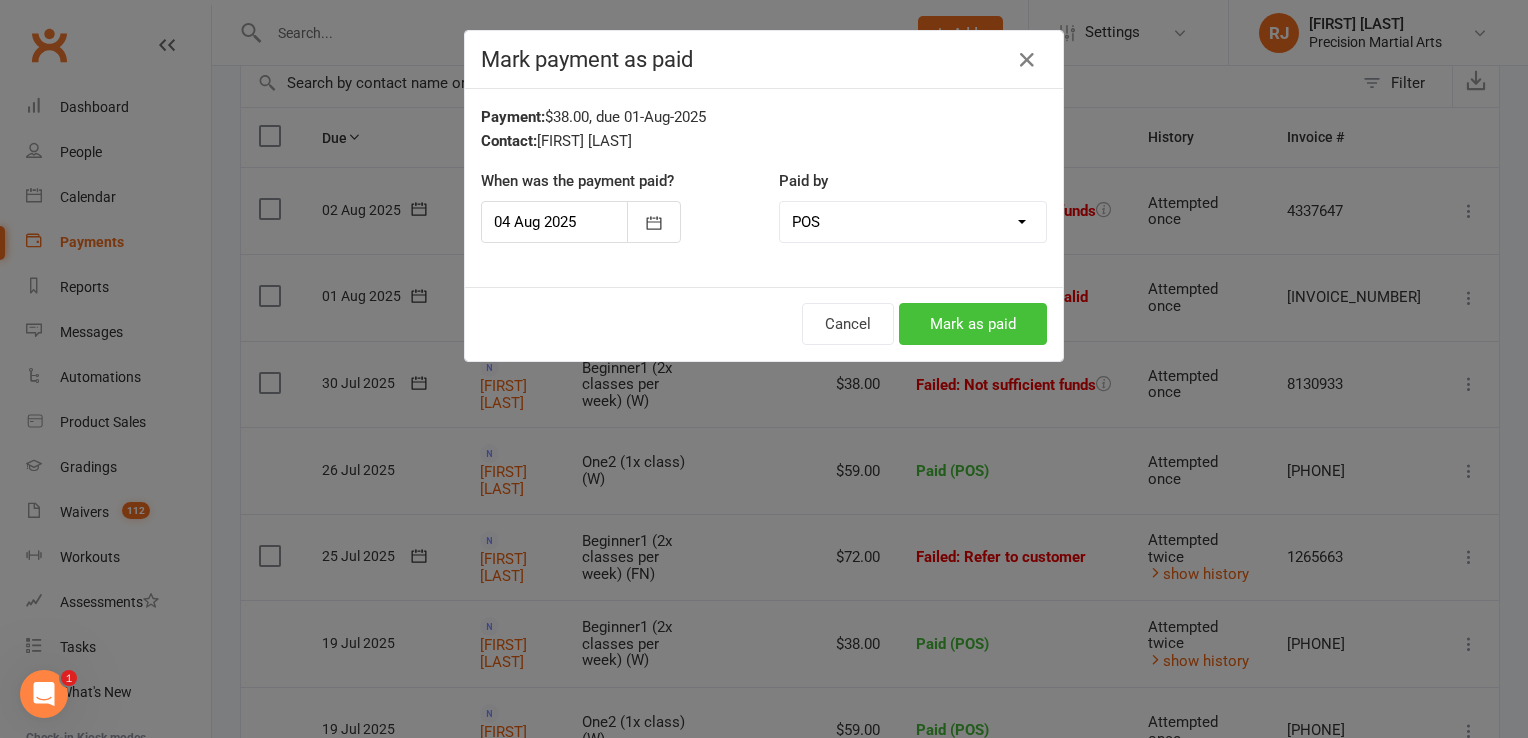 click on "Mark as paid" at bounding box center [973, 324] 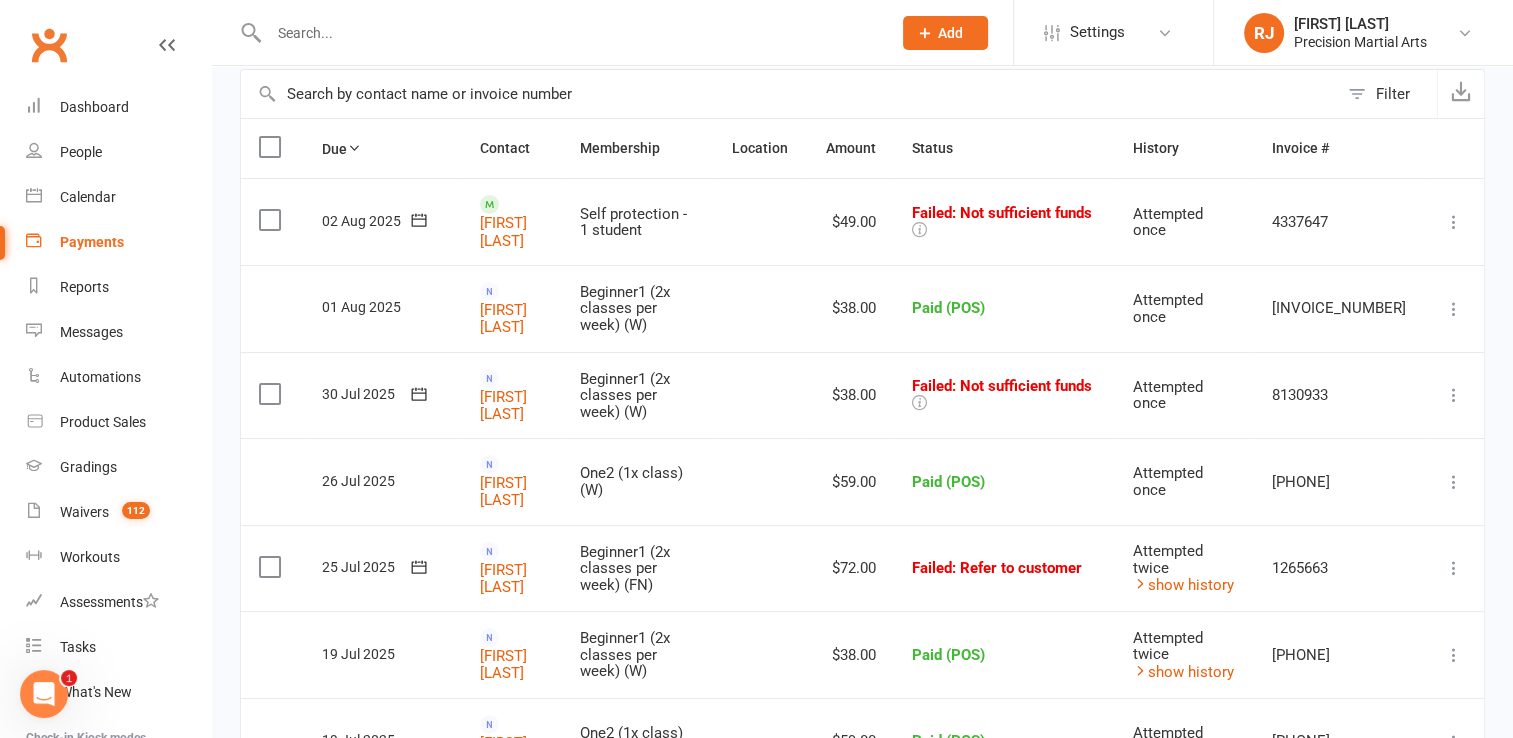 scroll, scrollTop: 128, scrollLeft: 0, axis: vertical 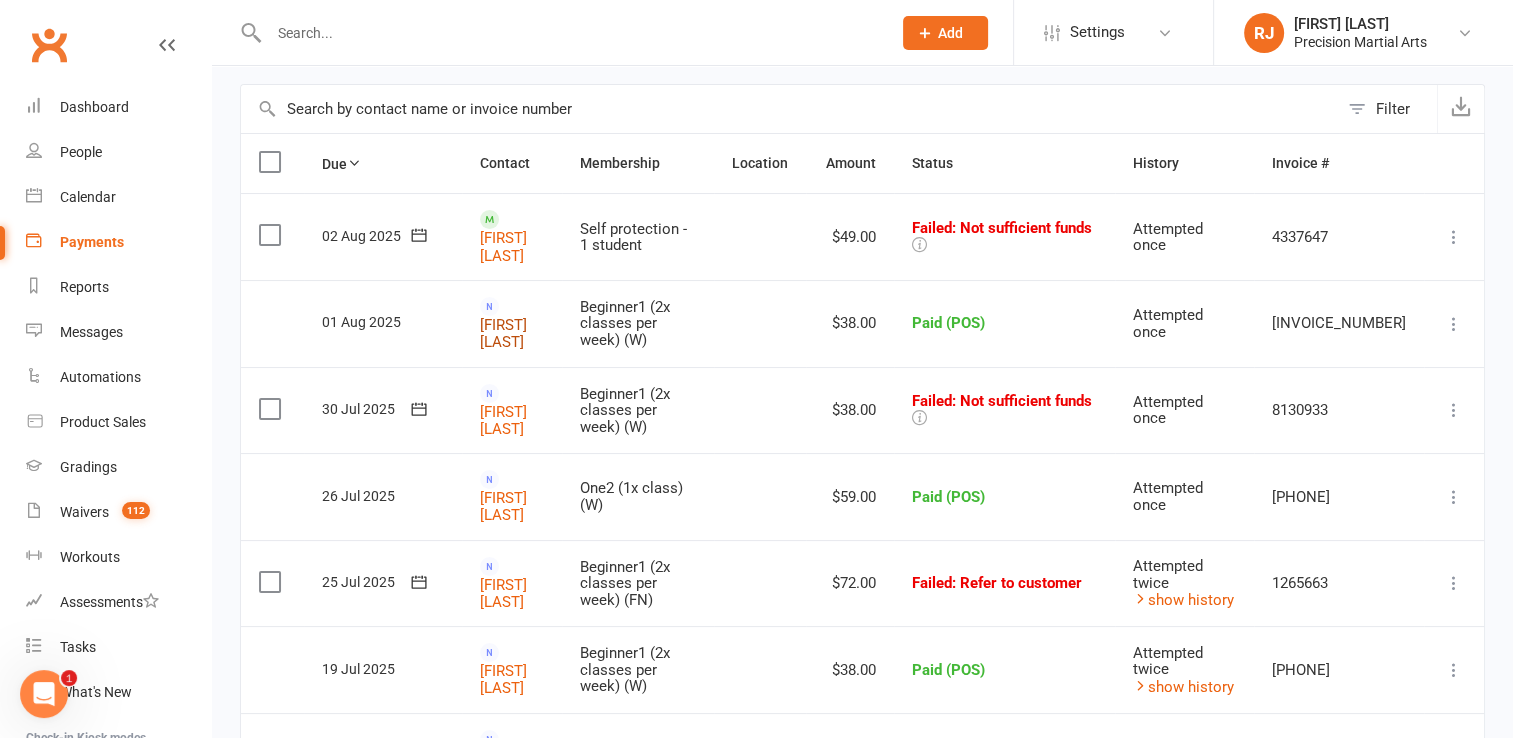 click on "Div Perera" at bounding box center [503, 333] 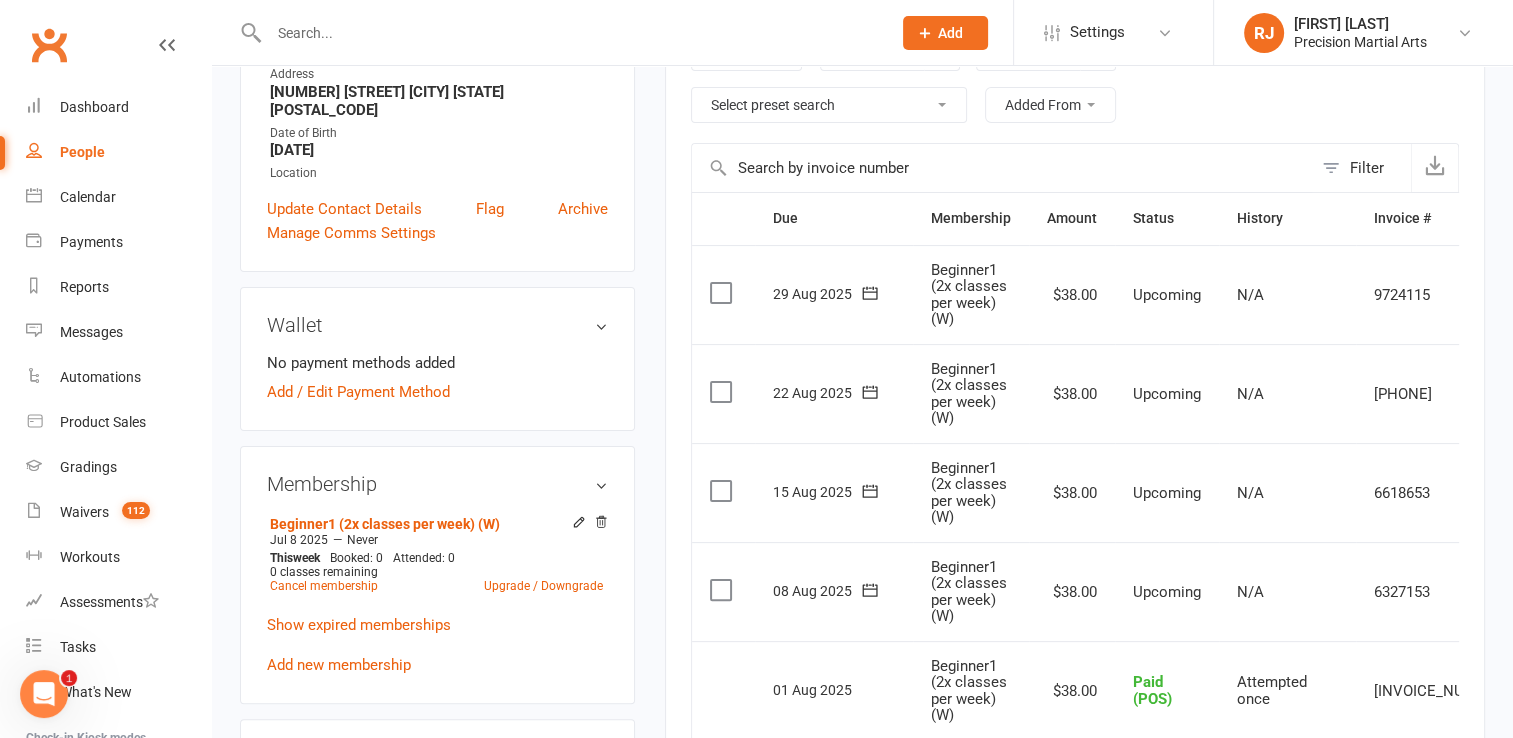 scroll, scrollTop: 400, scrollLeft: 0, axis: vertical 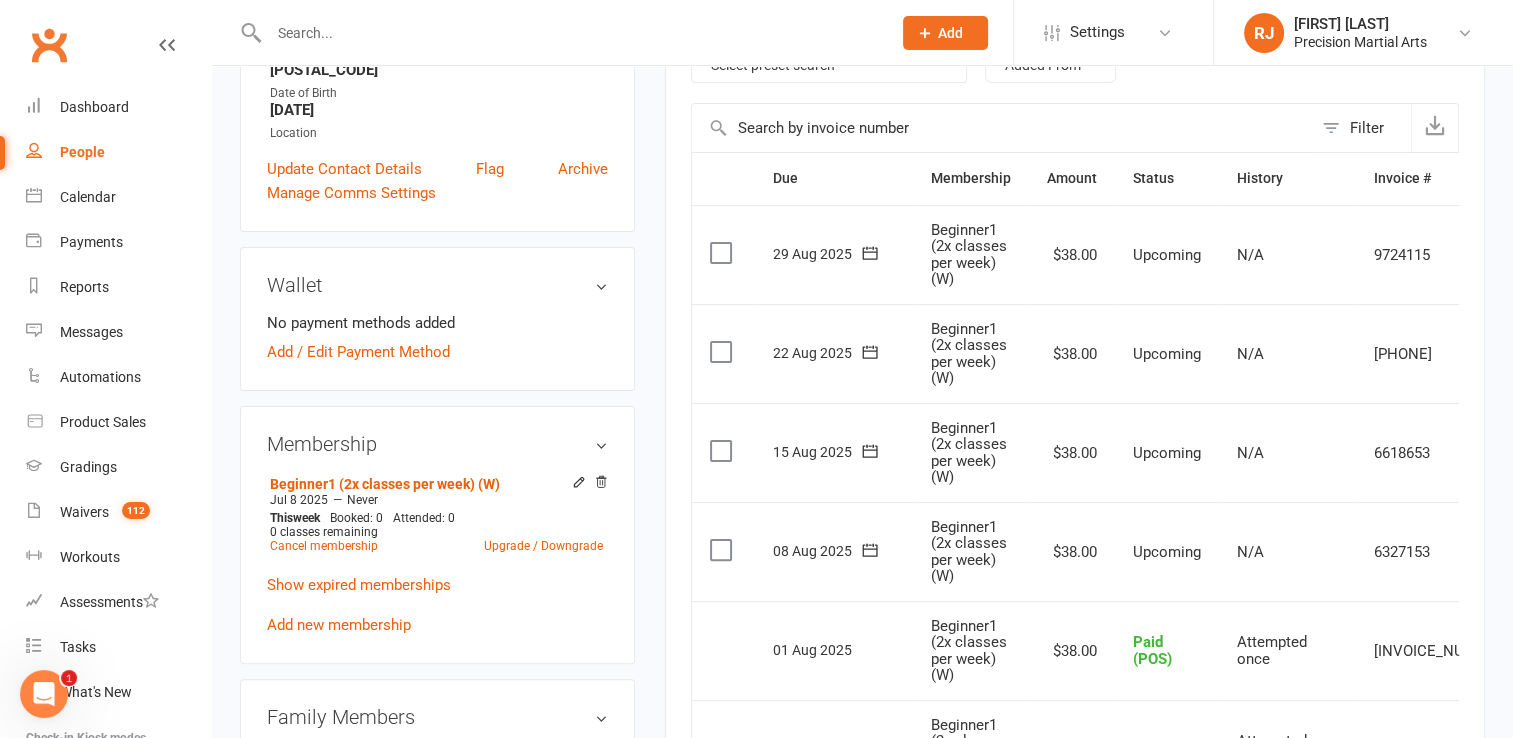 click on "Memberships Beginner1 (2x classes per week) (W) Does not expire Balance $0.00 Next: 8 Aug 2025 Last: 1 Aug 2025 Convert to Member / Prospect Convert to member Convert to prospect
Activity Notes Comms Payments Waivers Tasks Automations Workouts Mobile App Credit balance
Payments + Add Adjustment + Add Credit Due date  Due date Date paid Date failed Date settled 04 Jul 2025
July 2025
Sun Mon Tue Wed Thu Fri Sat
27
29
30
01
02
03
04
05
28
06
07
08
09
10
11
12
29
13
14
15
16
17
18
19
30" at bounding box center (1075, 579) 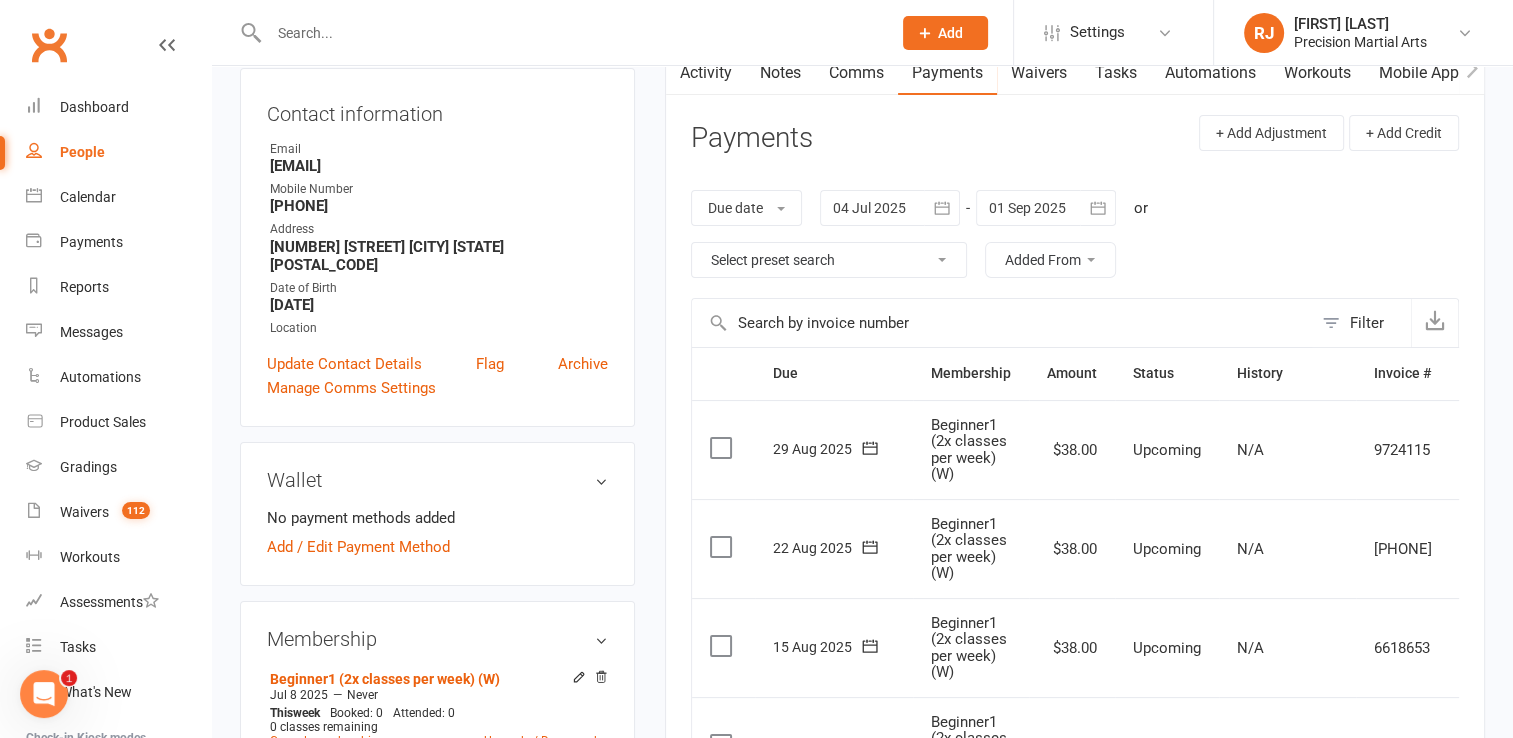 scroll, scrollTop: 200, scrollLeft: 0, axis: vertical 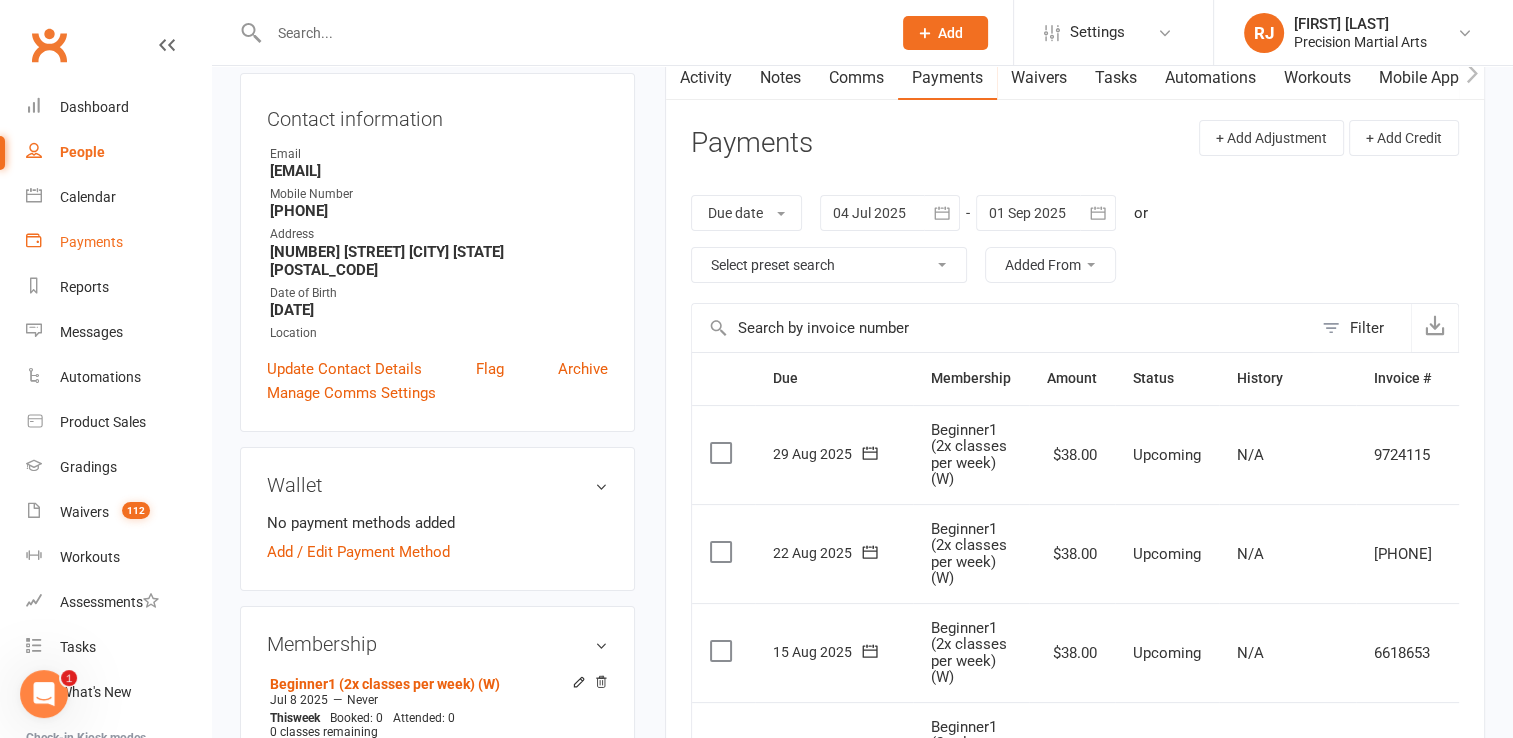 click on "Payments" at bounding box center [118, 242] 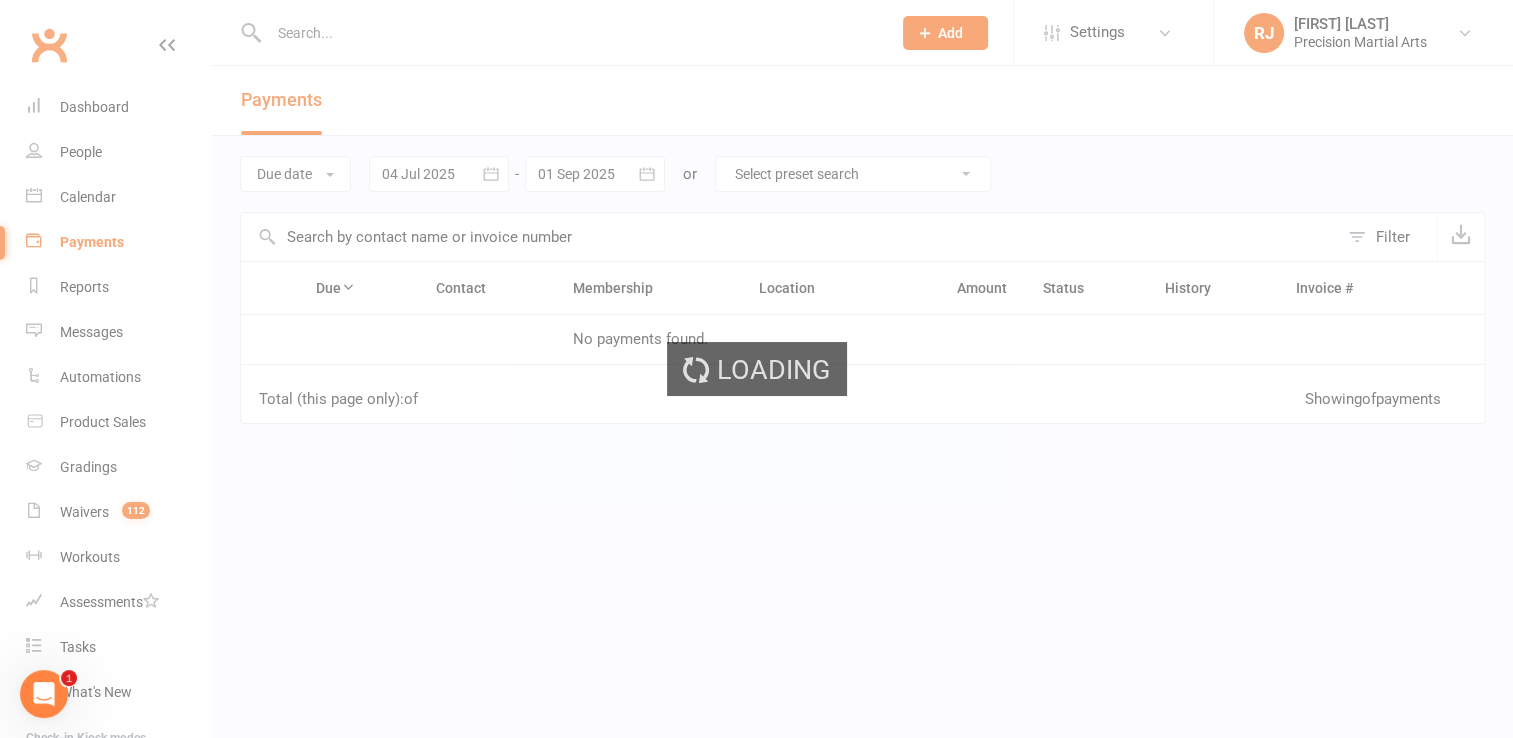 scroll, scrollTop: 0, scrollLeft: 0, axis: both 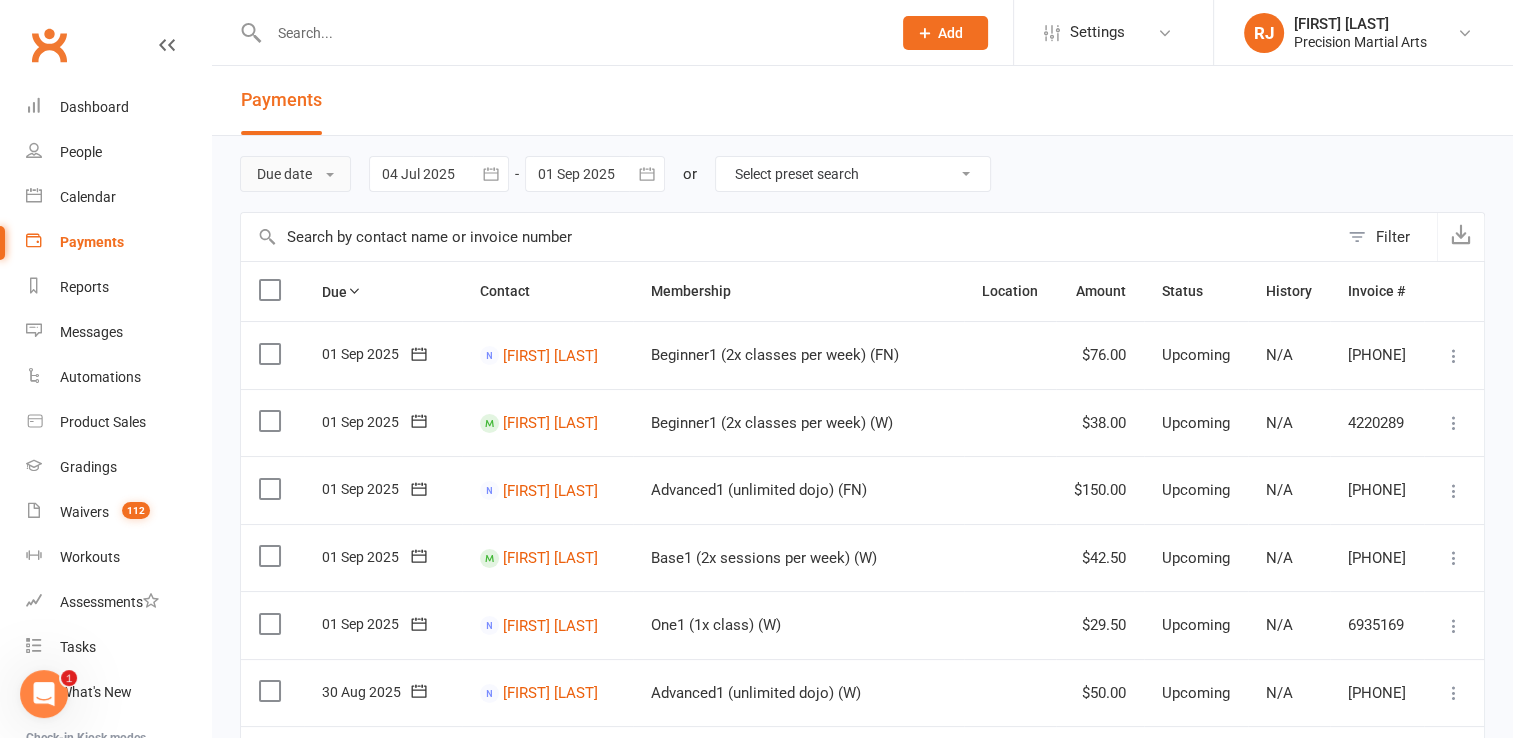 click at bounding box center (330, 175) 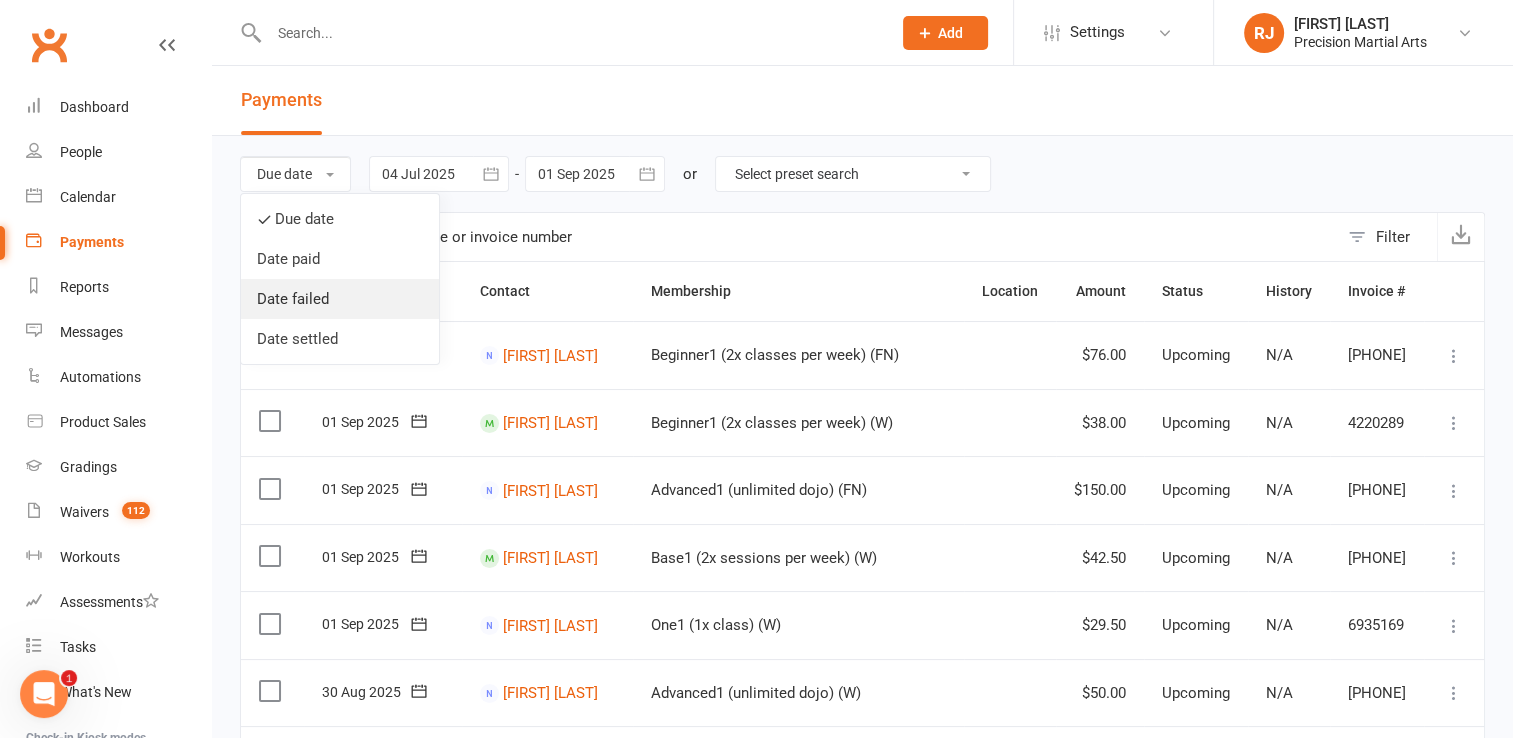click on "Date failed" at bounding box center (340, 299) 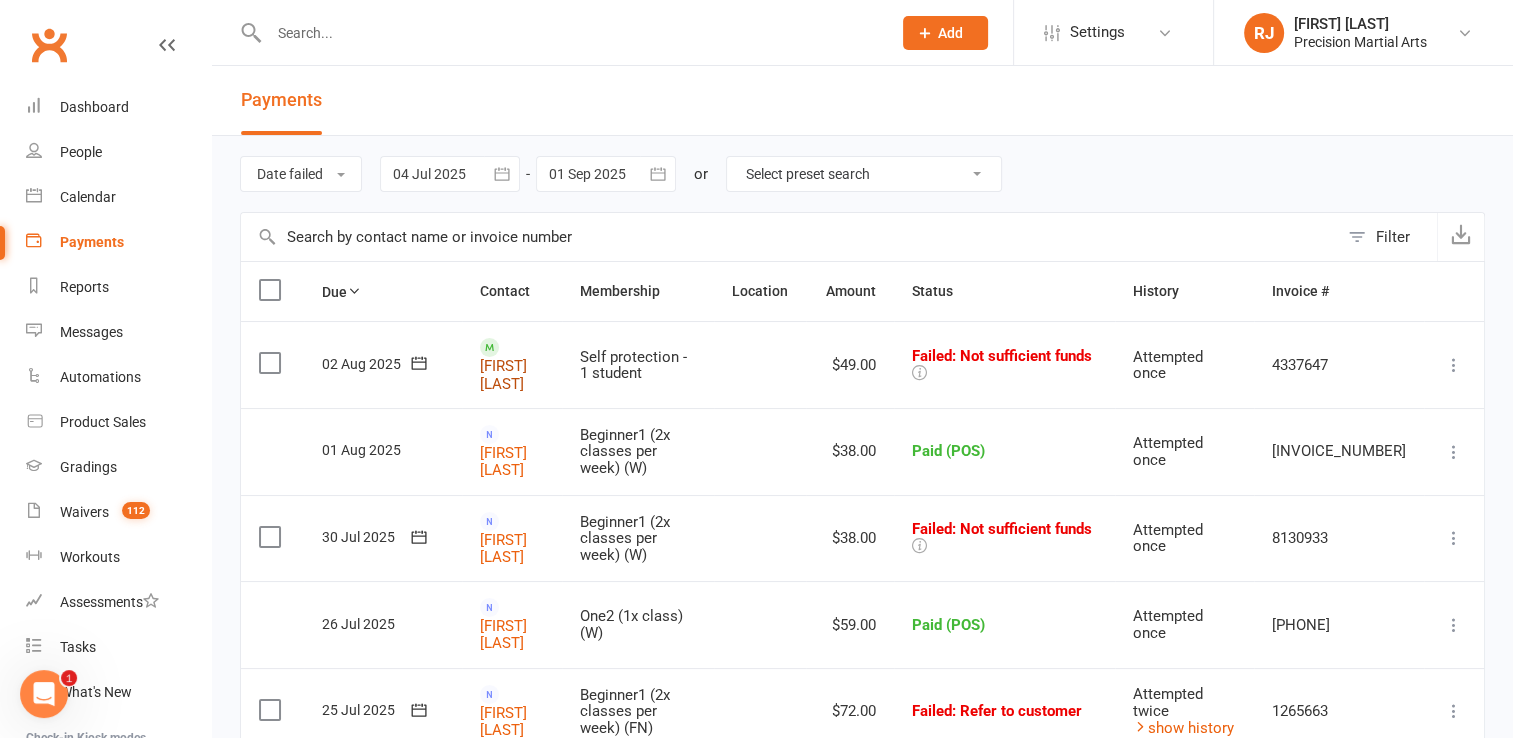 click on "Sky Robinson" at bounding box center (503, 374) 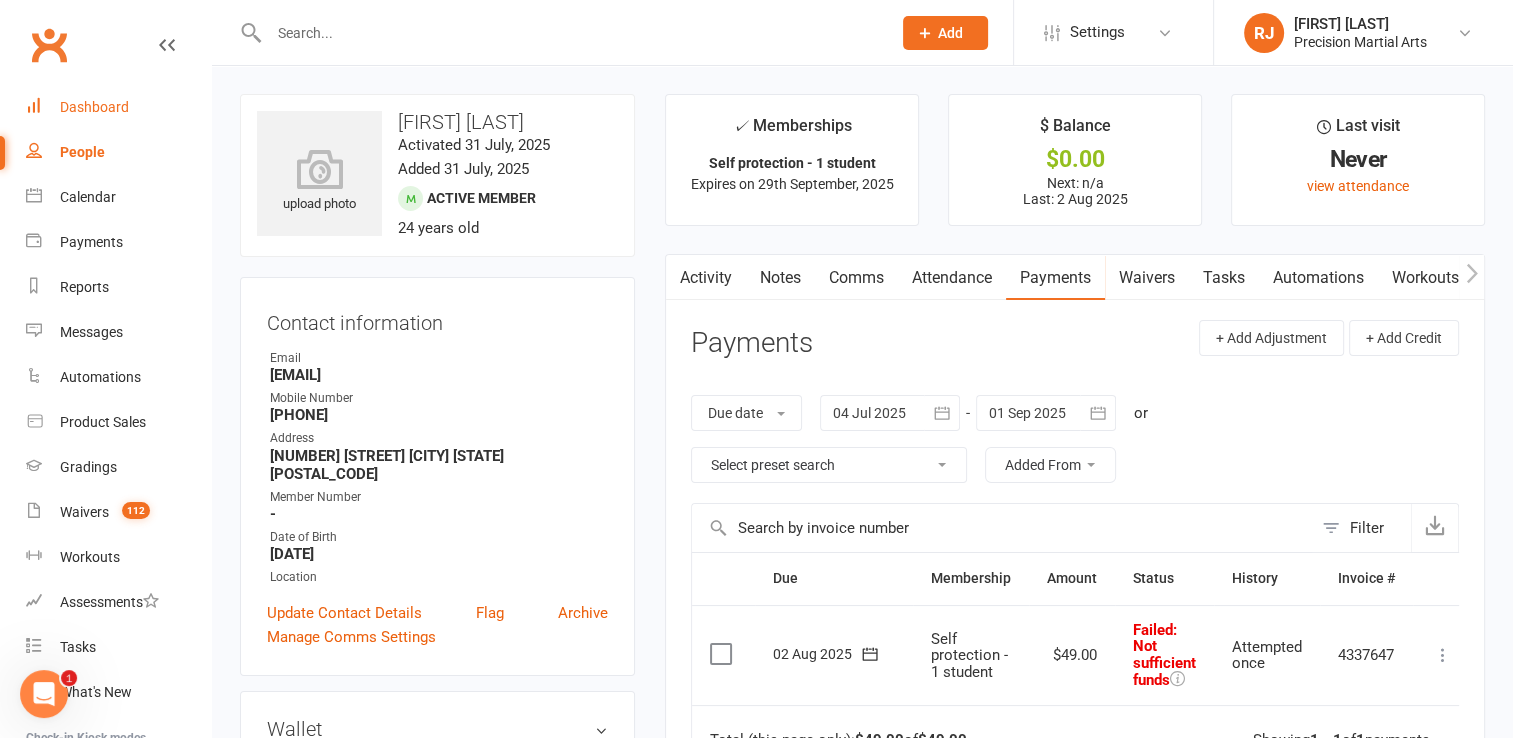 click on "Dashboard" at bounding box center [94, 107] 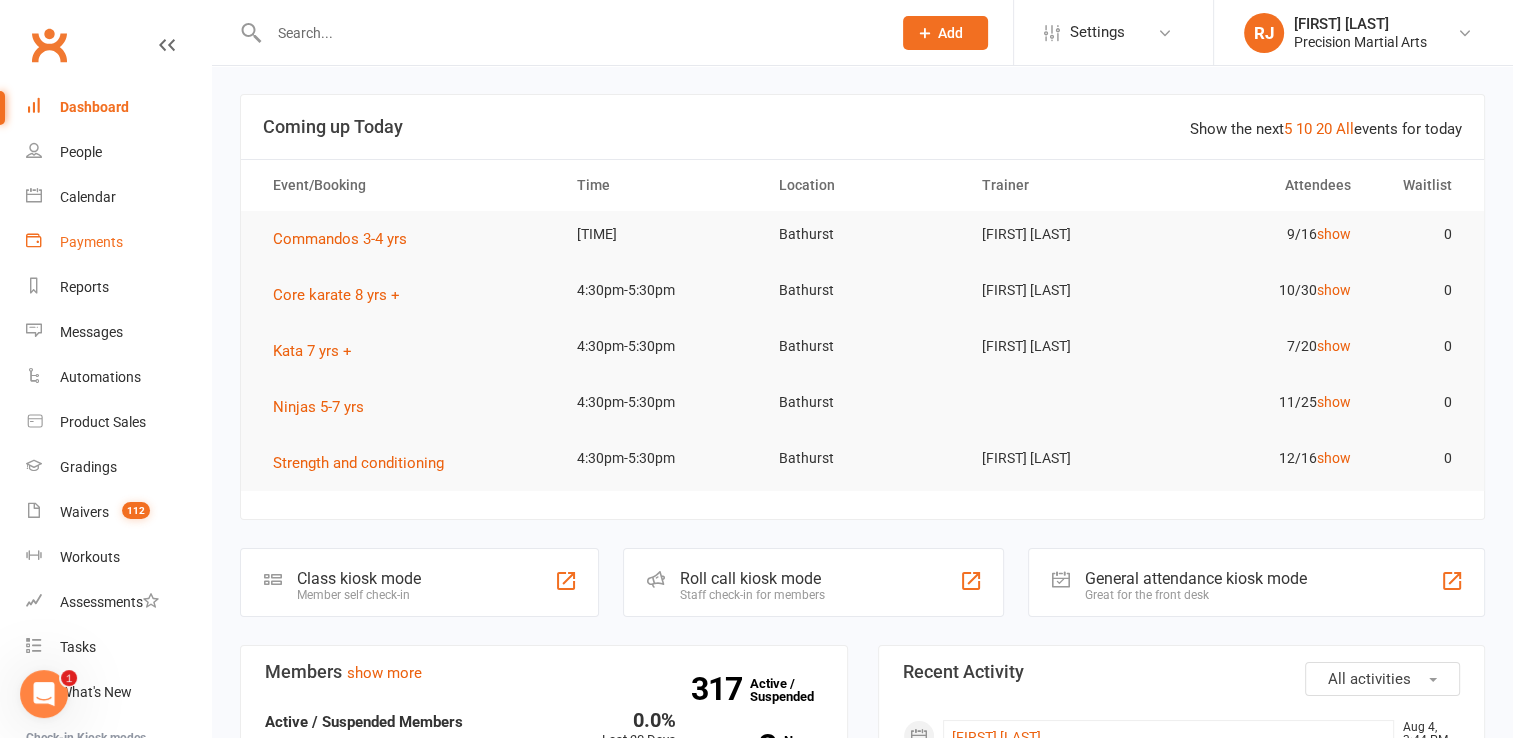 click on "Payments" at bounding box center [91, 242] 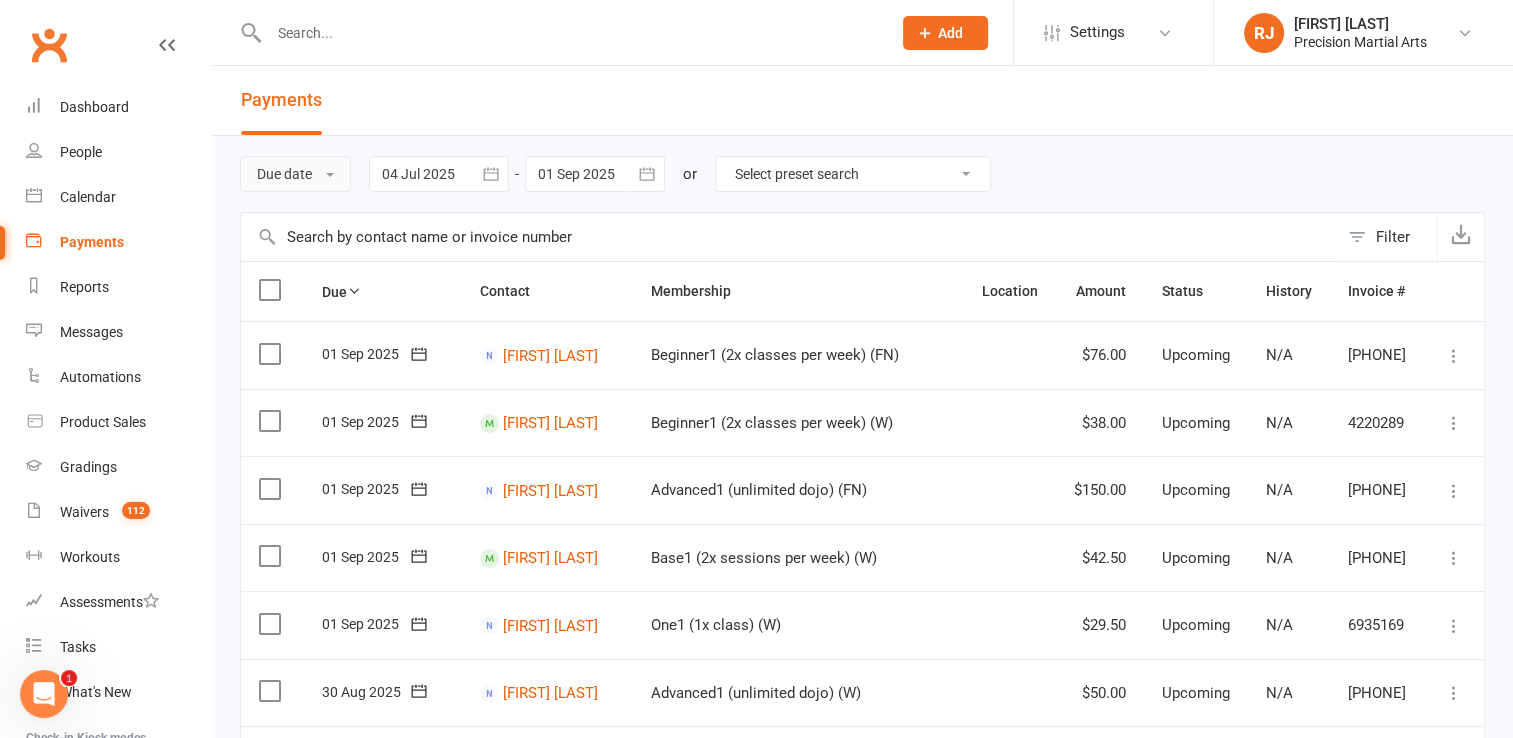 click on "Due date" at bounding box center (295, 174) 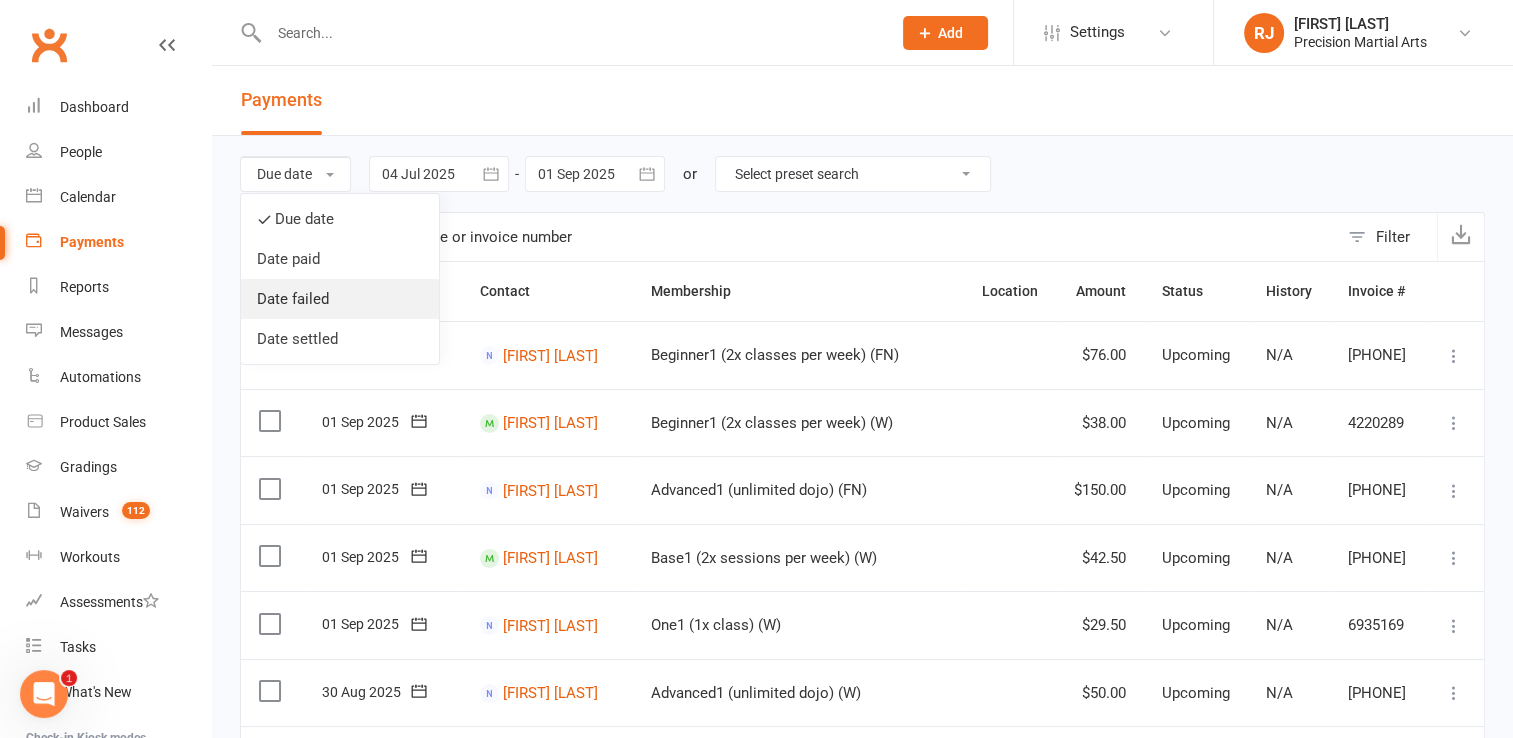 click on "Date failed" at bounding box center [340, 299] 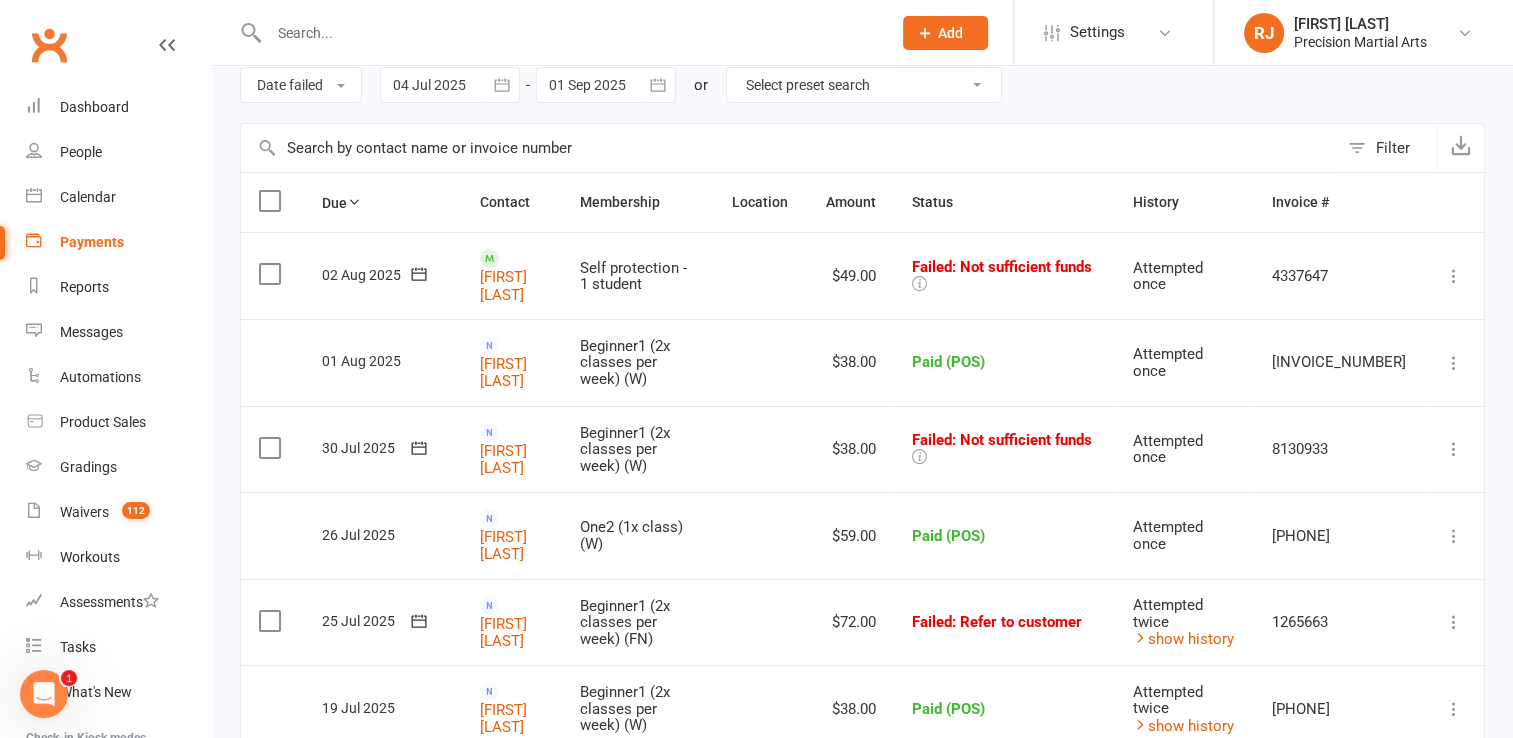 scroll, scrollTop: 91, scrollLeft: 0, axis: vertical 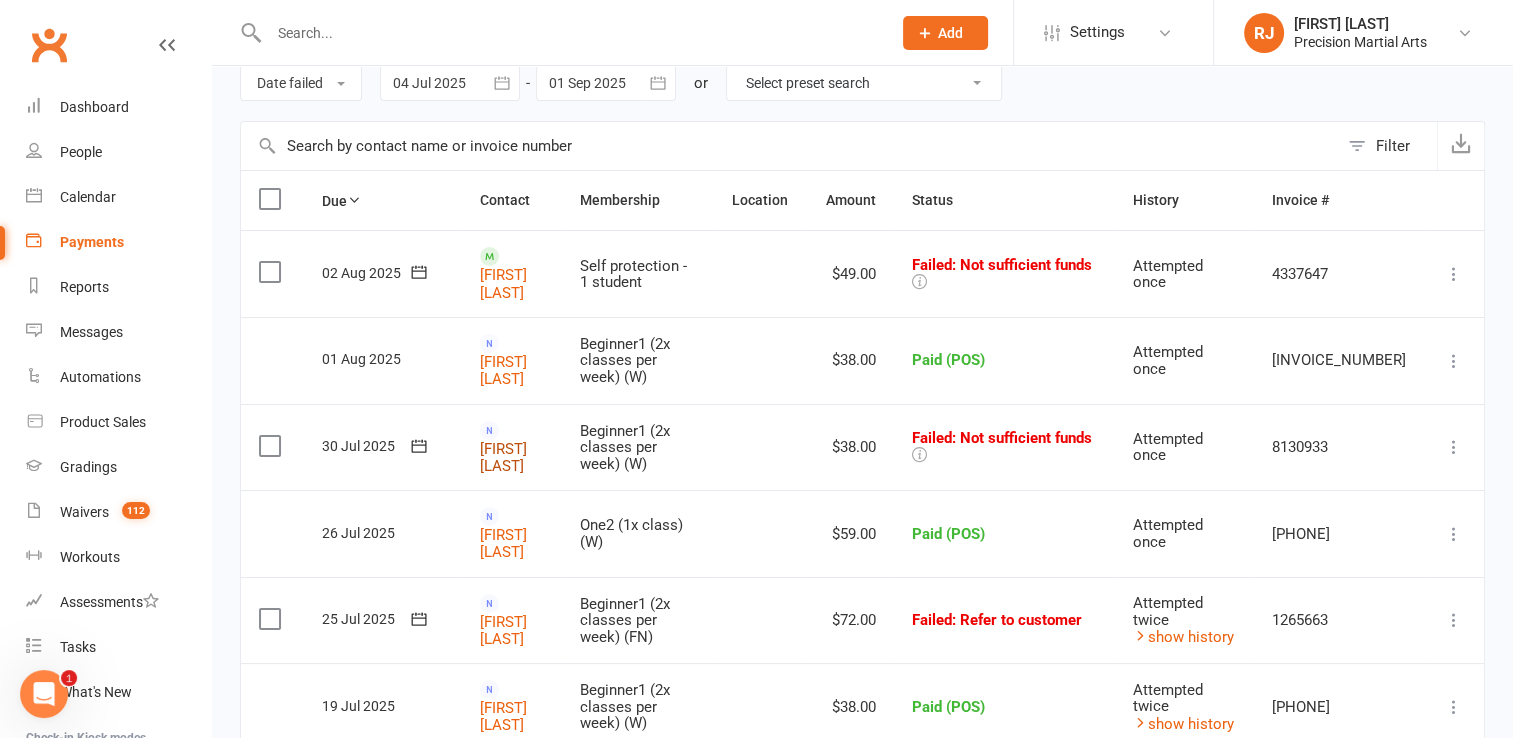 click on "Tegan Goodlet" at bounding box center (503, 456) 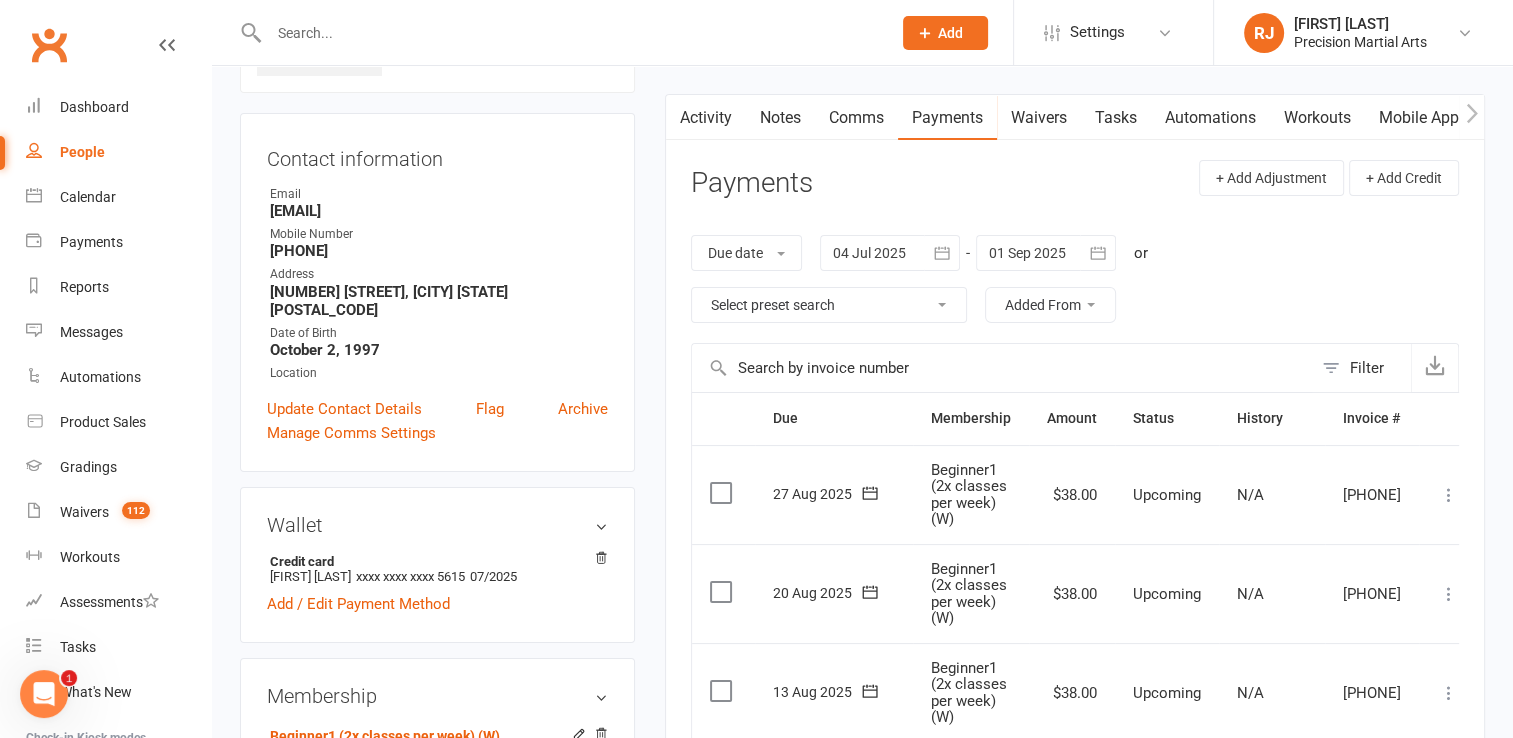 scroll, scrollTop: 200, scrollLeft: 0, axis: vertical 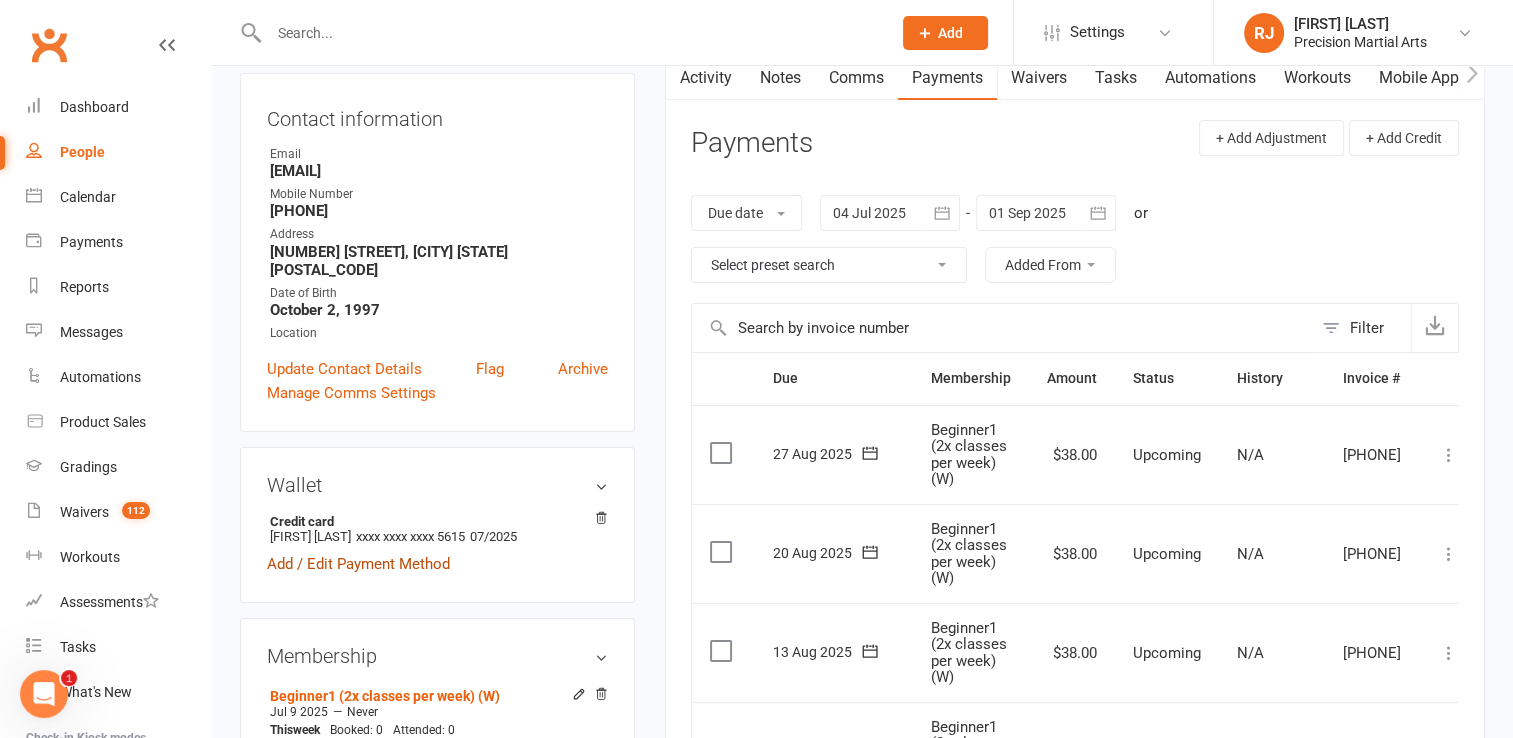 click on "Add / Edit Payment Method" at bounding box center (358, 564) 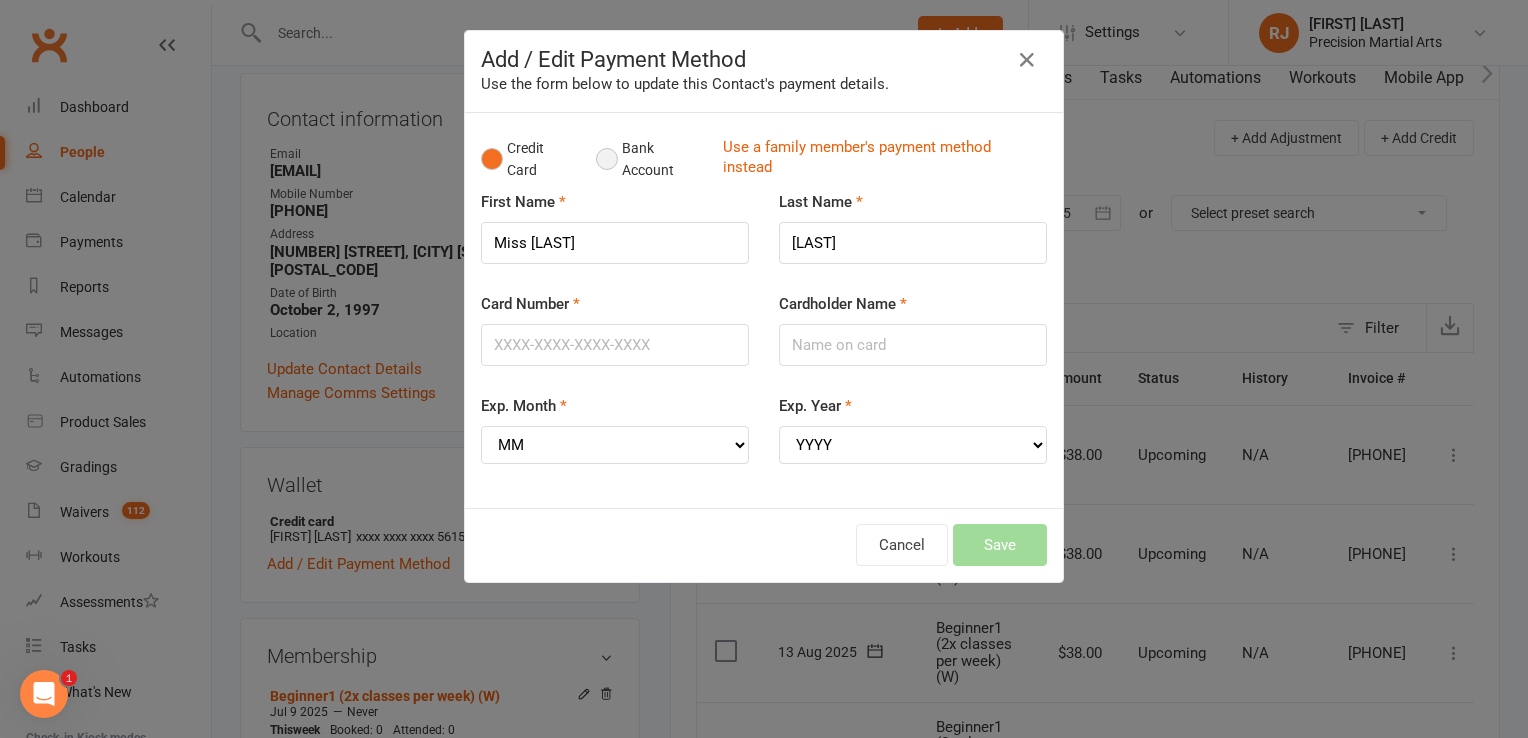 click on "Bank Account" at bounding box center [651, 159] 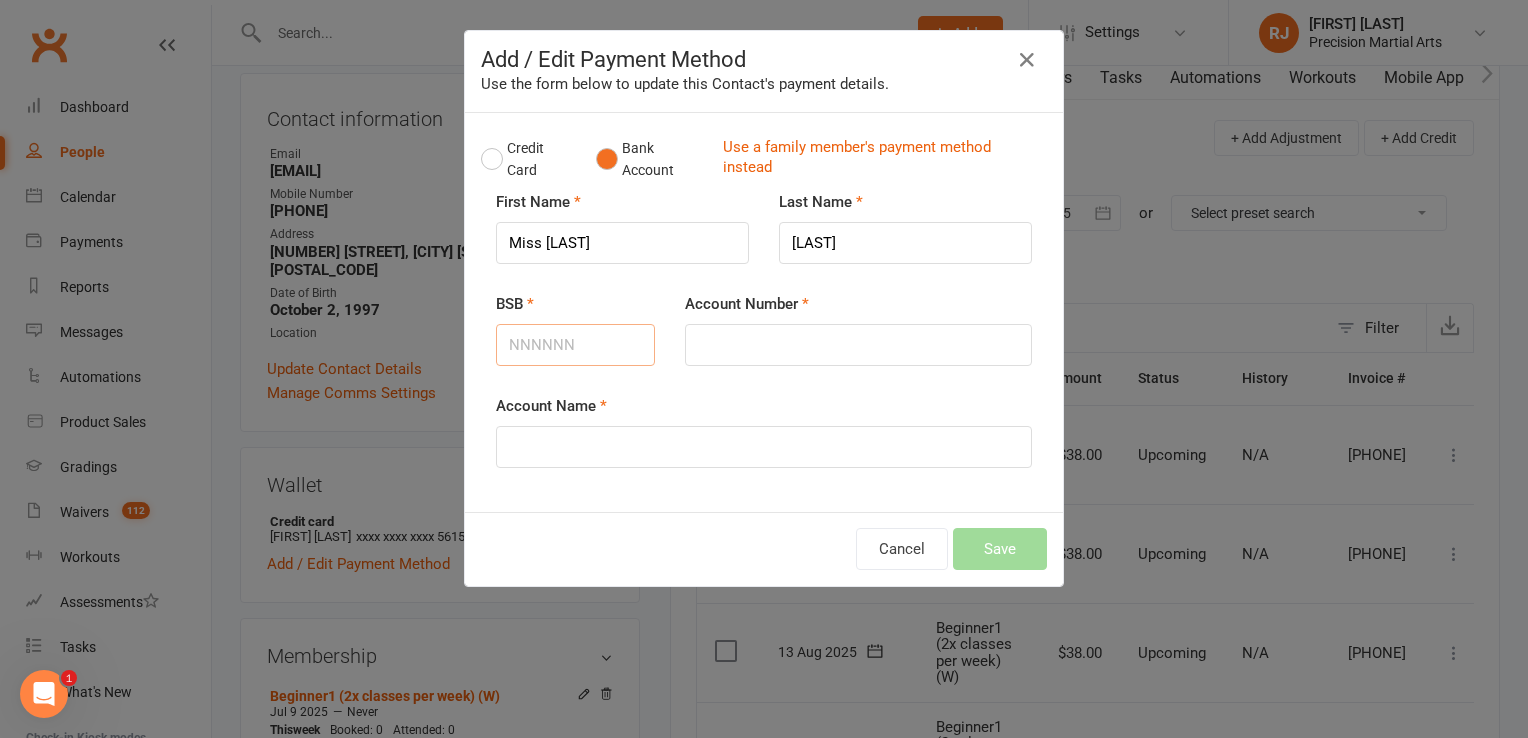 click on "BSB" at bounding box center [575, 345] 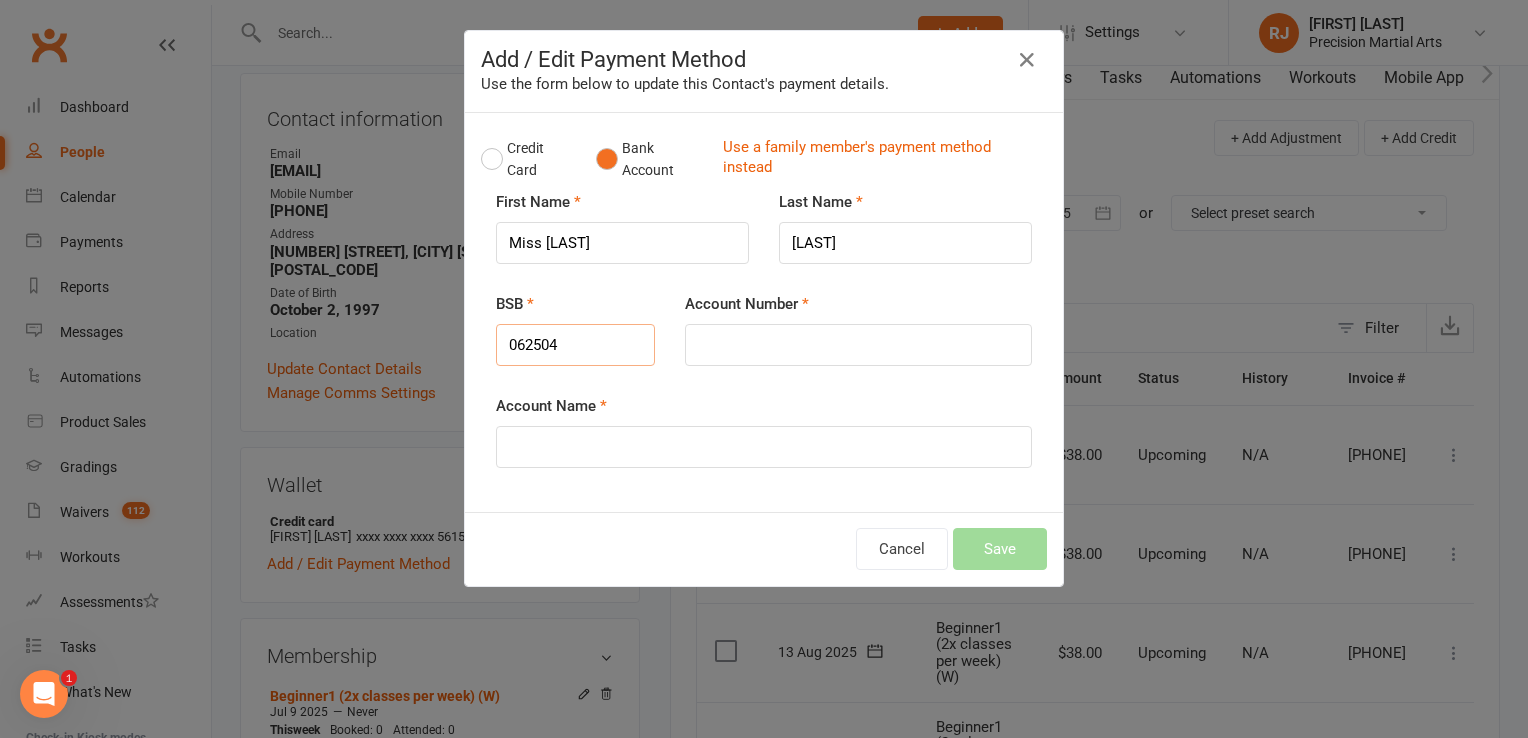 type on "062504" 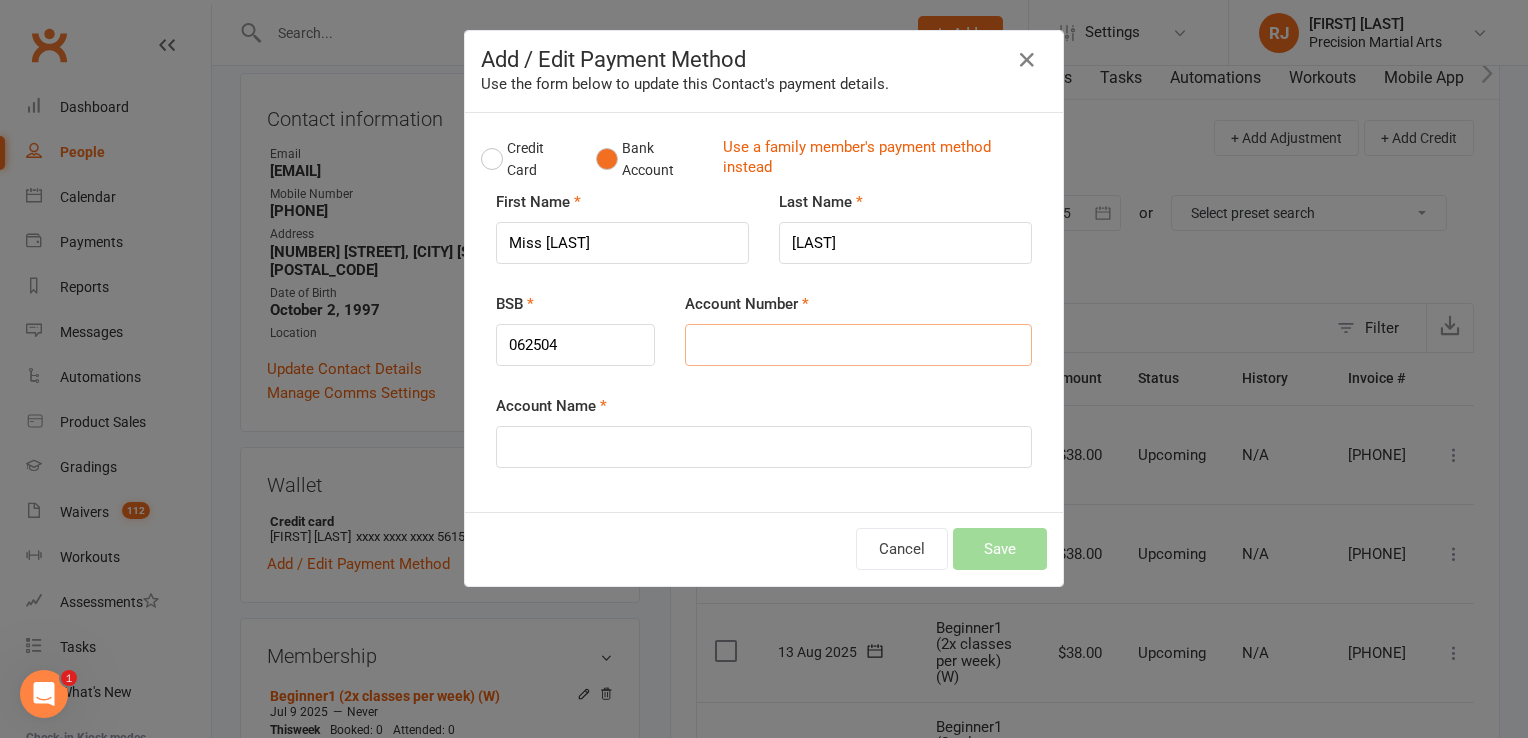click on "Account Number" at bounding box center (858, 345) 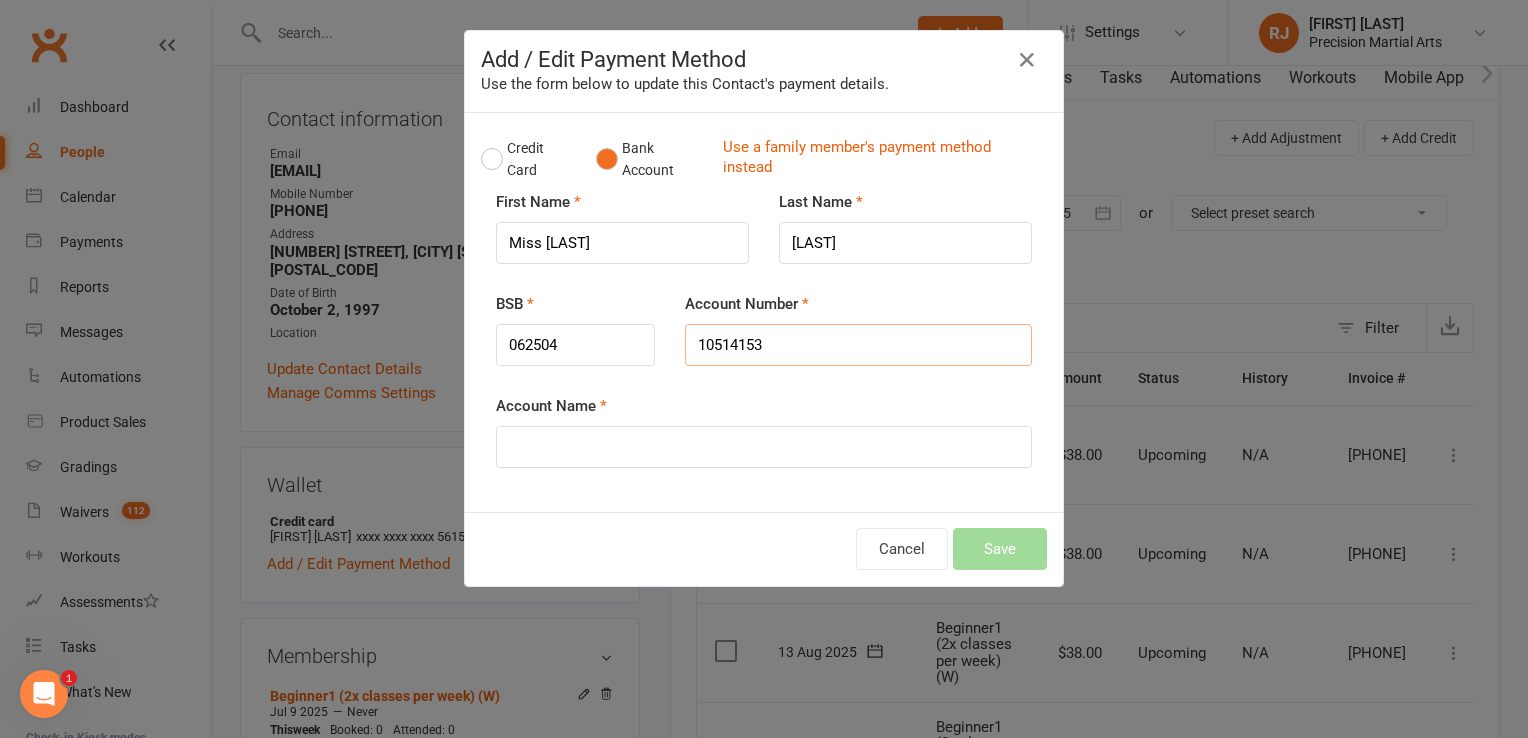 type on "10514153" 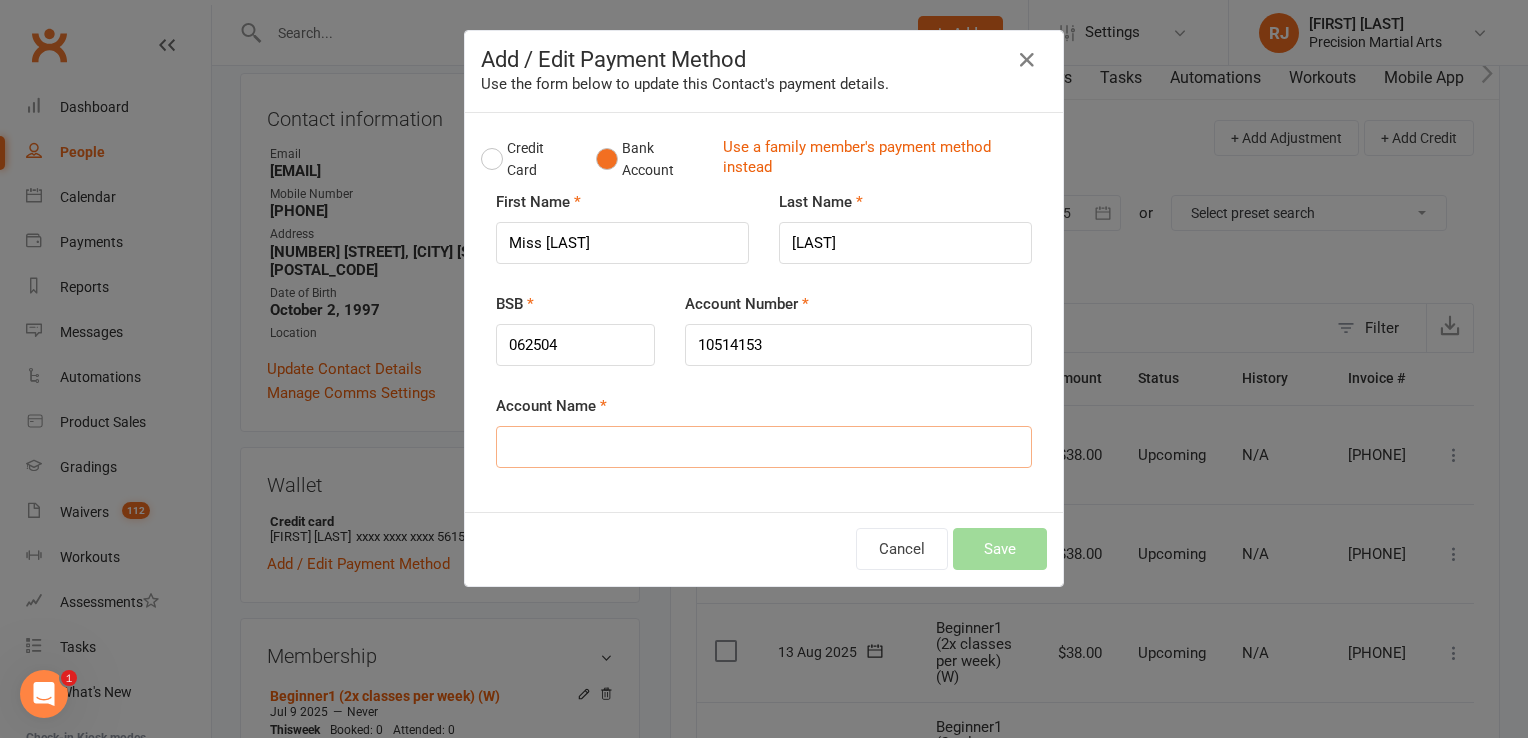 click on "Account Name" at bounding box center (764, 447) 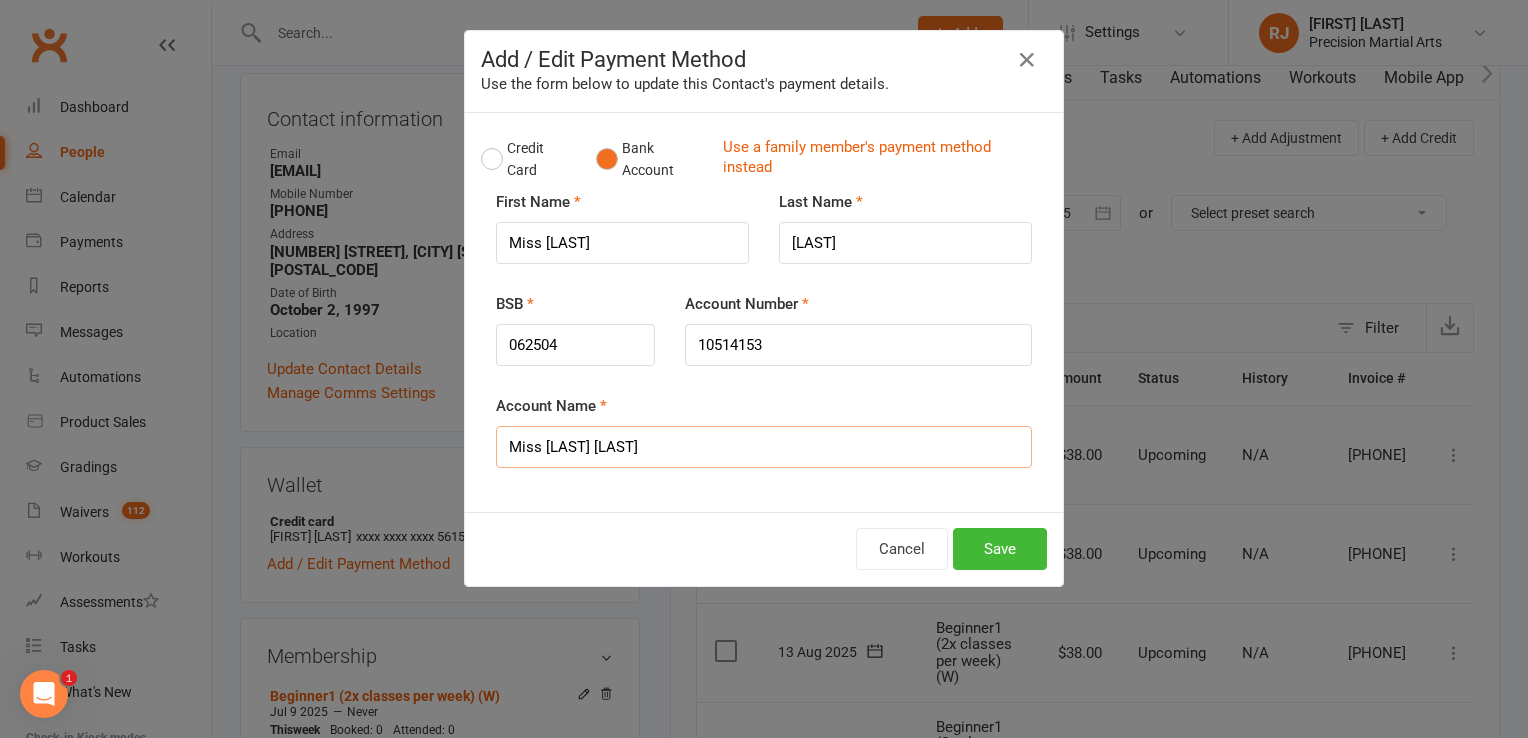 click on "Miss Tegan Goodlet" at bounding box center [764, 447] 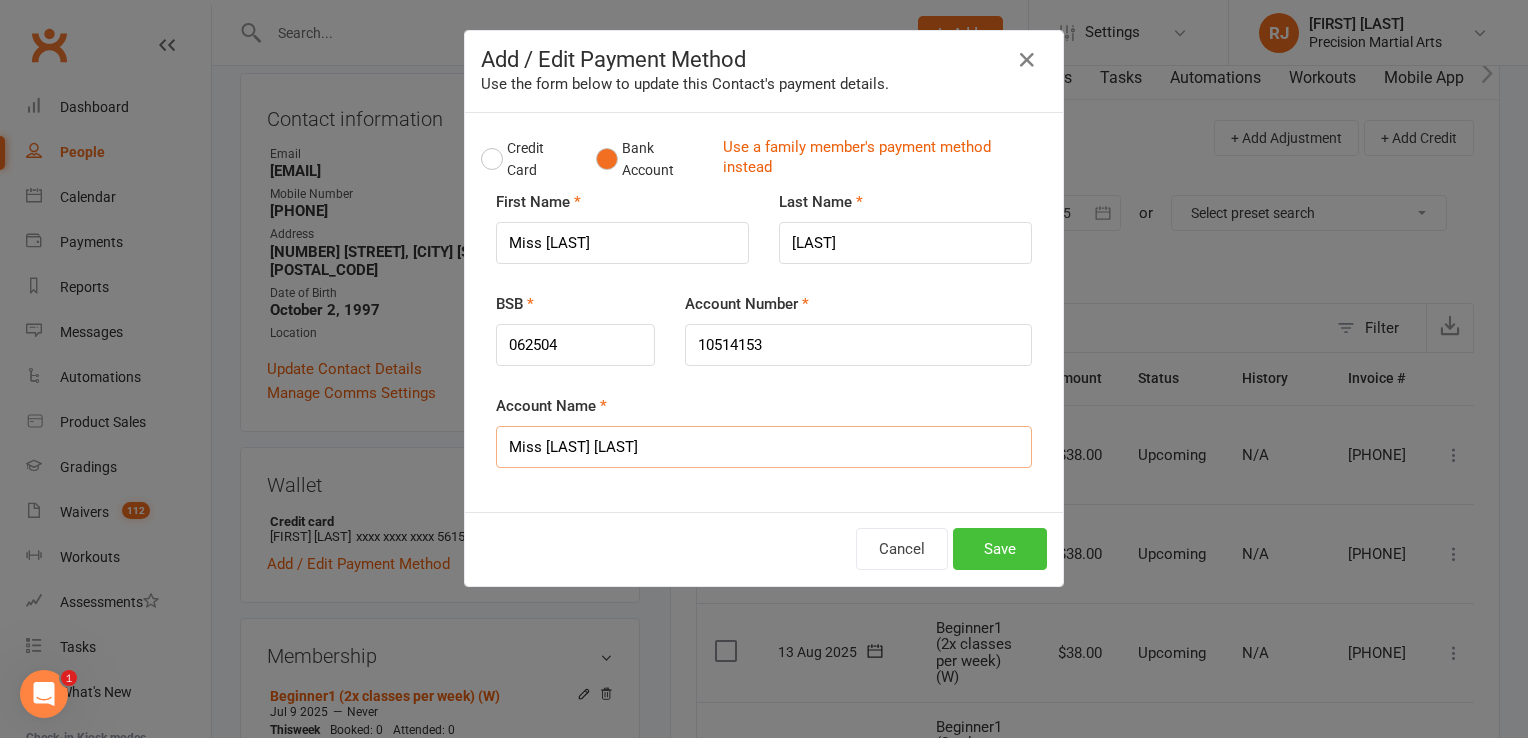 type on "Miss Tegan Goodlet" 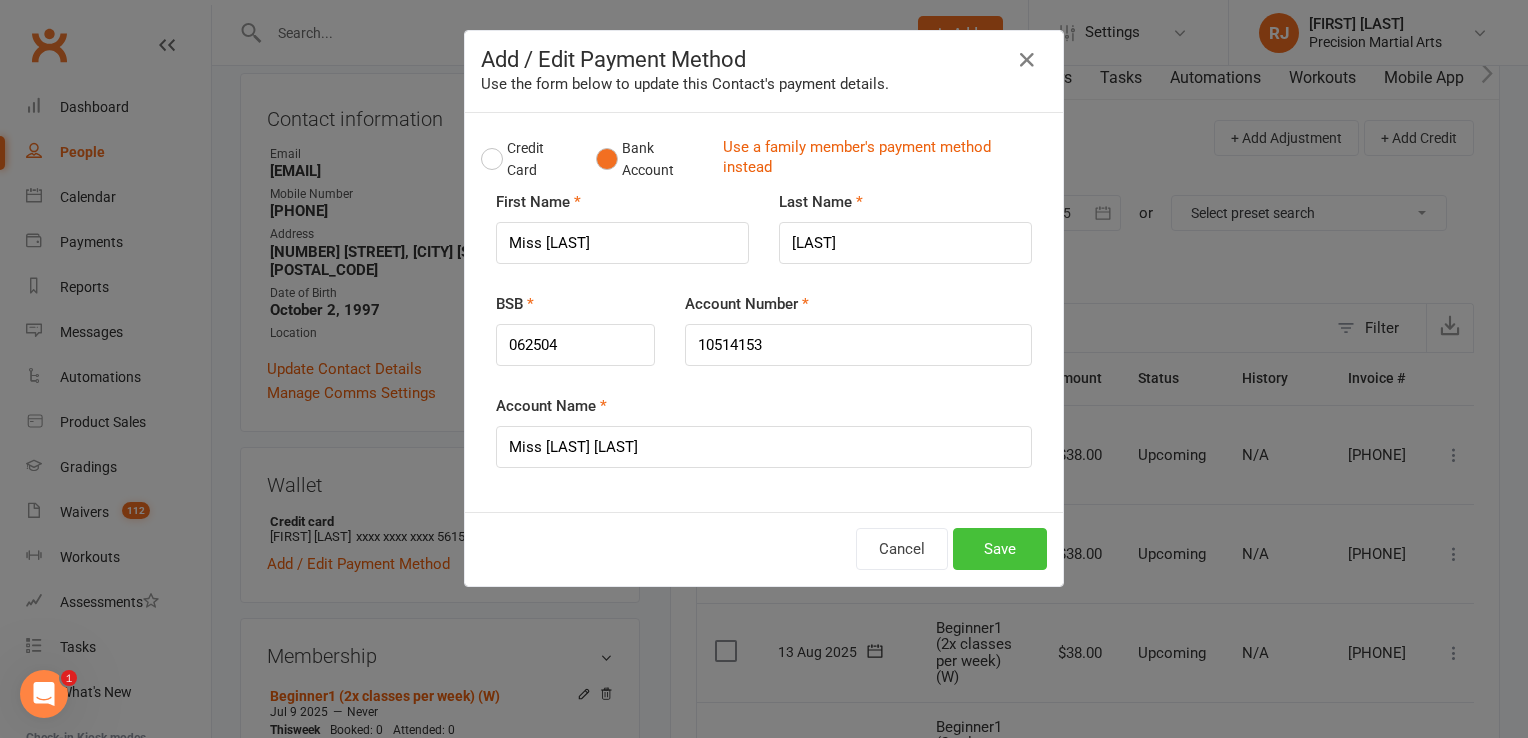 click on "Save" at bounding box center [1000, 549] 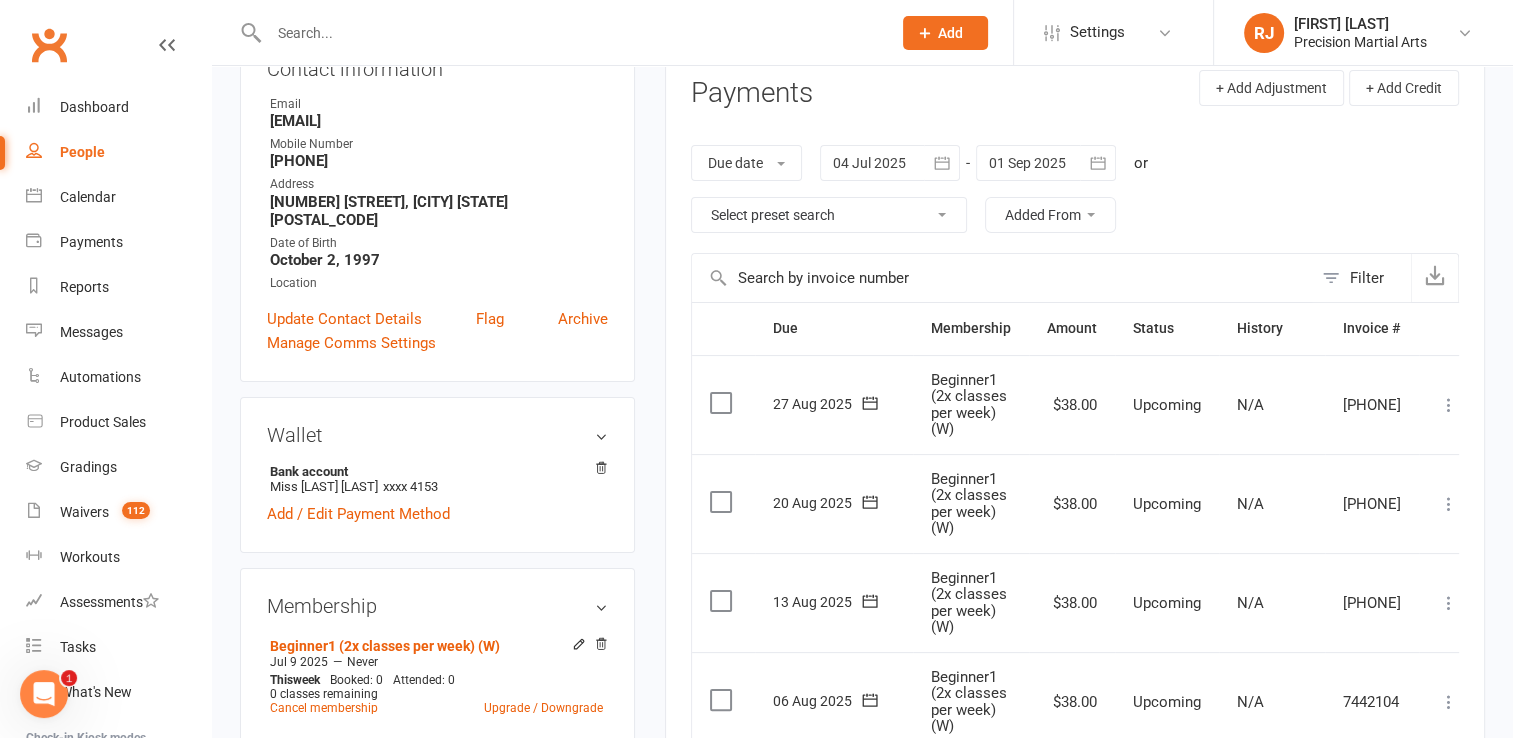 scroll, scrollTop: 181, scrollLeft: 0, axis: vertical 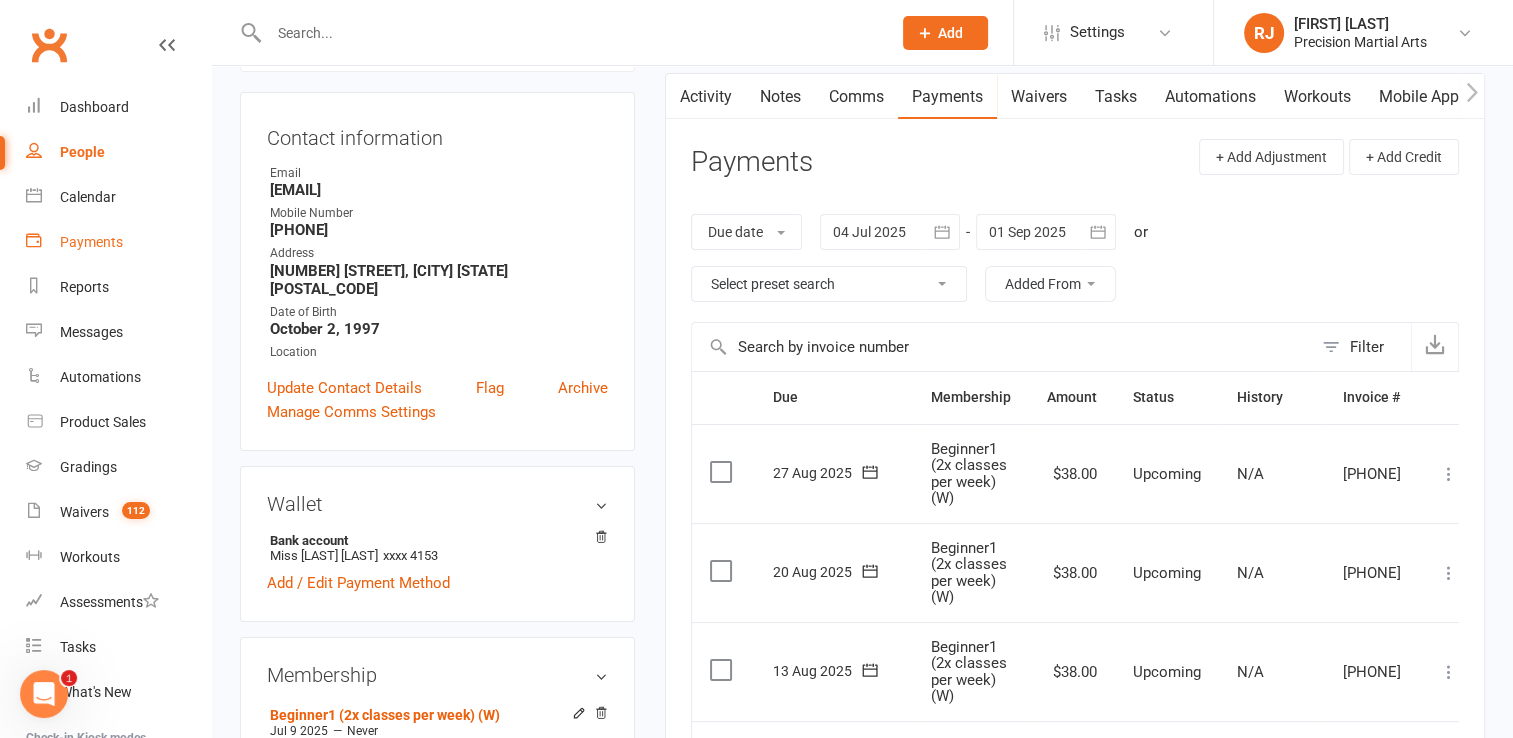 click on "Payments" at bounding box center [118, 242] 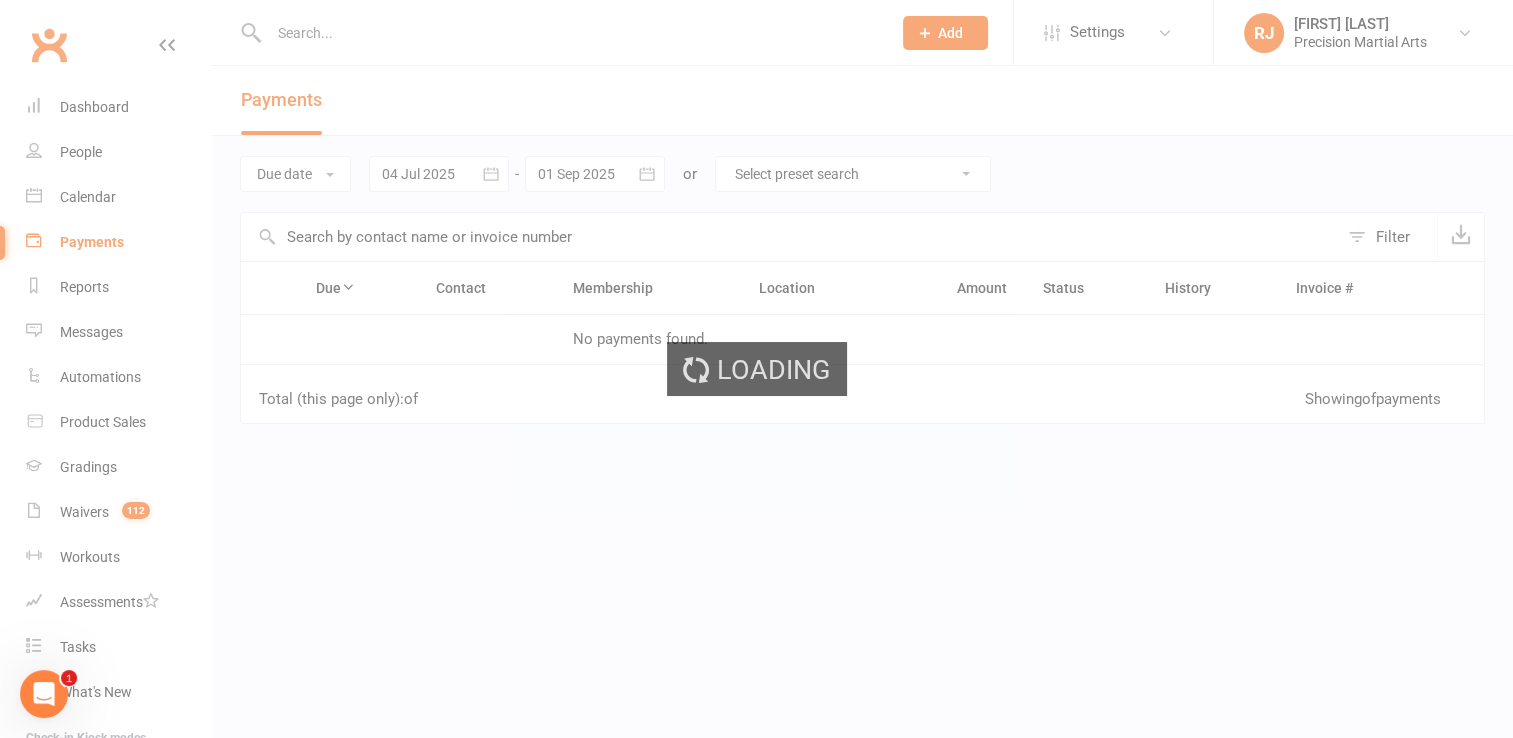 scroll, scrollTop: 0, scrollLeft: 0, axis: both 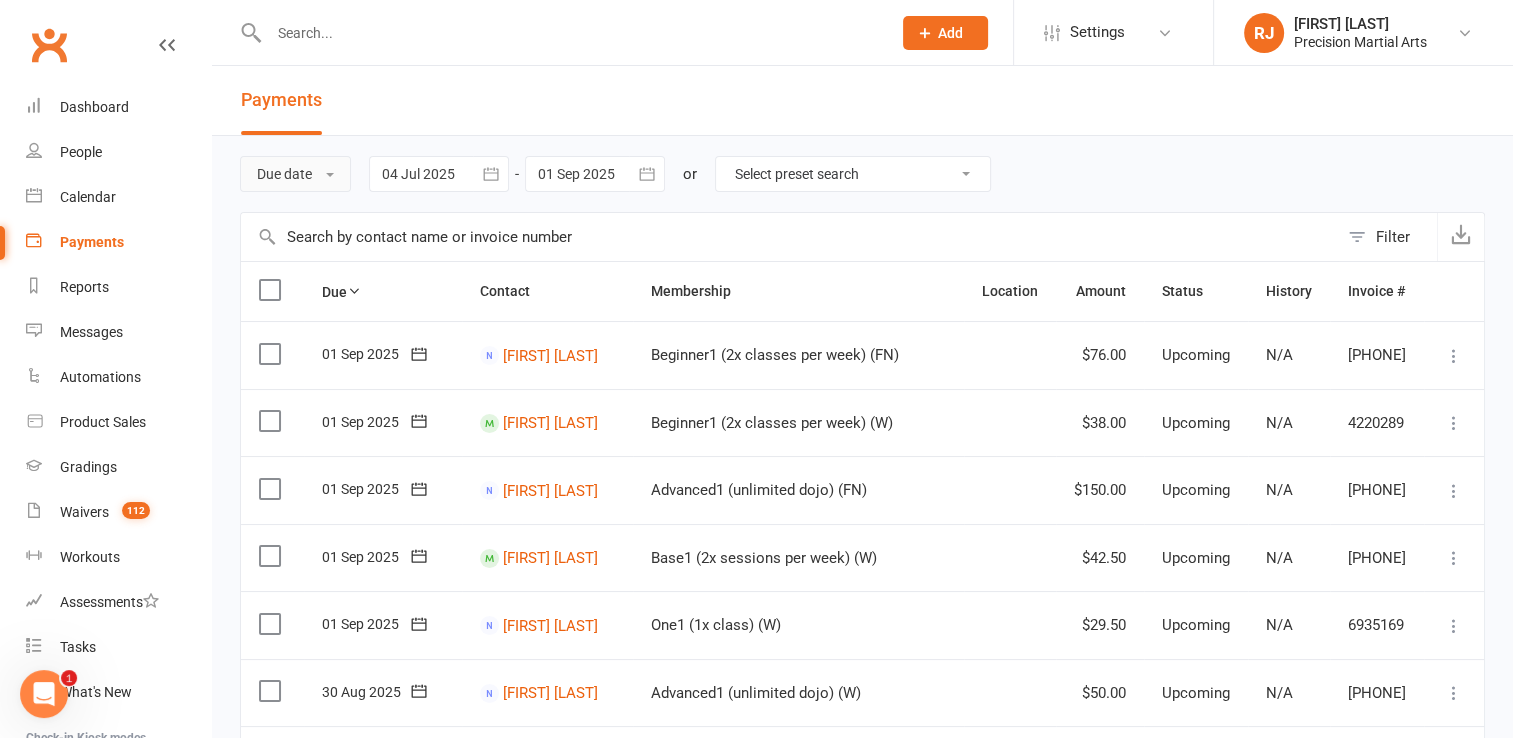 click on "Due date" at bounding box center (295, 174) 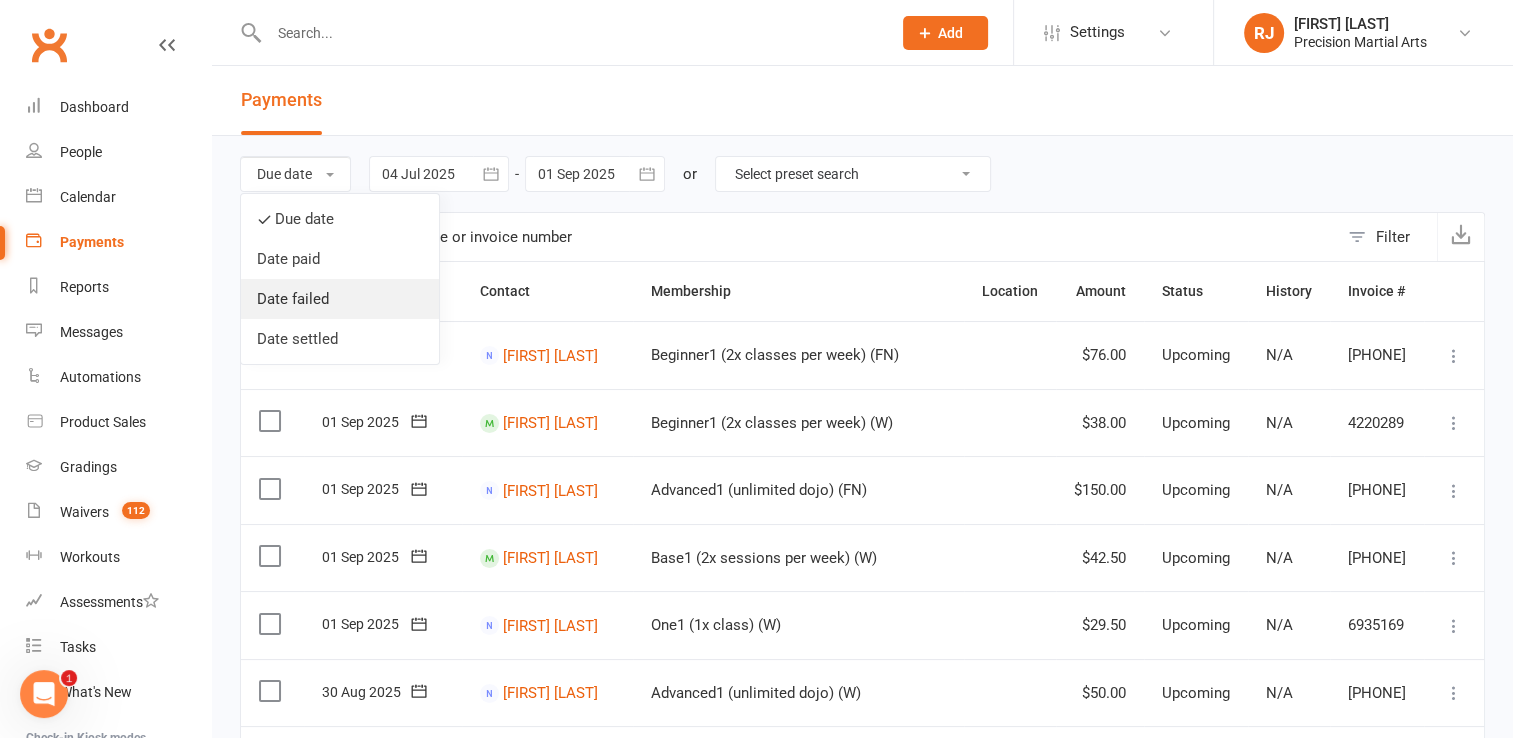 click on "Date failed" at bounding box center (340, 299) 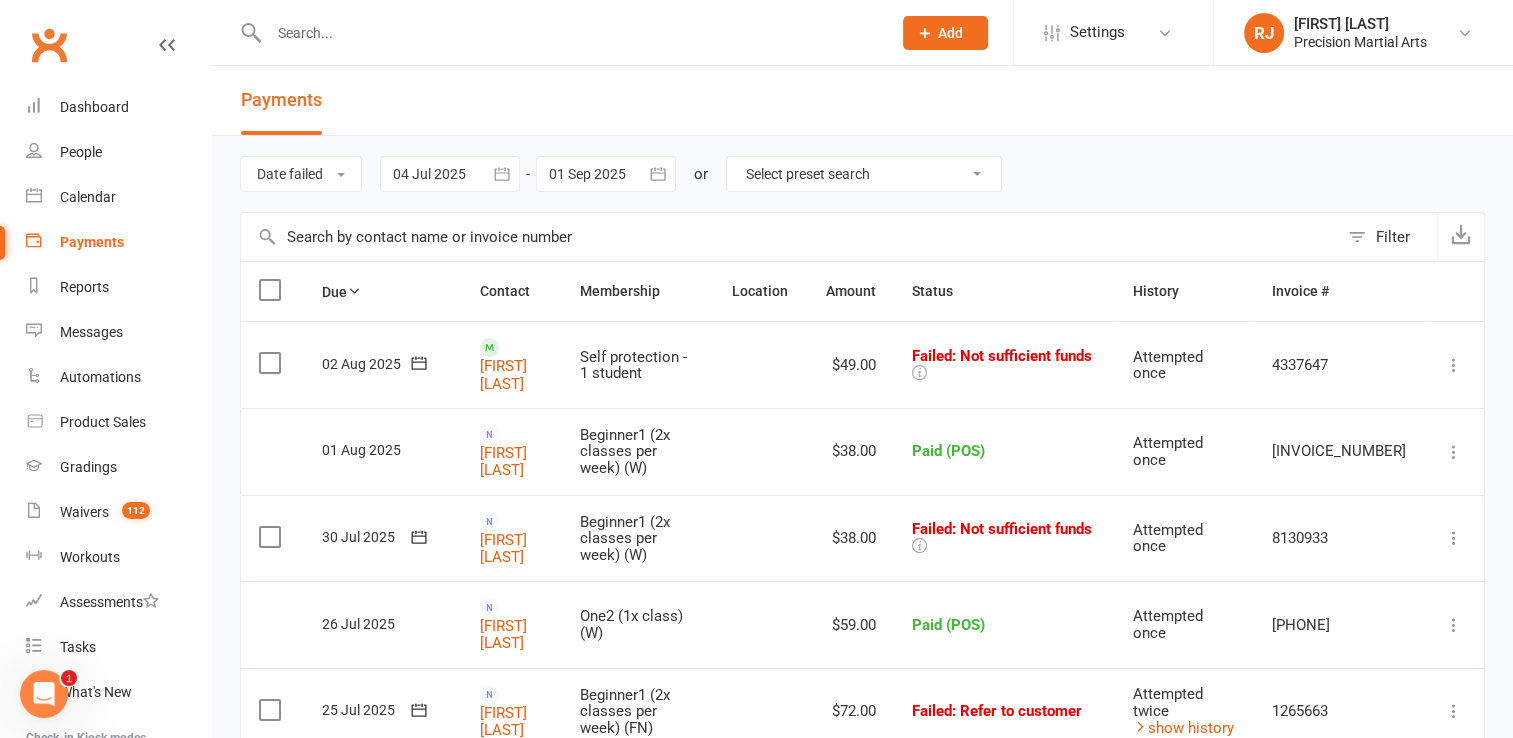 click at bounding box center (1454, 538) 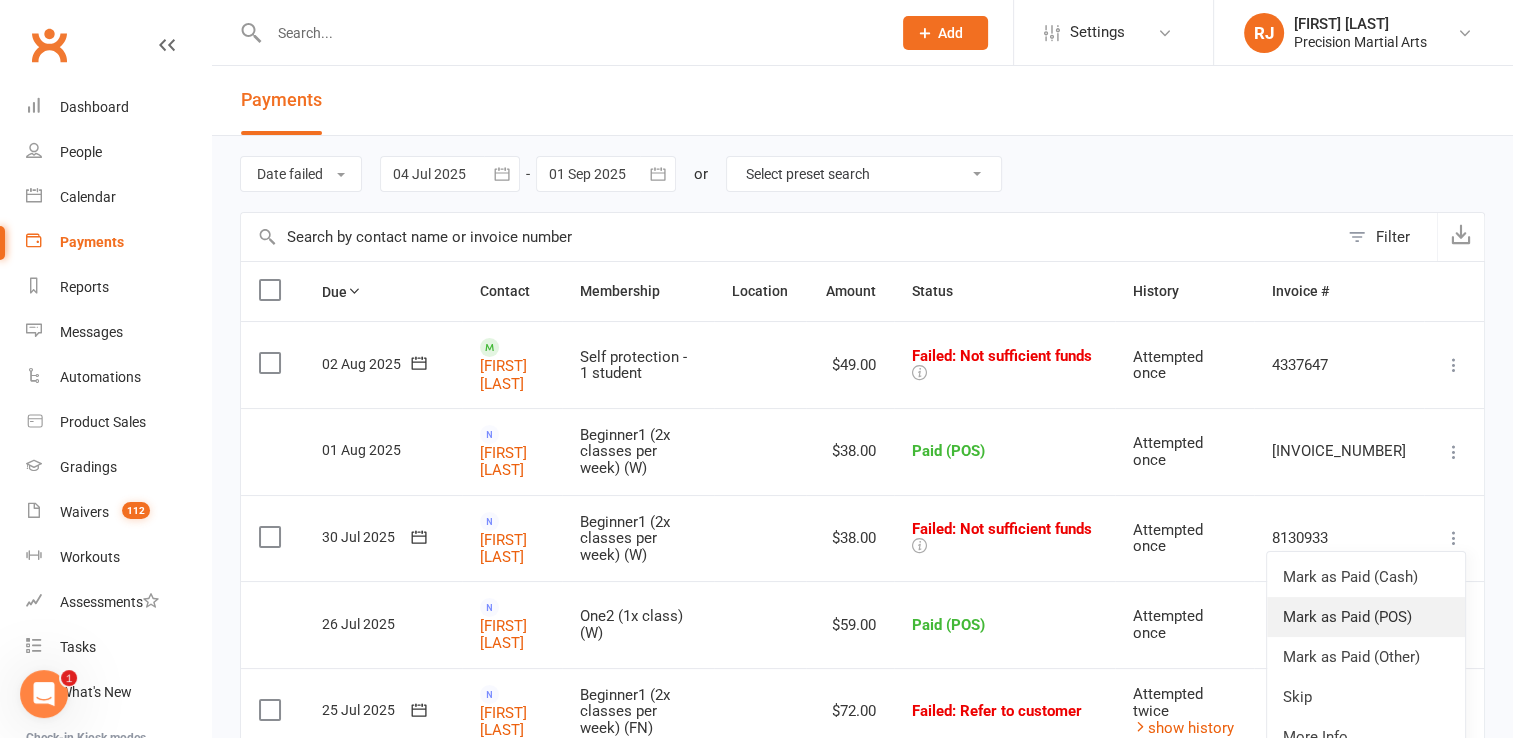 click on "Mark as Paid (POS)" at bounding box center (1366, 617) 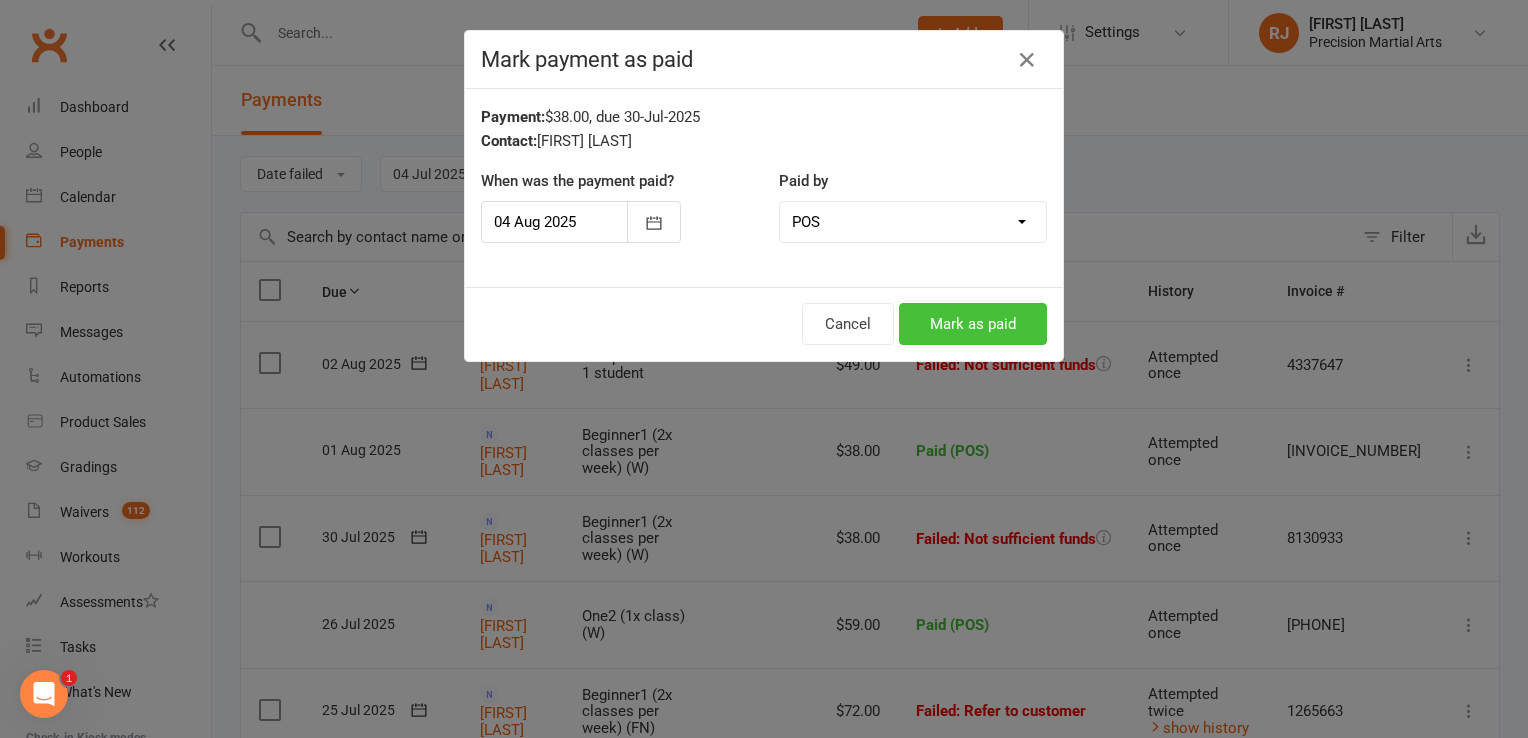 click on "Mark as paid" at bounding box center [973, 324] 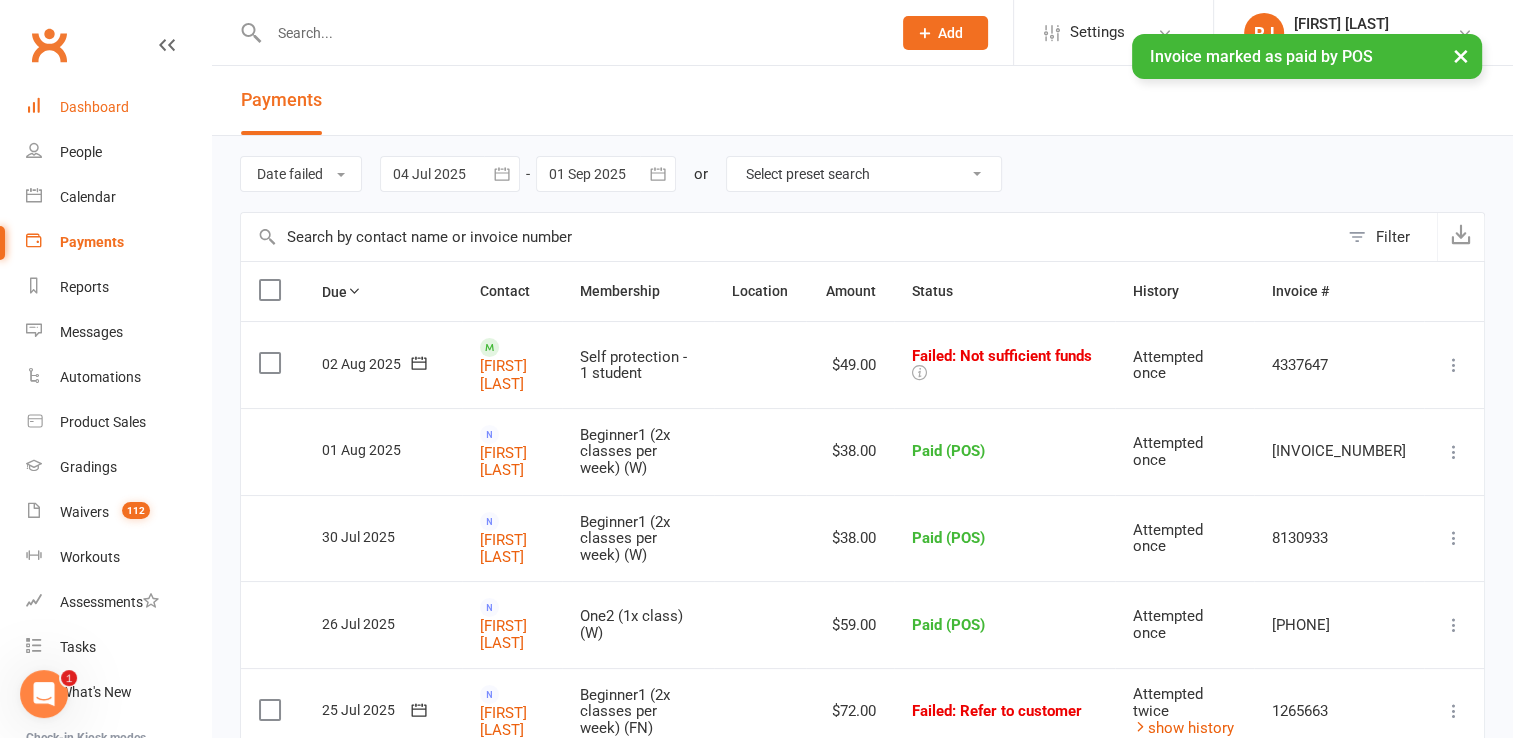 click on "Dashboard" at bounding box center [94, 107] 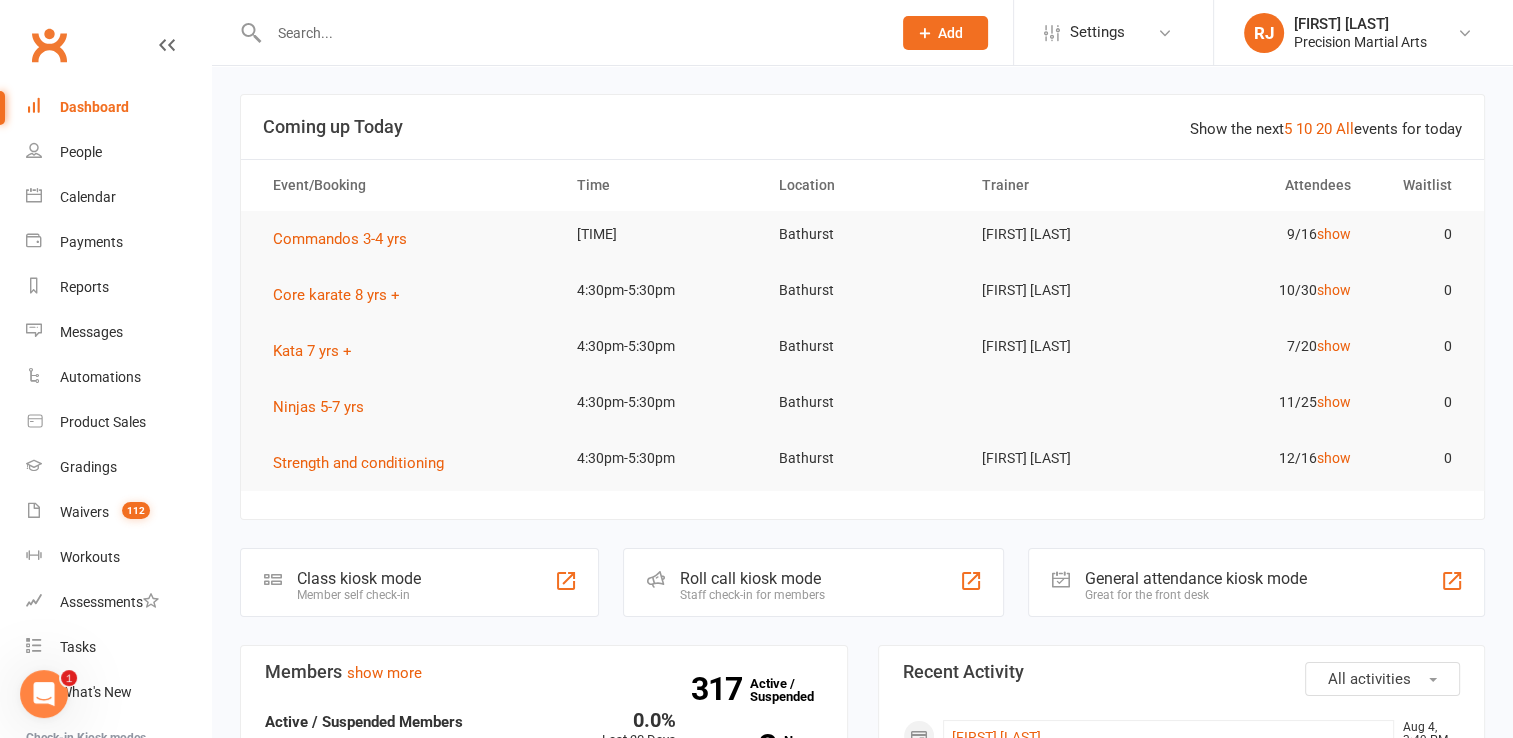 click at bounding box center [570, 33] 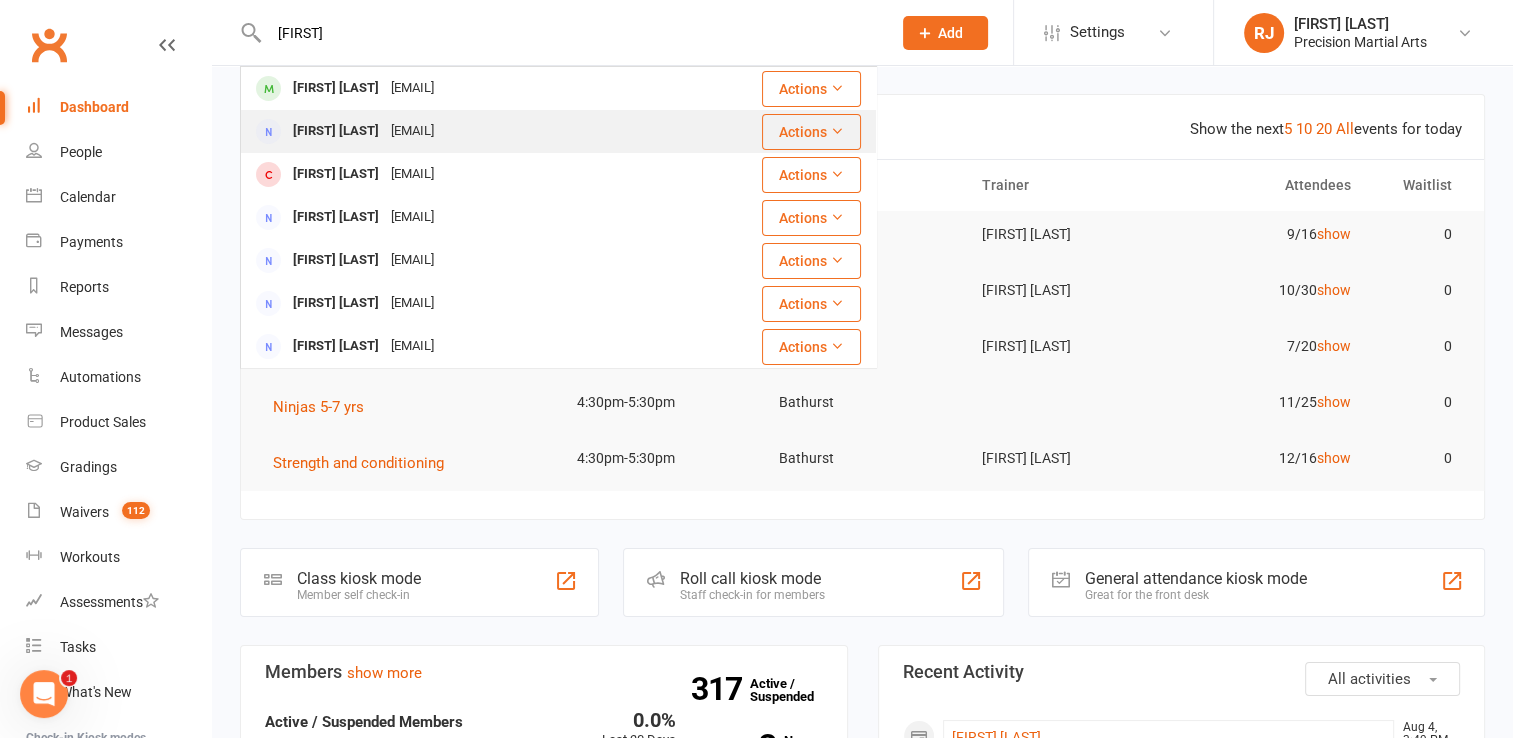 type on "chelse" 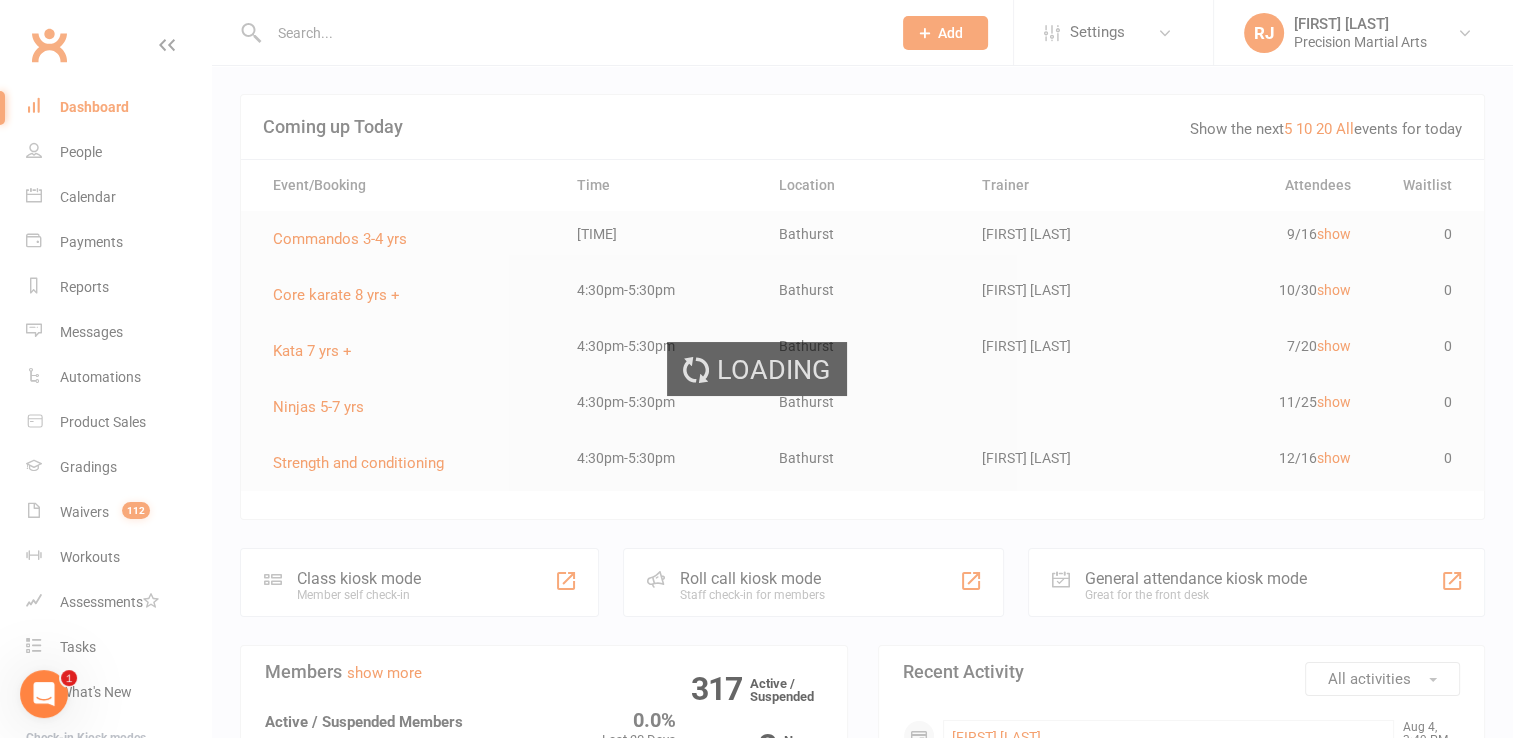 click on "Loading" at bounding box center [756, 369] 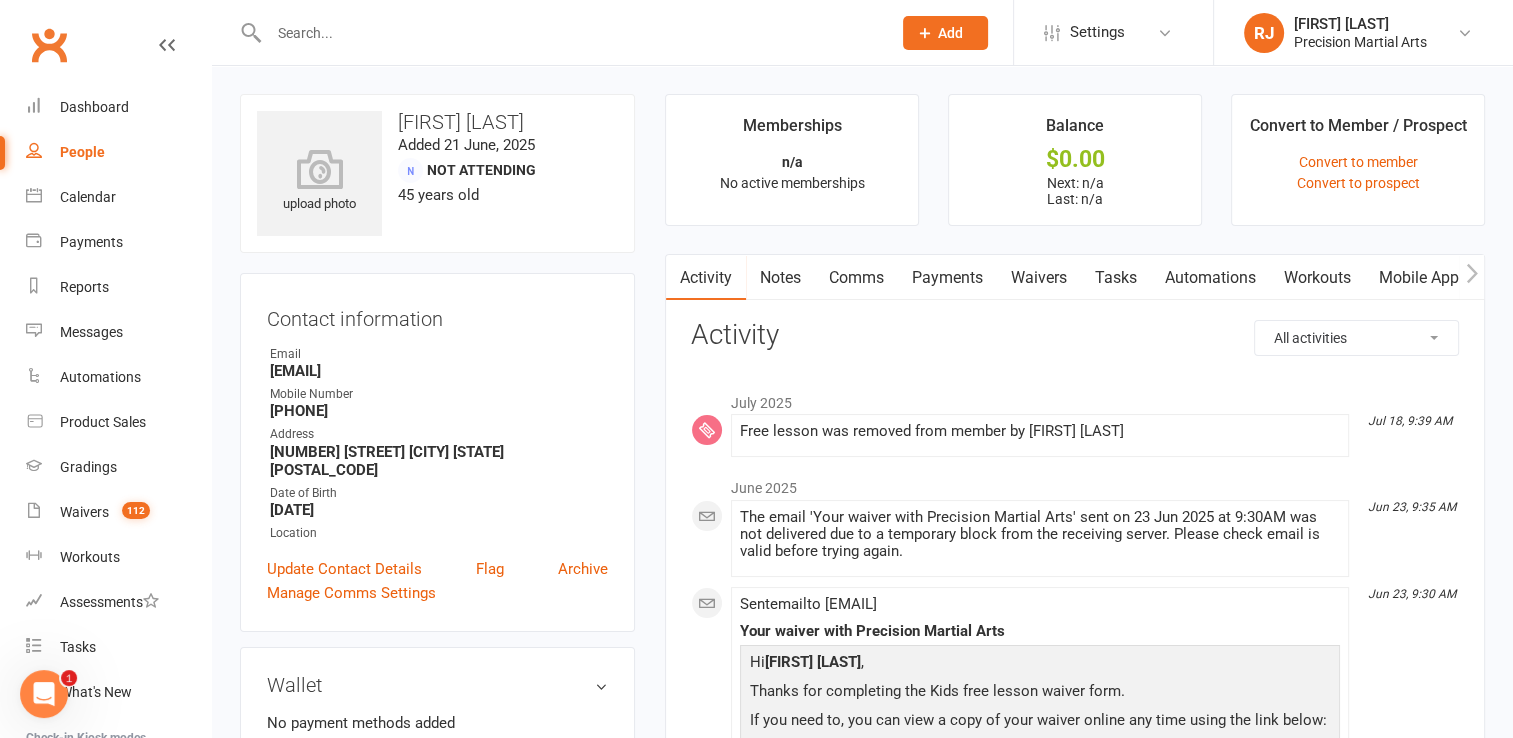 click at bounding box center [570, 33] 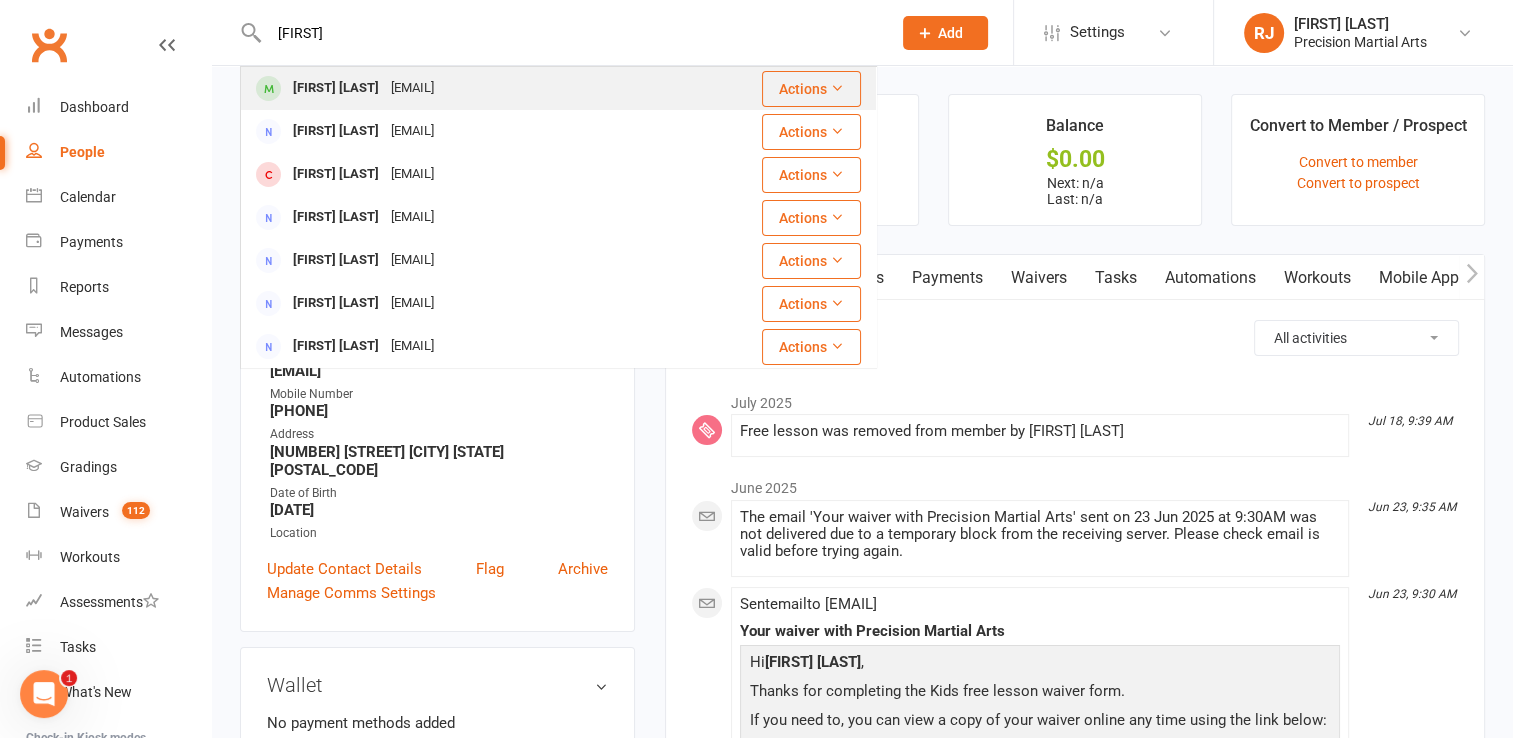 type on "chelse" 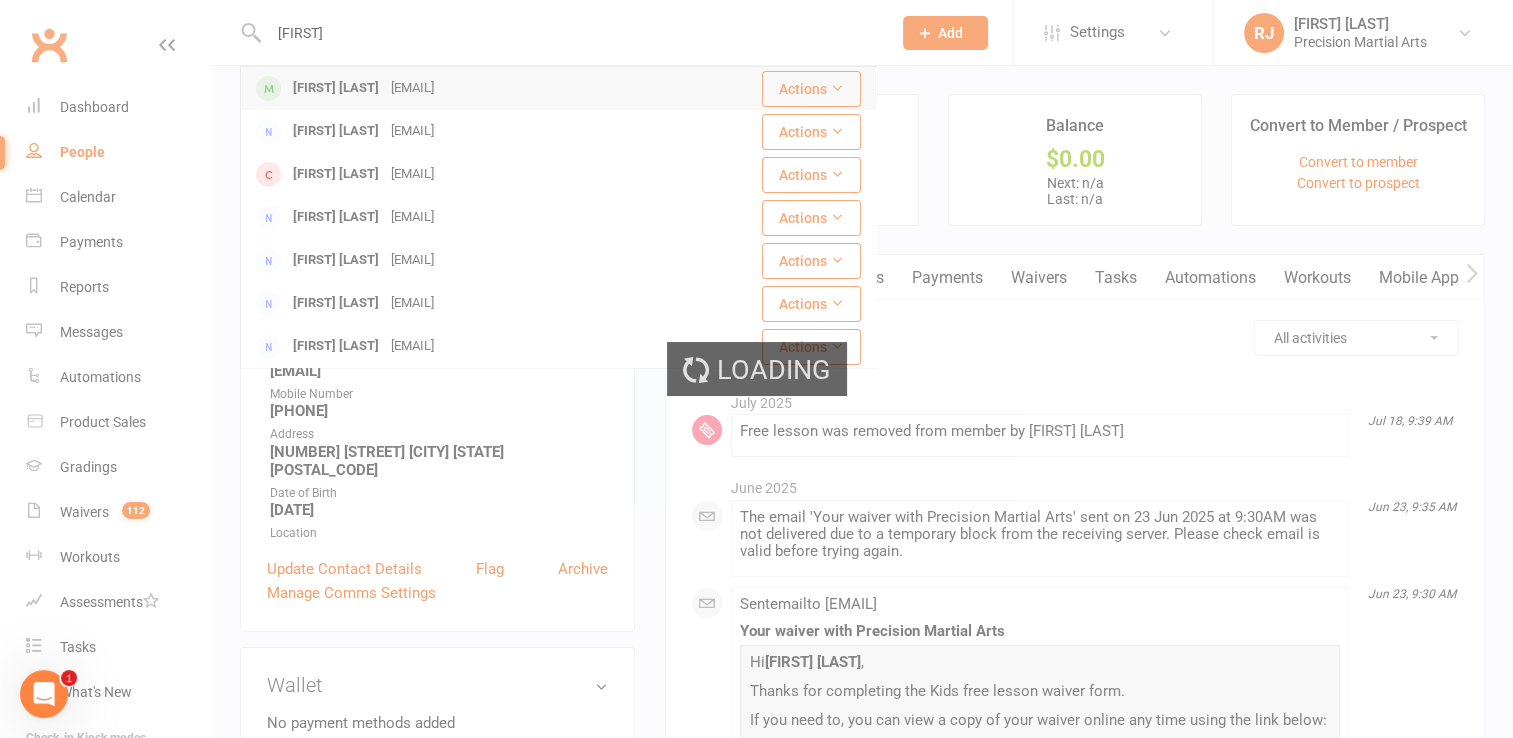type 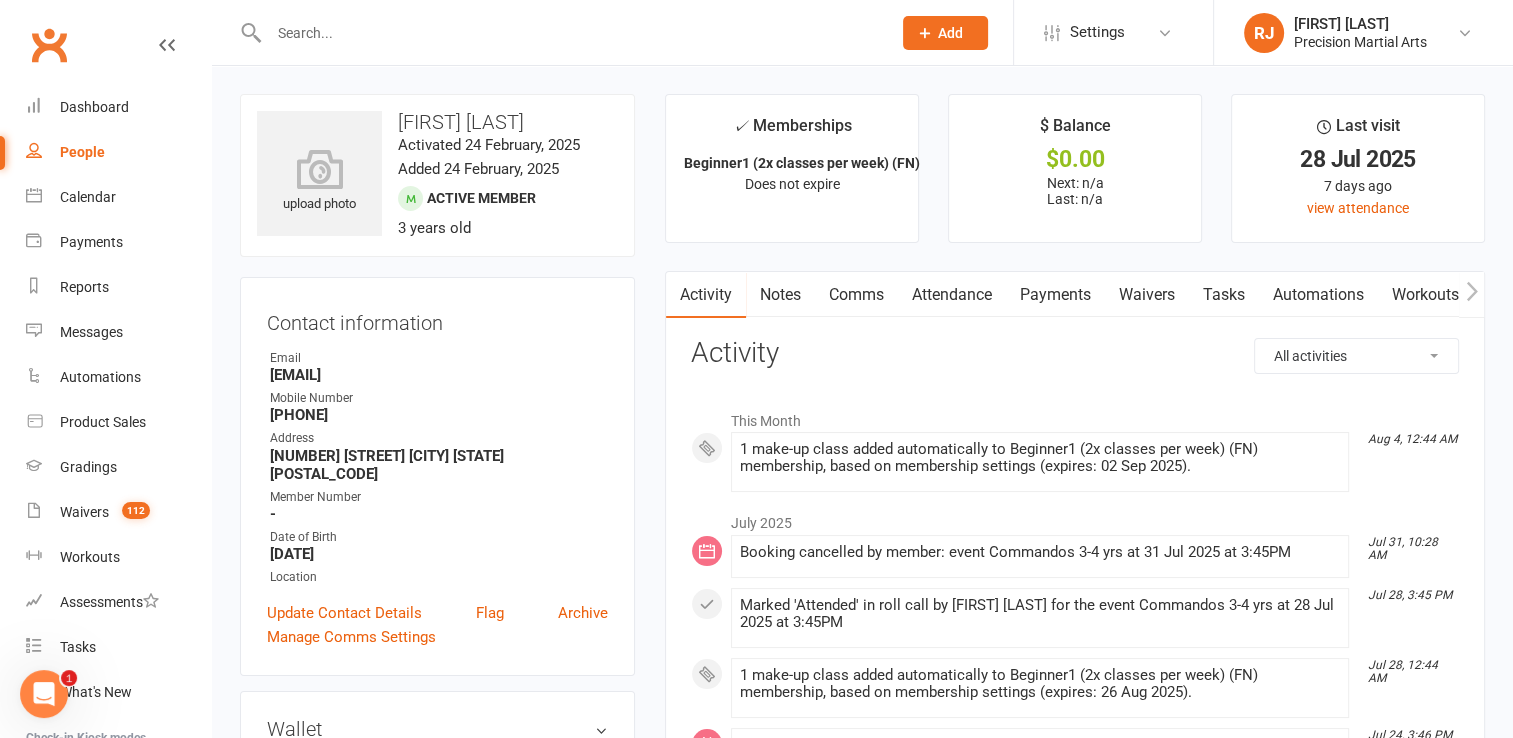 click on "upload photo Chelsey Formann Activated 24 February, 2025 Added 24 February, 2025   Active member 3 years old  Contact information Owner   Email  Eviston.michelle@gmail.com
Mobile Number  0431317451
Address  63 edgell st West bathurst New South Wales 2795
Member Number  -
Date of Birth  February 2, 2022
Location
Update Contact Details Flag Archive Manage Comms Settings
Wallet No payment methods added
Add / Edit Payment Method
Membership      Beginner1 (2x classes per week) (FN) Mar 13 2025 — Never This  week Booked: 2 Attended: 0 0 classes remaining    (+ 2 make-up classes) Cancel membership Upgrade / Downgrade Show expired memberships Add new membership
Family Members   Michelle Ryan - Parent / Guardian Add link to existing contact  Add link to new contact
Suspensions  No active suspensions found. Add new suspension
Email / SMS Subscriptions  edit Unsubscribed from Emails No
Unsubscribed from SMSes No
Member Portal Login Details  Styles & Ranks  Emergency Contact Details  edit" at bounding box center [437, 1122] 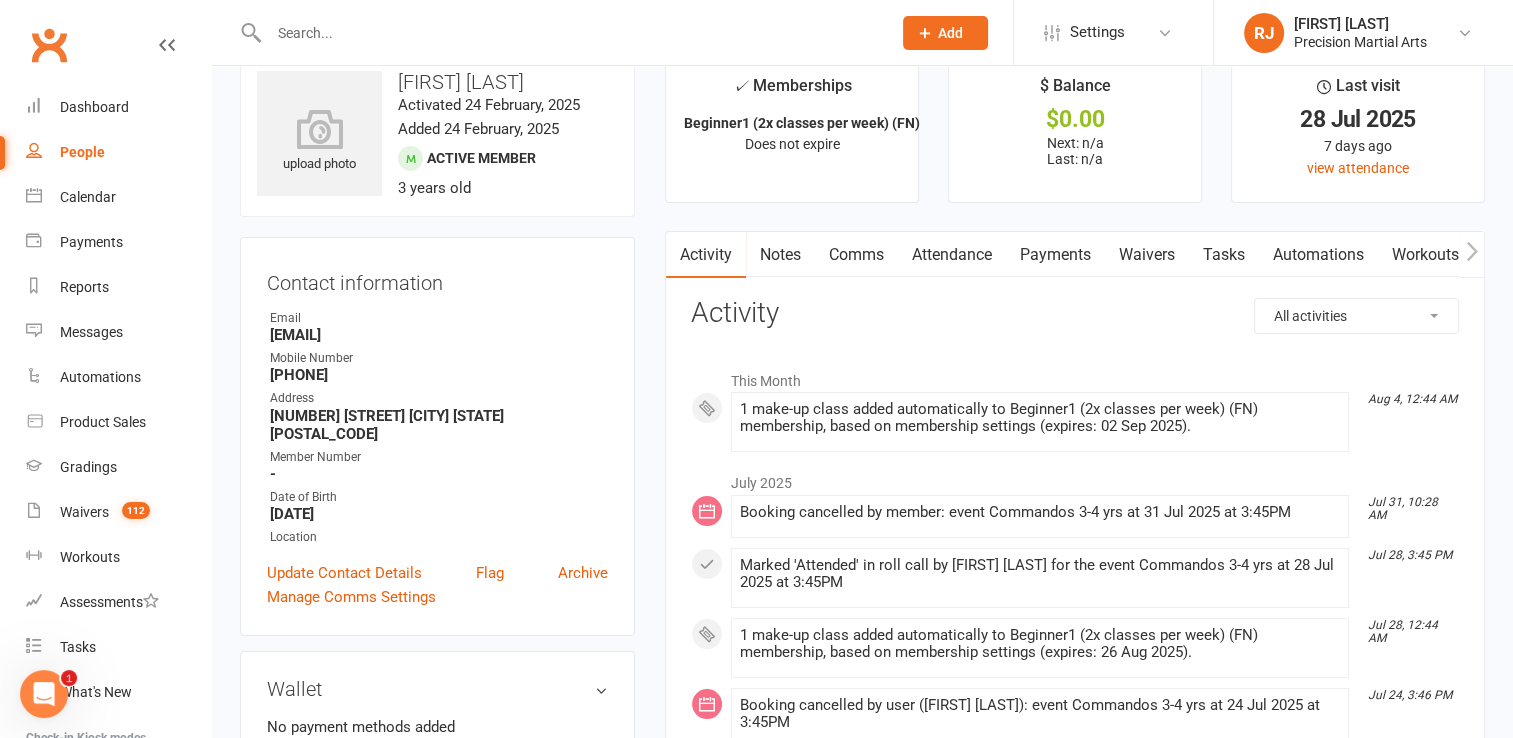 click on "Attendance" at bounding box center [952, 255] 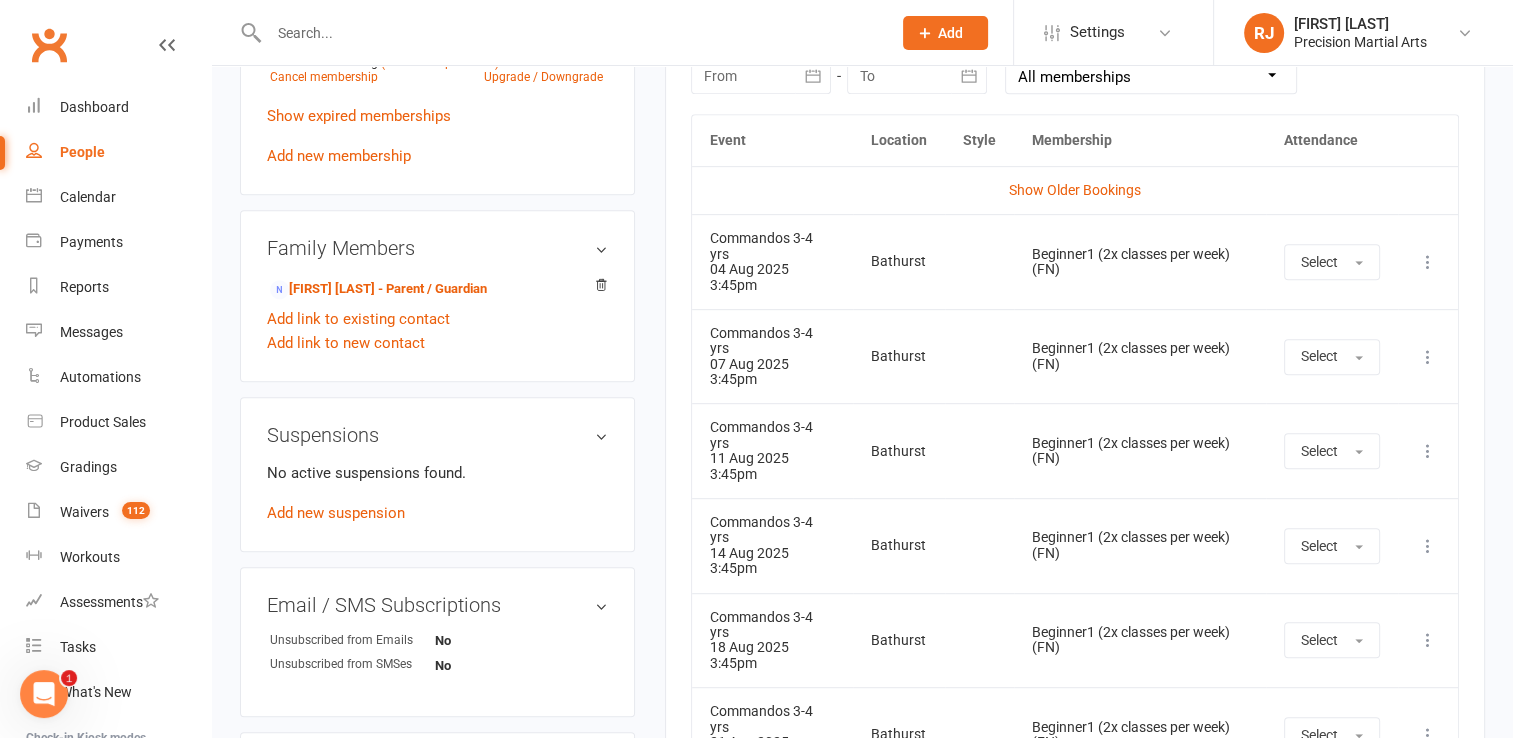 scroll, scrollTop: 920, scrollLeft: 0, axis: vertical 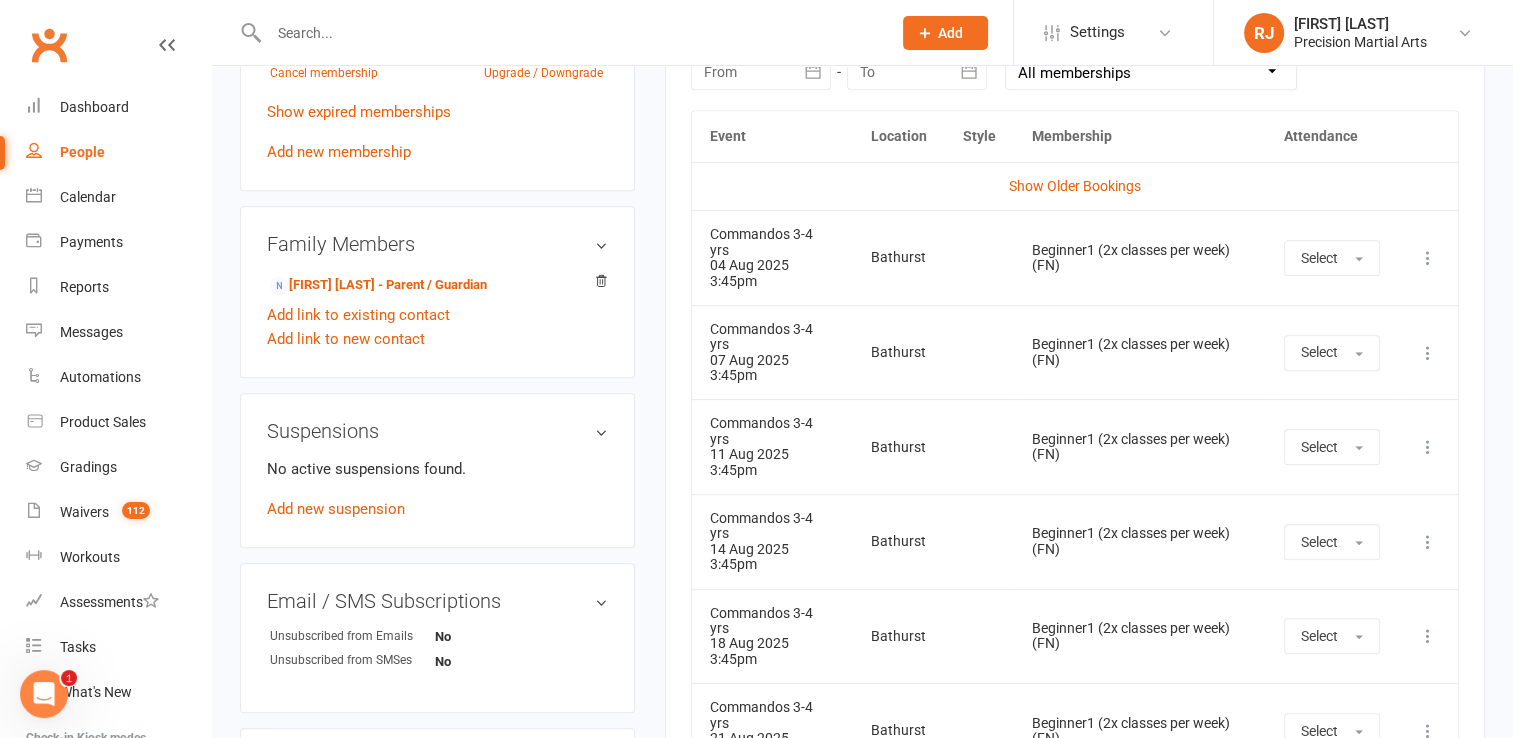 click on "✓ Memberships Beginner1 (2x classes per week) (FN) Does not expire $ Balance $0.00 Next: n/a Last: n/a Last visit 28 Jul 2025 7 days ago view attendance
Activity Notes Comms Attendance Payments Waivers Tasks Automations Workouts Gradings / Promotions Mobile App Credit balance
Attendance Number of visits past 12 months Oct Nov Dec Jan Feb Mar Apr May Jun Jul Month Sep Aug  0  2  4  6  8 Export CSV Total visits since joining:  36 Last seen:  28 Jul 2025 Bookings Gen. Attendance Make-ups + Add Book Event Add Appointment Book a Friend Classes / Bookings
August 2025
Sun Mon Tue Wed Thu Fri Sat
31
27
28
29
30
31
01
02
32
03
04
05
06
07
08
09 33" at bounding box center [1075, 255] 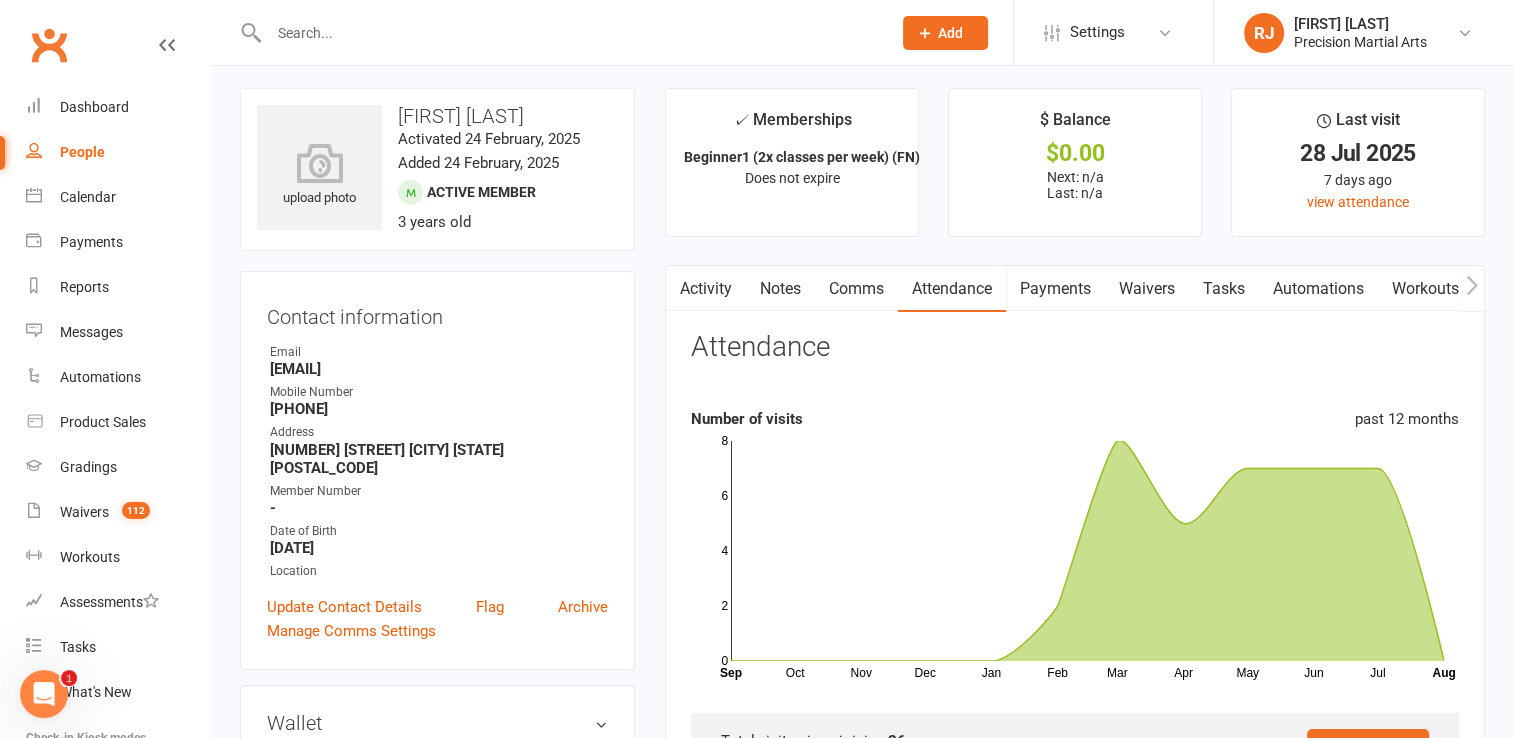 scroll, scrollTop: 0, scrollLeft: 0, axis: both 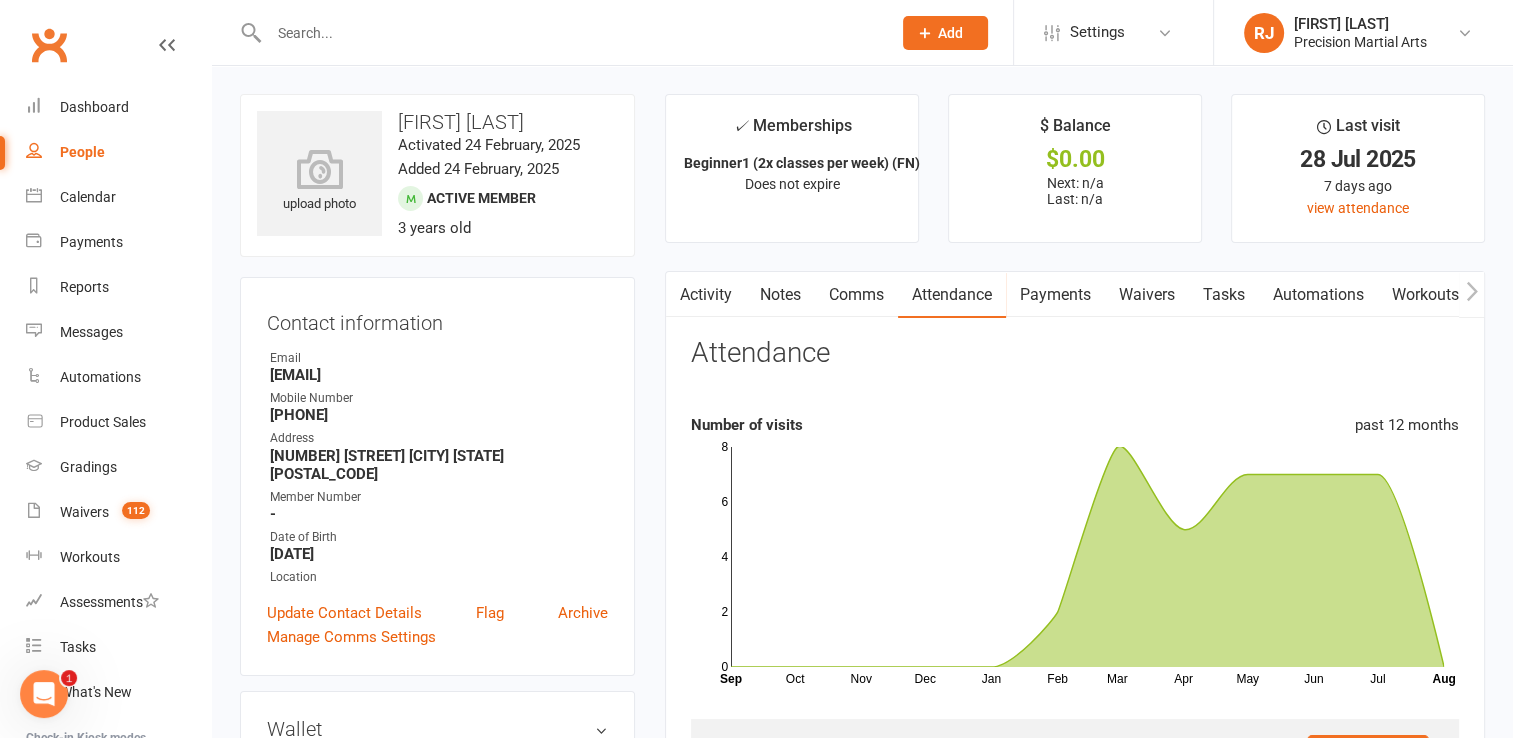 click on "Payments" at bounding box center (1055, 295) 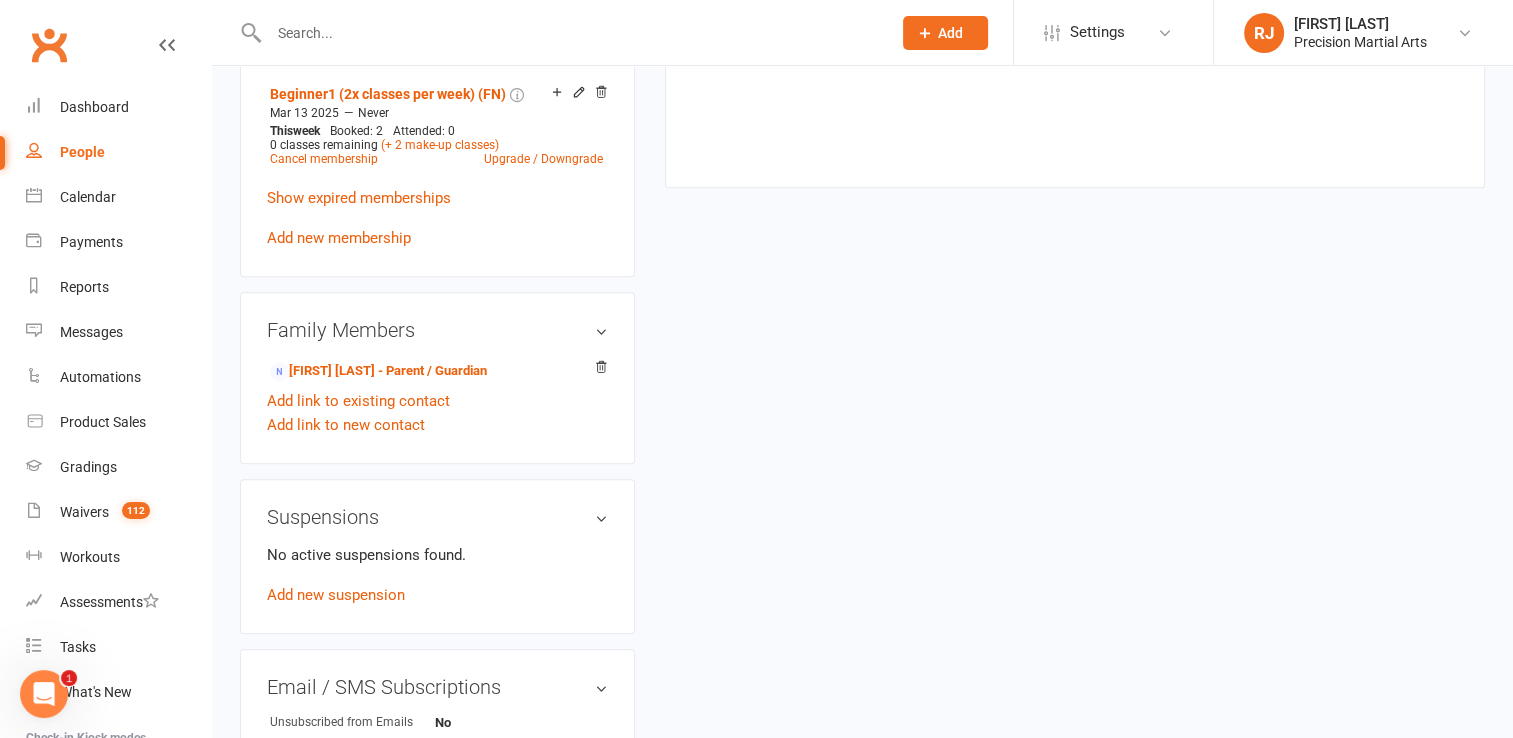scroll, scrollTop: 840, scrollLeft: 0, axis: vertical 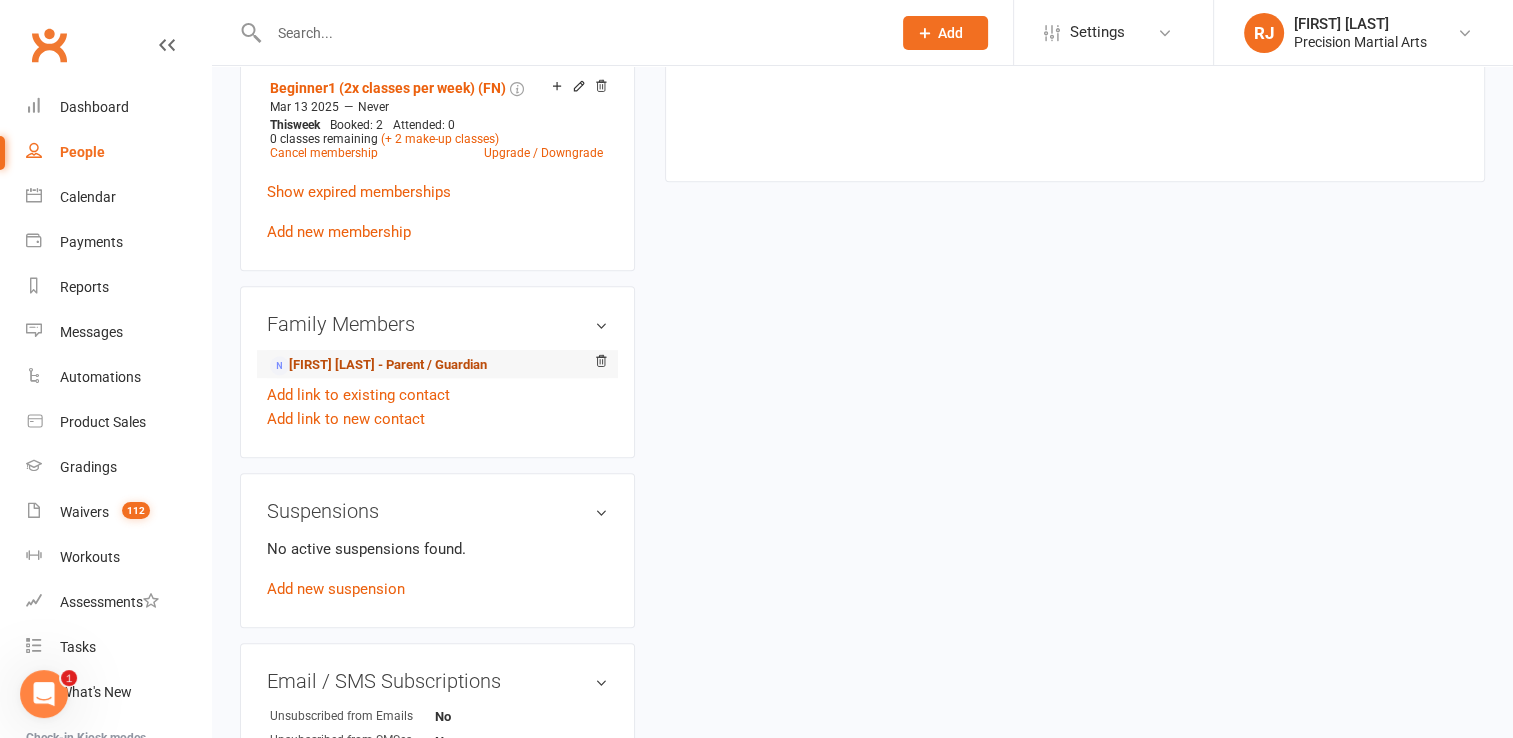 click on "Michelle Ryan - Parent / Guardian" at bounding box center (378, 365) 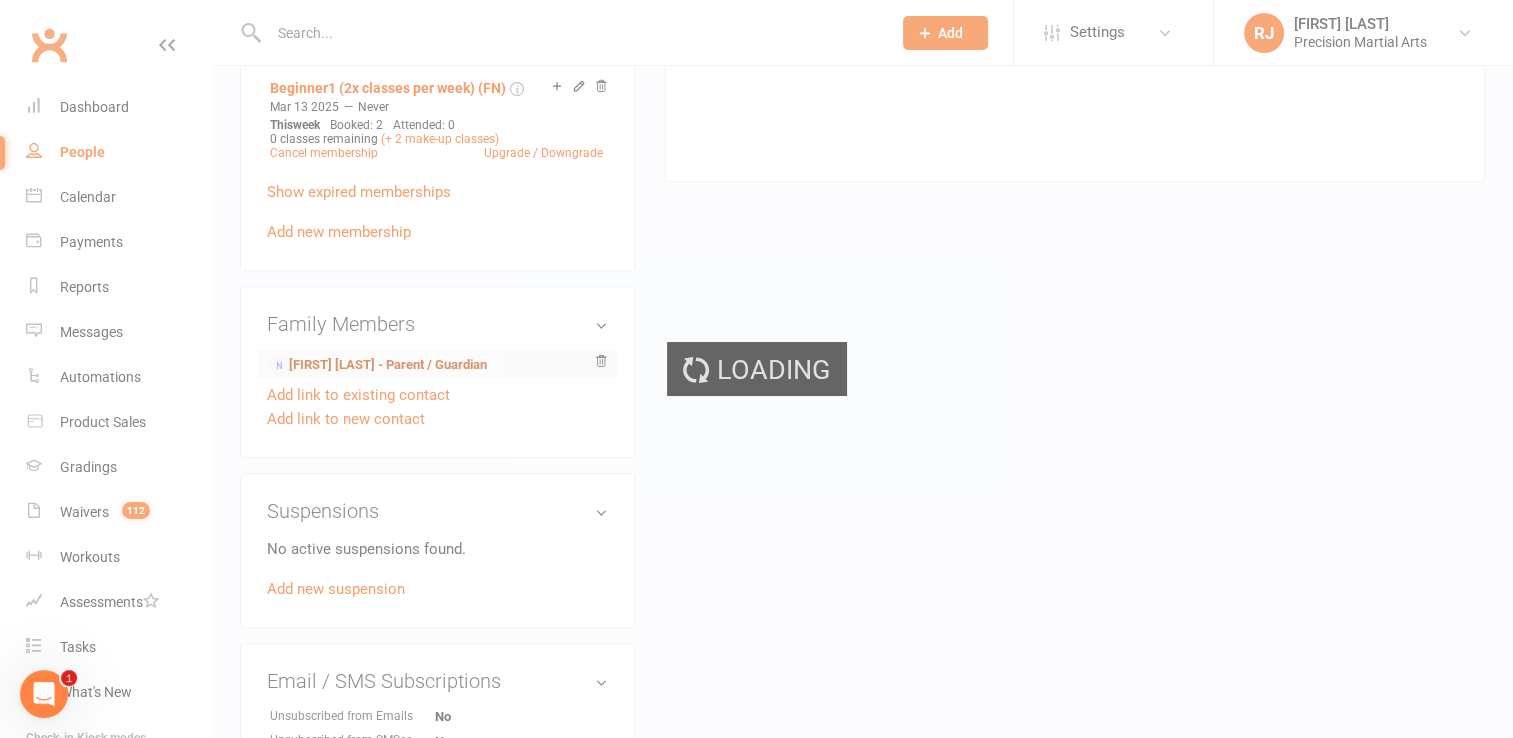 scroll, scrollTop: 0, scrollLeft: 0, axis: both 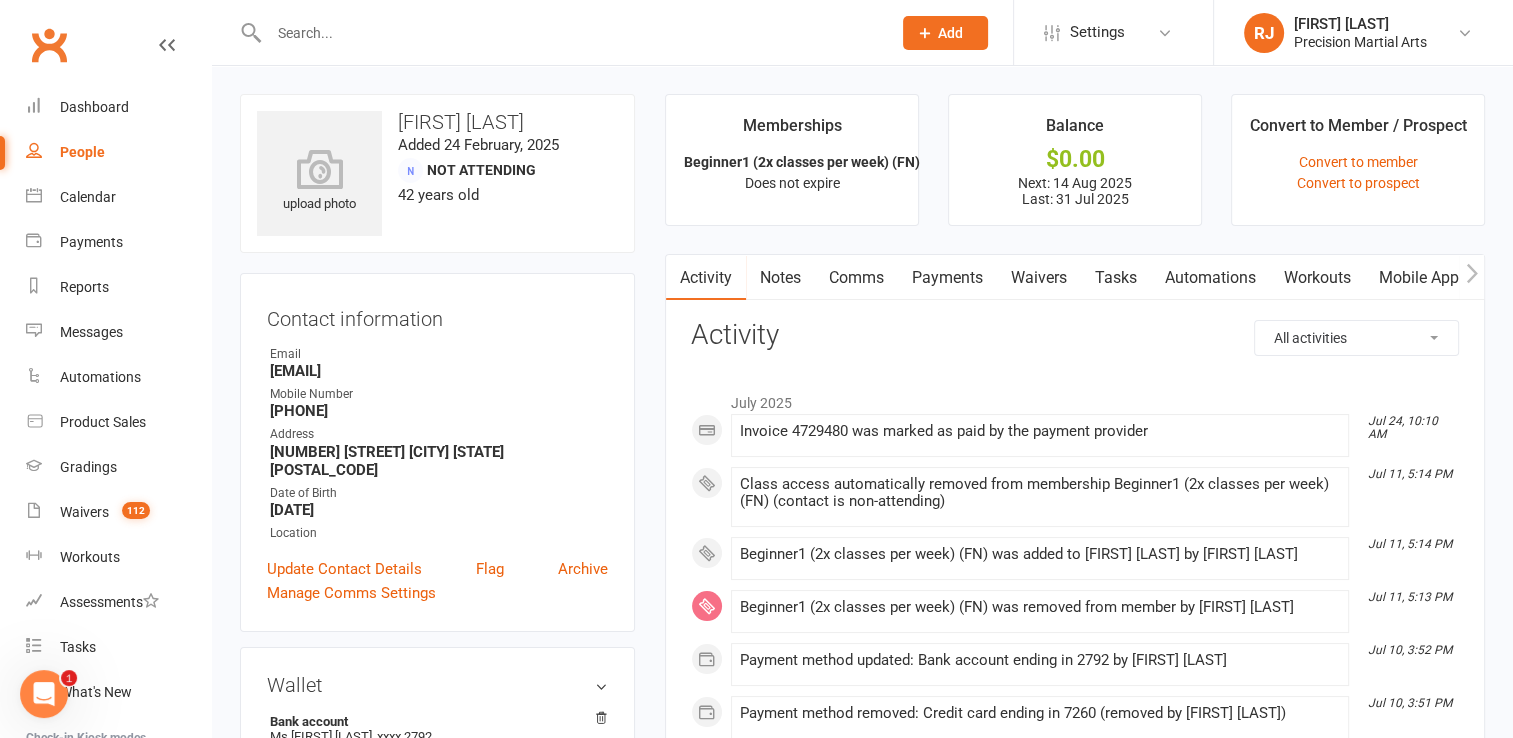 click on "Payments" at bounding box center (947, 278) 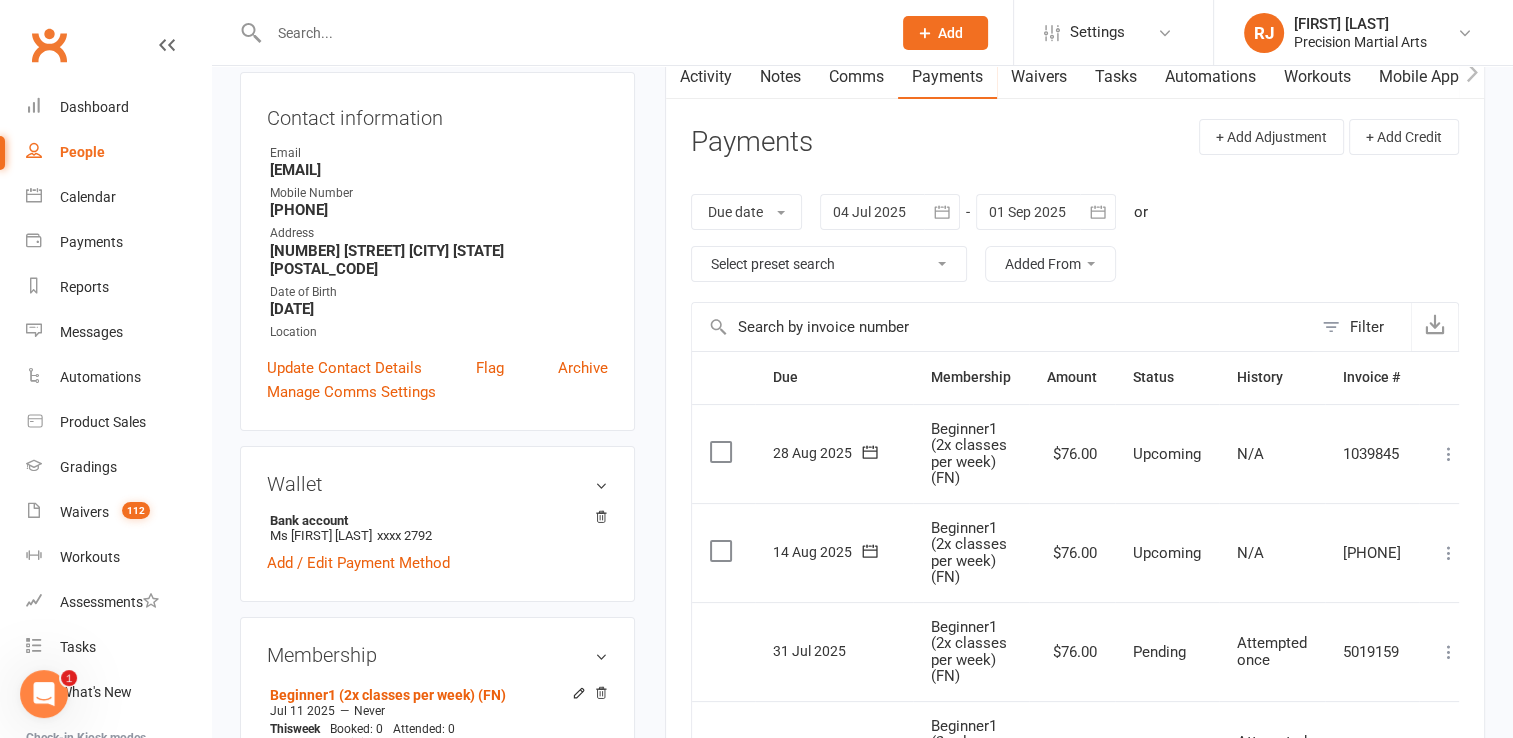 scroll, scrollTop: 200, scrollLeft: 0, axis: vertical 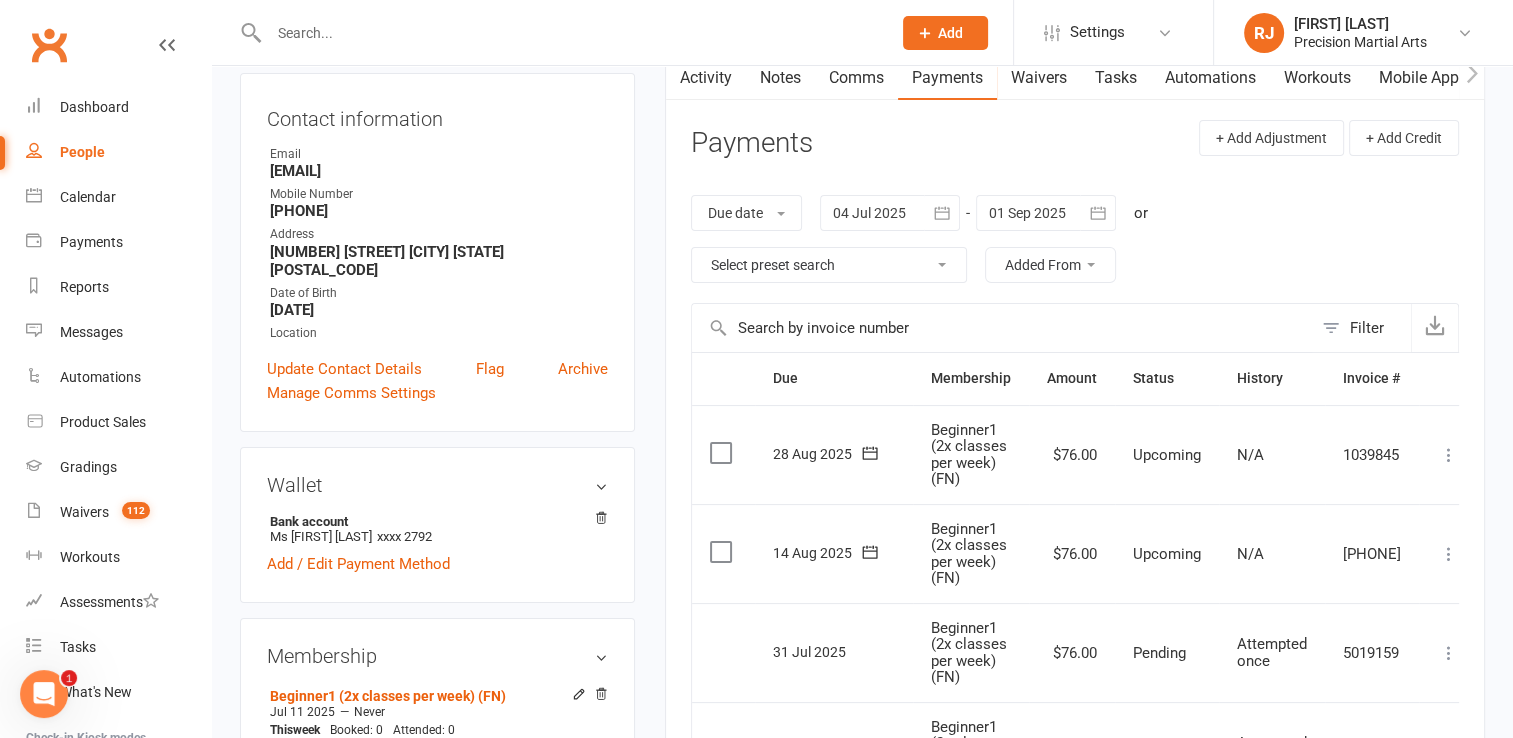 click on "Notes" at bounding box center (780, 78) 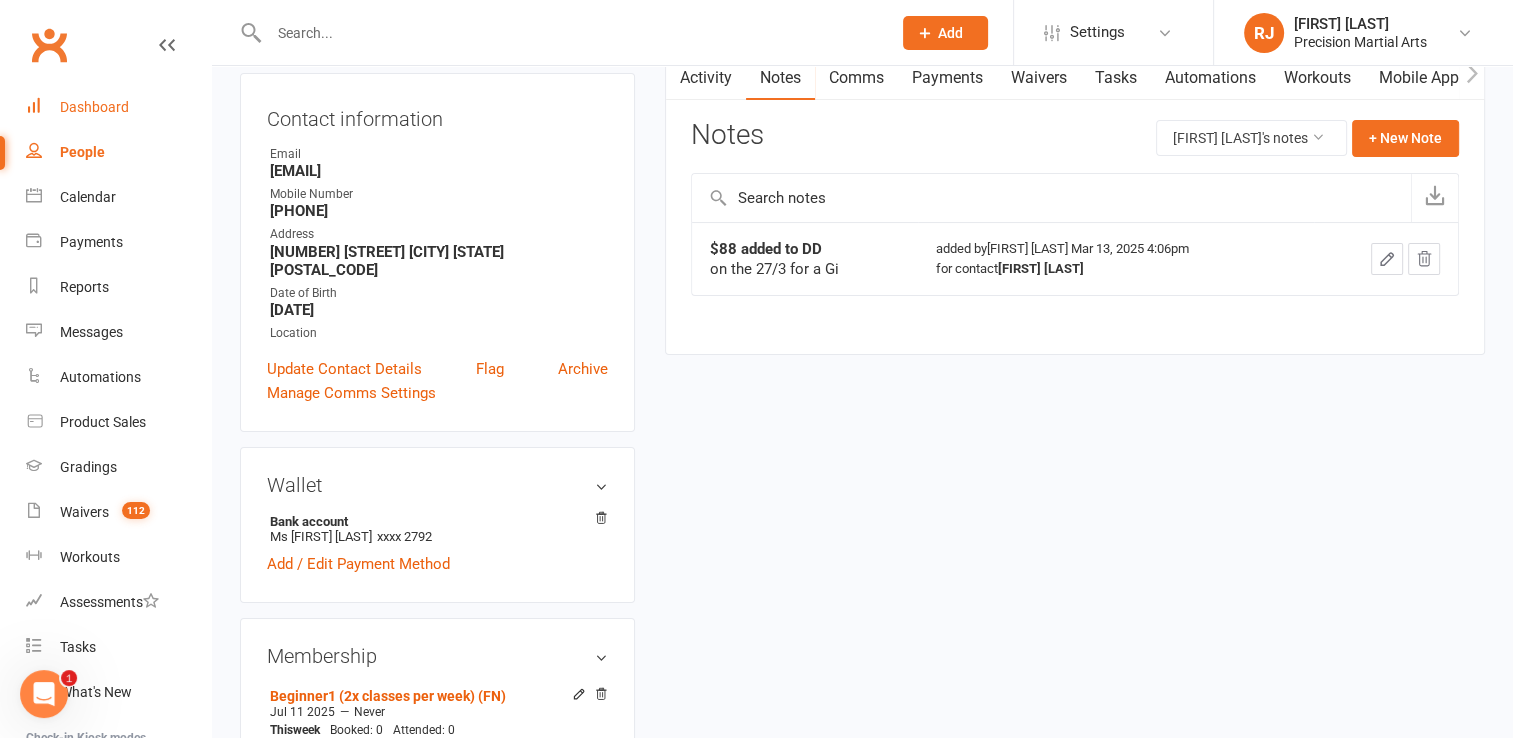 click on "Dashboard" at bounding box center (94, 107) 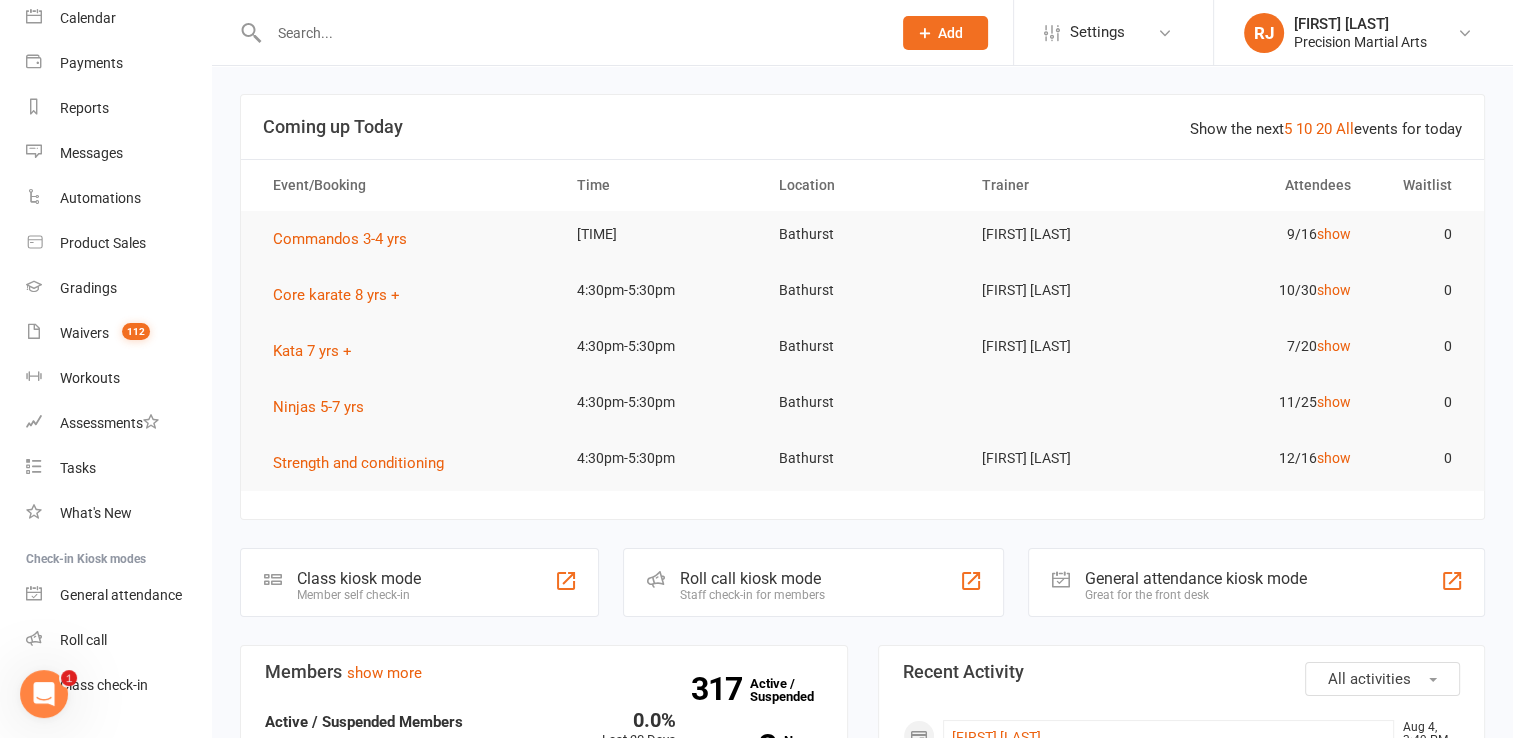 scroll, scrollTop: 224, scrollLeft: 0, axis: vertical 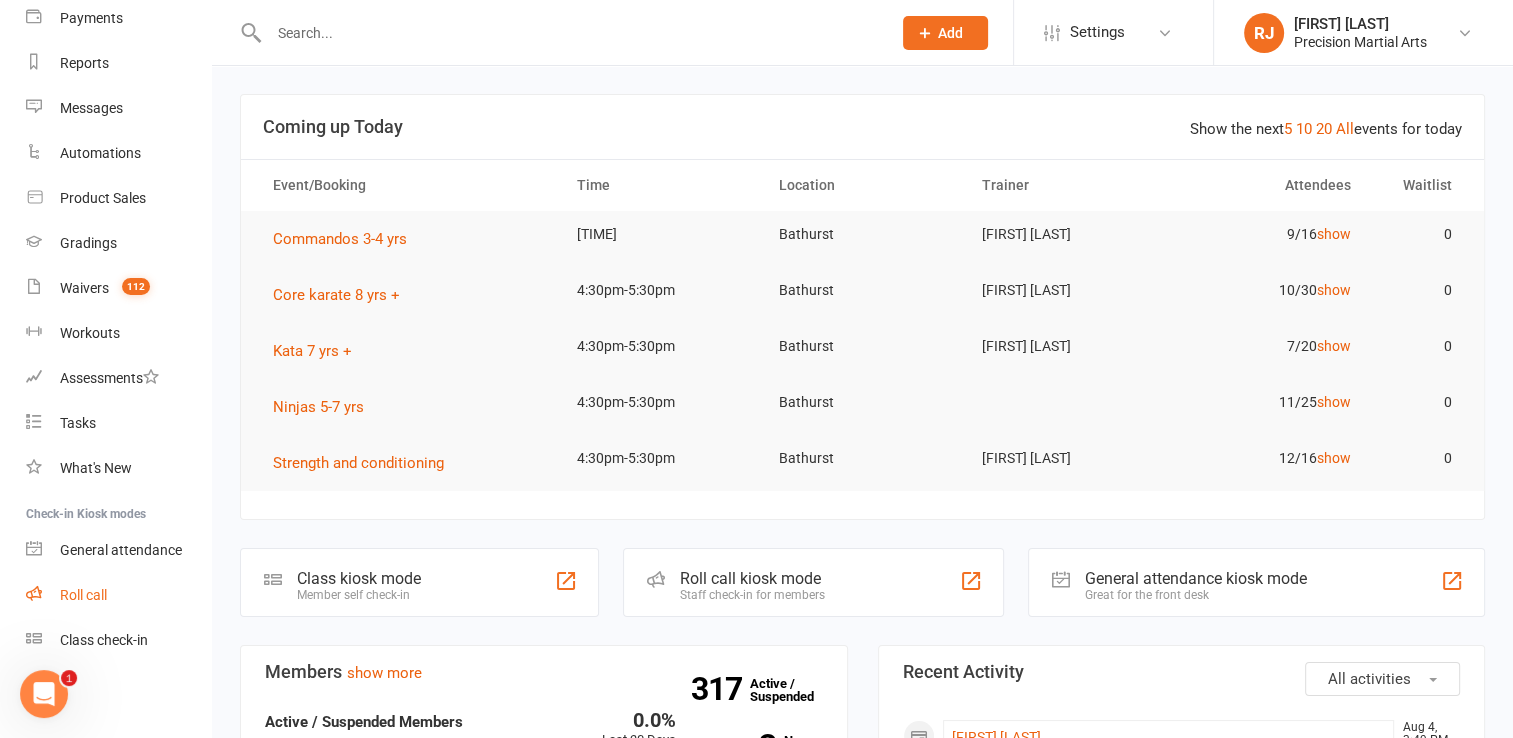 click on "Roll call" at bounding box center [118, 595] 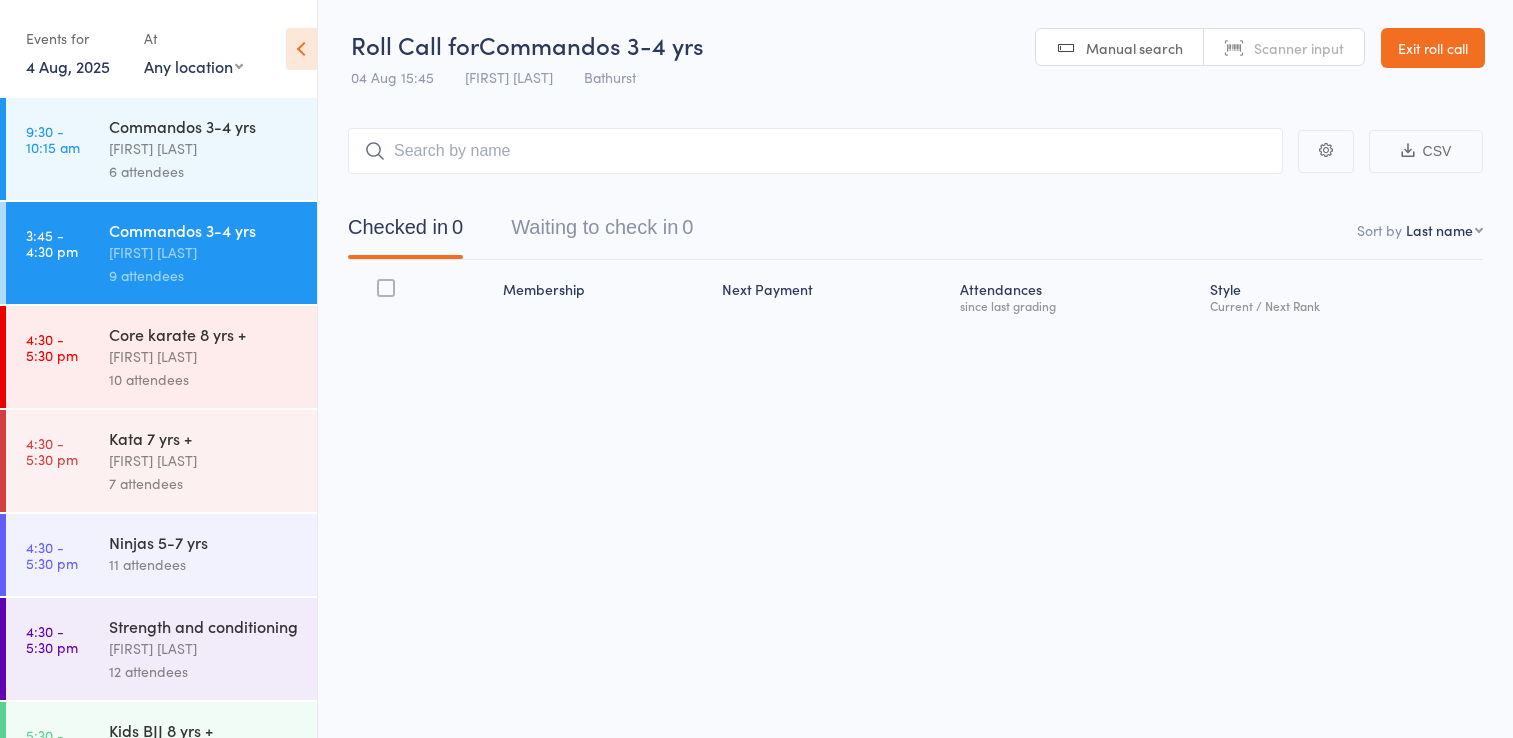 scroll, scrollTop: 0, scrollLeft: 0, axis: both 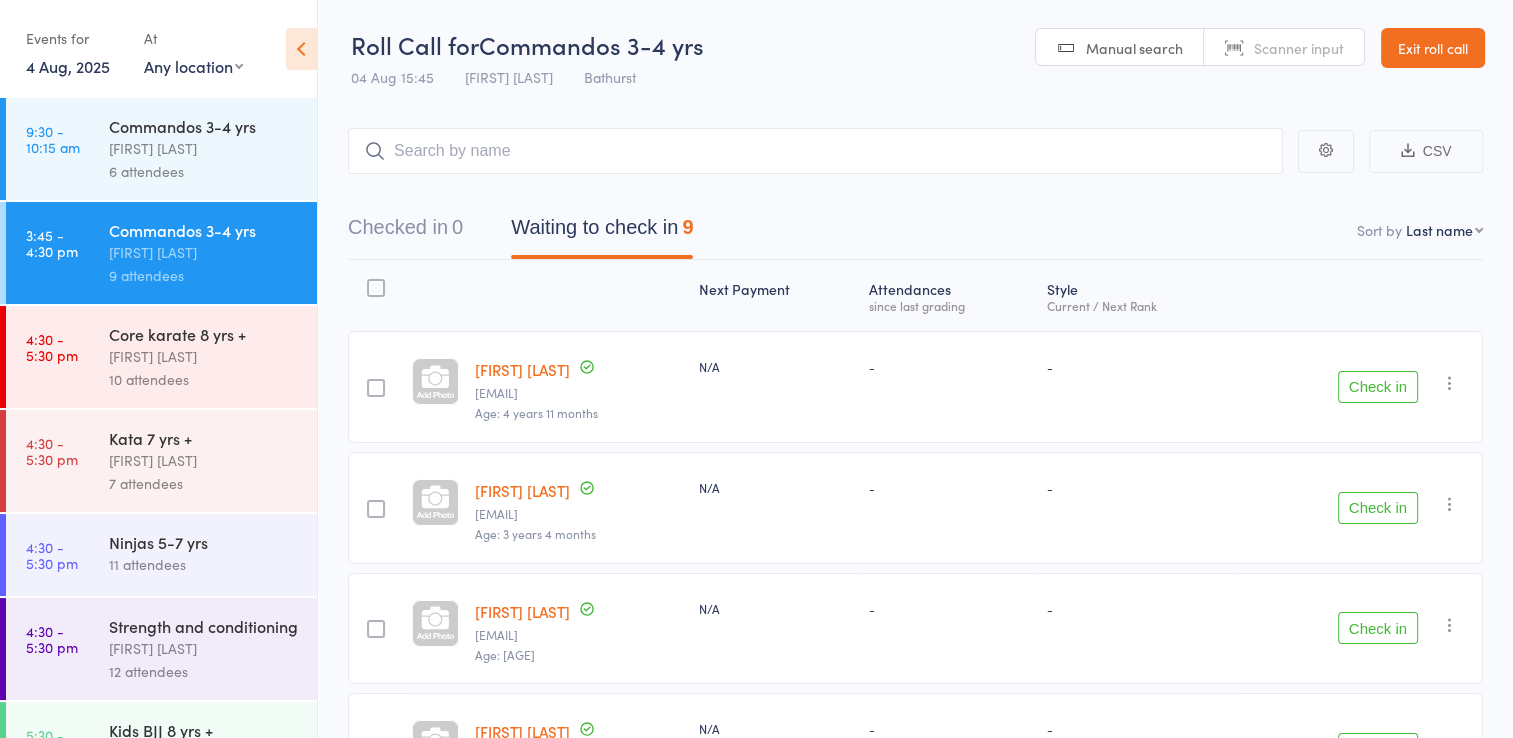 click on "Check in" at bounding box center [1378, 387] 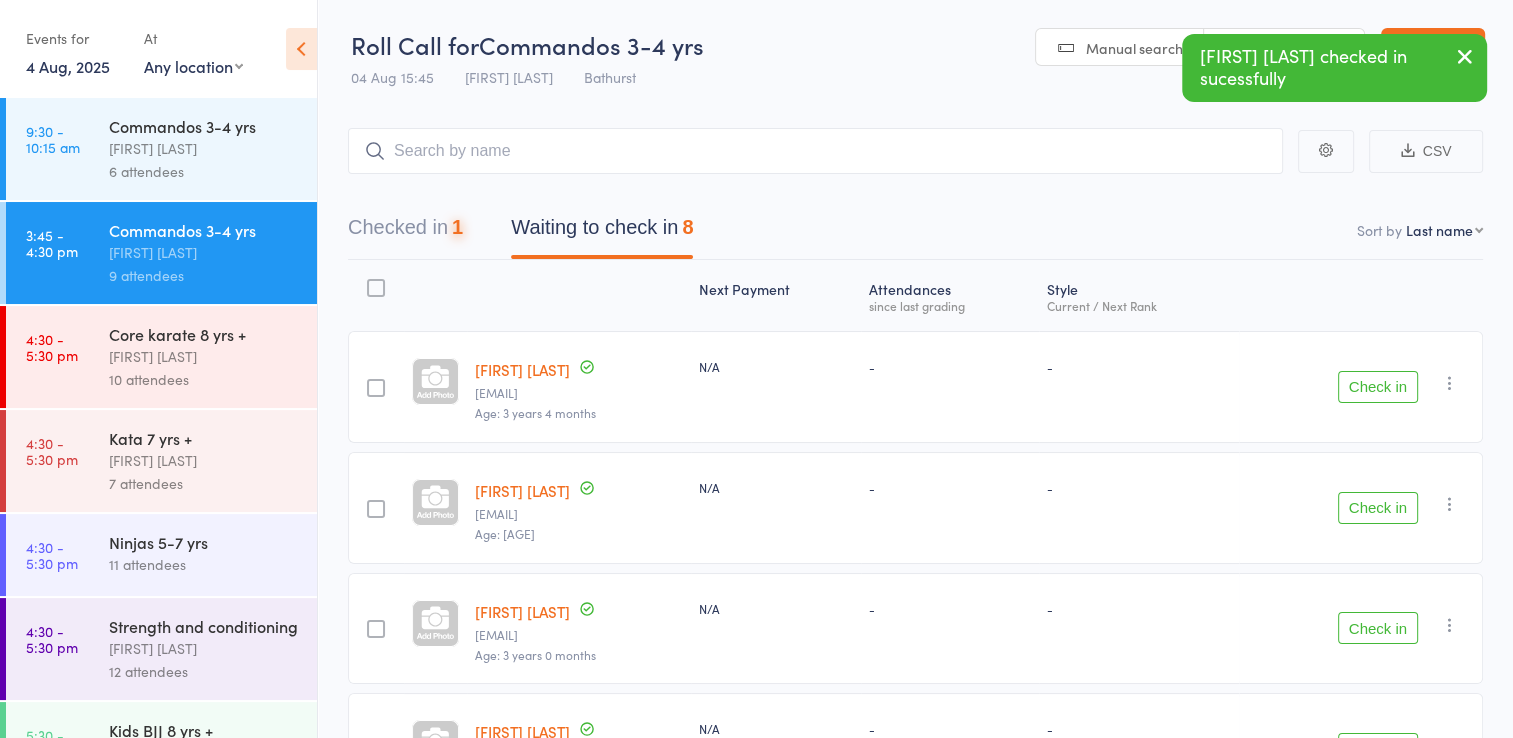 click on "Check in" at bounding box center (1378, 387) 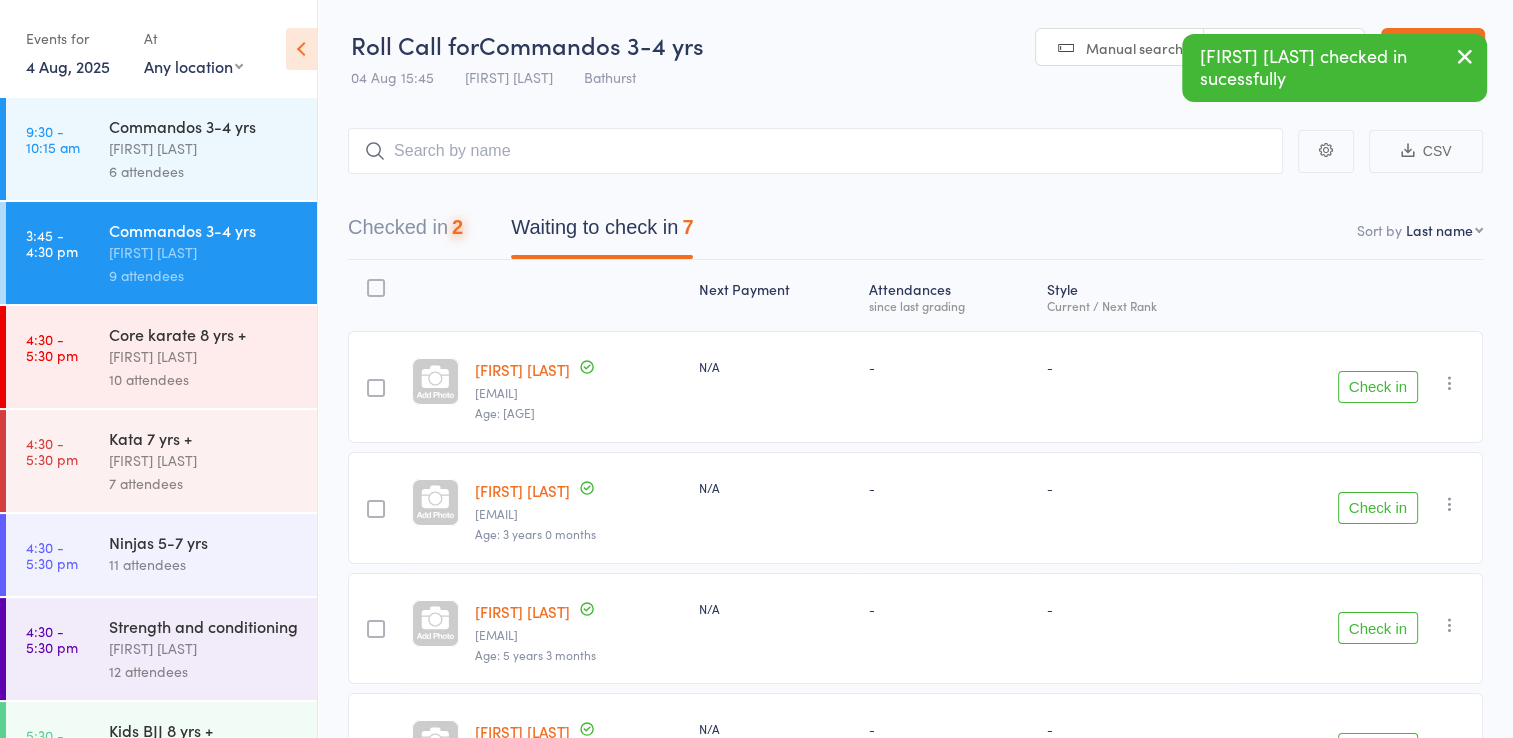 click on "Check in" at bounding box center (1378, 387) 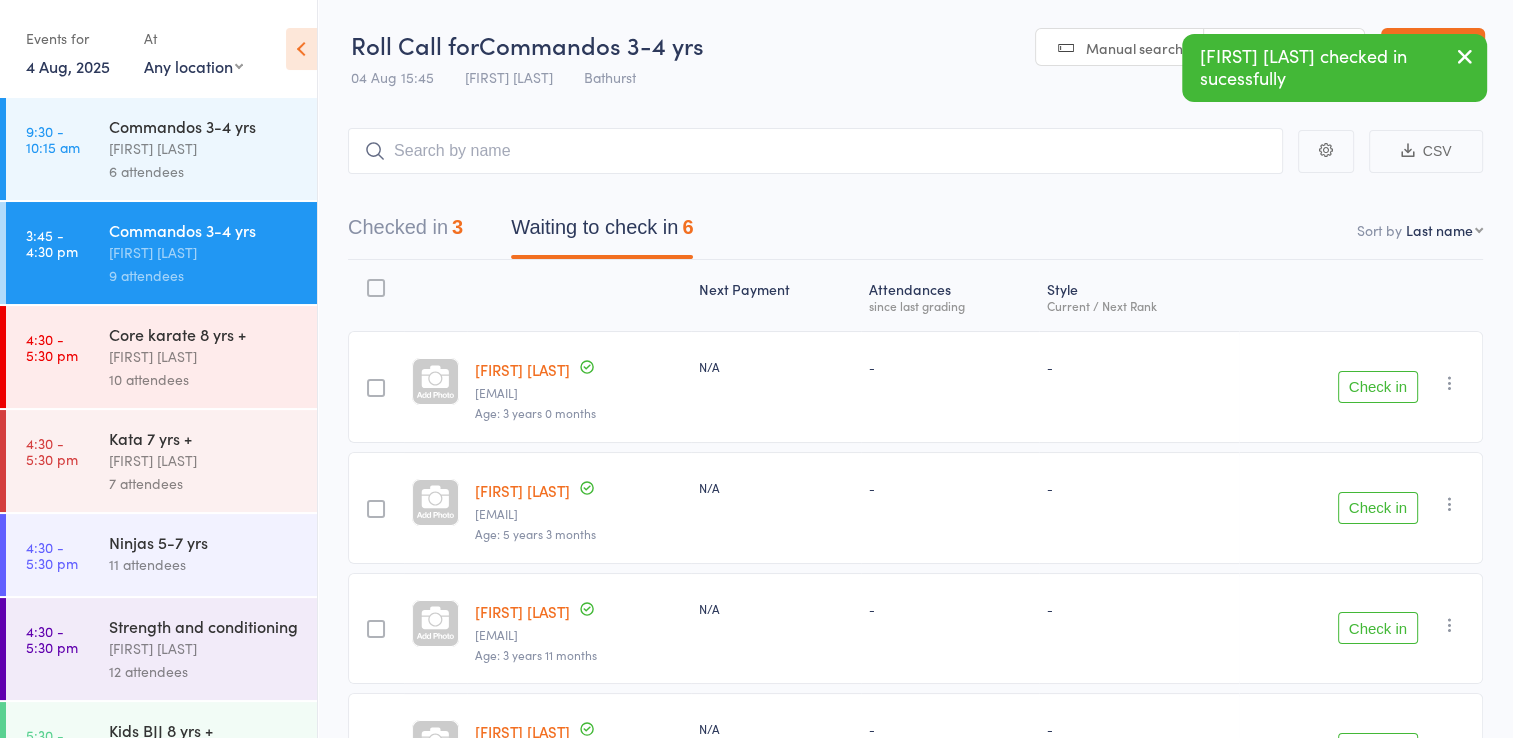 click on "Check in" at bounding box center (1378, 387) 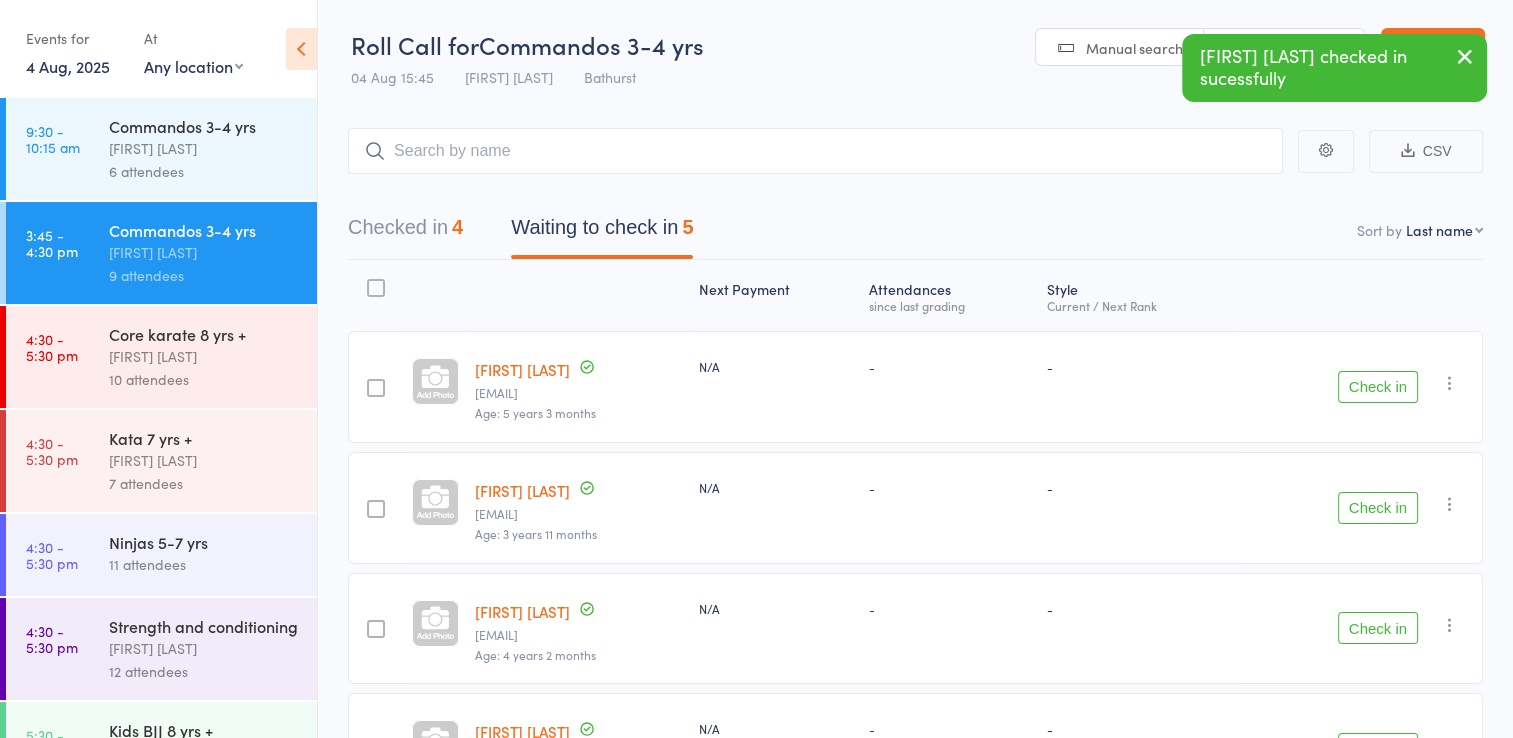 click on "Check in" at bounding box center [1378, 387] 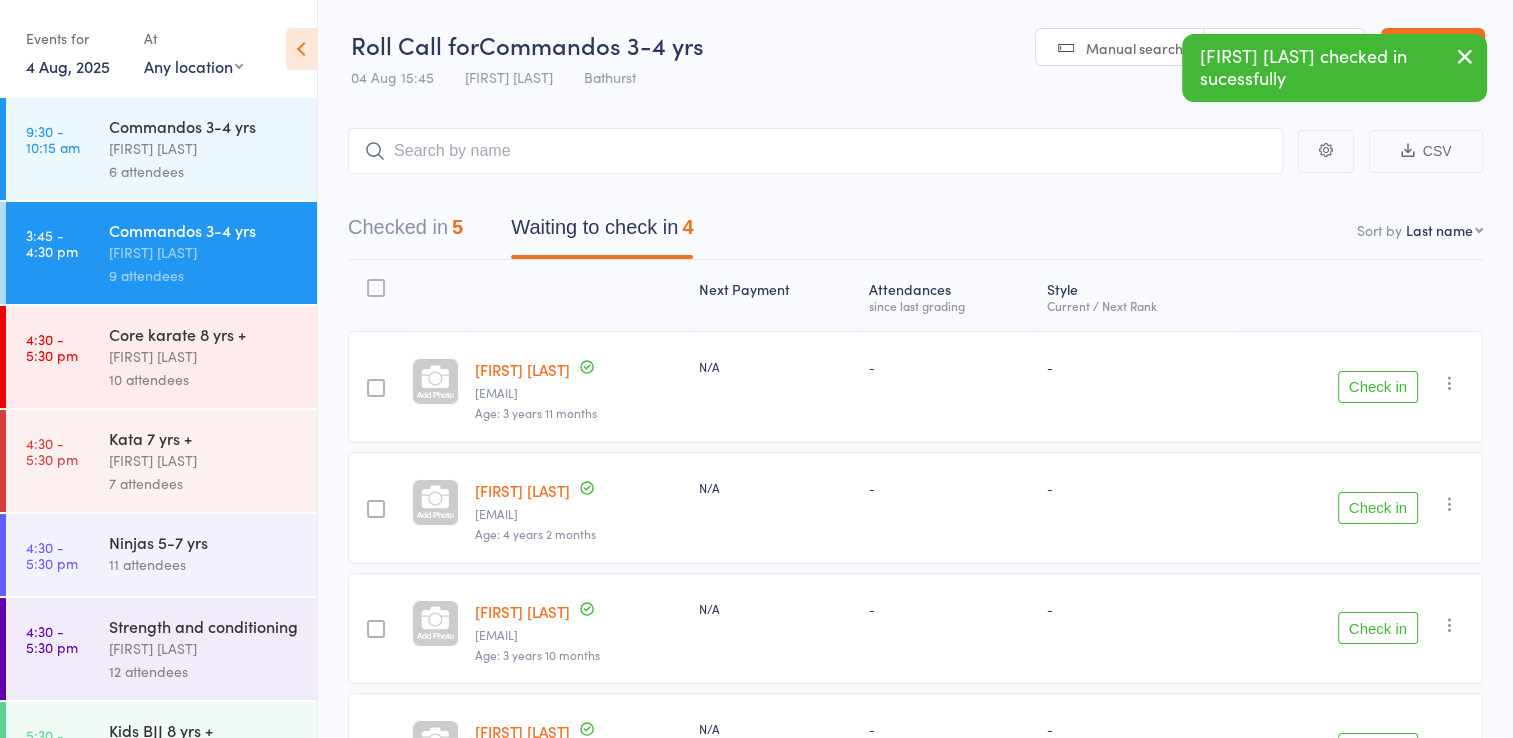 click on "Check in" at bounding box center [1378, 387] 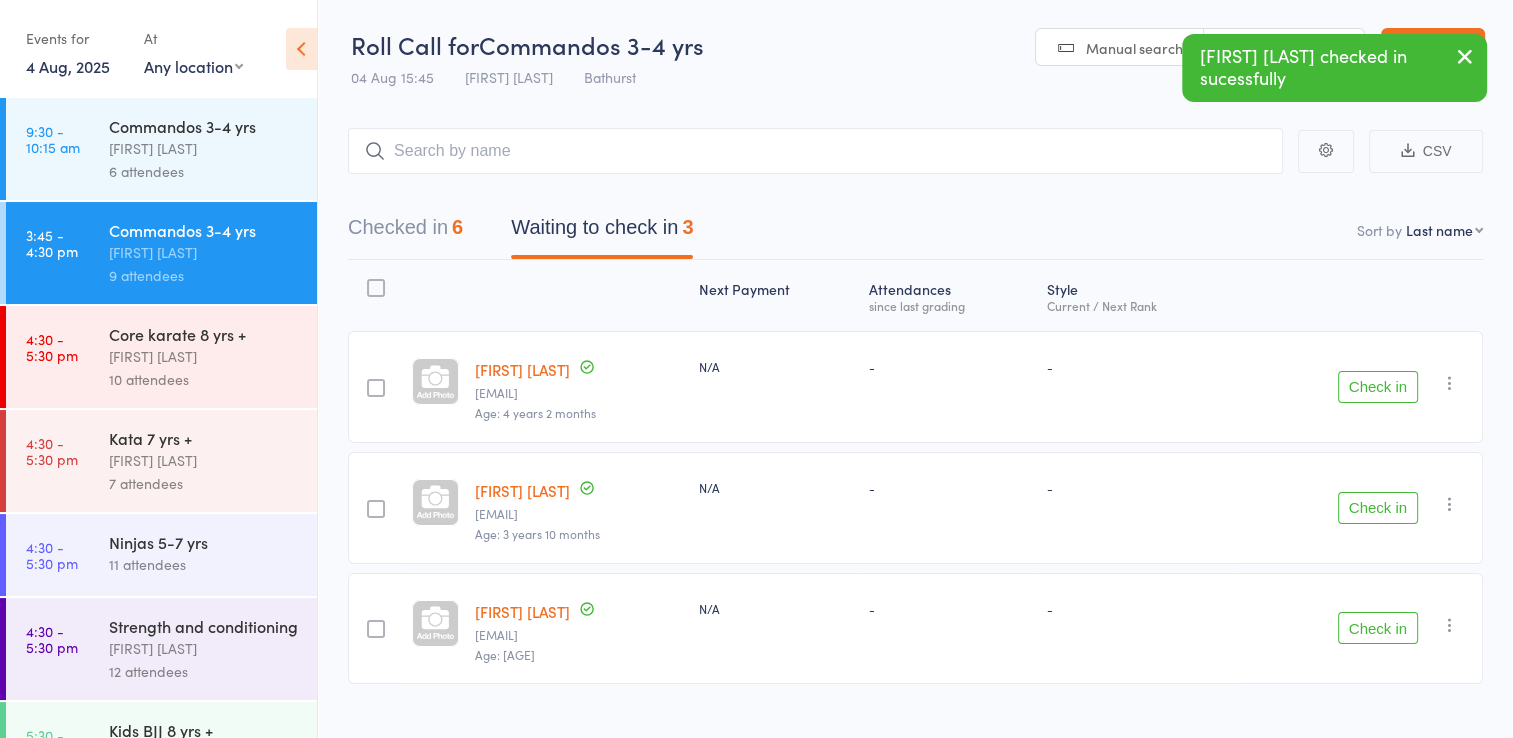 click on "Check in" at bounding box center [1378, 387] 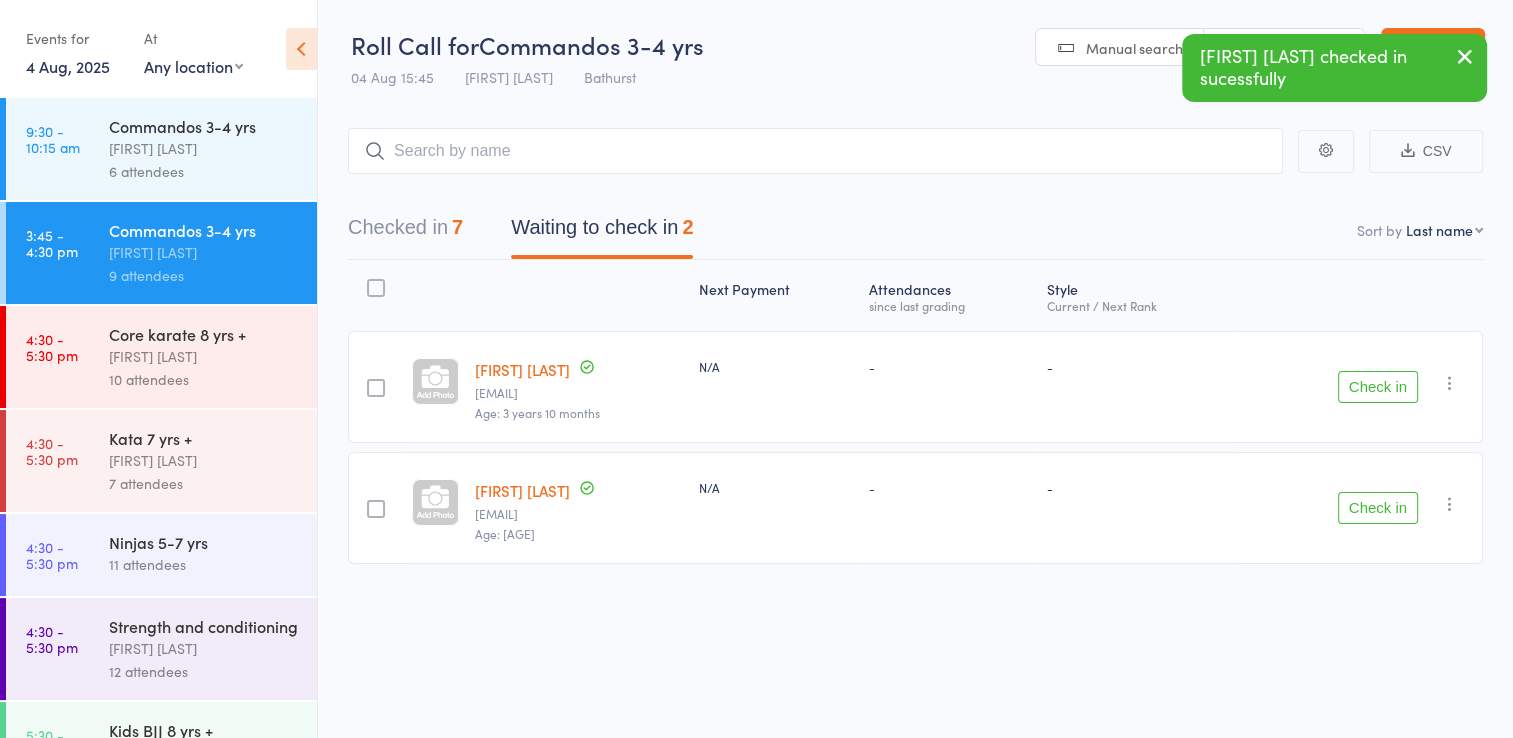 click on "Check in" at bounding box center [1378, 387] 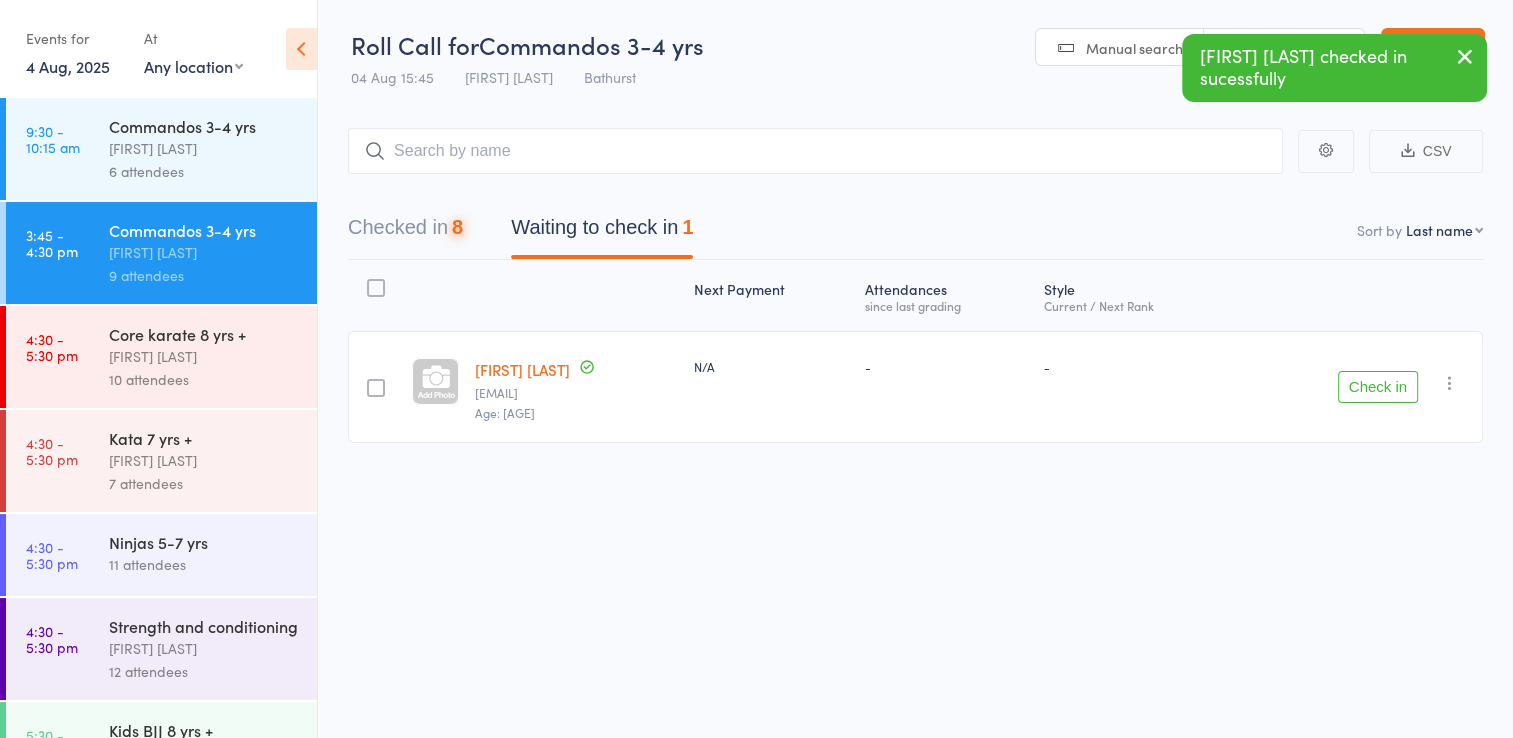 click on "Check in" at bounding box center (1378, 387) 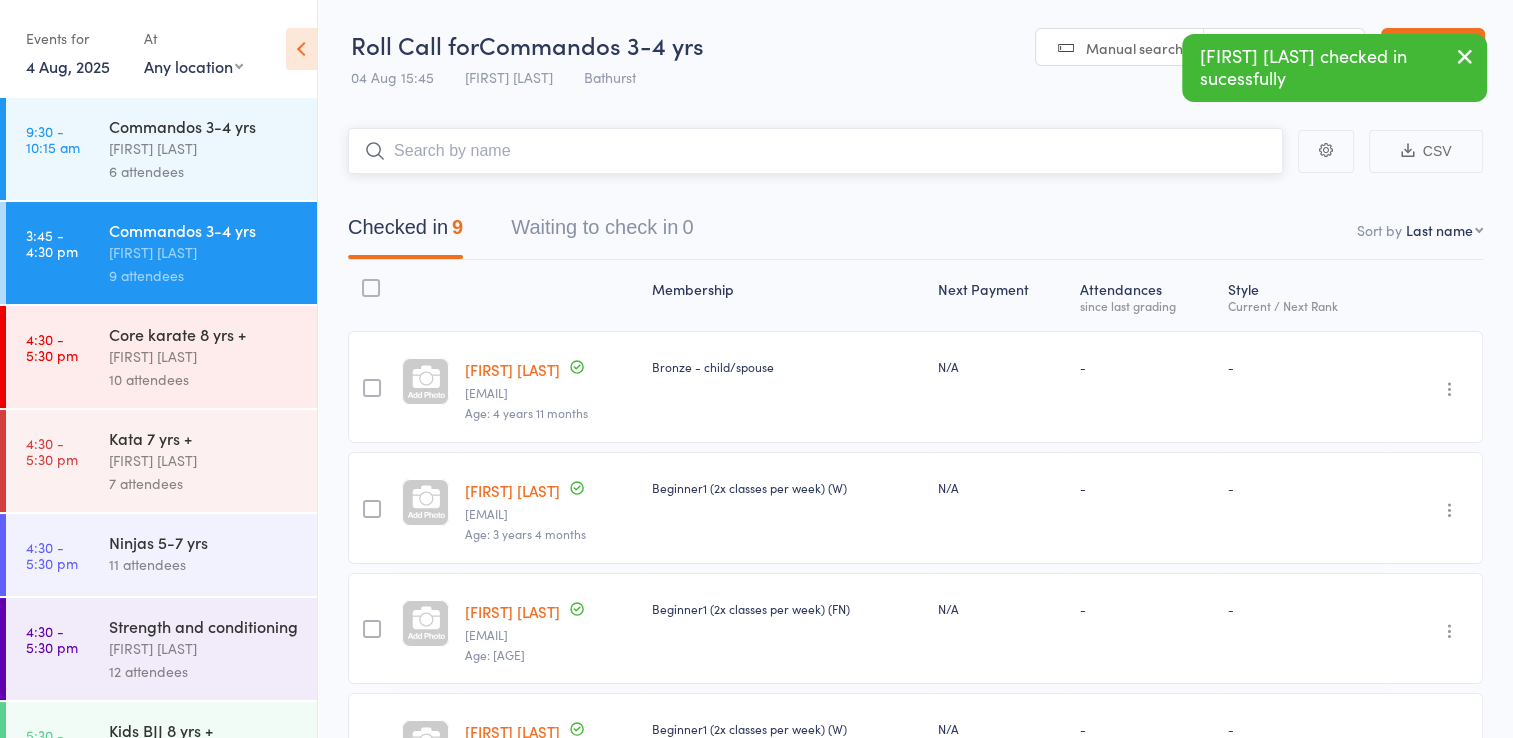 click at bounding box center [815, 151] 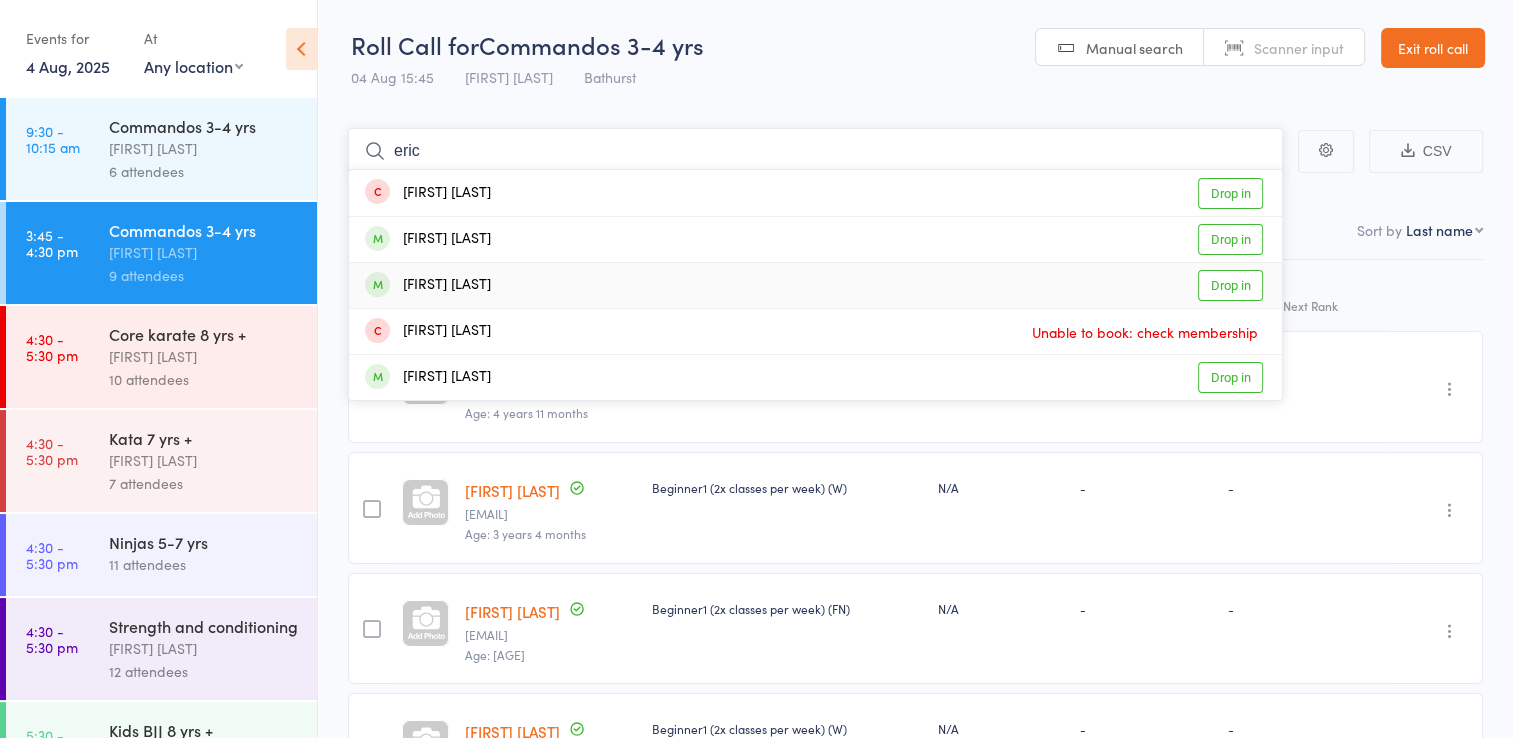 type on "eric" 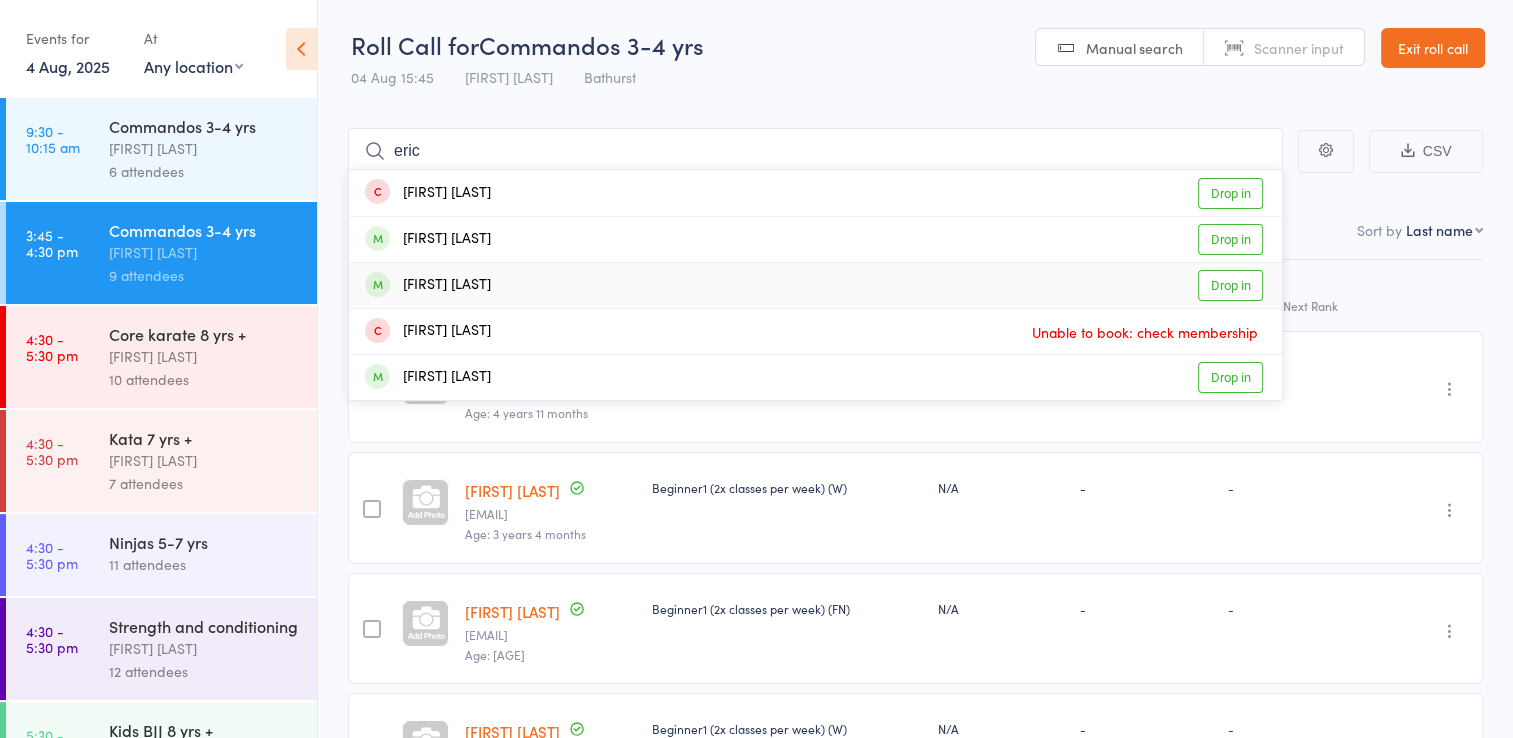 click on "Drop in" at bounding box center (1230, 285) 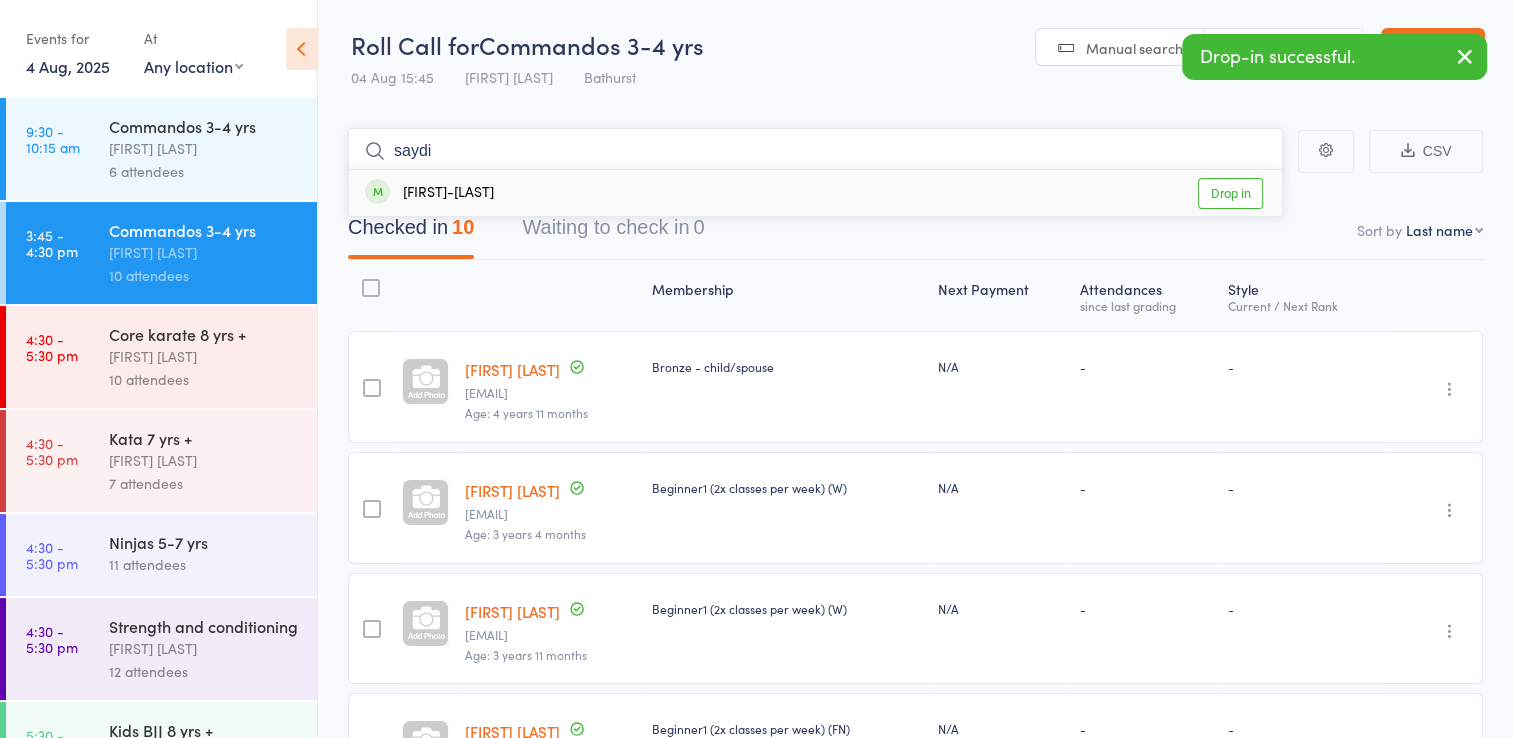 type on "saydi" 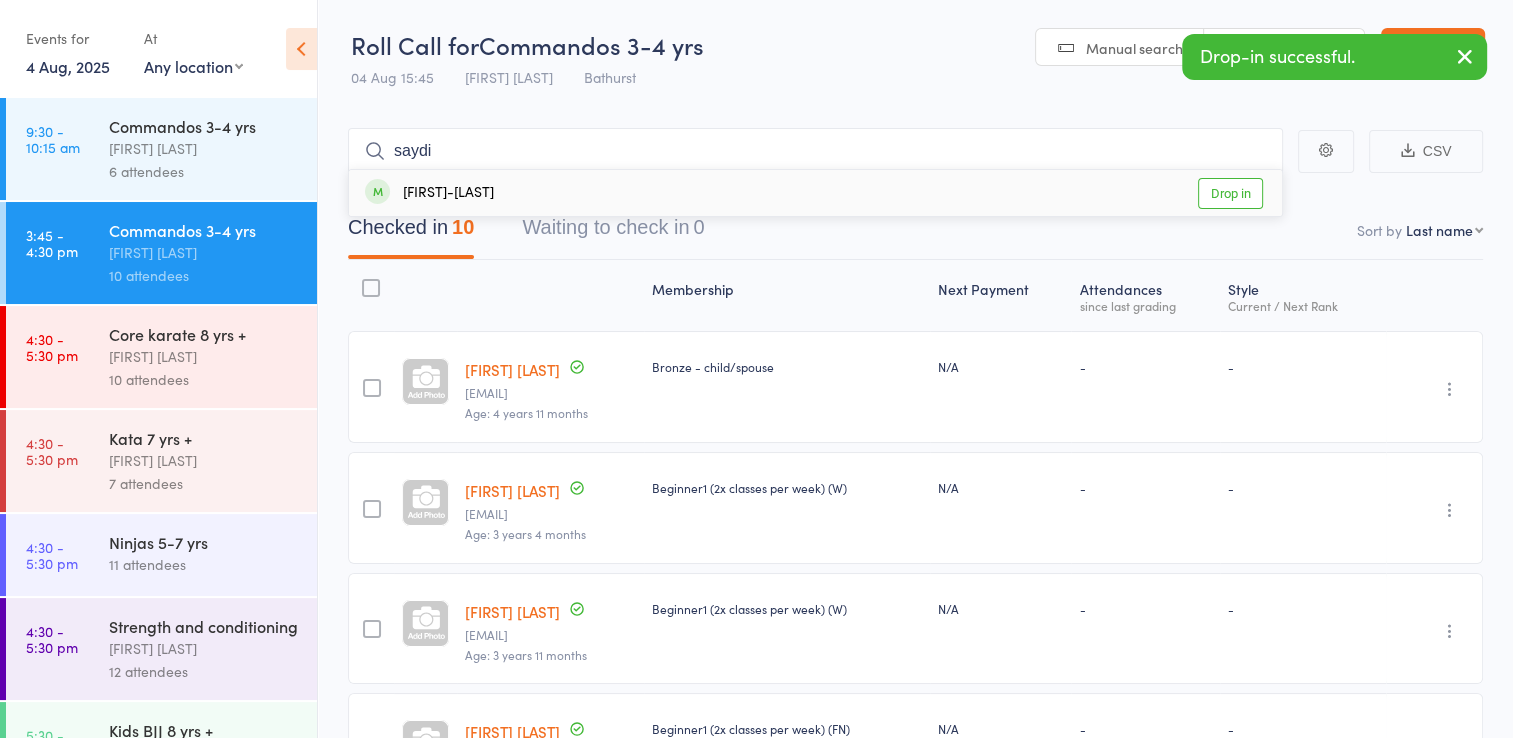 click on "Drop in" at bounding box center [1230, 193] 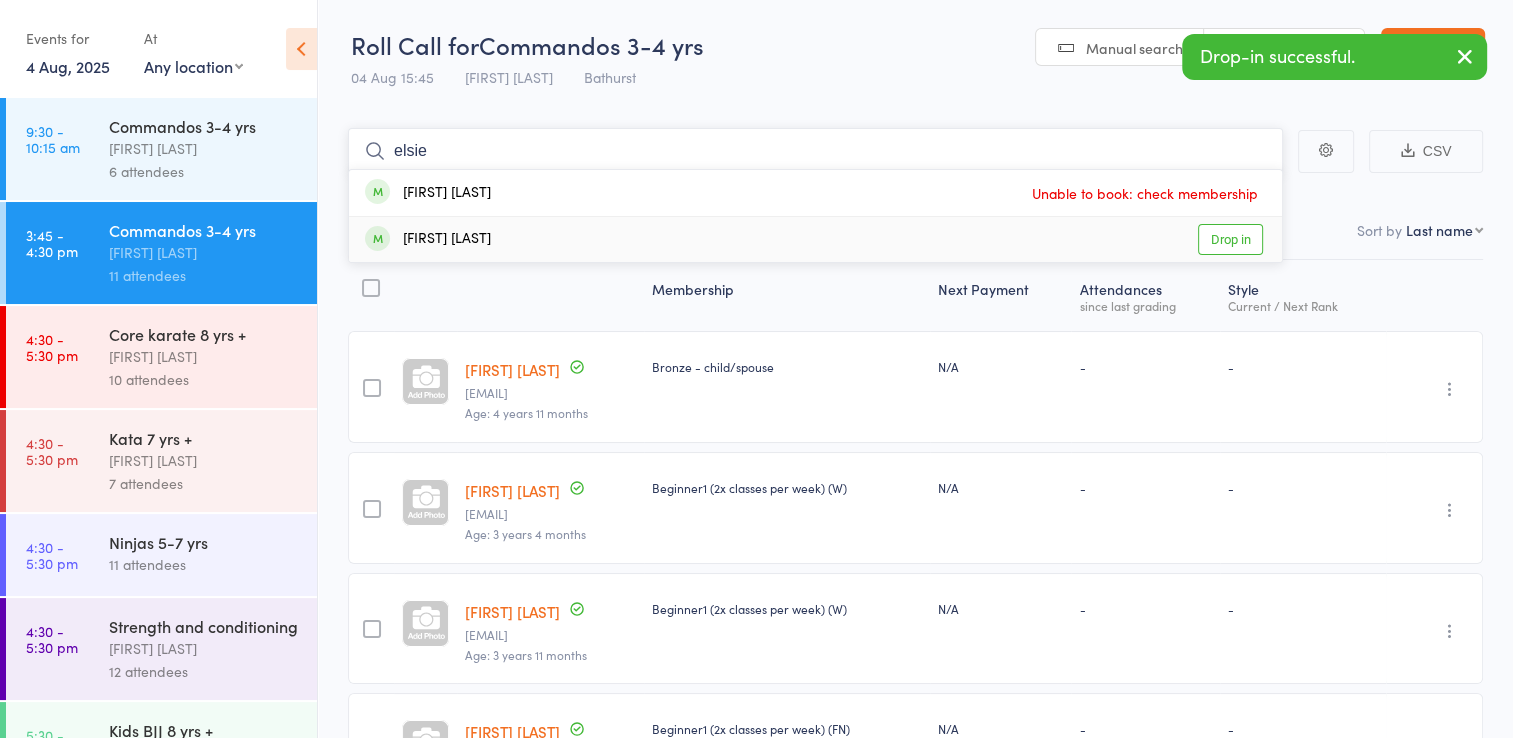 type on "elsie" 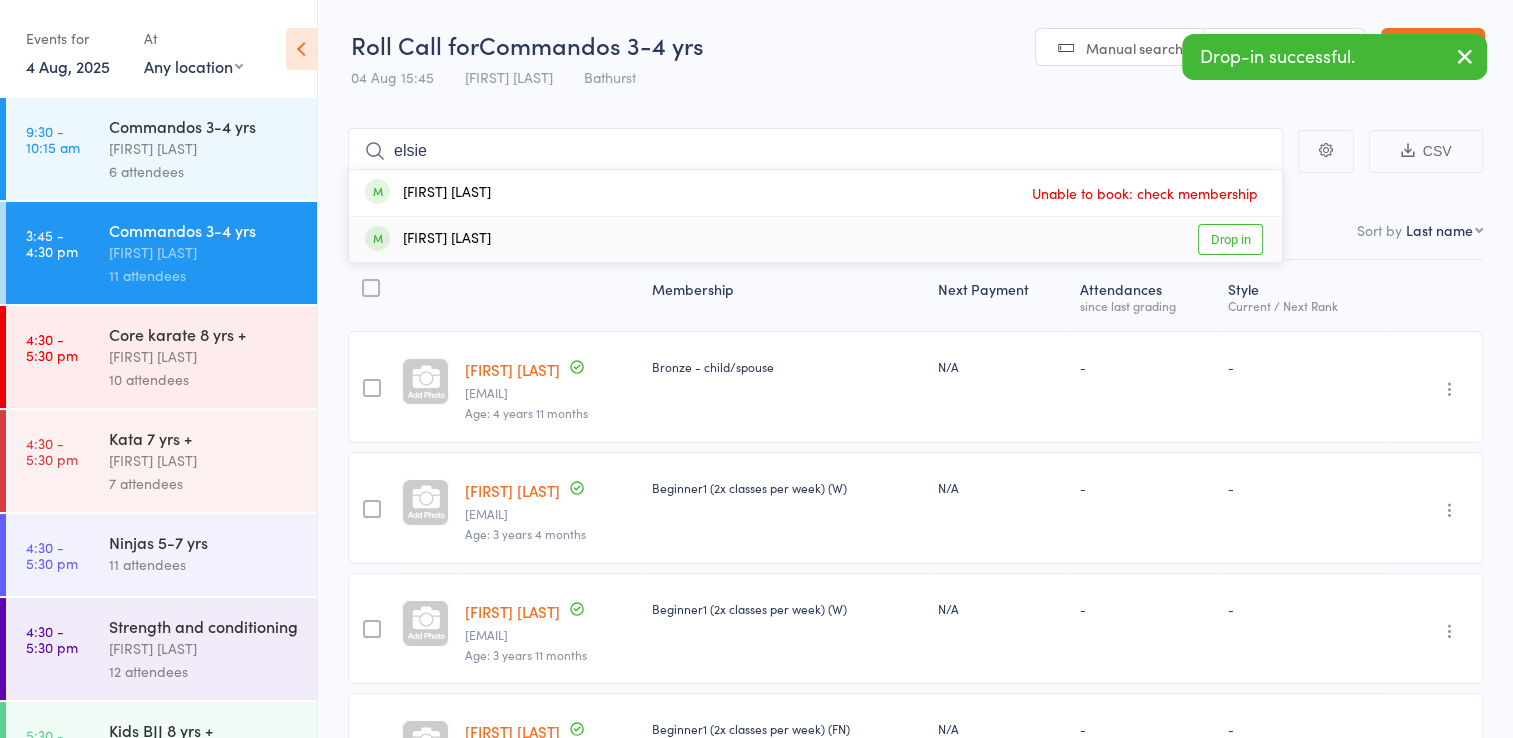 click on "Drop in" at bounding box center (1230, 239) 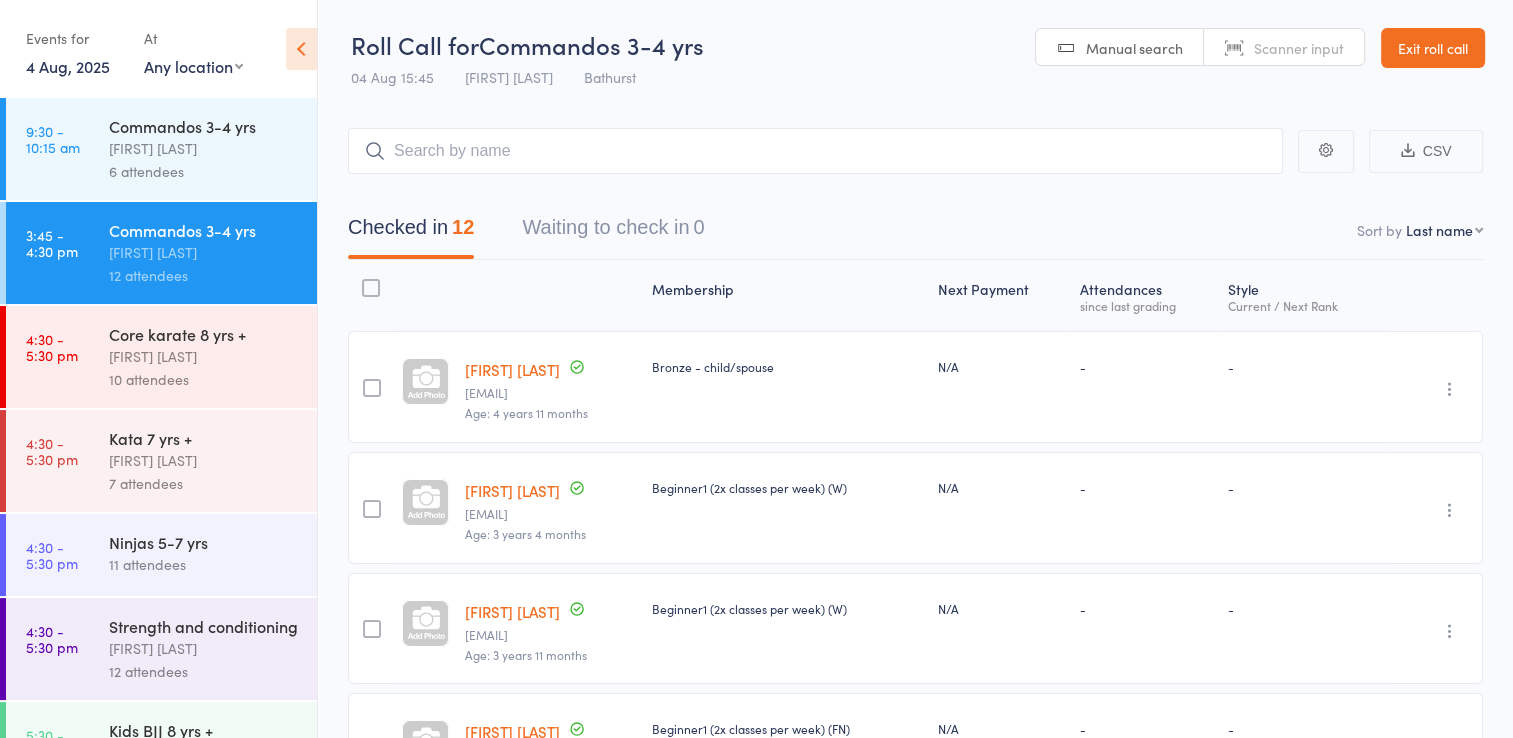 click on "Exit roll call" at bounding box center (1433, 48) 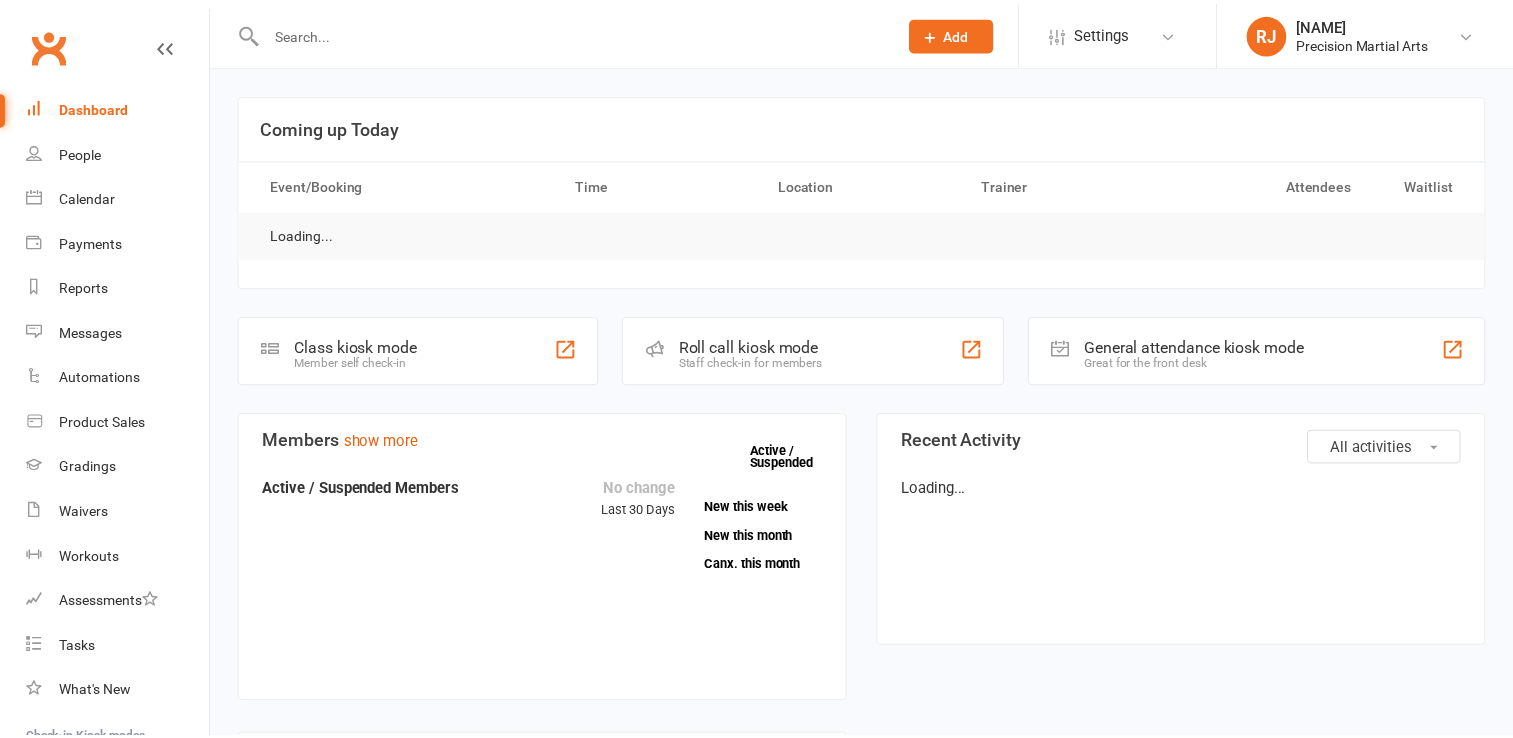 scroll, scrollTop: 0, scrollLeft: 0, axis: both 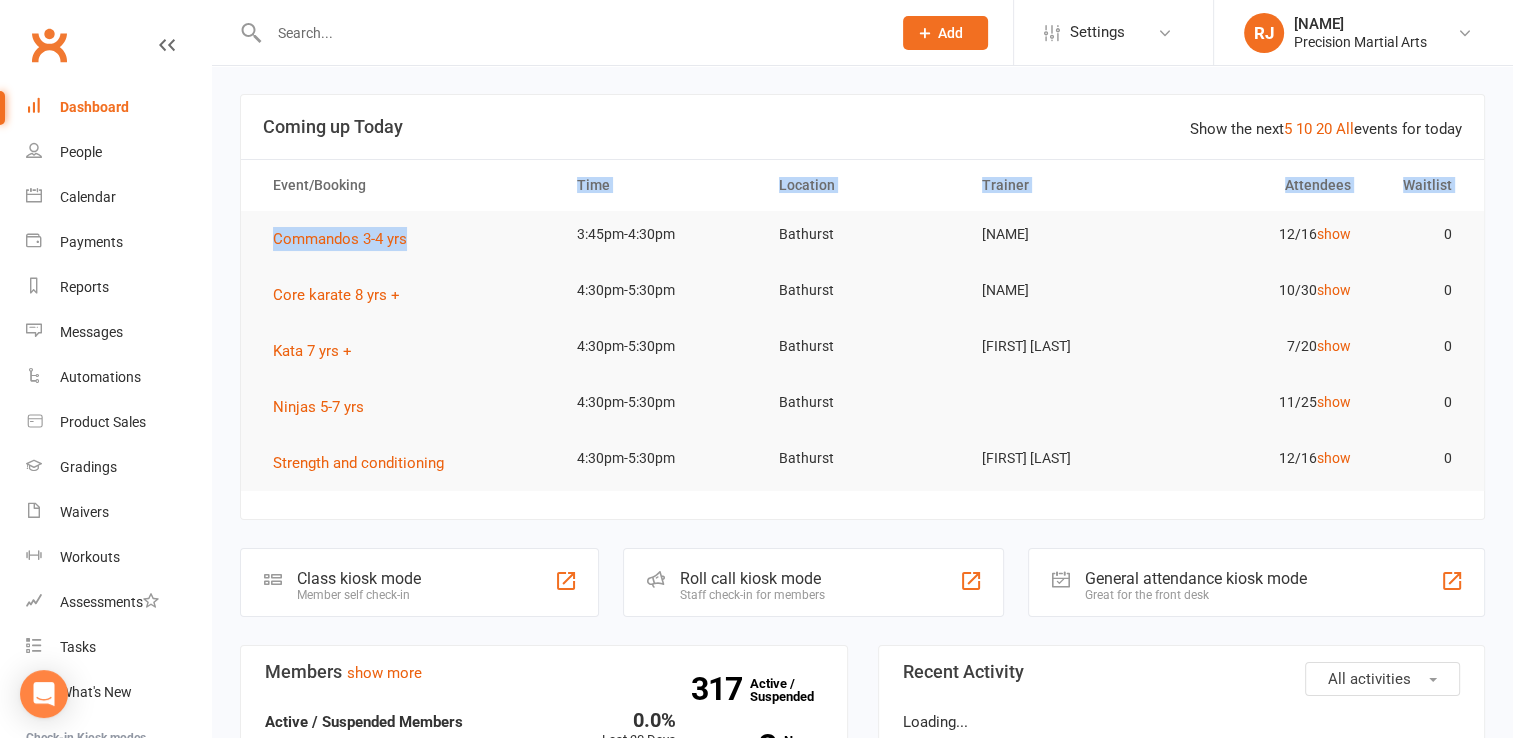 click on "Event/Booking Time Location Trainer Attendees Waitlist Commandos 3-4 yrs  3:45pm-4:30pm [CITY] Jordan Hickey 12/16  show 0  Core karate 8 yrs +  4:30pm-5:30pm [CITY] Jordan Hickey 10/30  show 0  Kata 7 yrs +  4:30pm-5:30pm [CITY] Isabella Morris 7/20  show 0  Ninjas 5-7 yrs  4:30pm-5:30pm [CITY] 11/25  show 0  Strength and conditioning  4:30pm-5:30pm [CITY] taylor sargent 12/16  show 0" at bounding box center (862, 325) 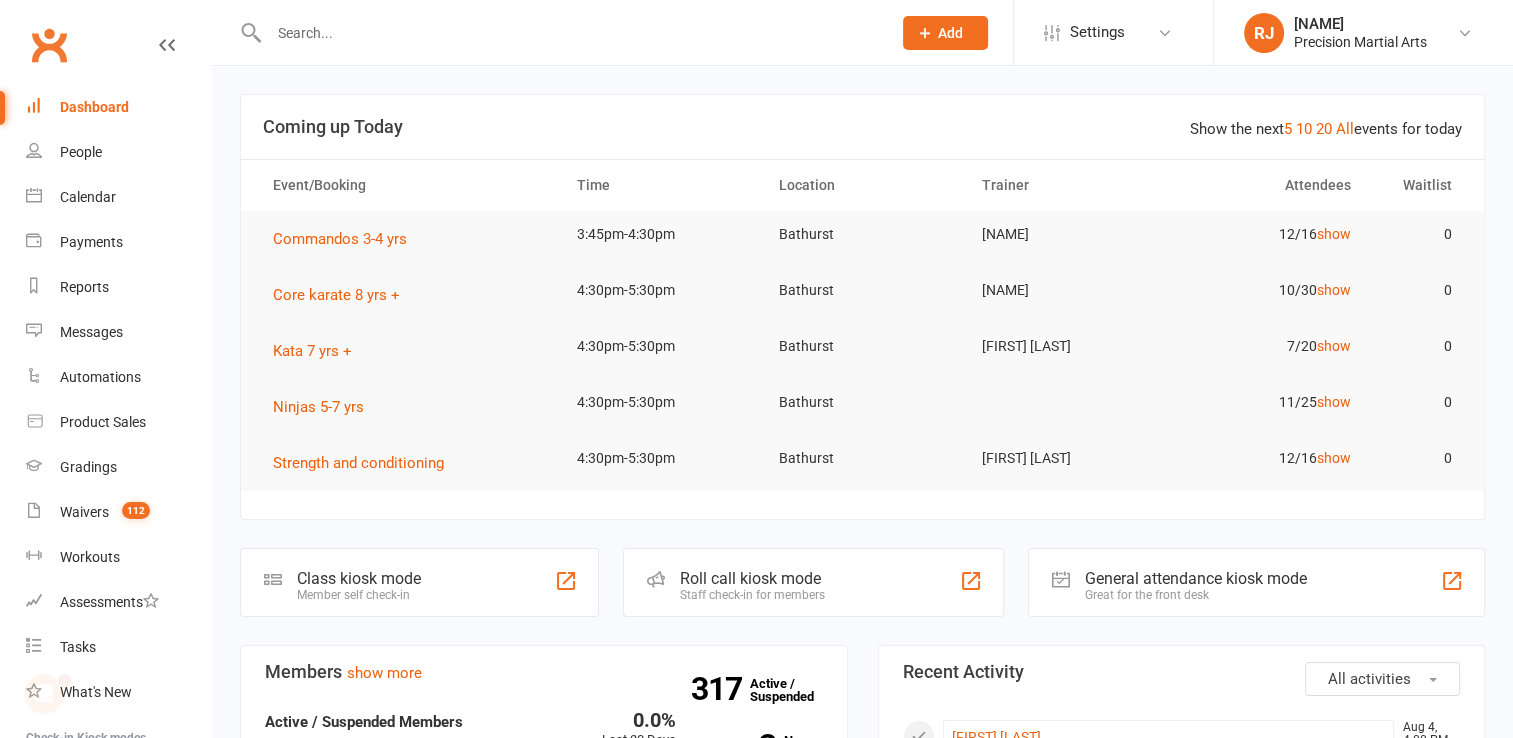 scroll, scrollTop: 0, scrollLeft: 0, axis: both 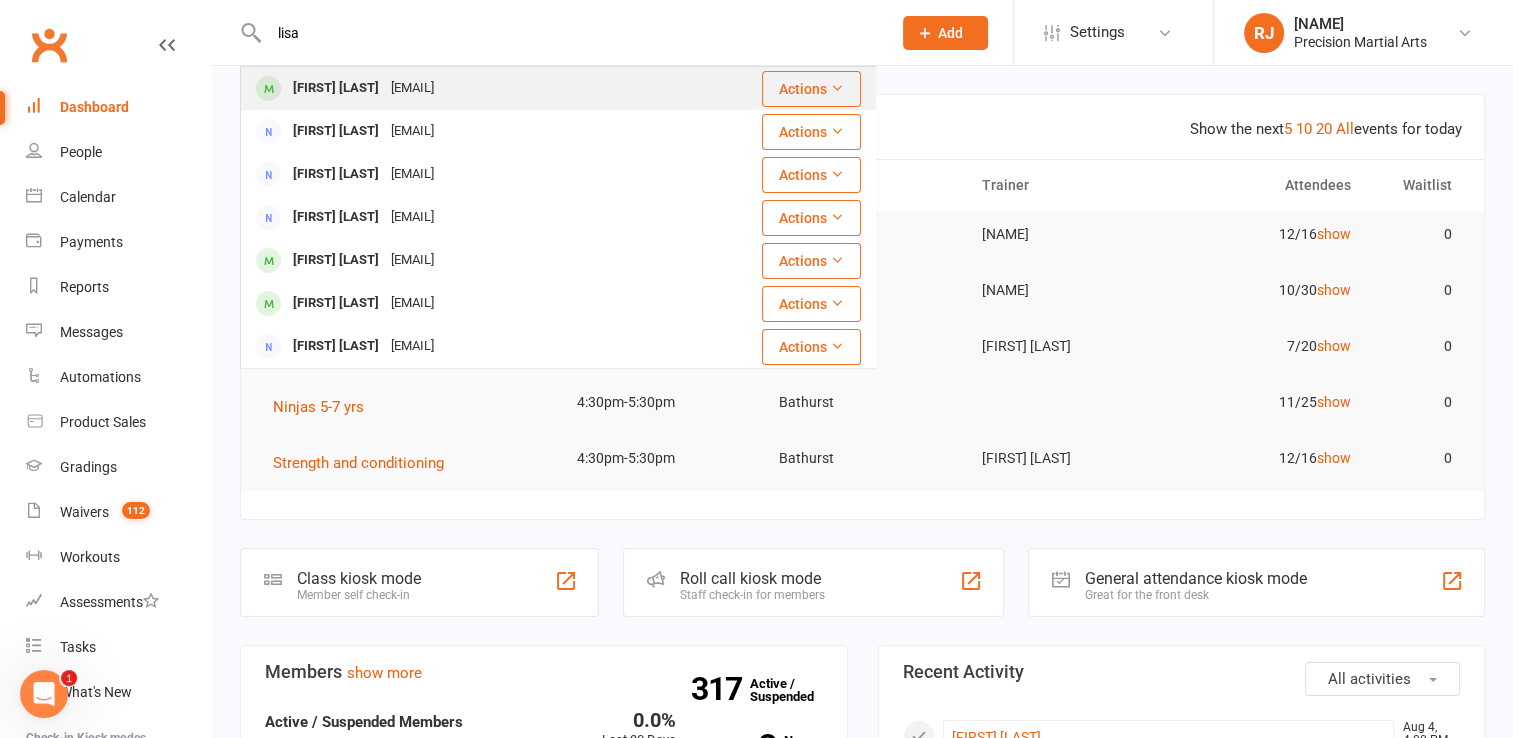 type on "lisa" 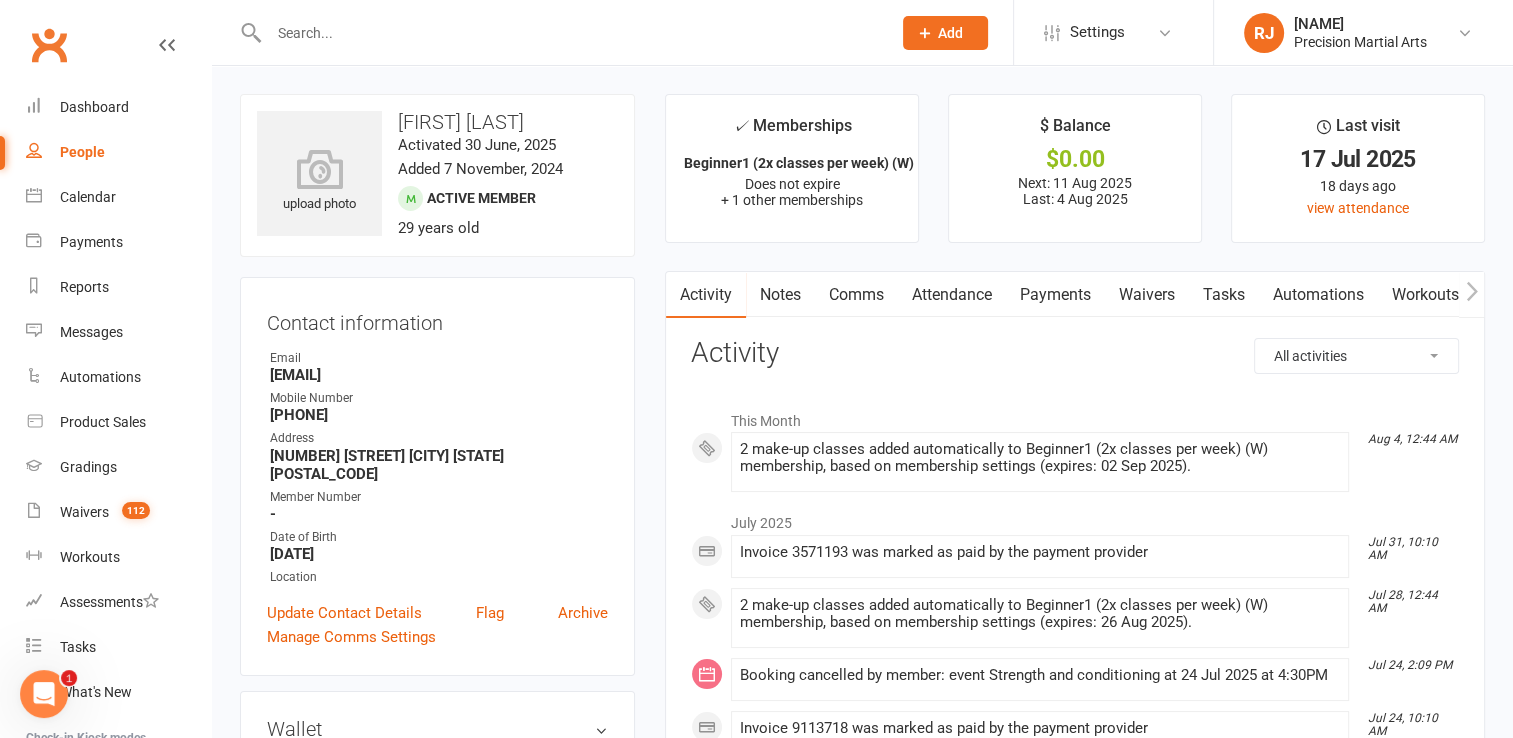 click on "Payments" at bounding box center (1055, 295) 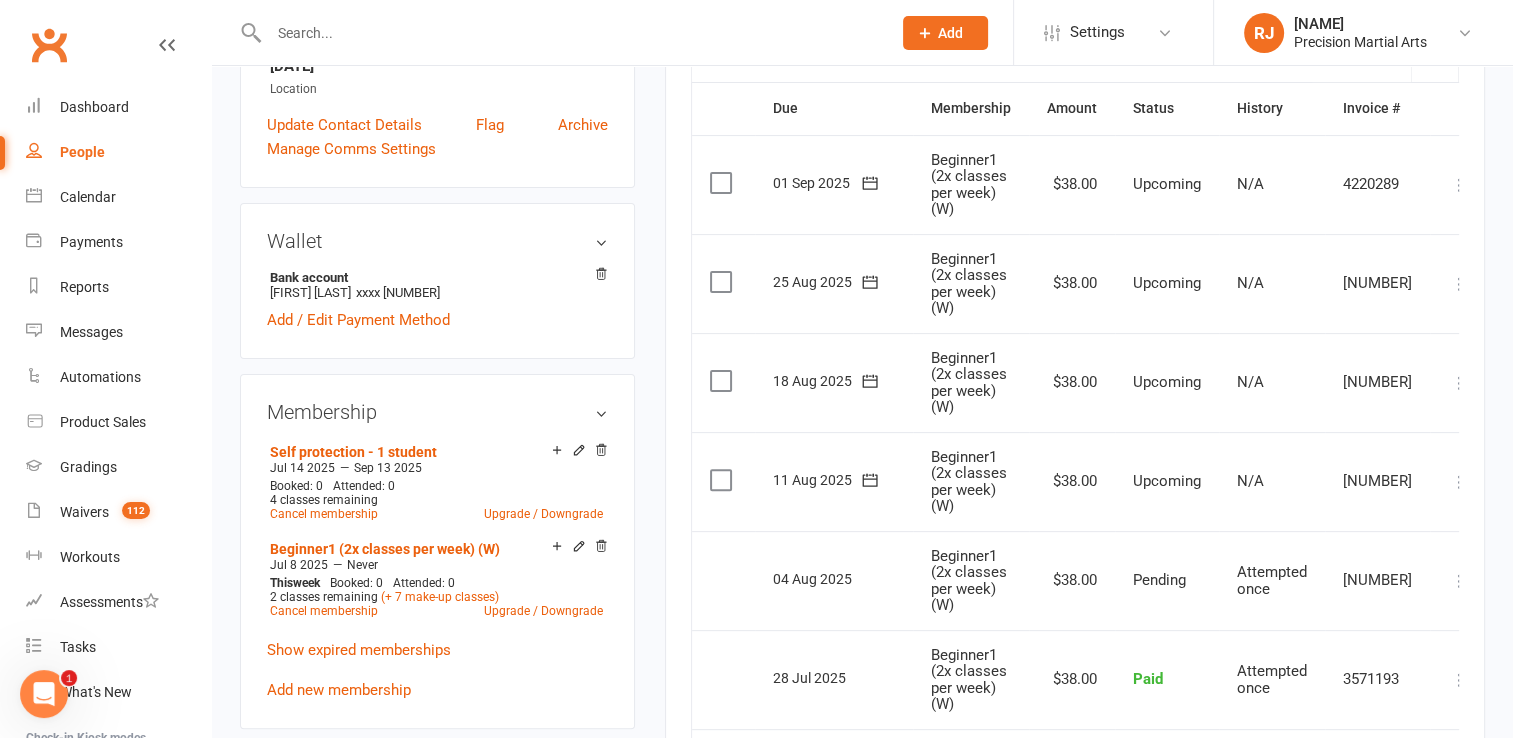 scroll, scrollTop: 480, scrollLeft: 0, axis: vertical 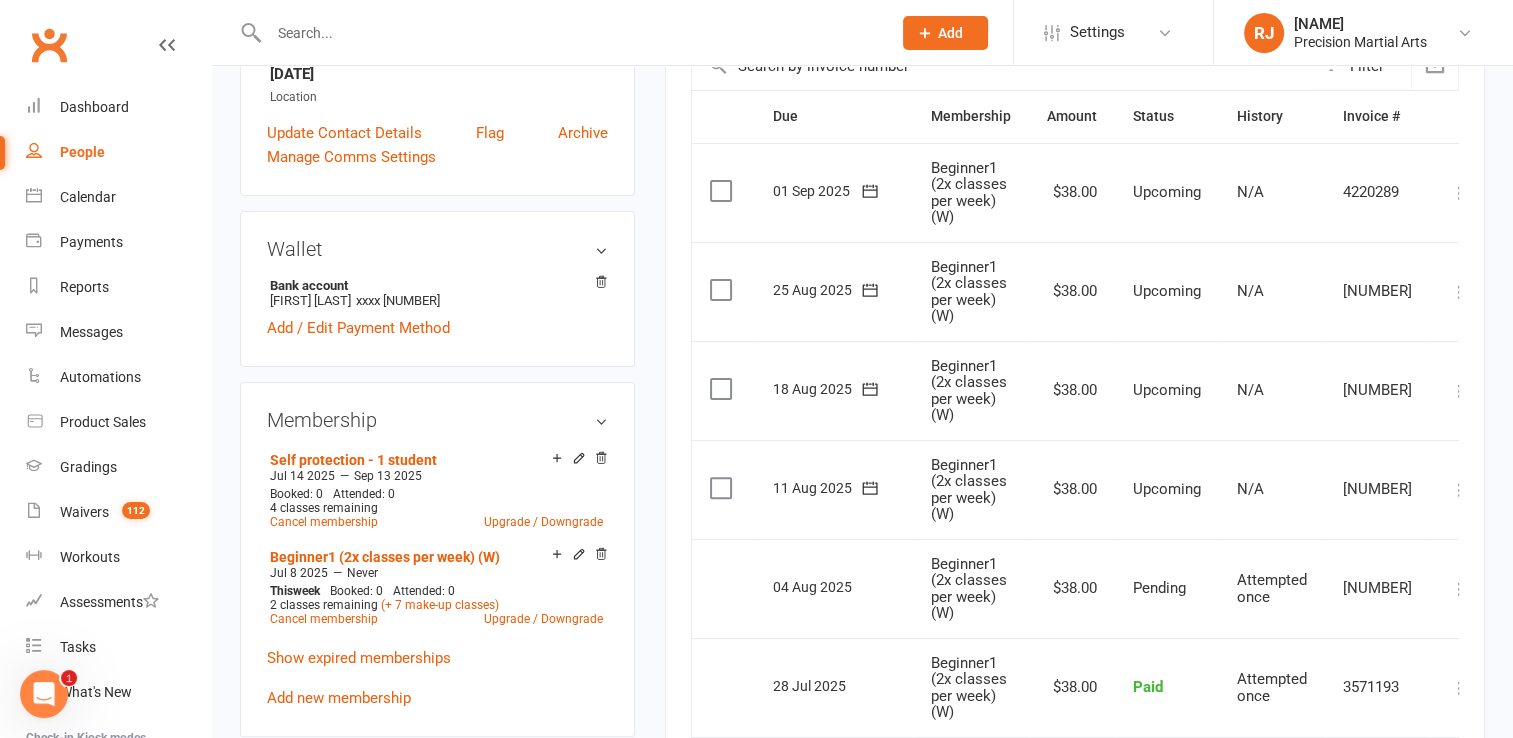 drag, startPoint x: 672, startPoint y: 671, endPoint x: 663, endPoint y: 705, distance: 35.17101 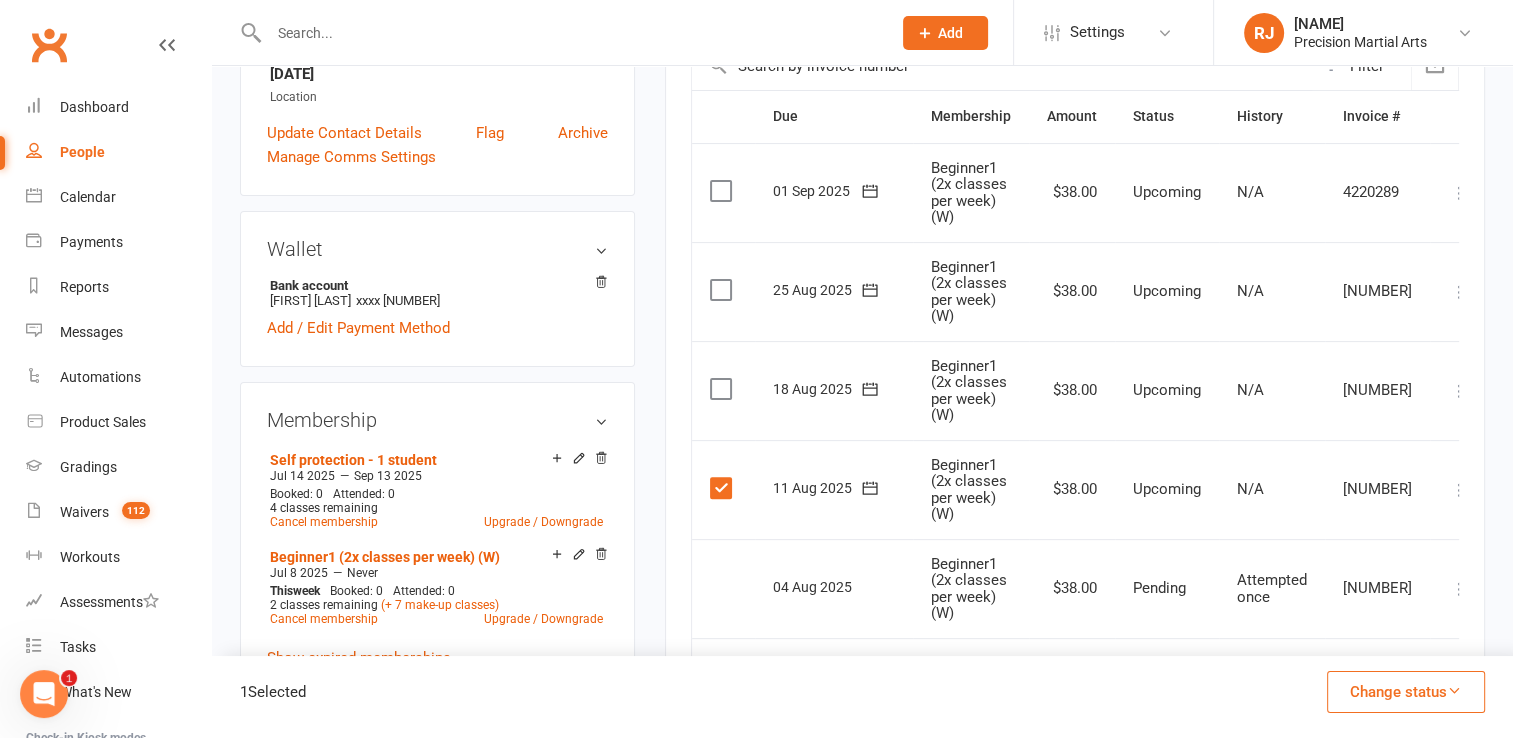 click at bounding box center (723, 389) 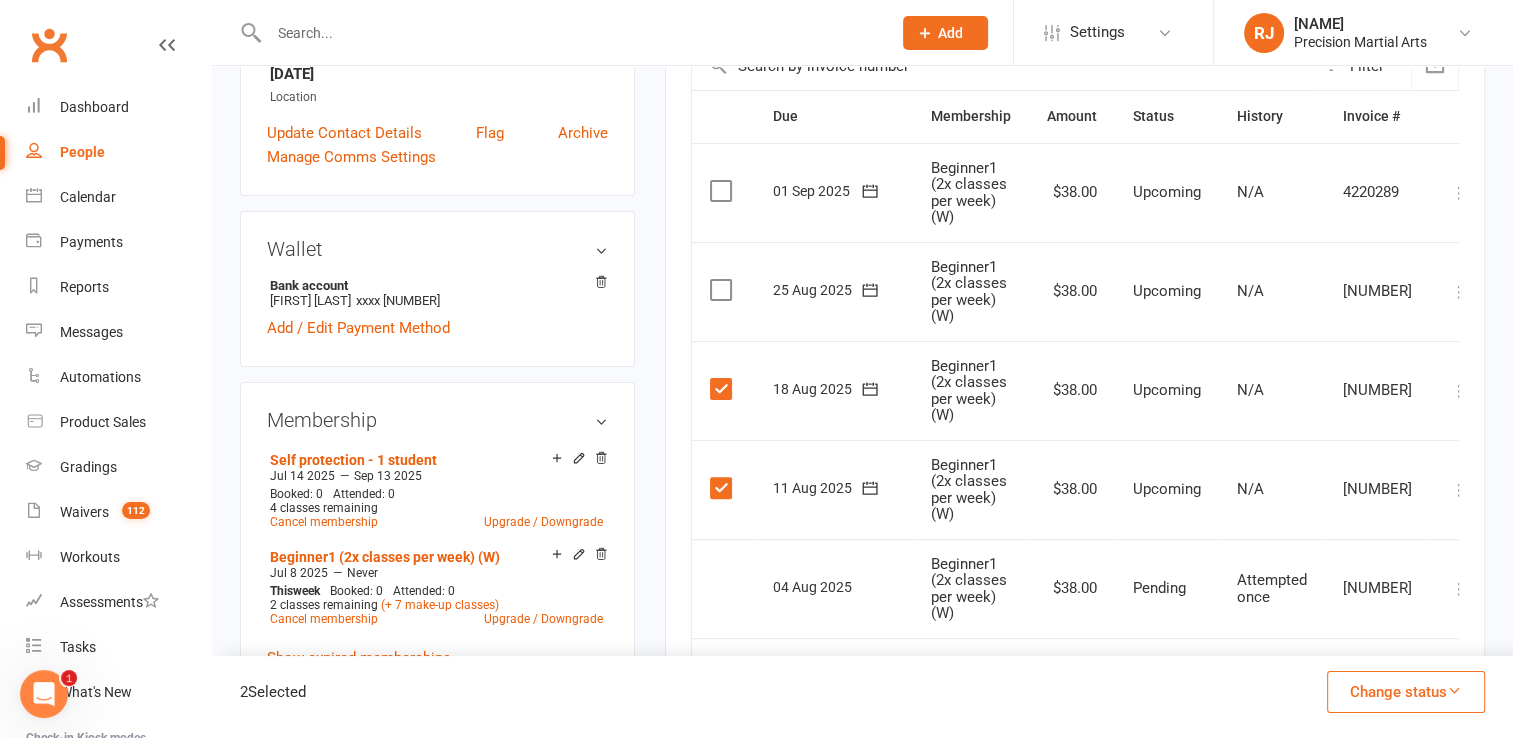 click at bounding box center (723, 290) 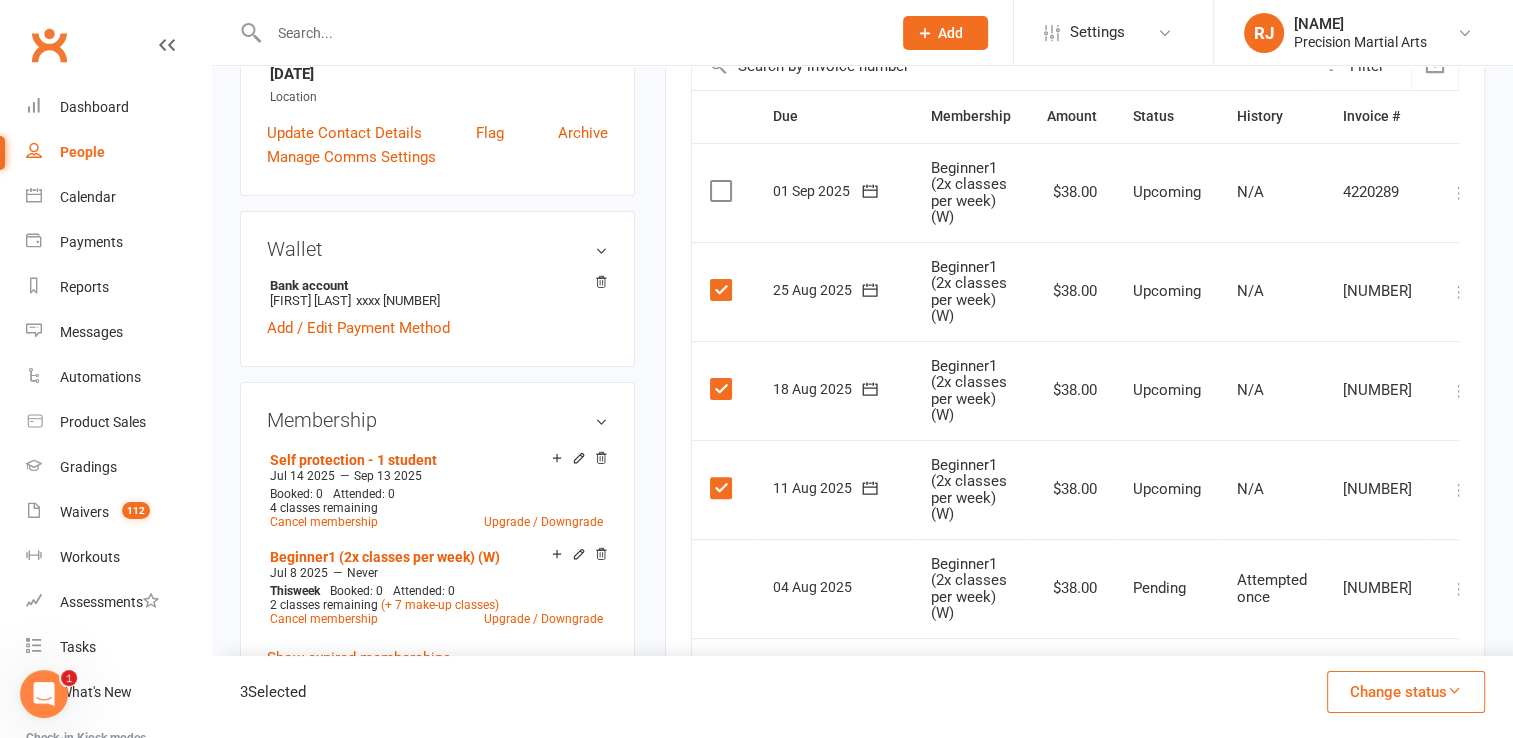 click on "Change status" at bounding box center [1406, 692] 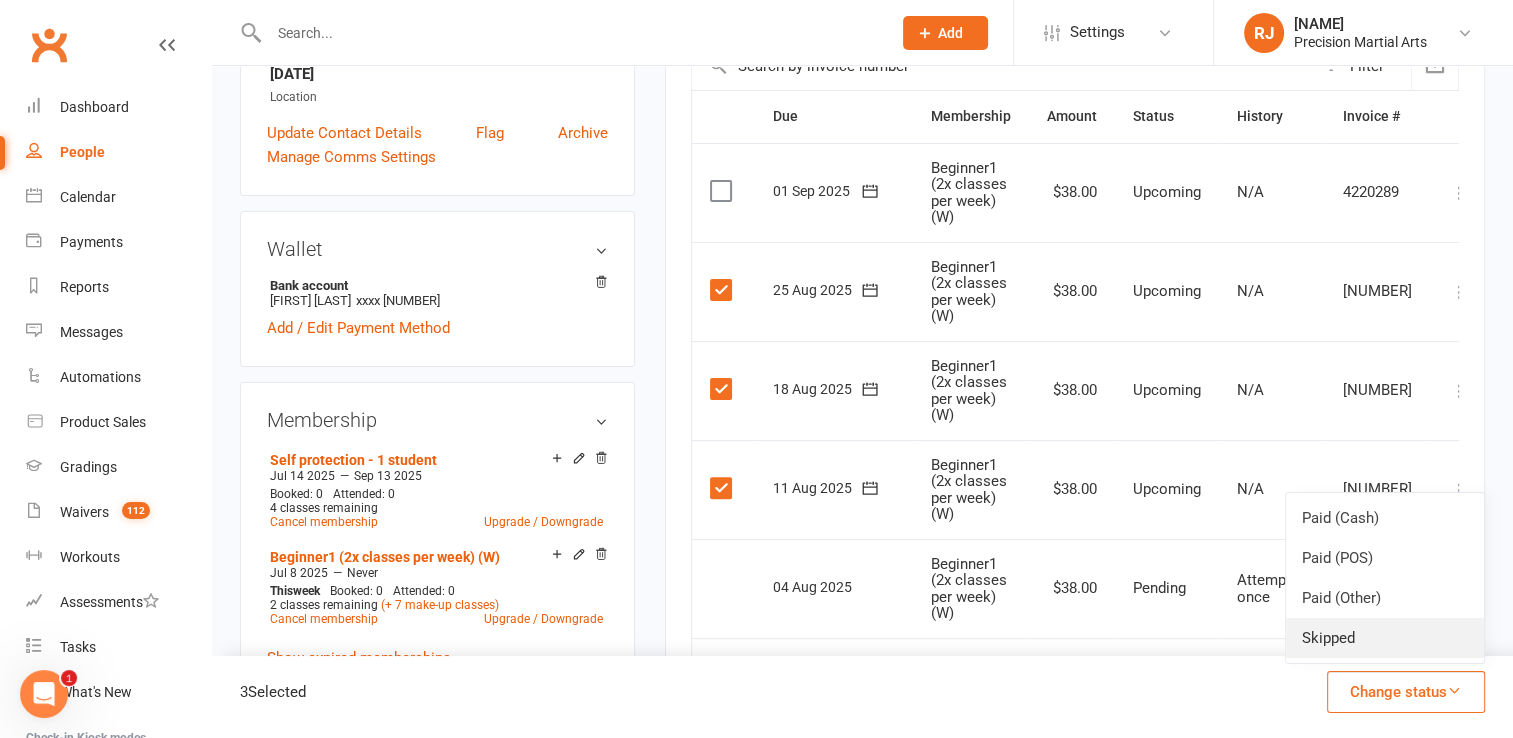 click on "Skipped" at bounding box center (1385, 638) 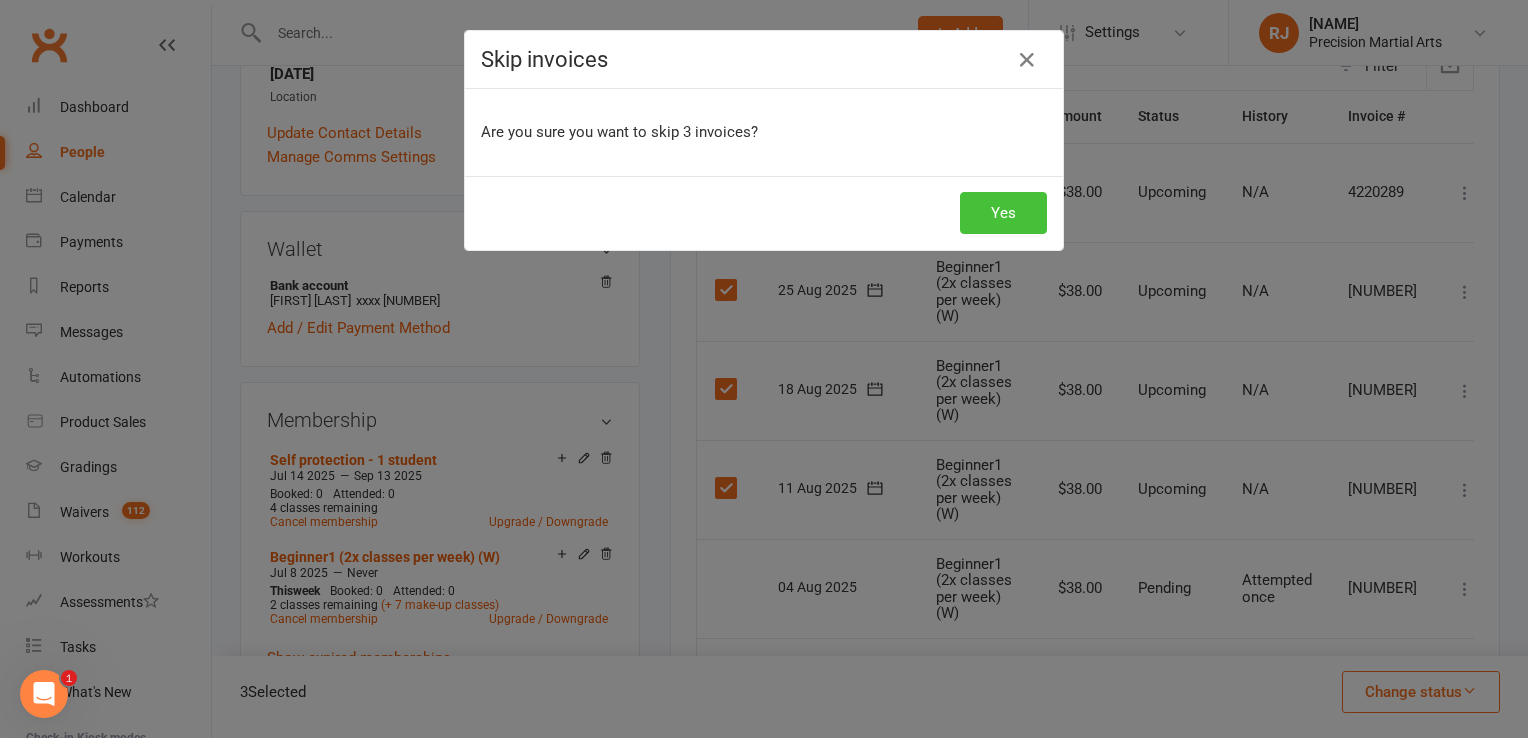 click on "Yes" at bounding box center (1003, 213) 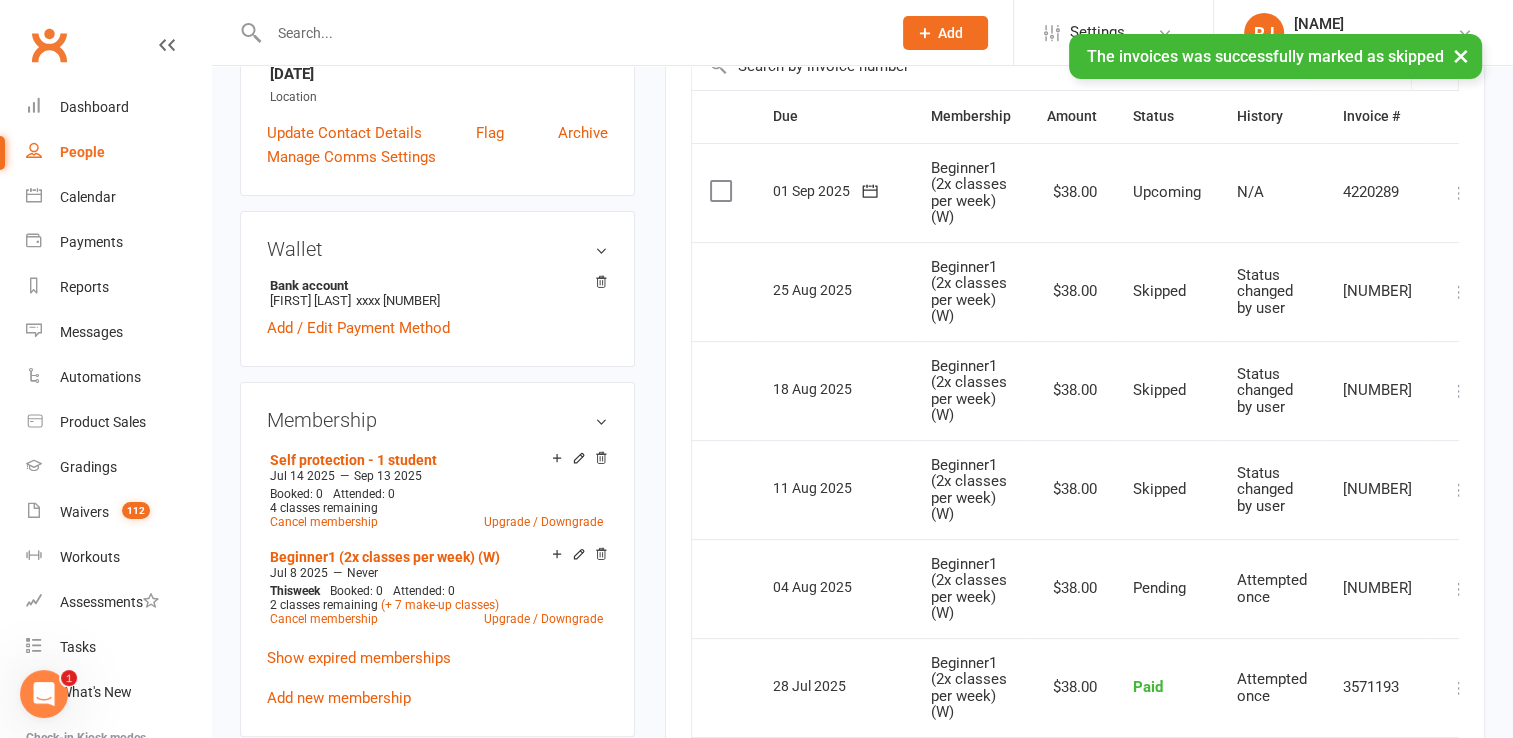 scroll, scrollTop: 278, scrollLeft: 0, axis: vertical 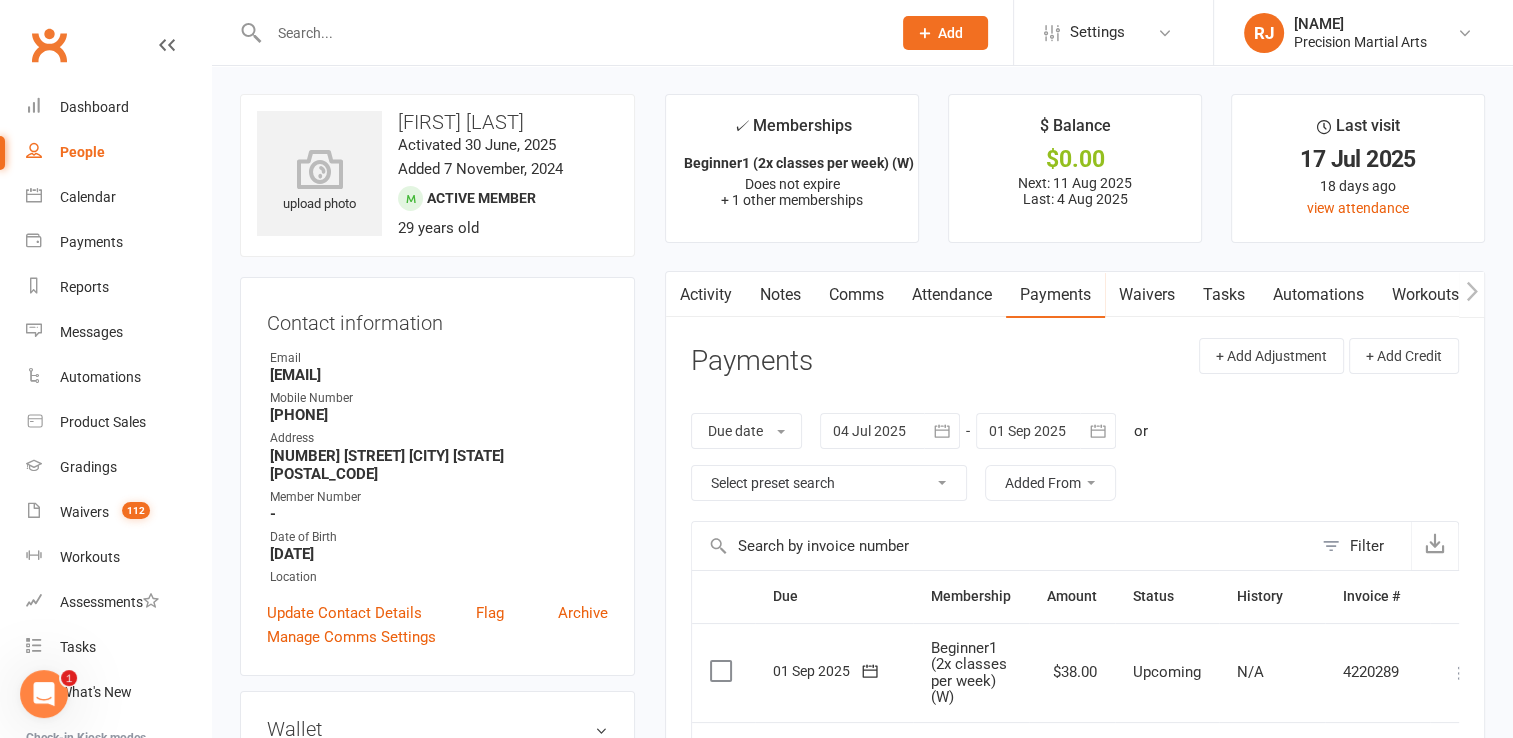 click on "Notes" at bounding box center [780, 295] 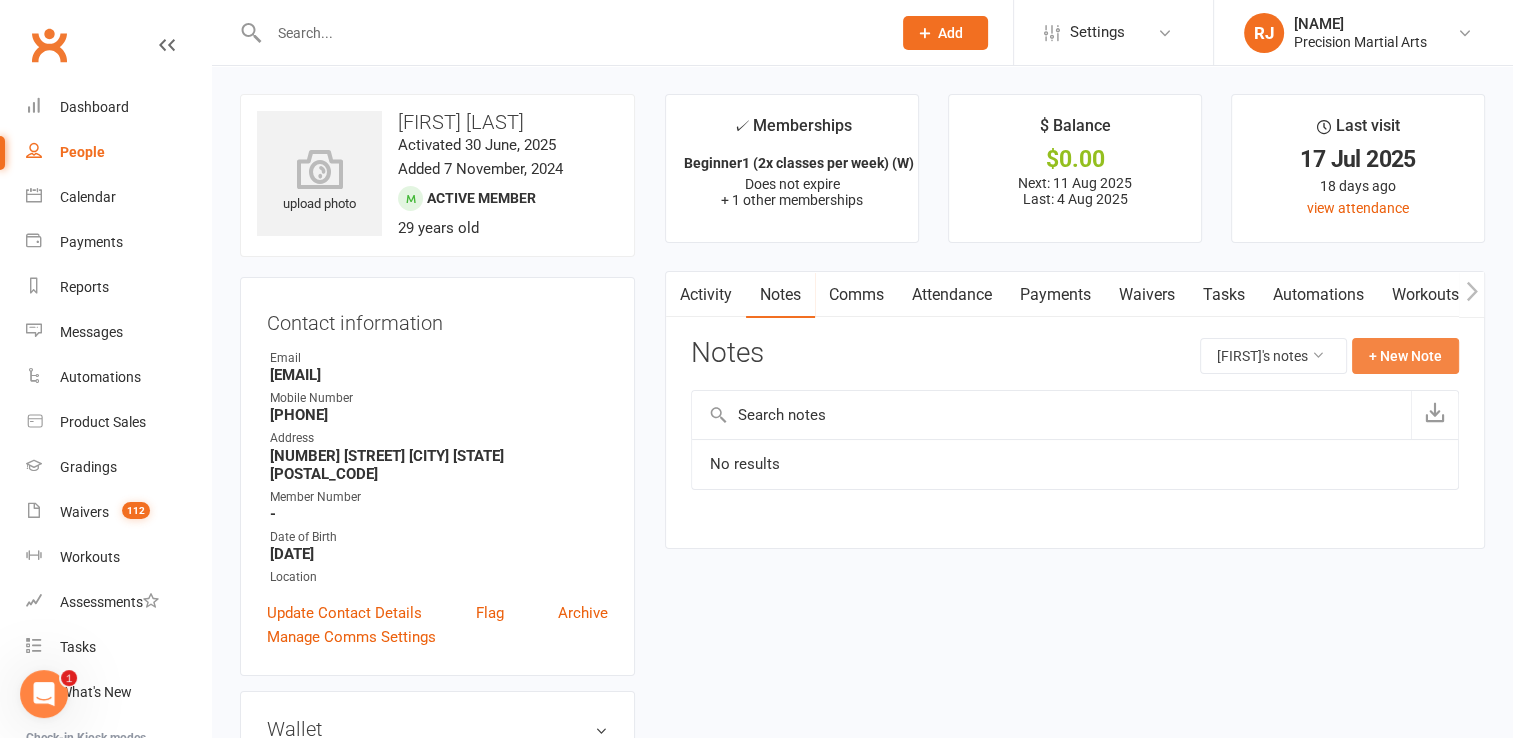 click on "+ New Note" 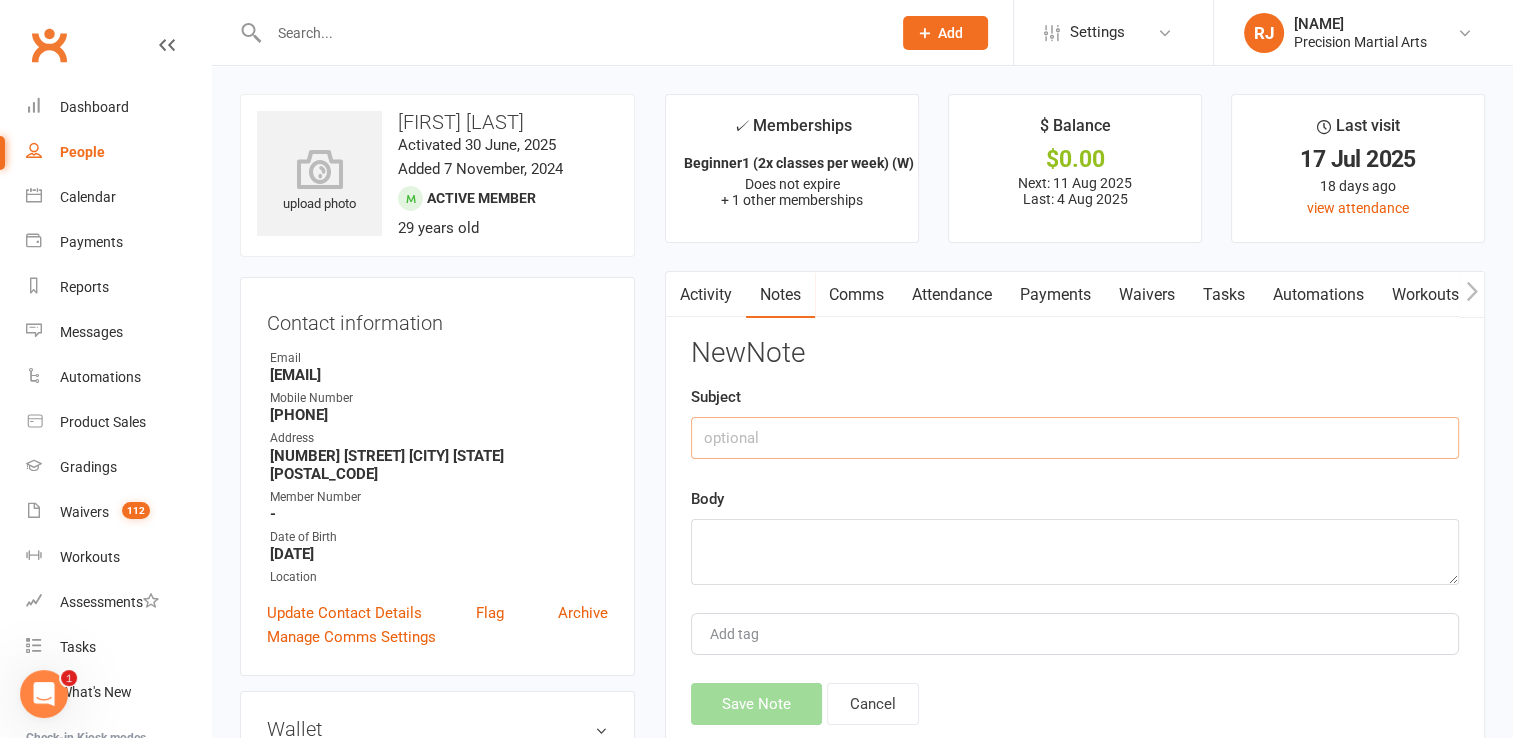 click 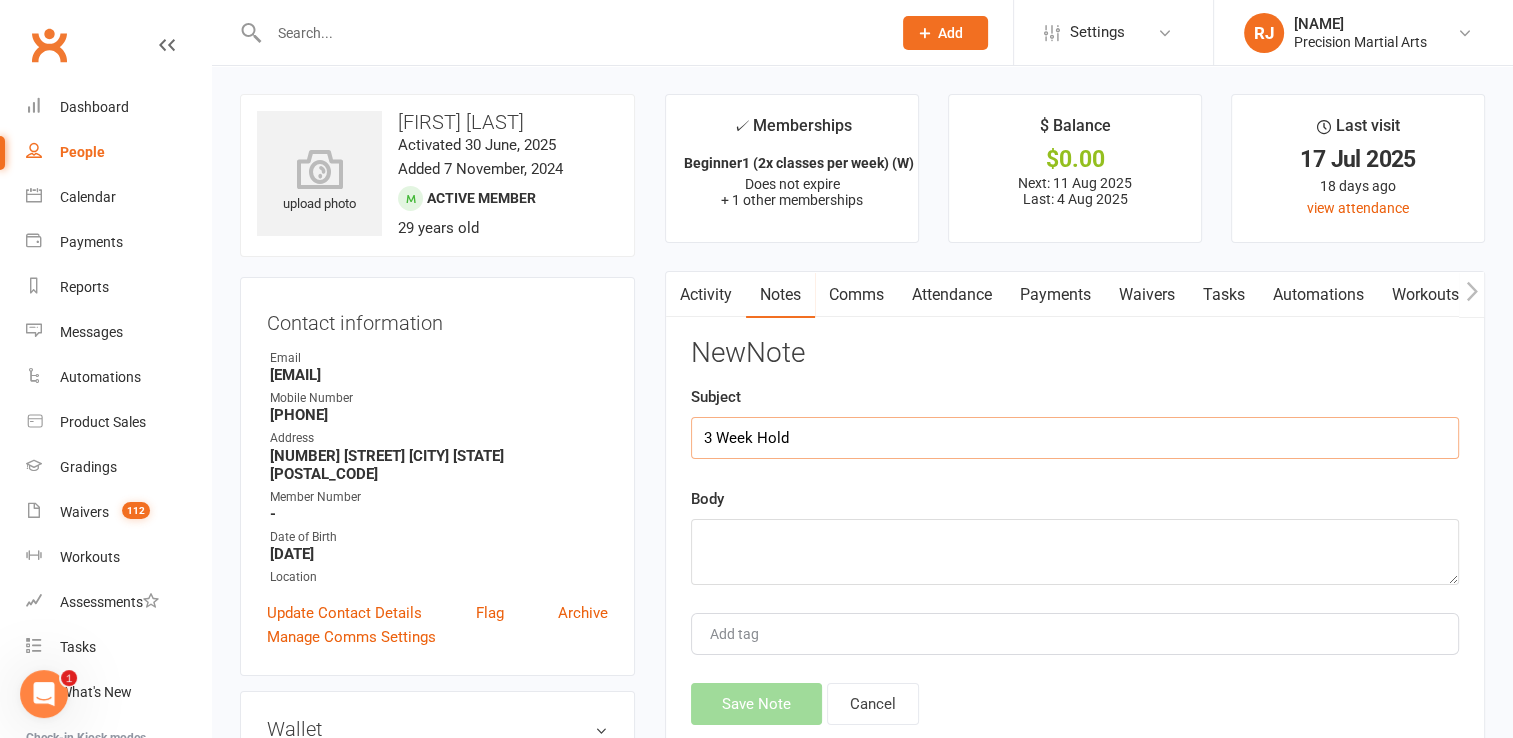 type on "3 Week Hold" 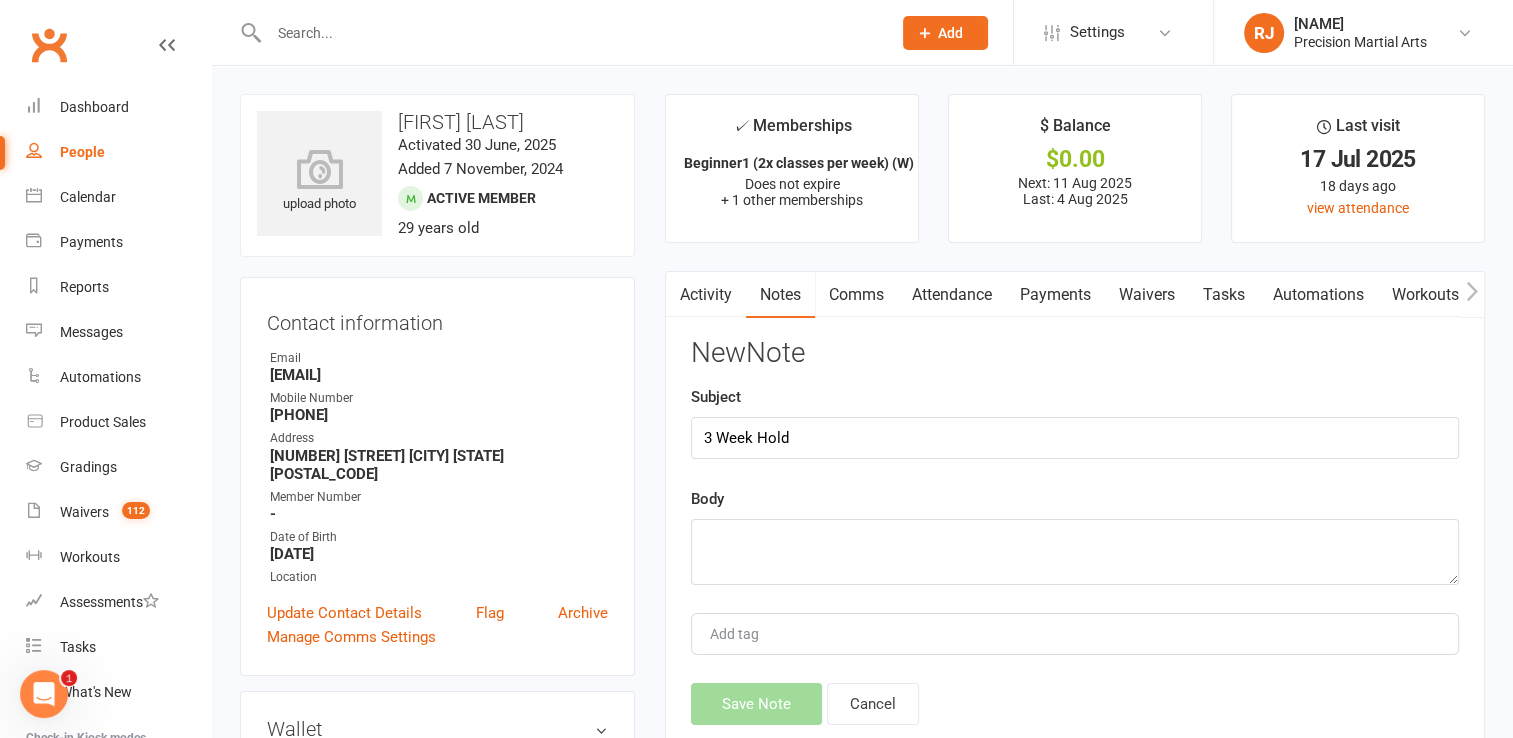 click on "New  Note Subject 3 Week Hold Body Add tag Save Note Cancel" 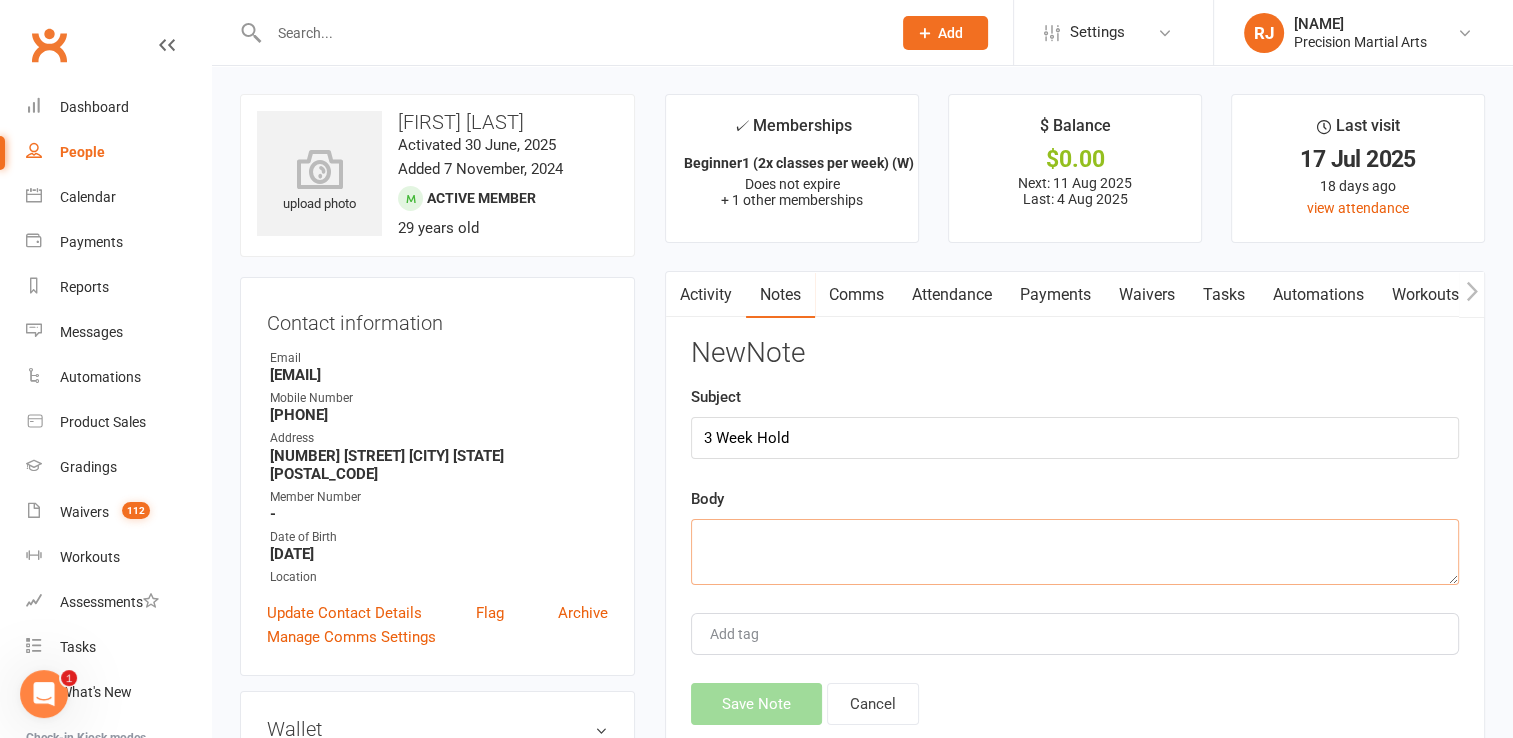 click 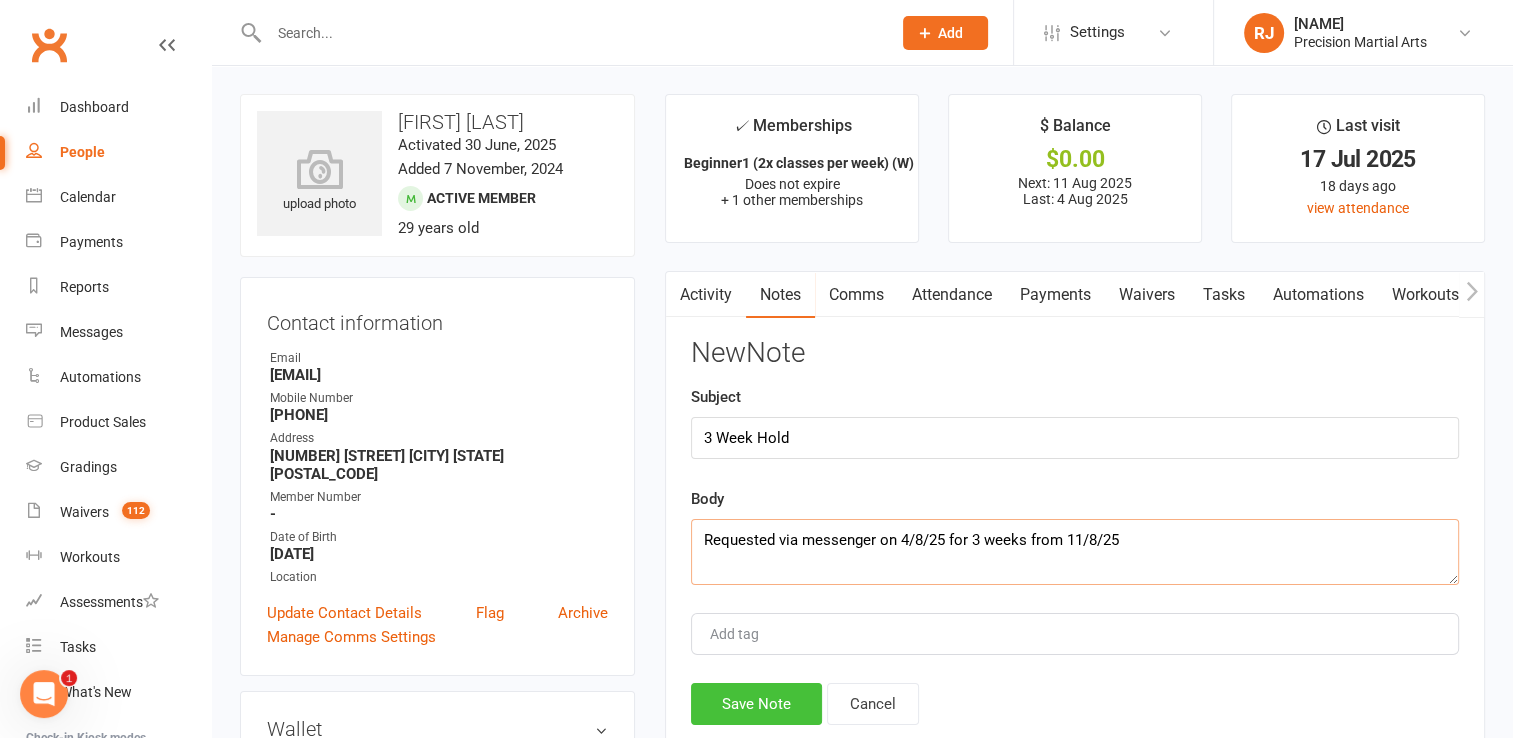 type on "Requested via messenger on 4/8/25 for 3 weeks from 11/8/25" 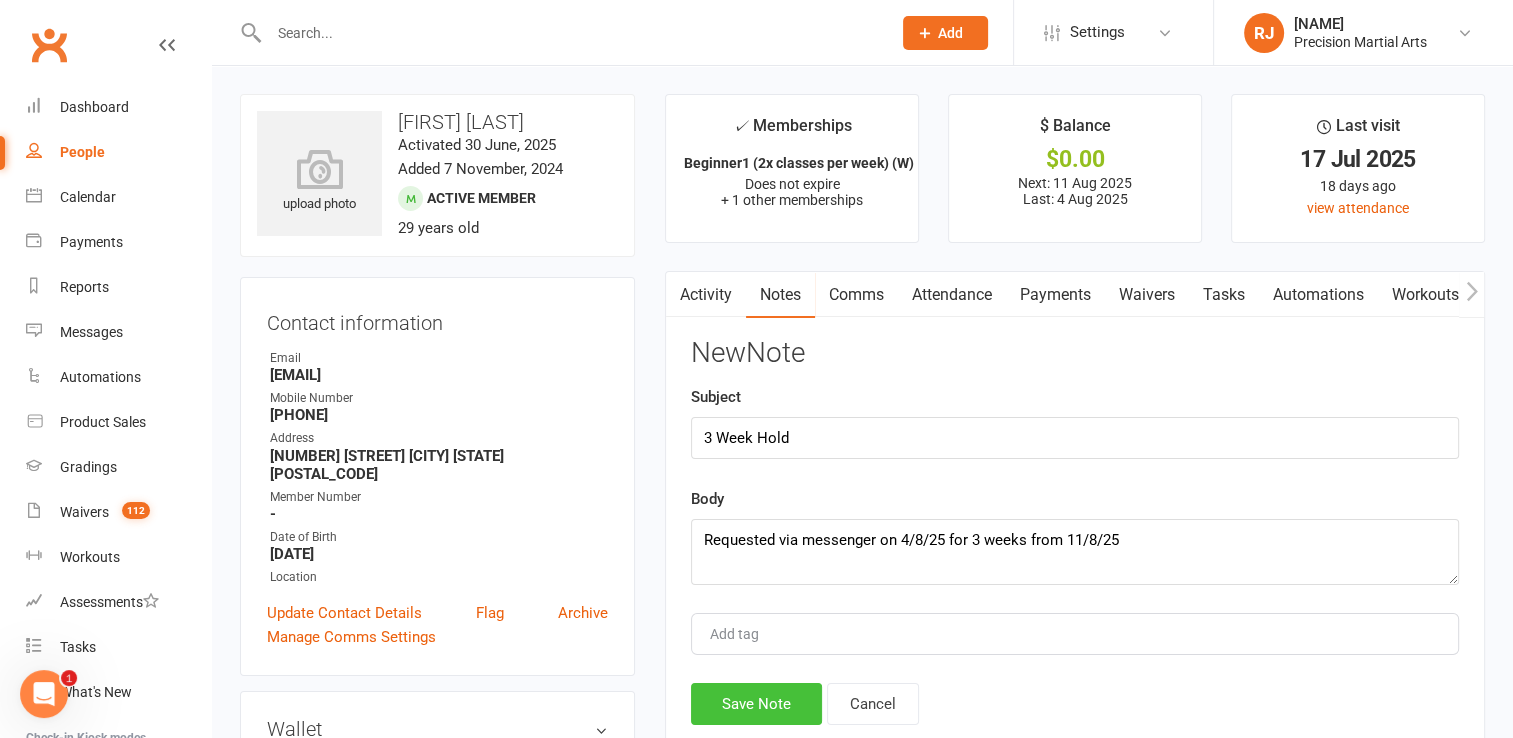 click on "Save Note" 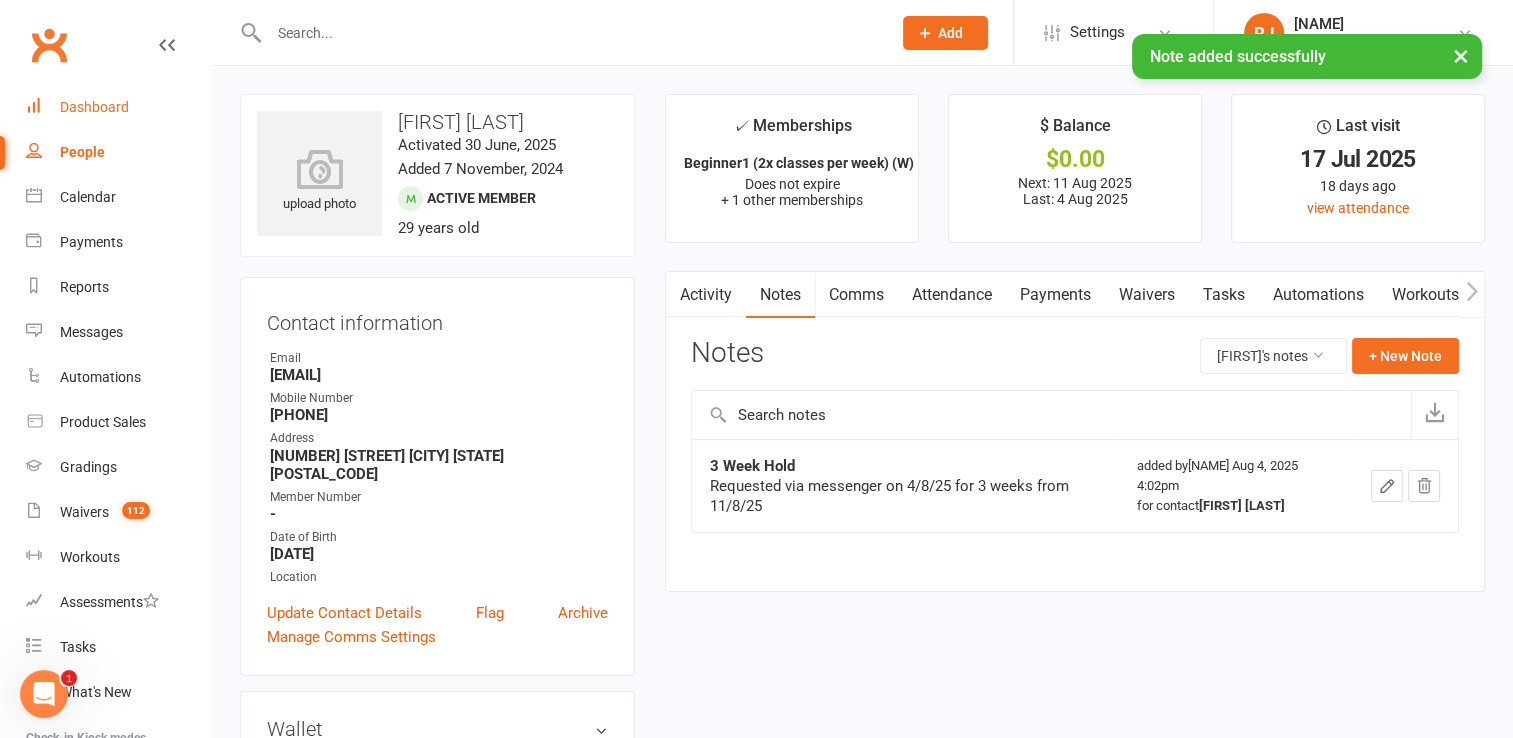 click on "Dashboard" at bounding box center [118, 107] 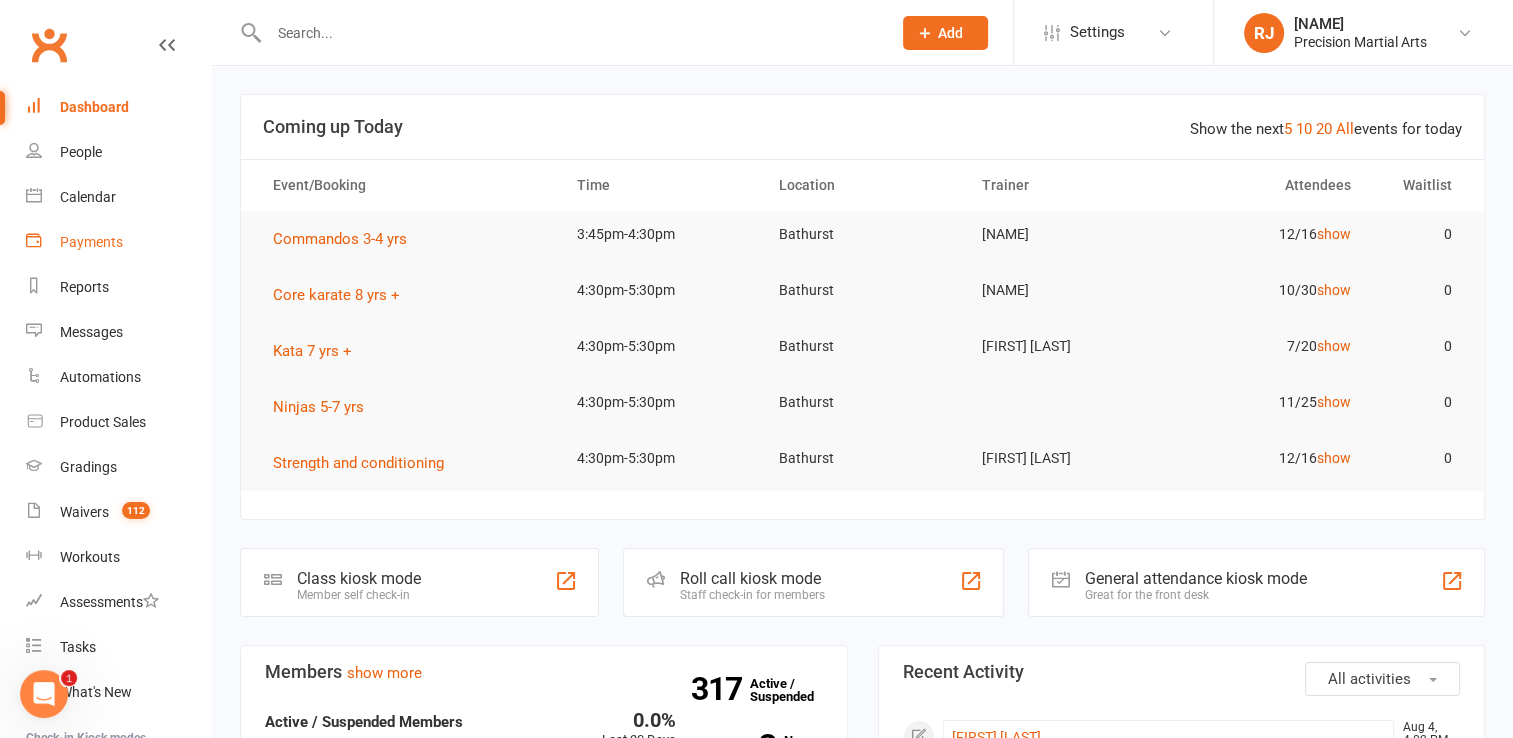 click on "Payments" at bounding box center [118, 242] 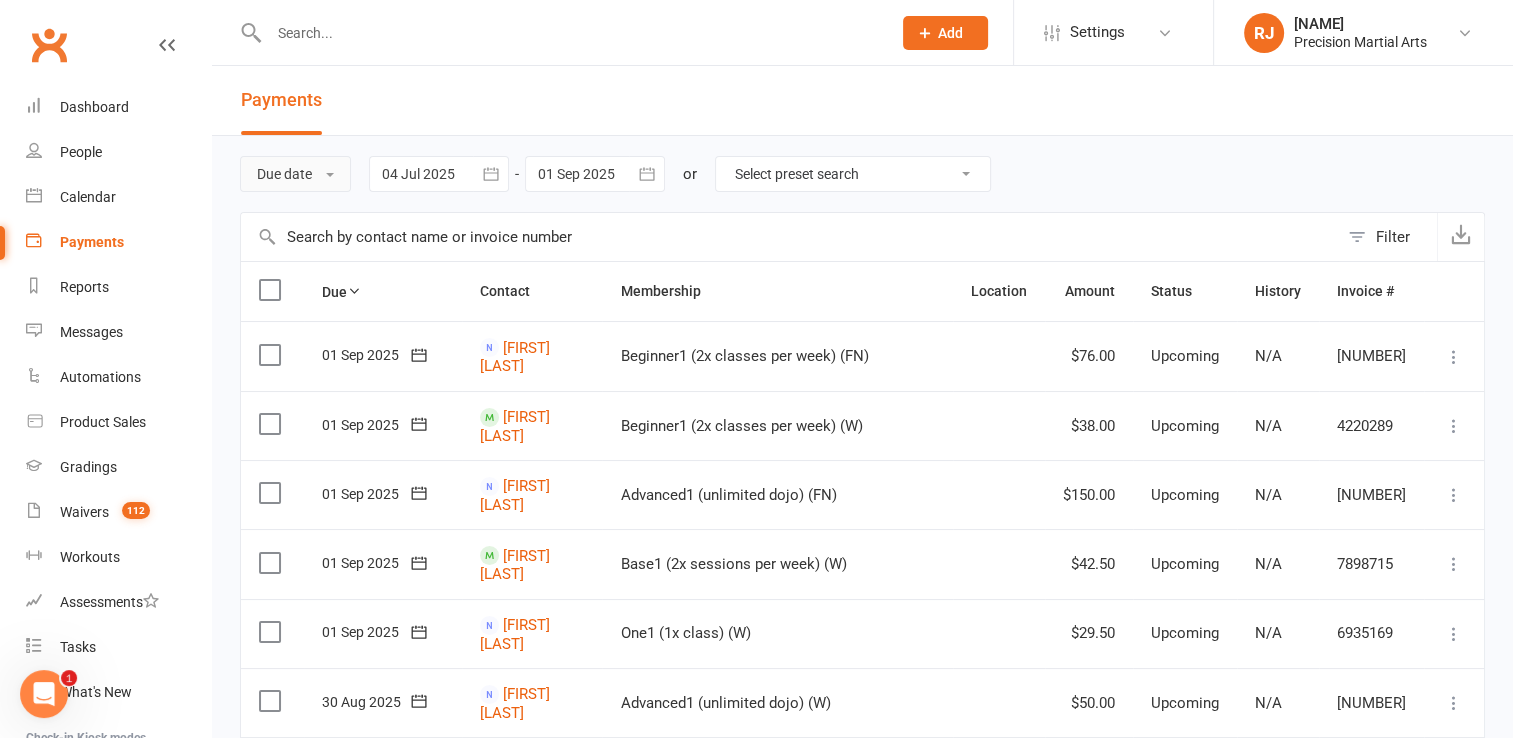 click on "Due date" at bounding box center (295, 174) 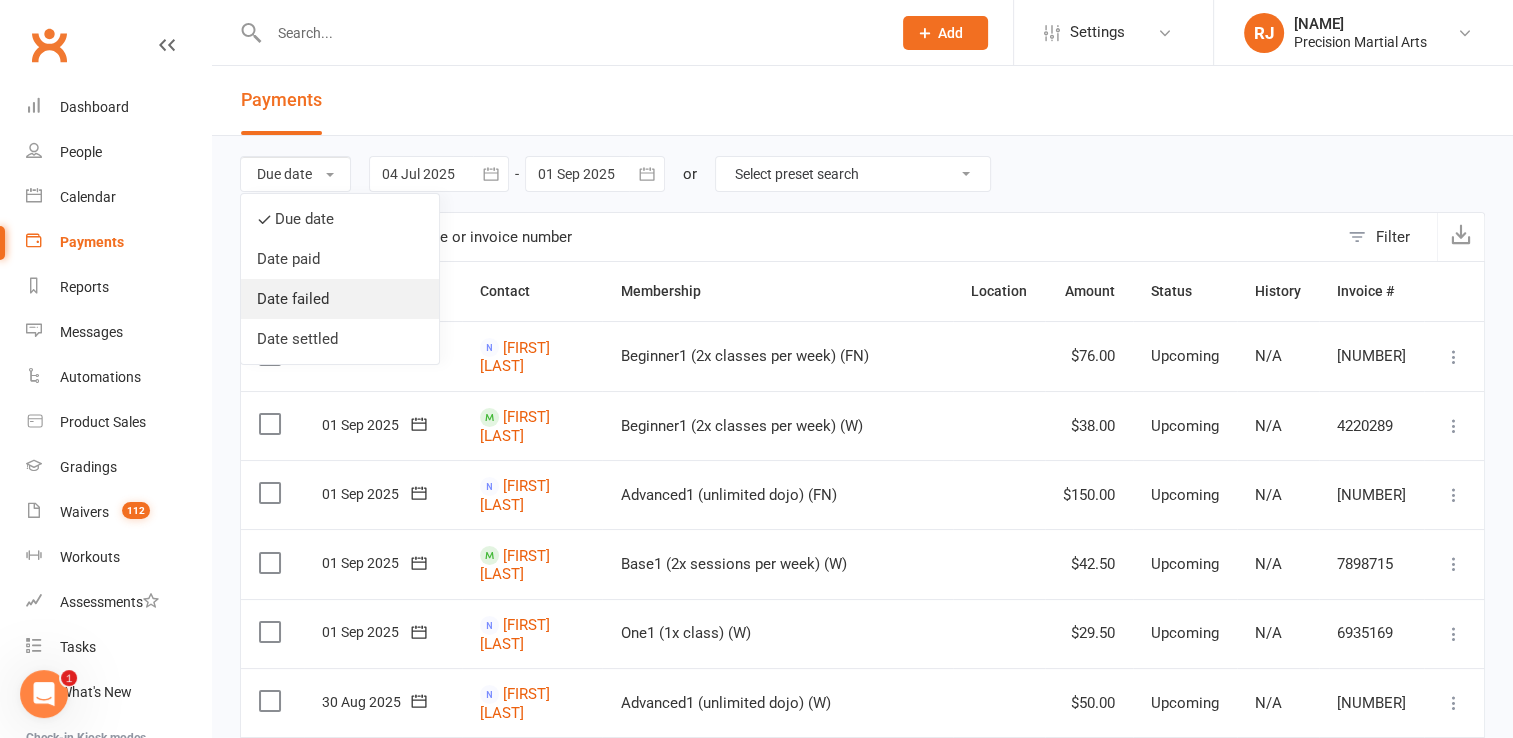 click on "Date failed" at bounding box center (340, 299) 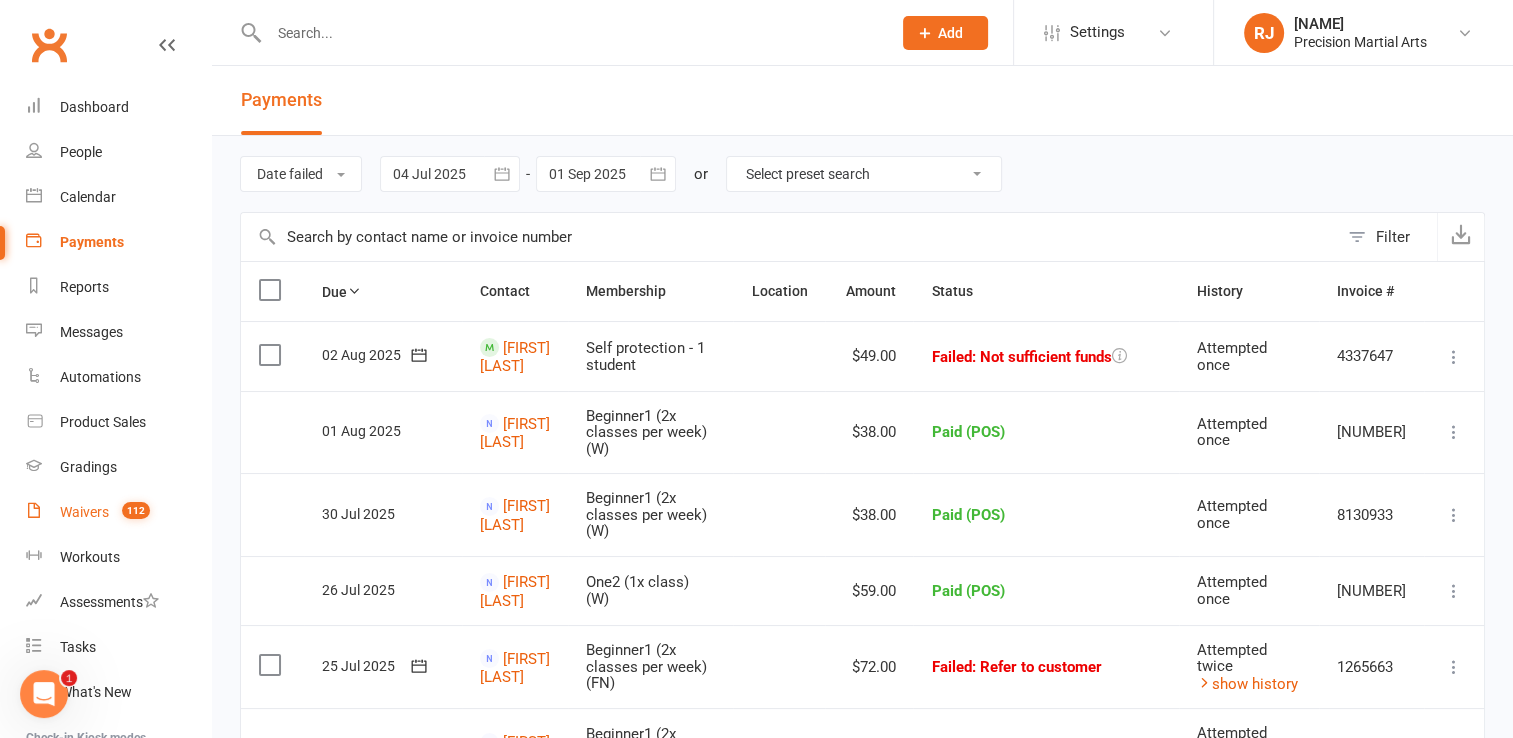 click on "Waivers" at bounding box center [84, 512] 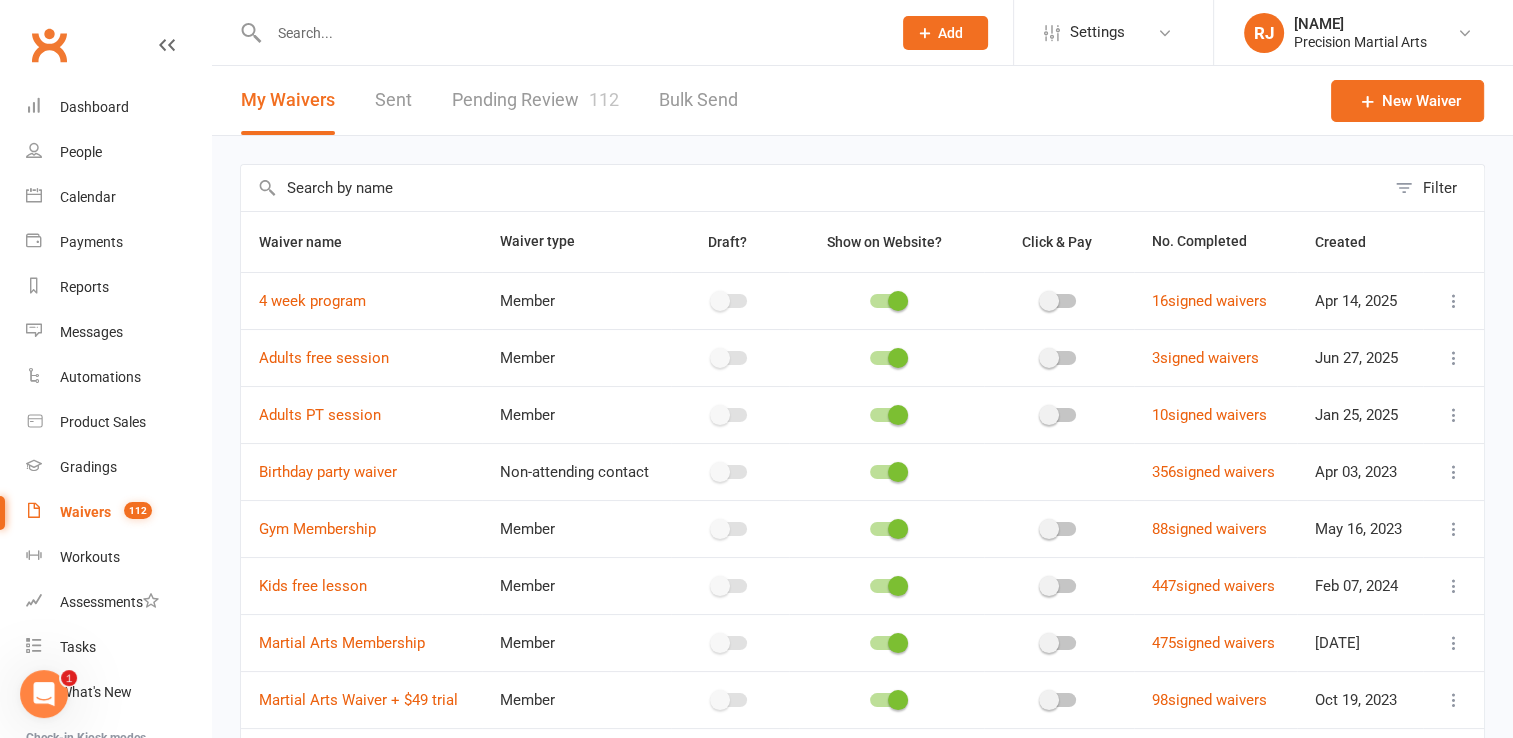 click on "Pending Review 112" at bounding box center [535, 100] 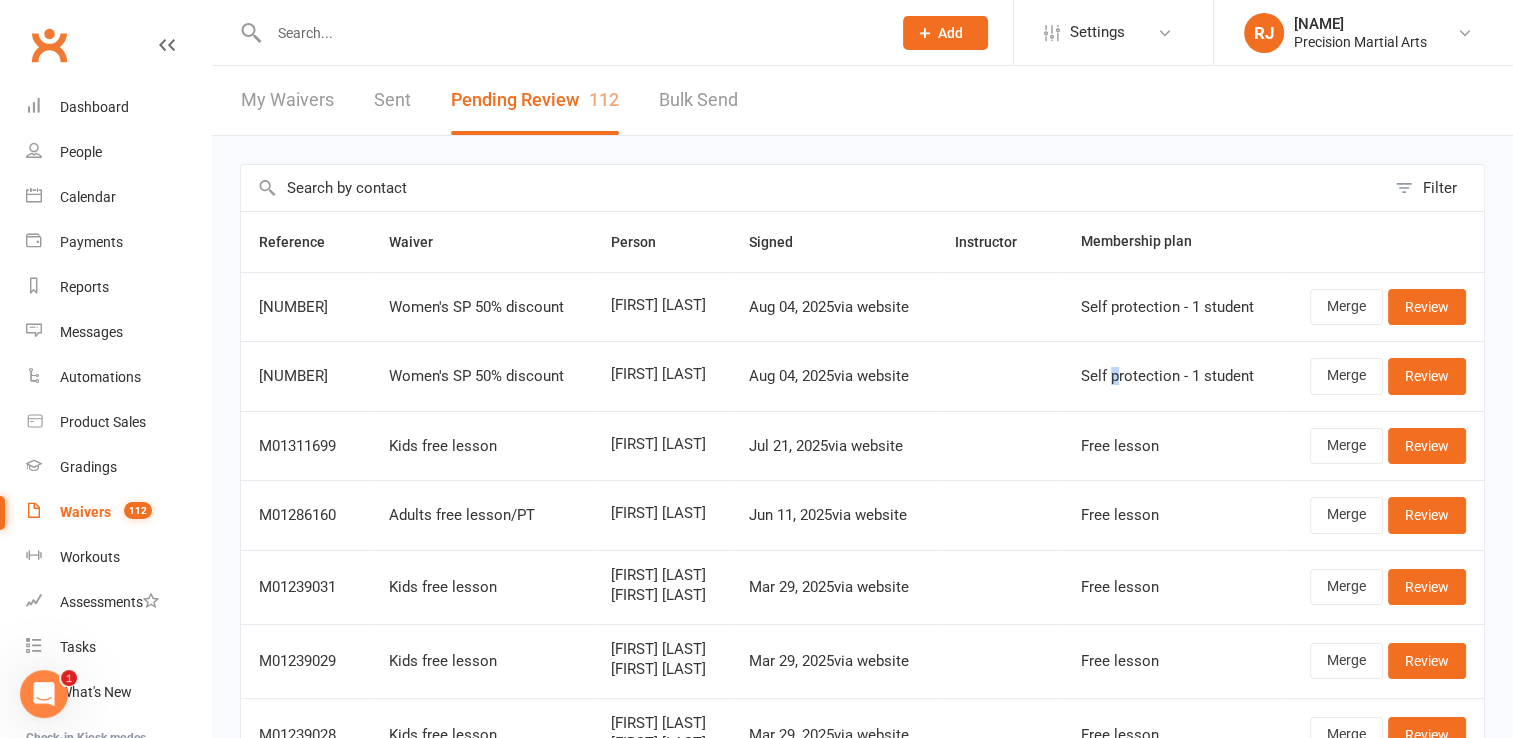 drag, startPoint x: 1435, startPoint y: 372, endPoint x: 1128, endPoint y: 382, distance: 307.1628 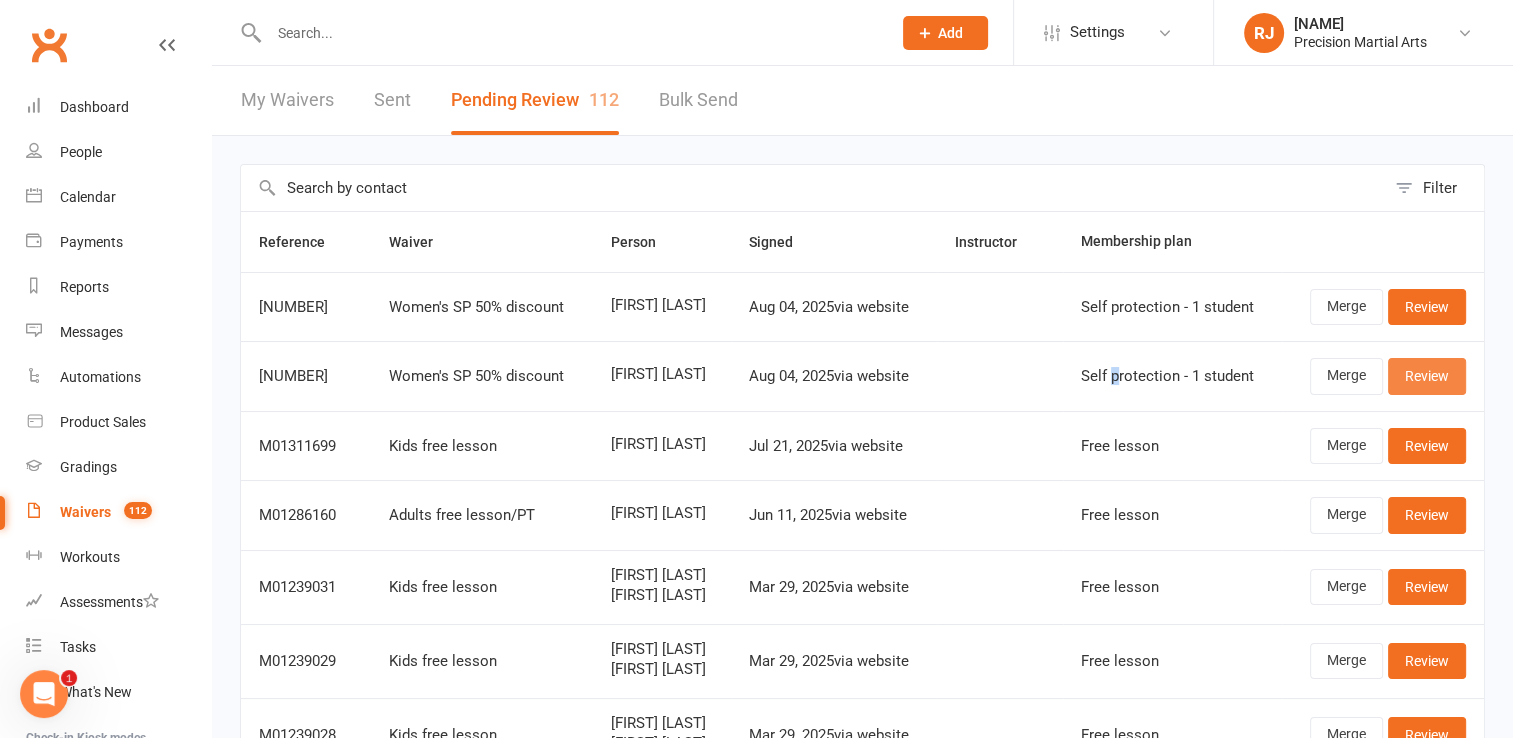 click on "Review" at bounding box center [1427, 376] 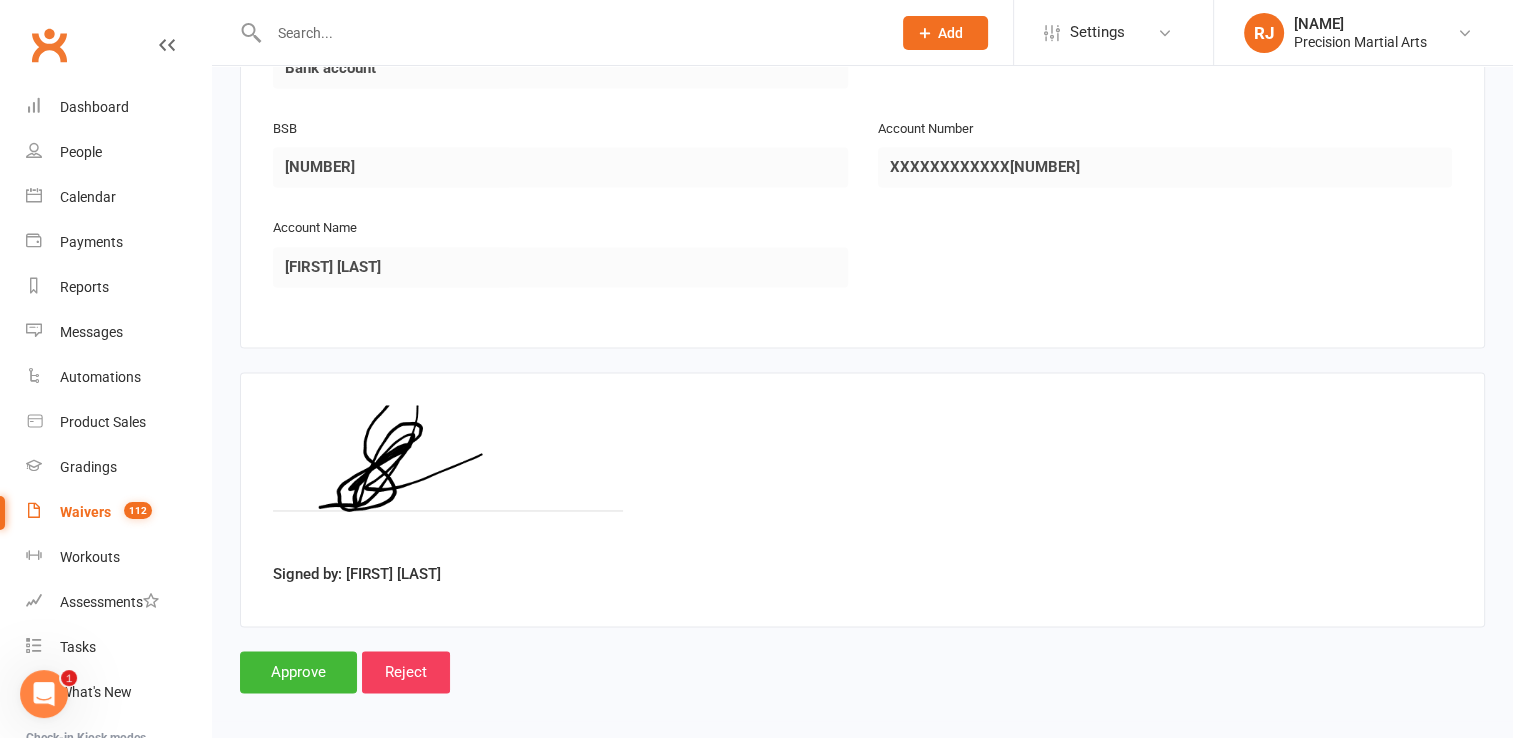 scroll, scrollTop: 3076, scrollLeft: 0, axis: vertical 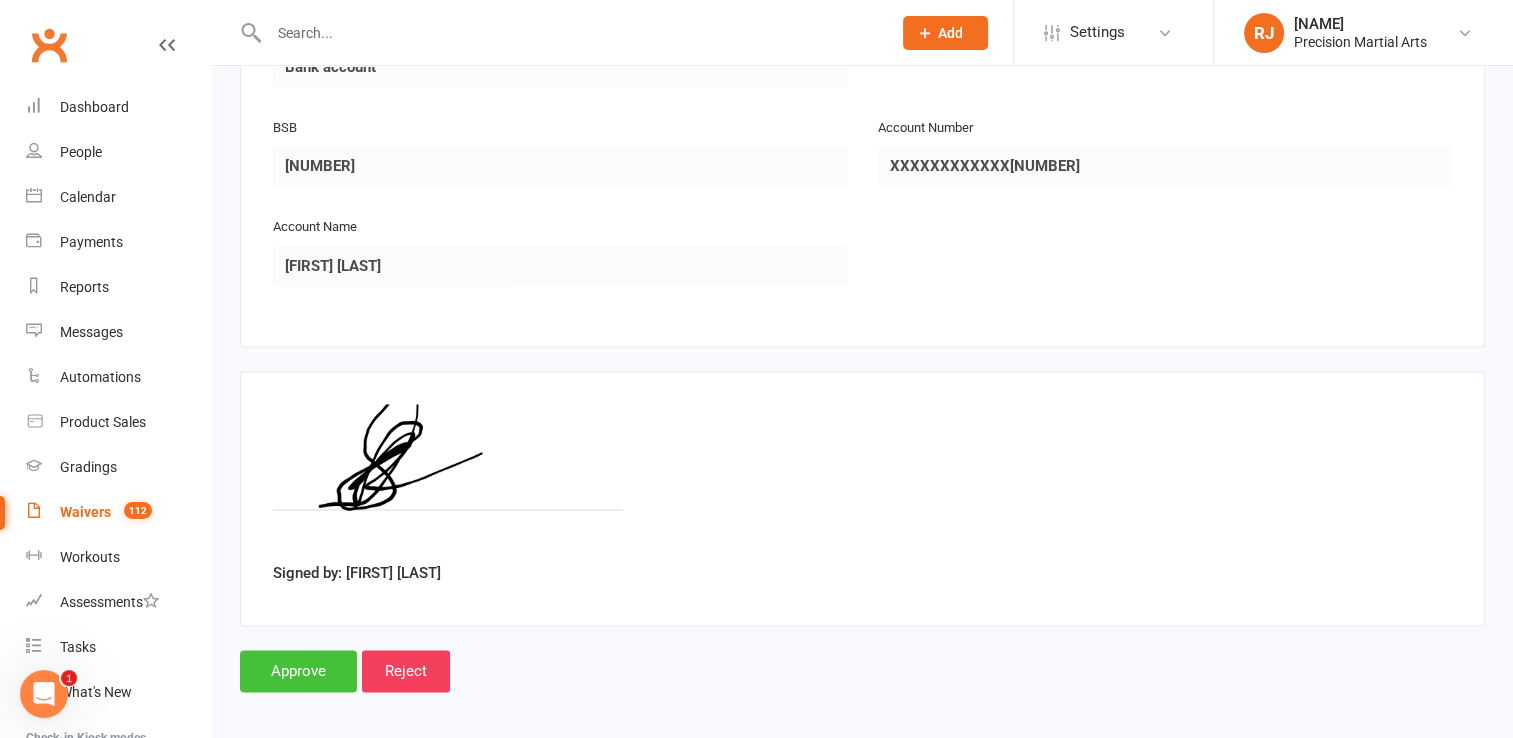 click on "Approve" at bounding box center (298, 671) 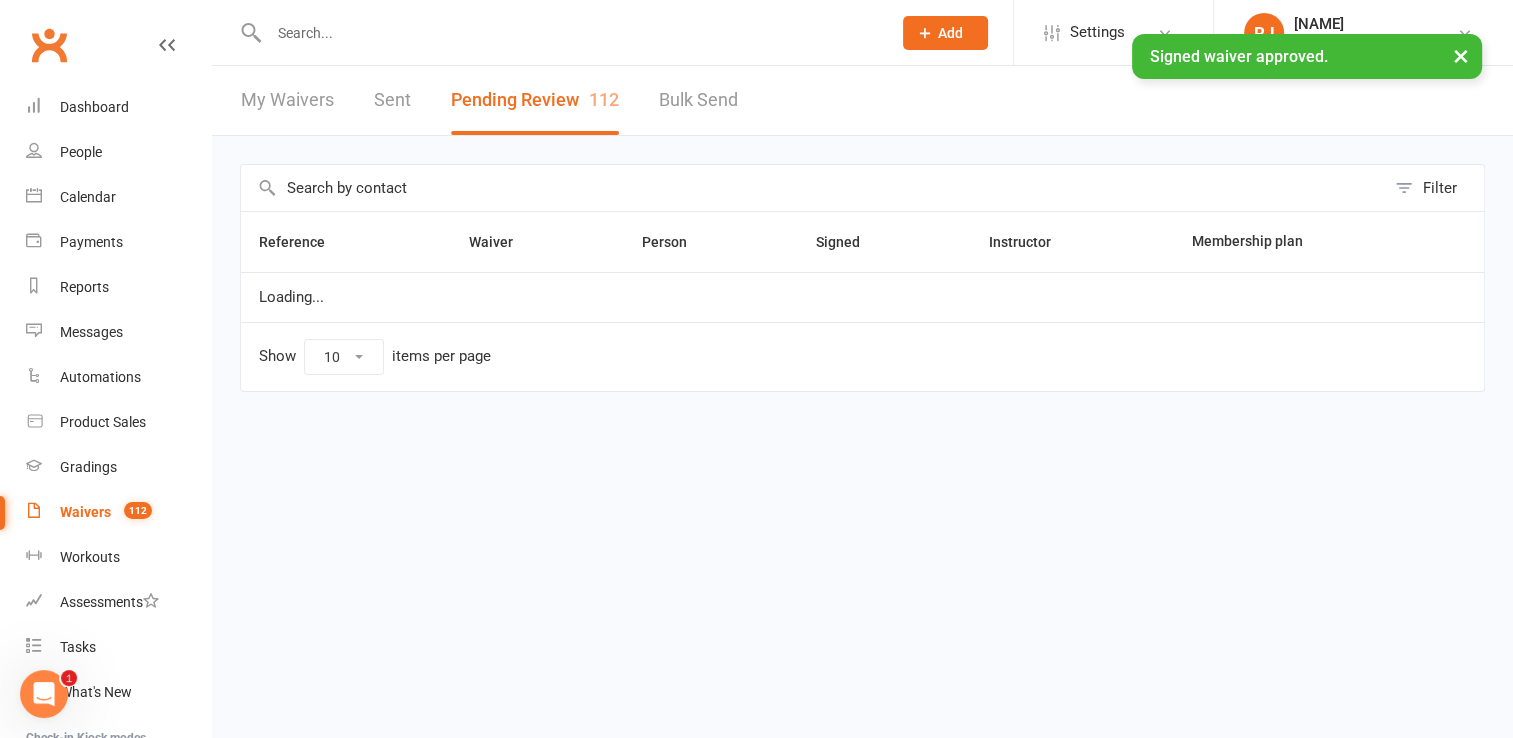 scroll, scrollTop: 0, scrollLeft: 0, axis: both 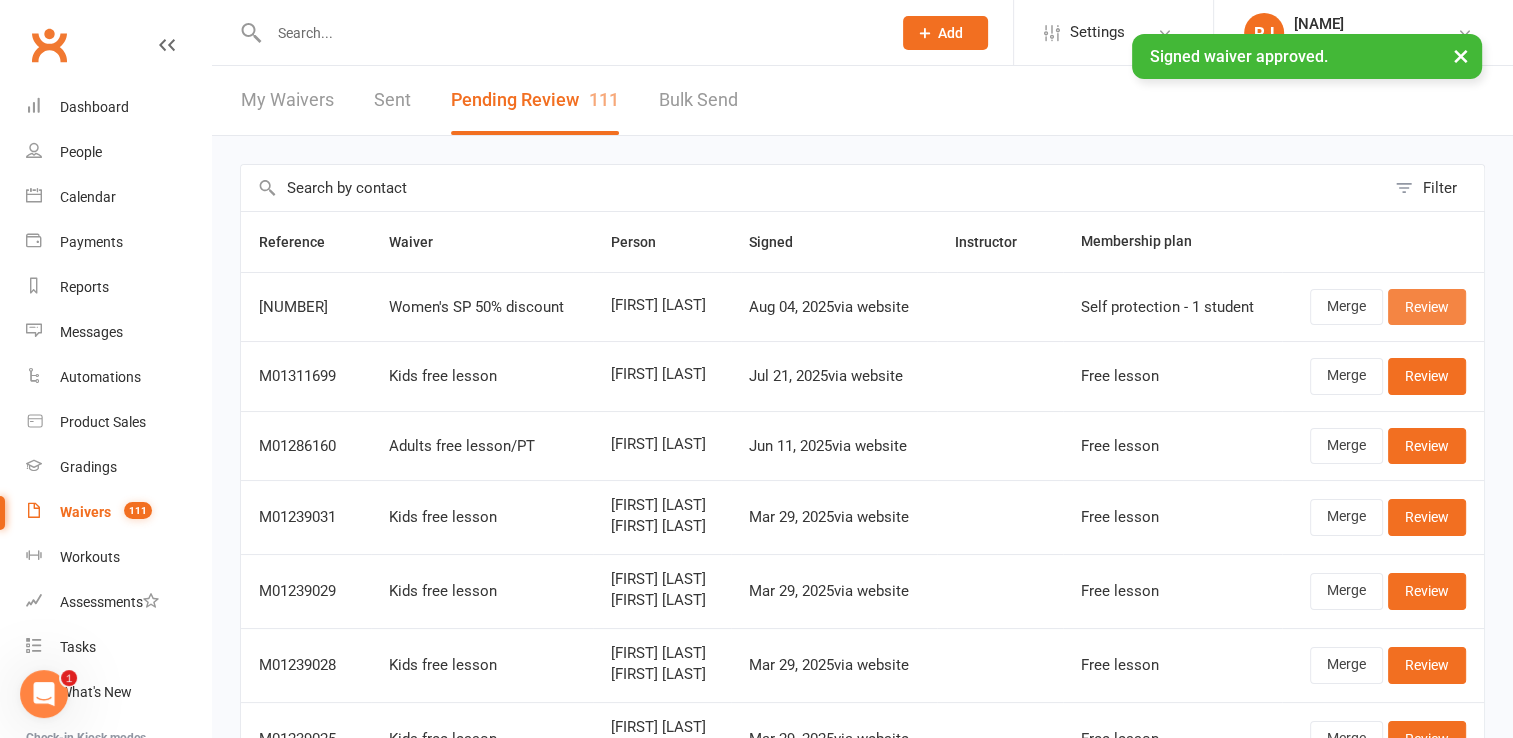 click on "Review" at bounding box center [1427, 307] 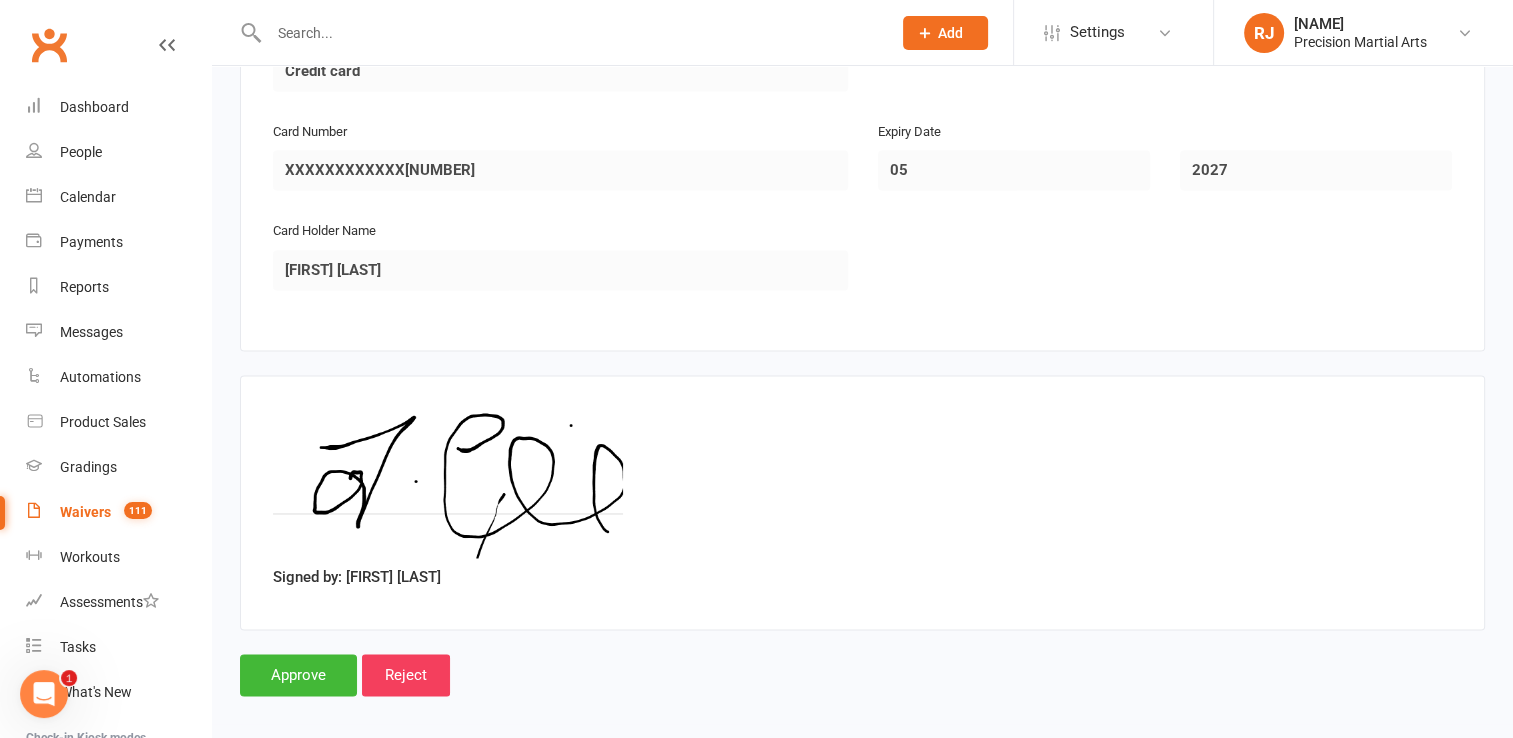 scroll, scrollTop: 3076, scrollLeft: 0, axis: vertical 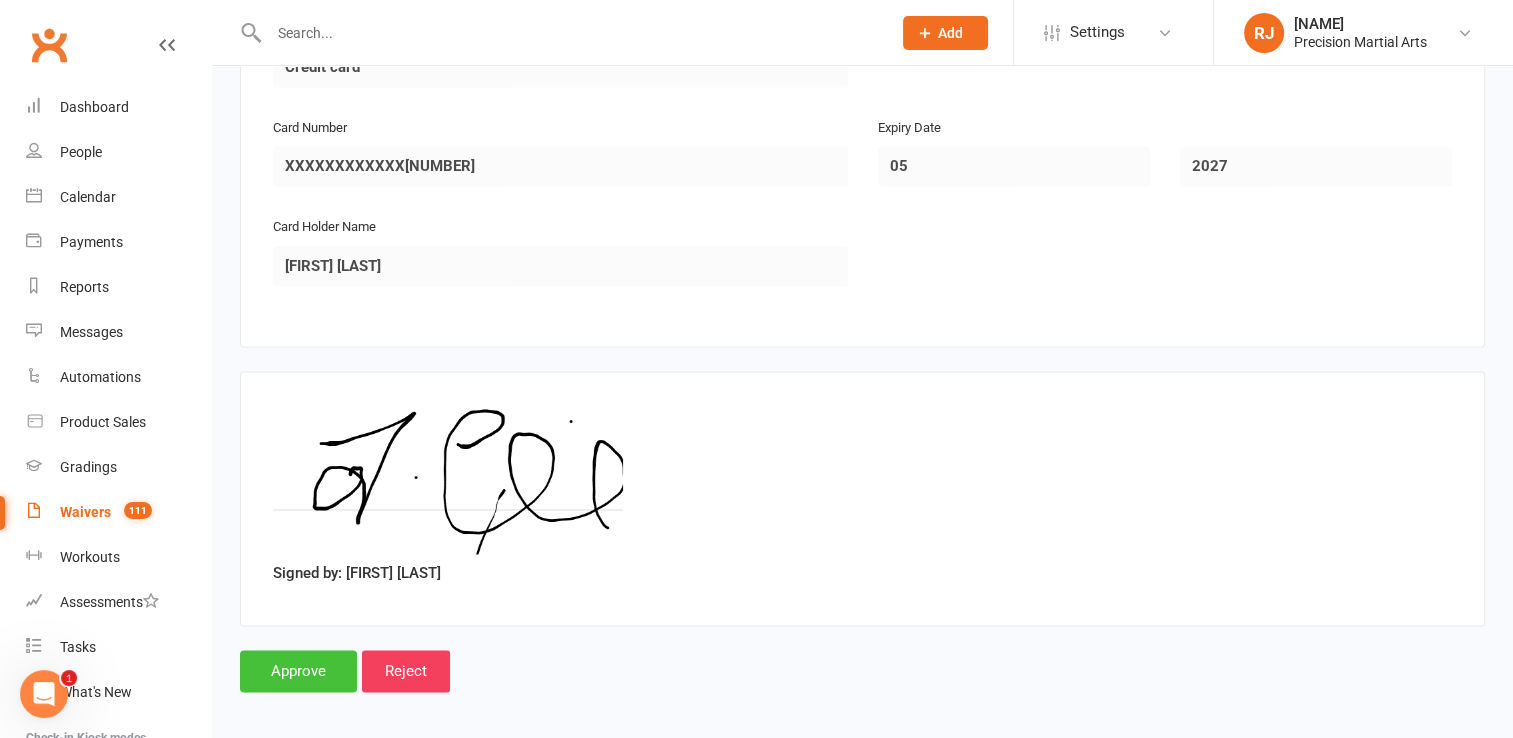 click on "Approve" at bounding box center (298, 671) 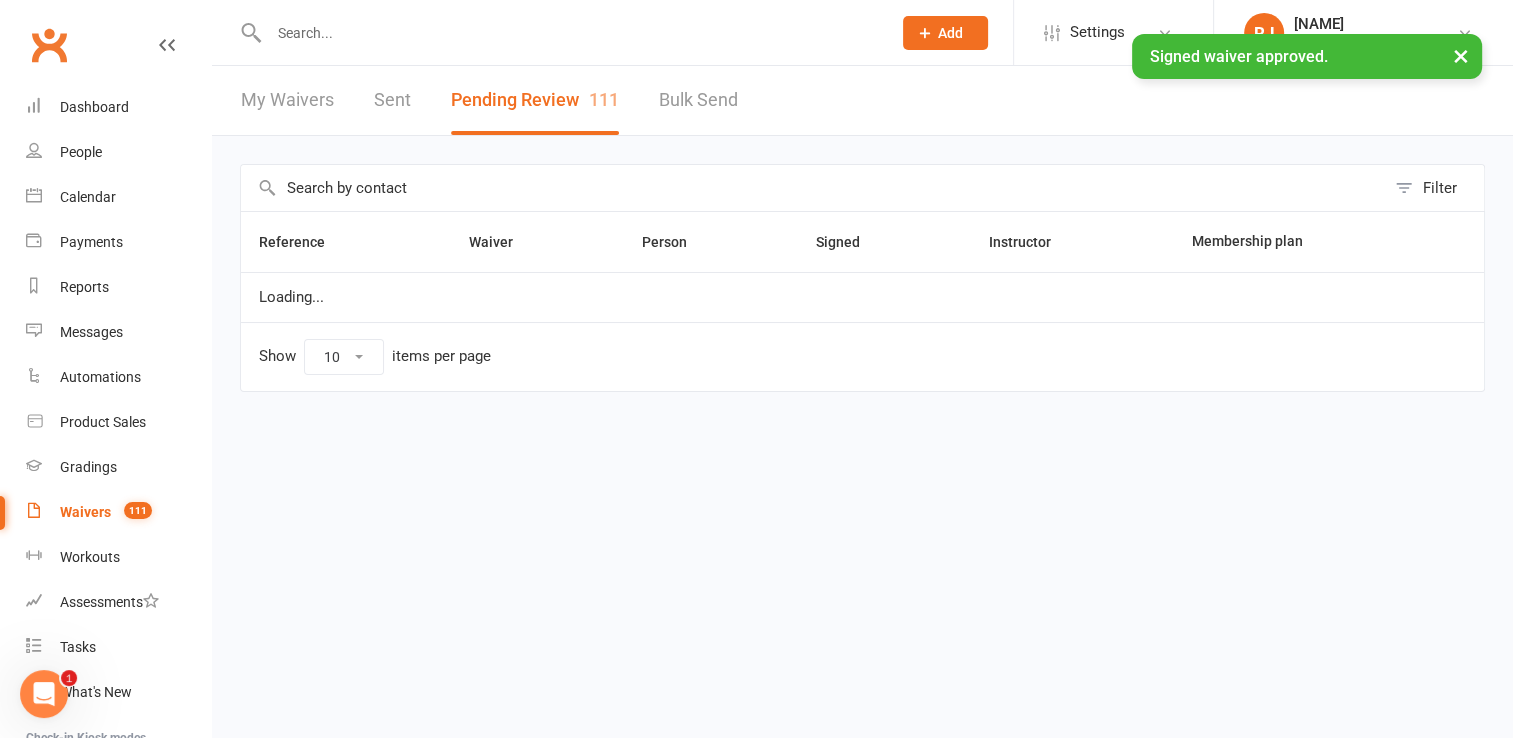scroll, scrollTop: 0, scrollLeft: 0, axis: both 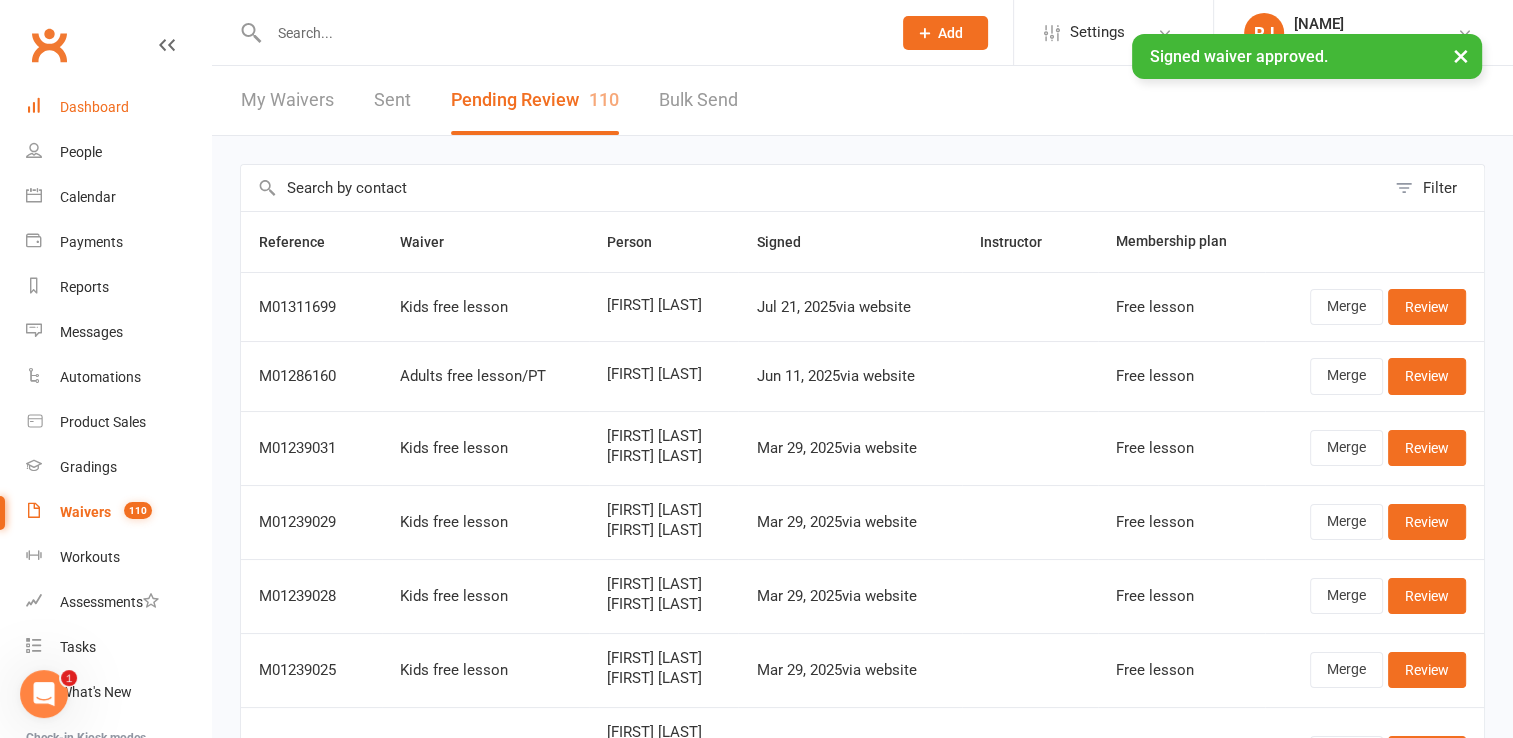 click on "Dashboard" at bounding box center [118, 107] 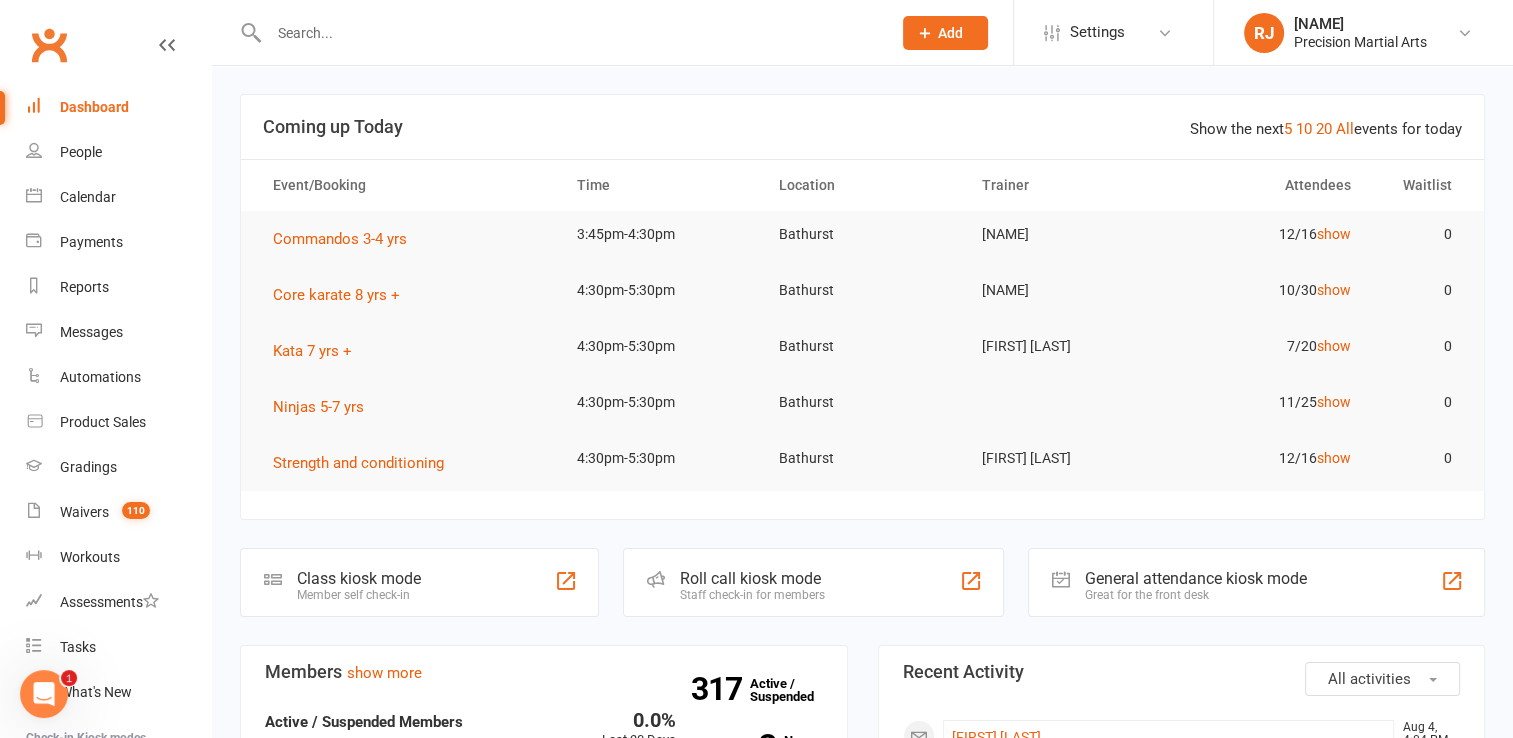 scroll, scrollTop: 224, scrollLeft: 0, axis: vertical 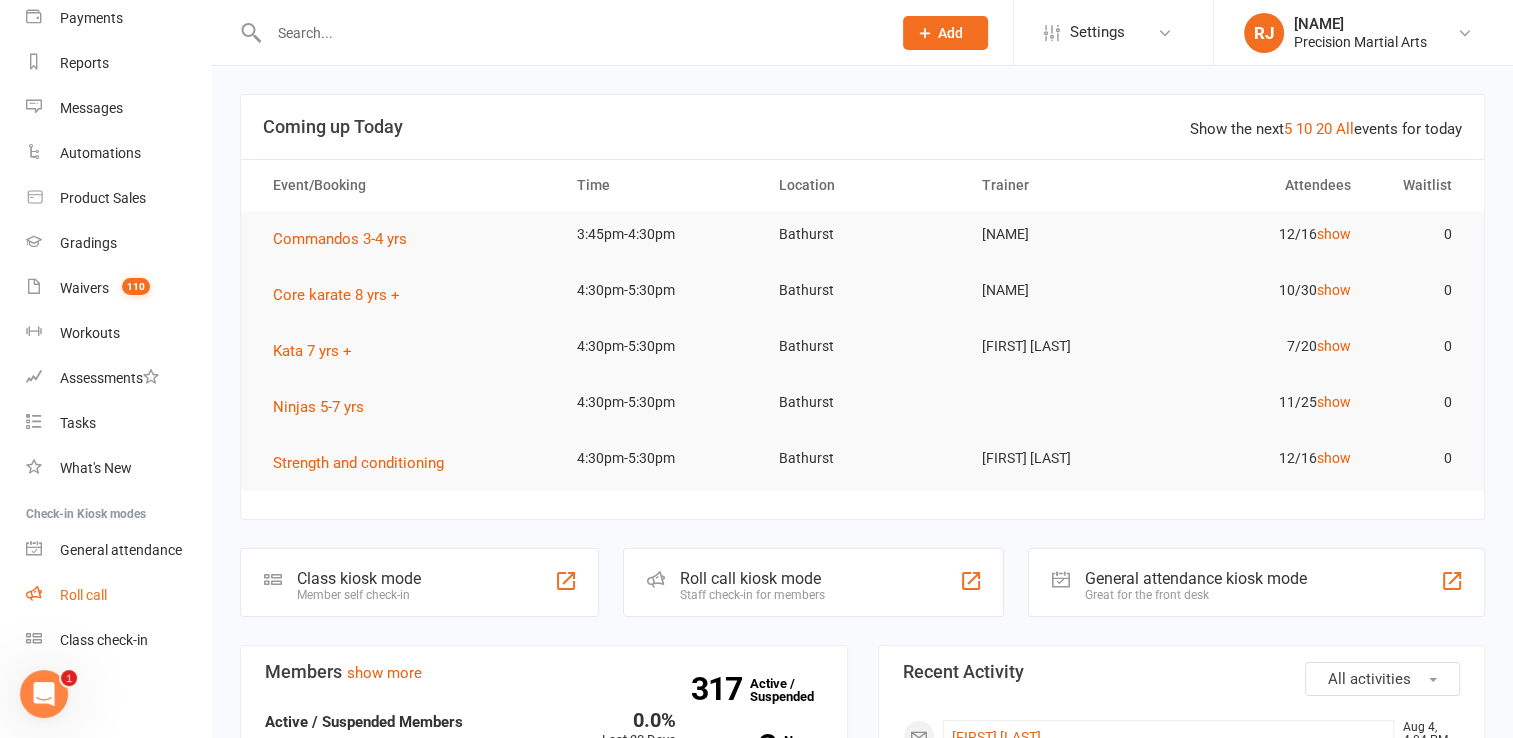 click on "Roll call" at bounding box center [83, 595] 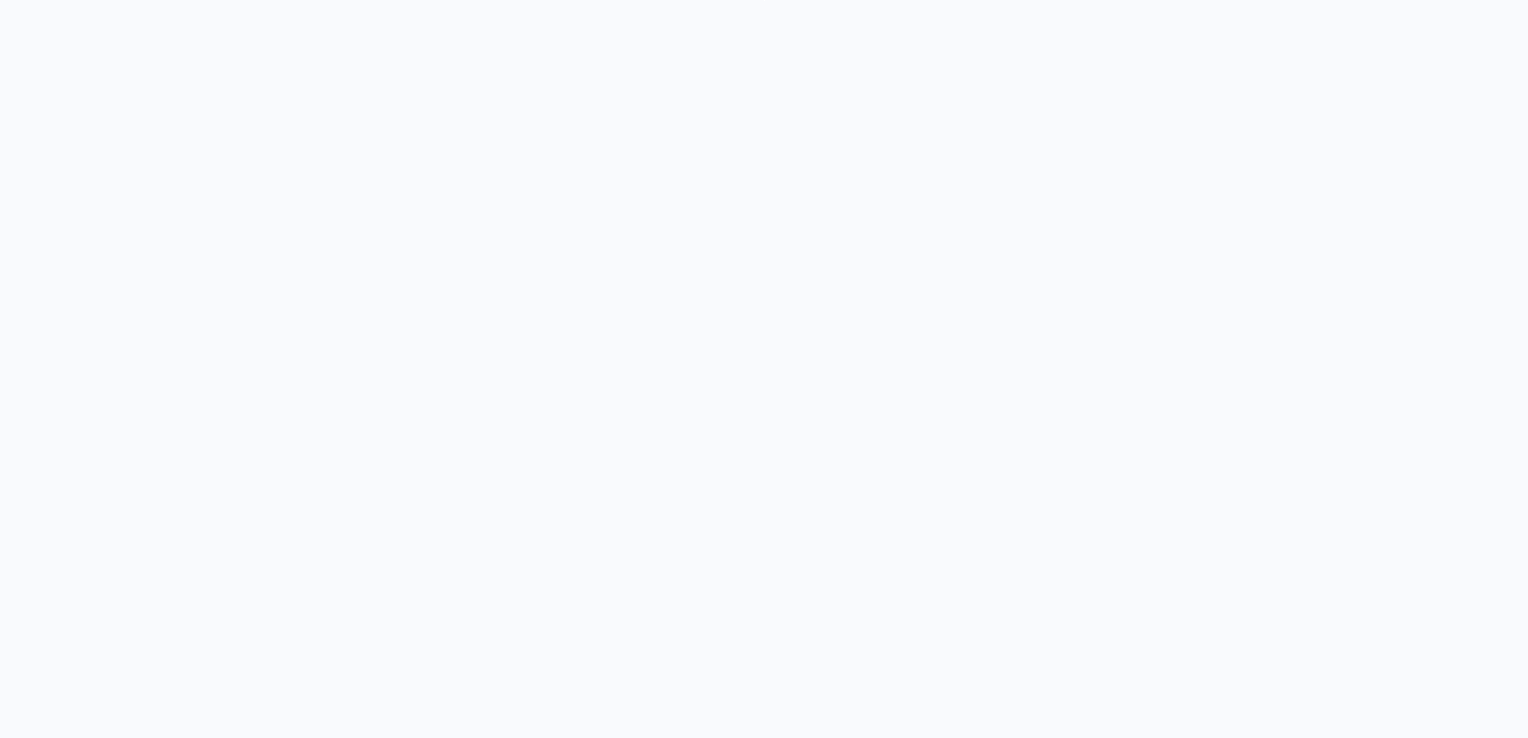 scroll, scrollTop: 0, scrollLeft: 0, axis: both 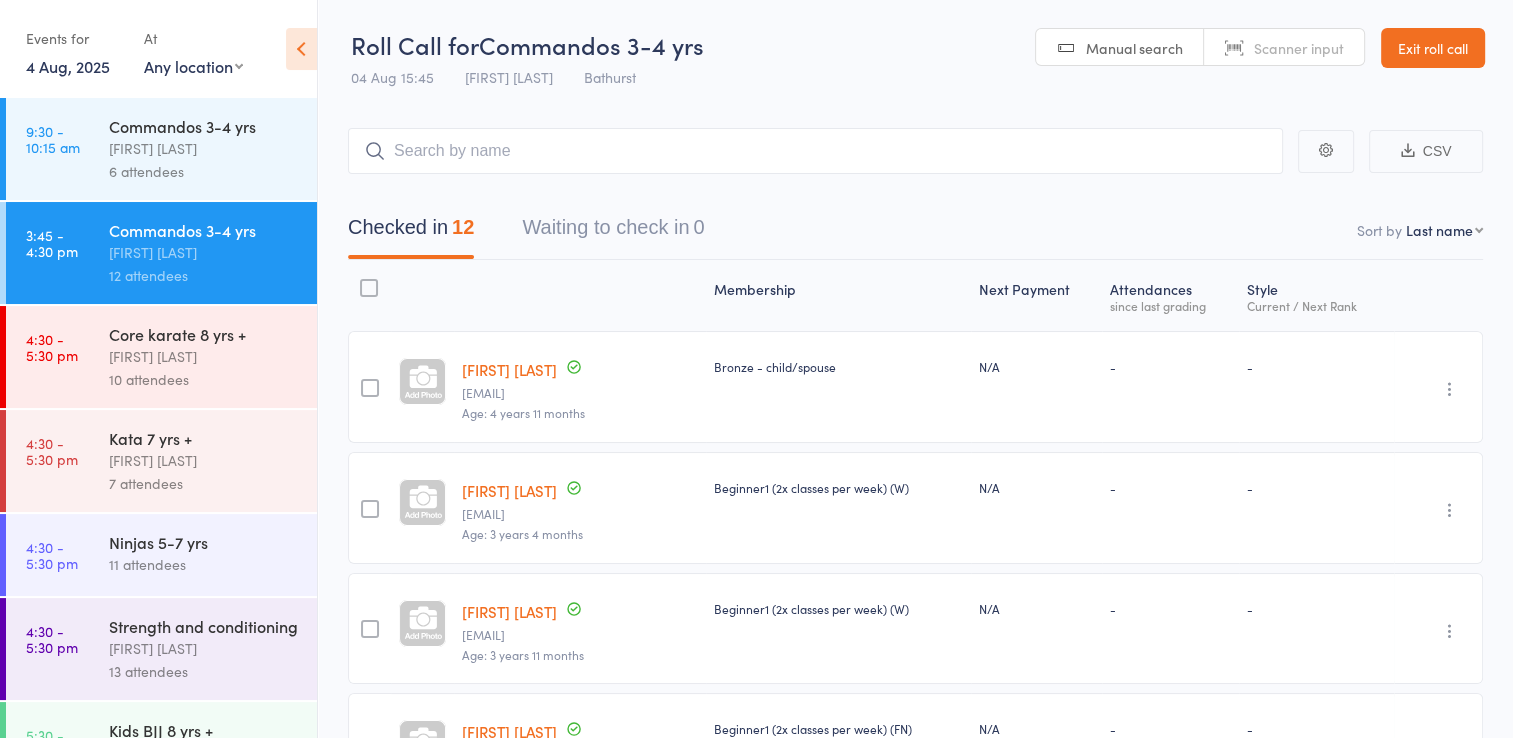 click on "Roll Call for  Commandos 3-4 yrs 04 Aug 15:45  [FIRST] [LAST]  [CITY]  Manual search Scanner input Exit roll call" at bounding box center [915, 49] 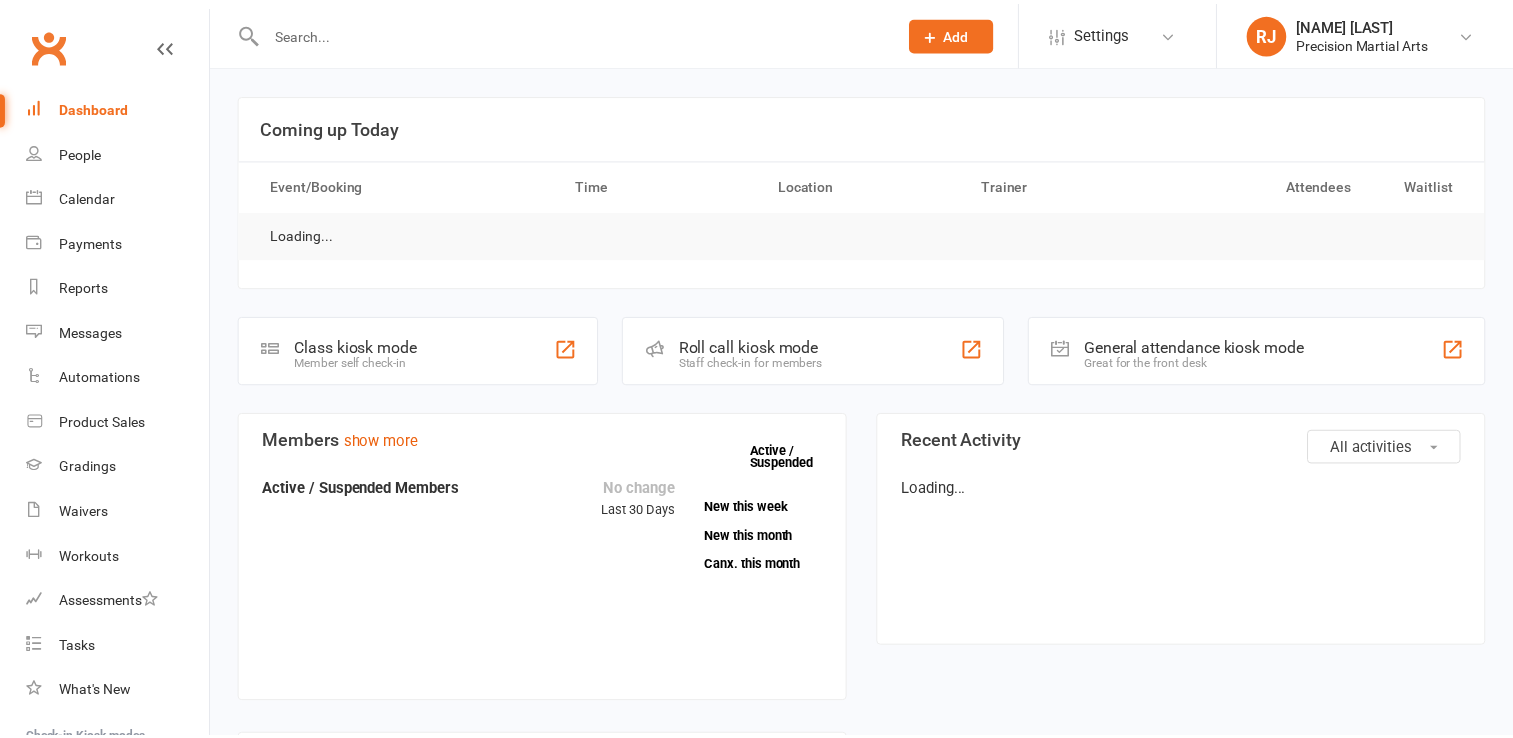 scroll, scrollTop: 0, scrollLeft: 0, axis: both 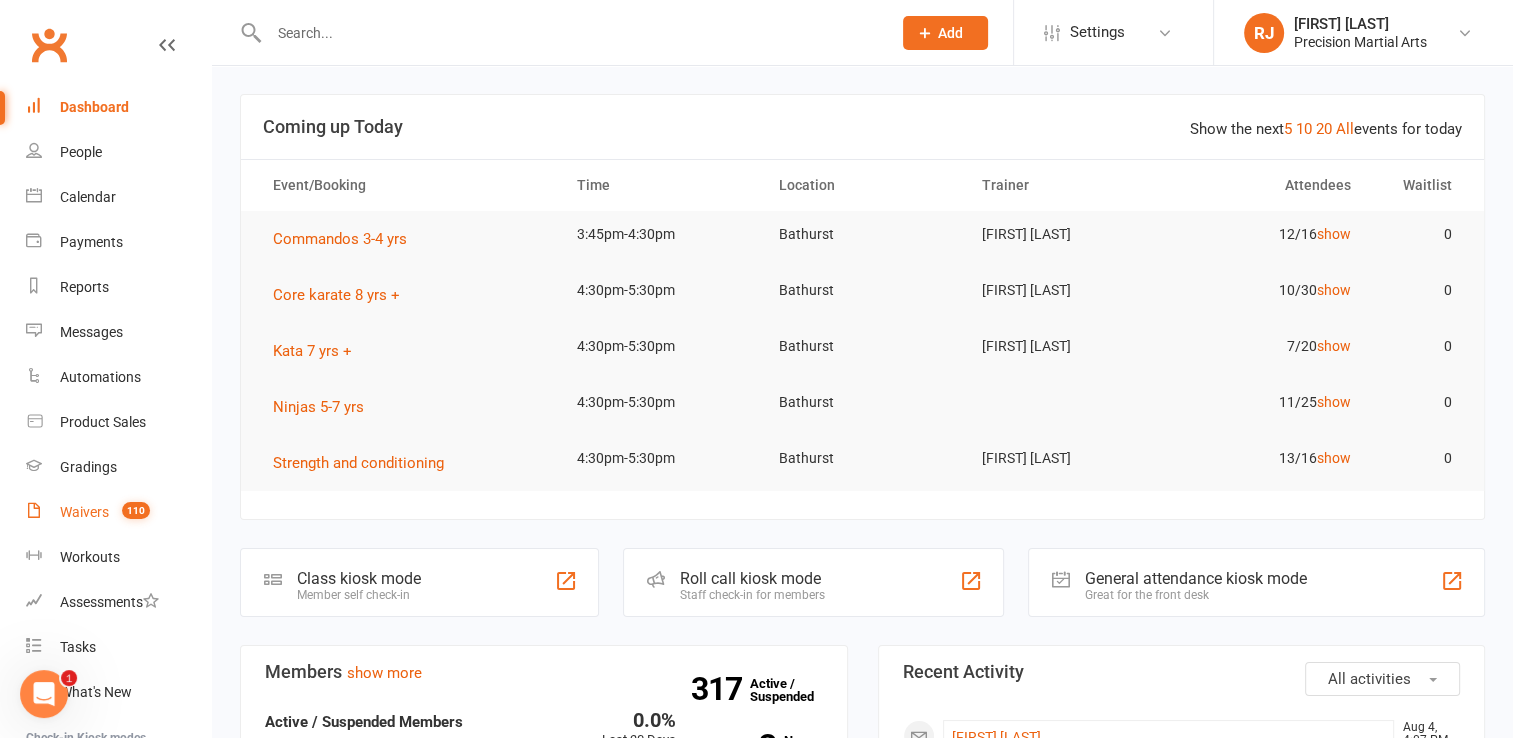 click on "110" at bounding box center (131, 512) 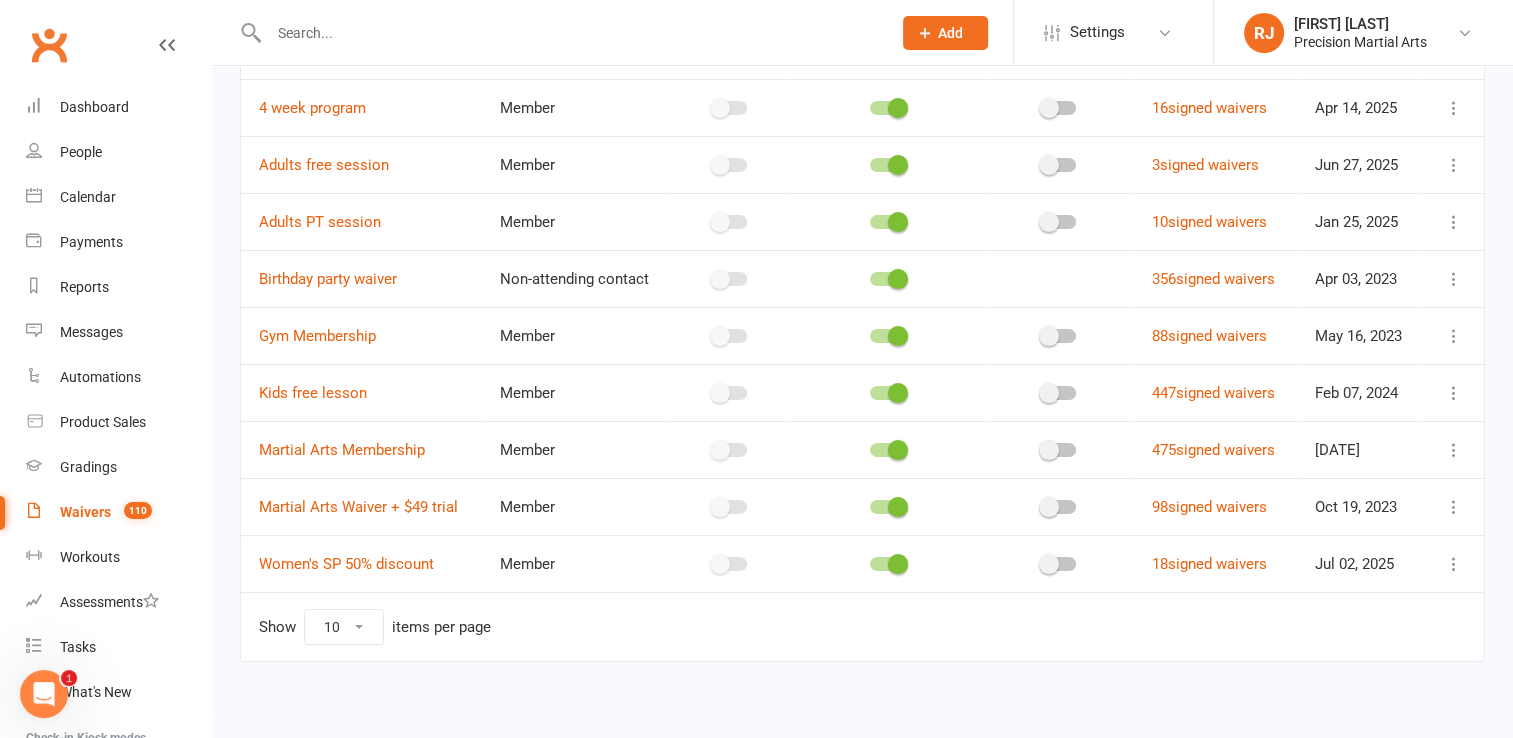 scroll, scrollTop: 198, scrollLeft: 0, axis: vertical 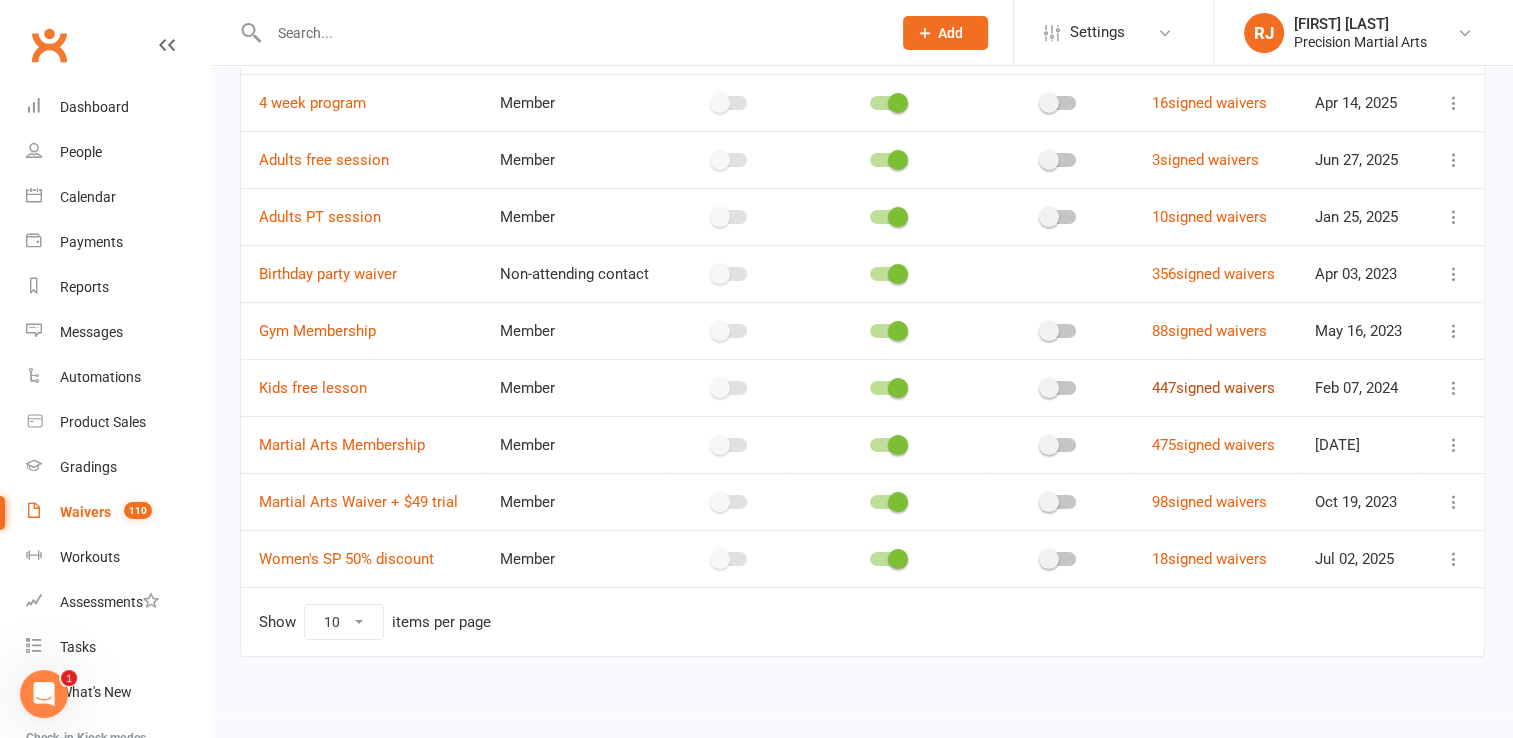 click on "447  signed   waivers" at bounding box center [1213, 388] 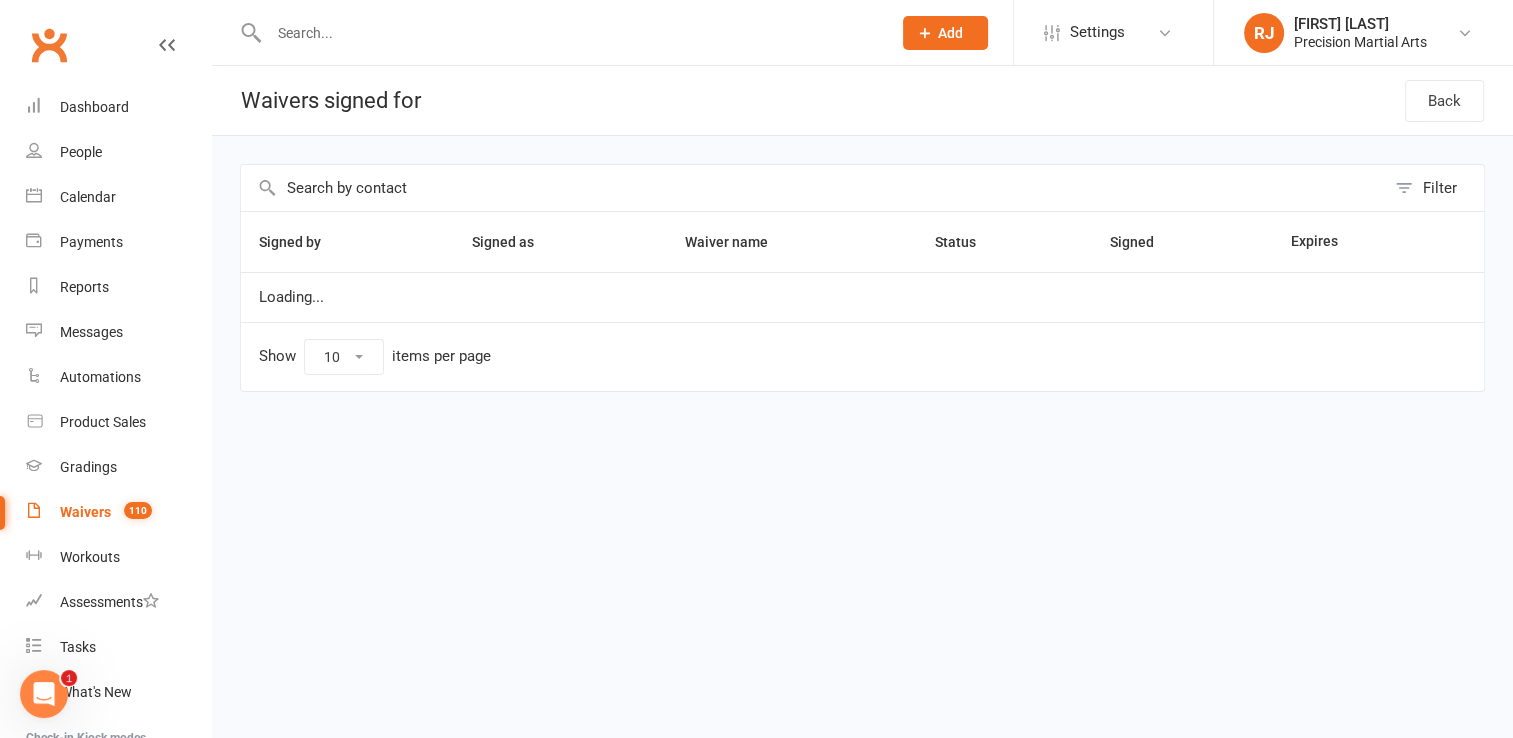 scroll, scrollTop: 0, scrollLeft: 0, axis: both 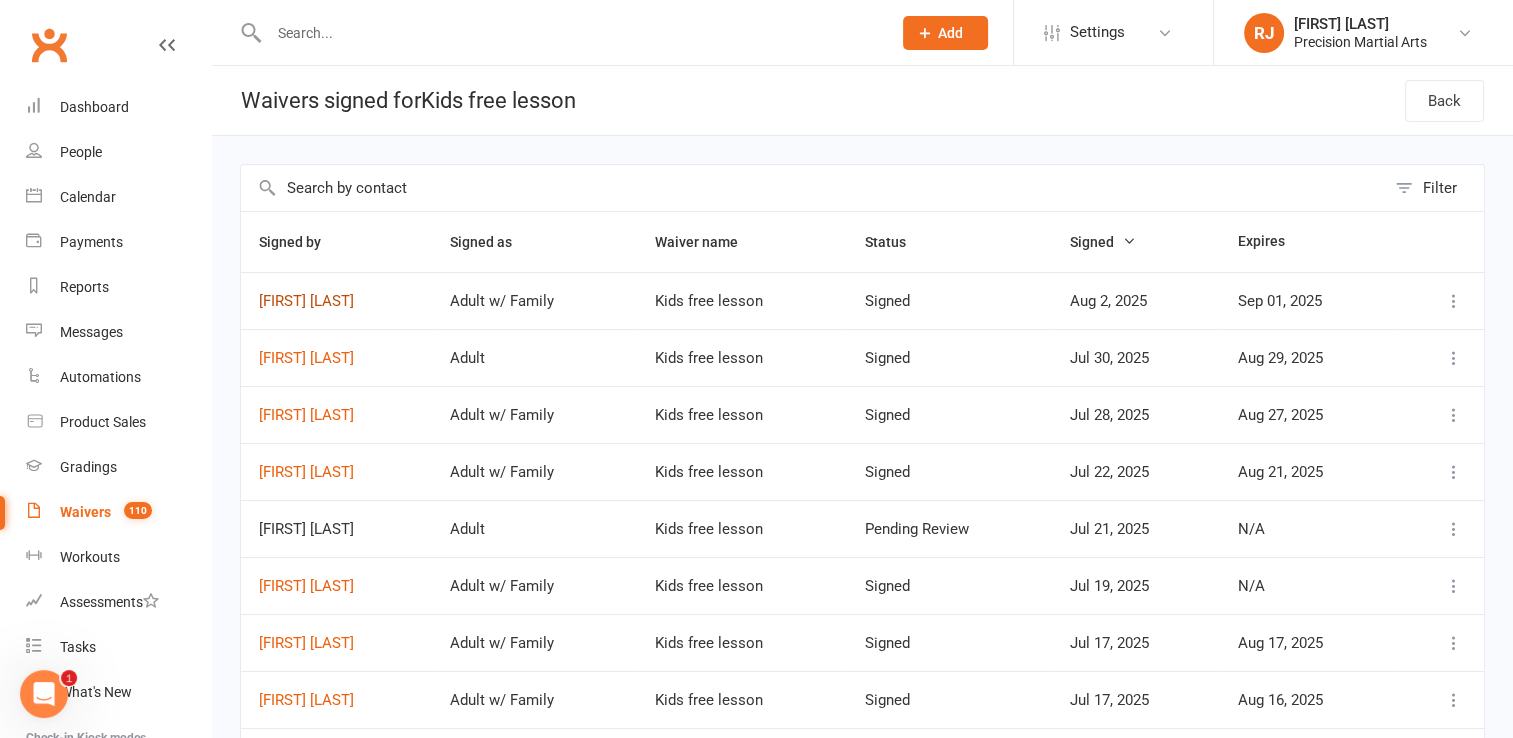 click on "[FIRST] [LAST]" at bounding box center (336, 301) 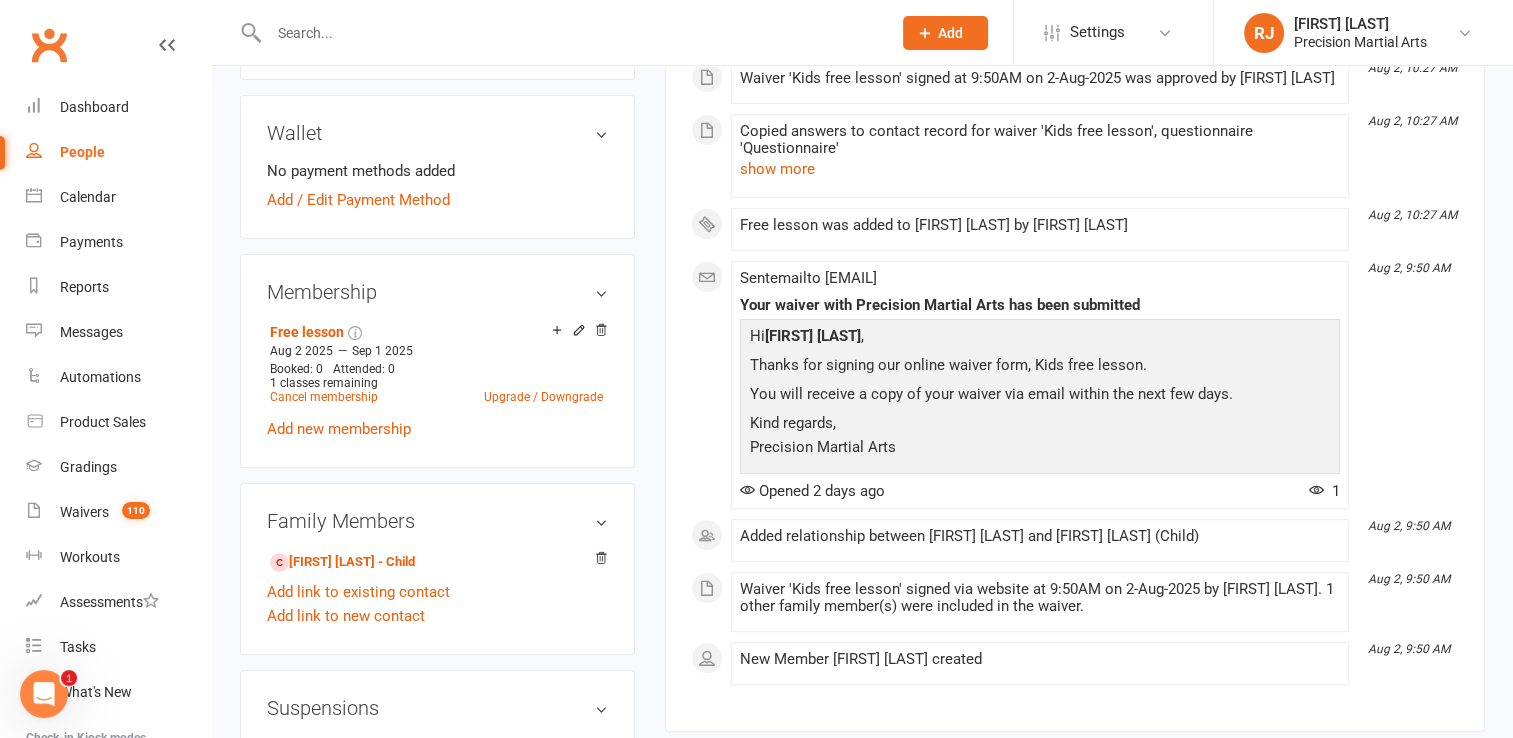 scroll, scrollTop: 600, scrollLeft: 0, axis: vertical 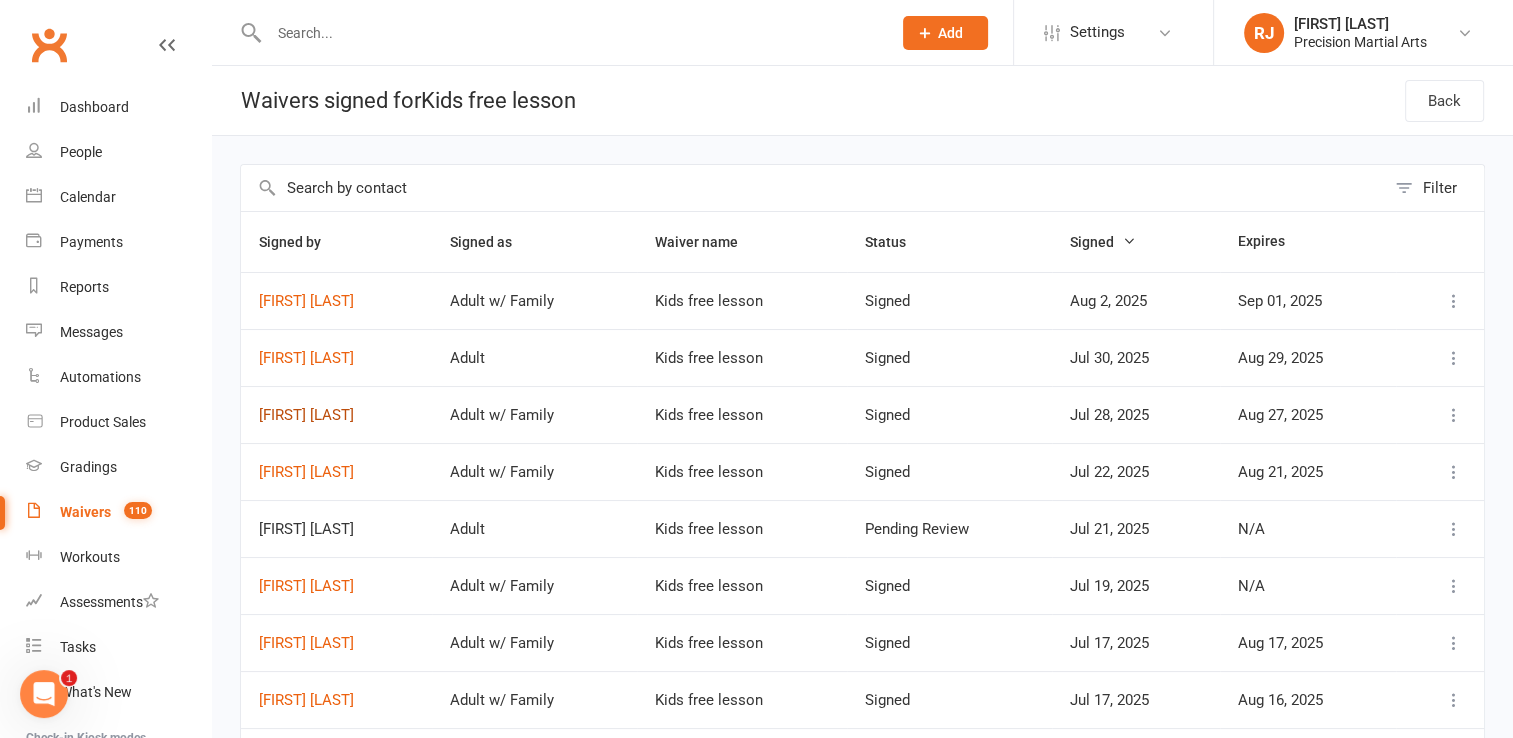 click on "Diana Middleton" at bounding box center [336, 415] 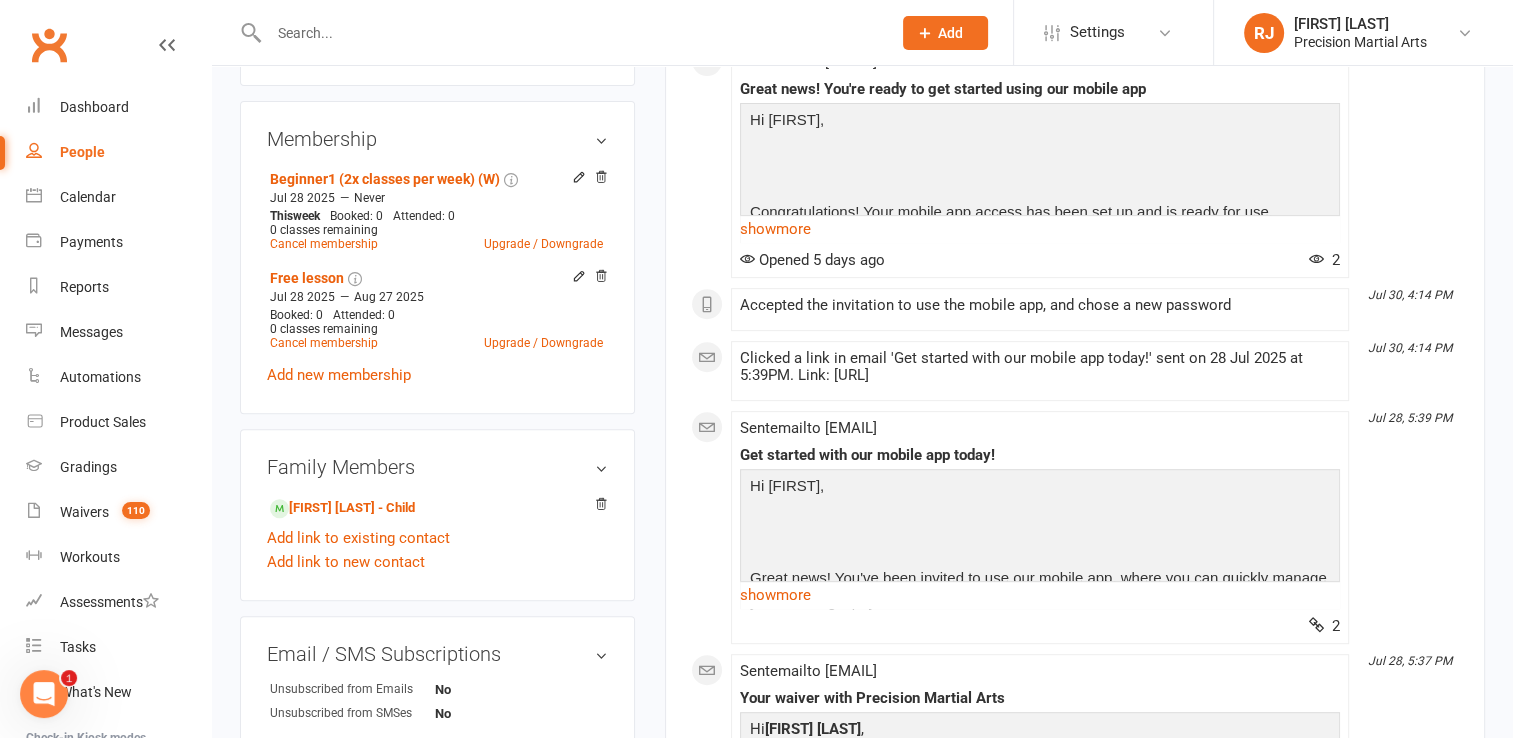 scroll, scrollTop: 720, scrollLeft: 0, axis: vertical 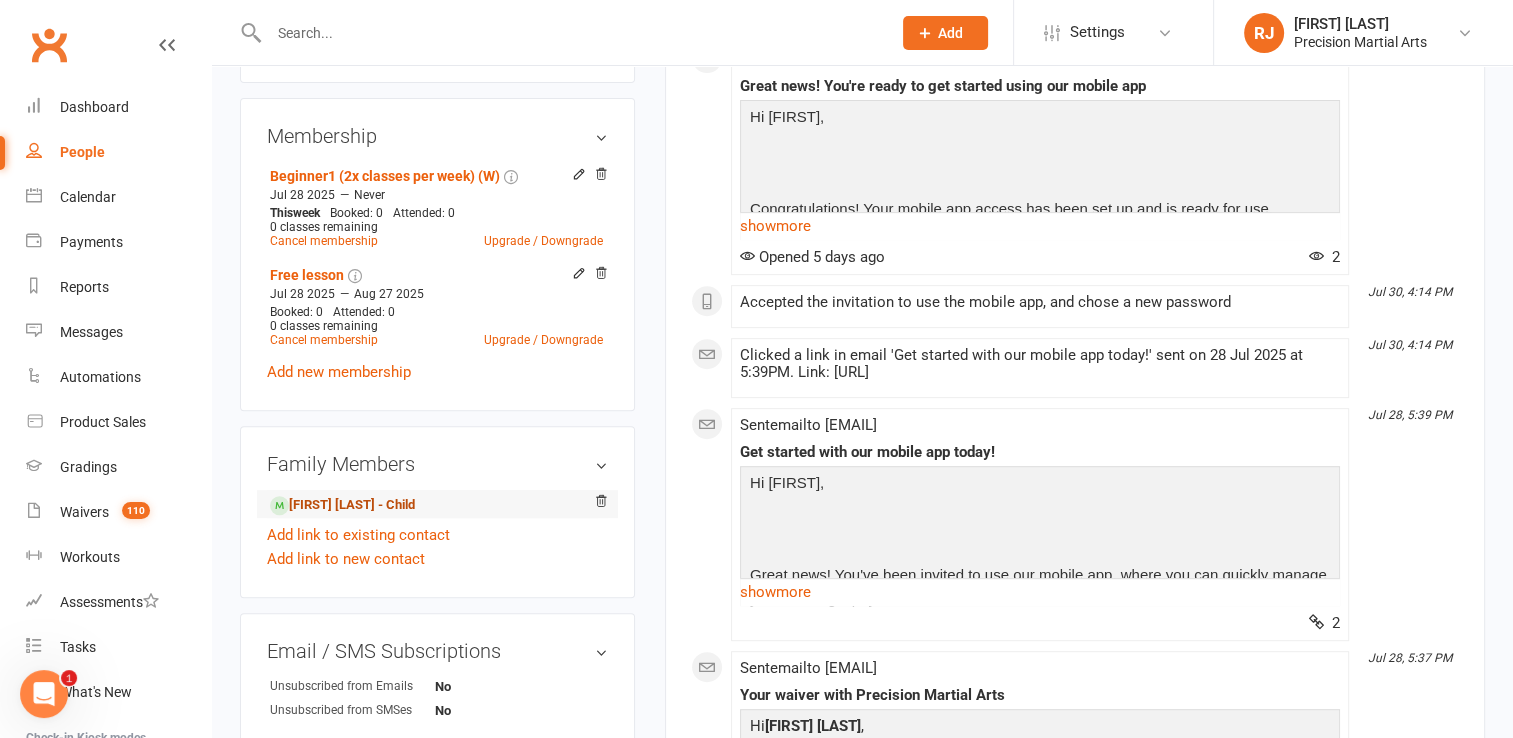 click on "Audrey Middleton - Child" at bounding box center [342, 505] 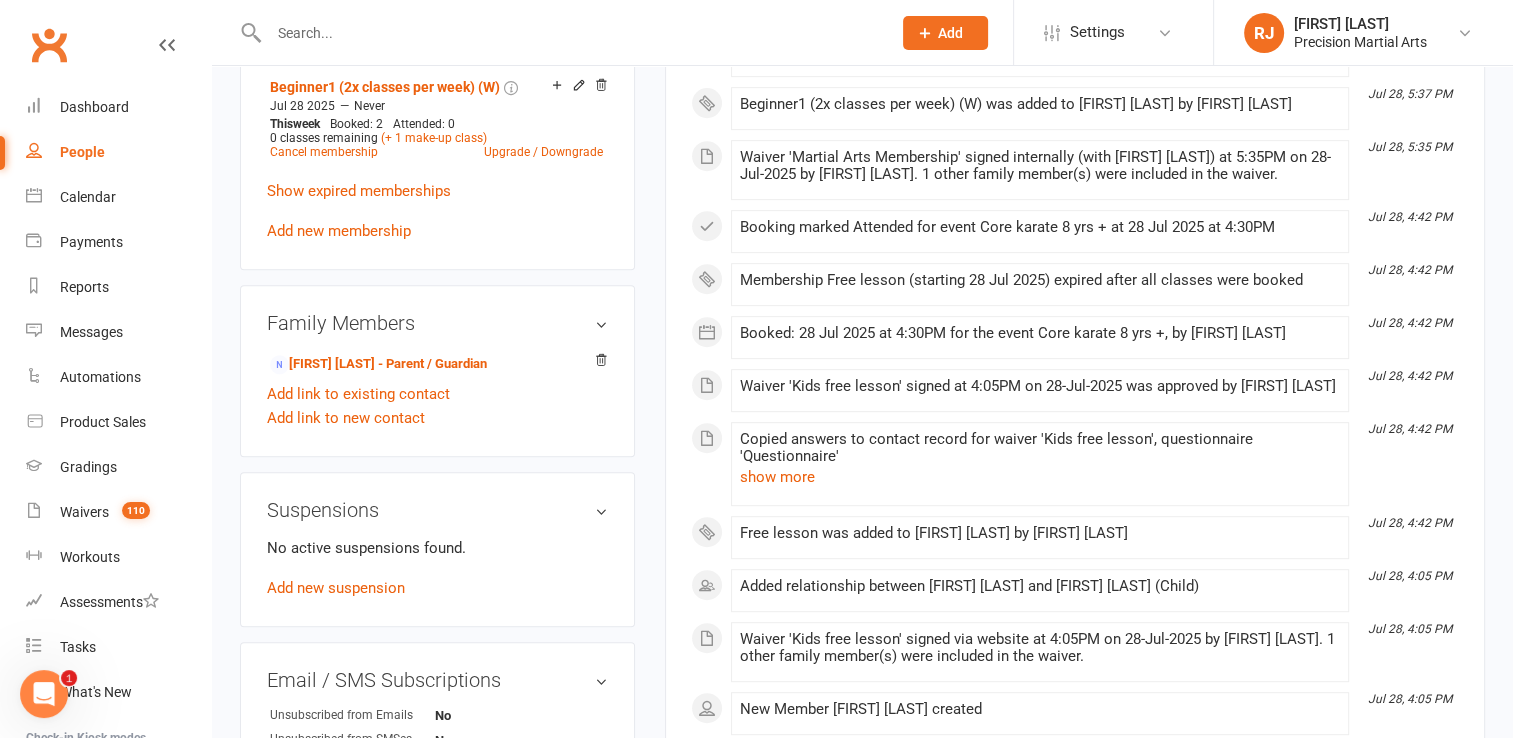 scroll, scrollTop: 840, scrollLeft: 0, axis: vertical 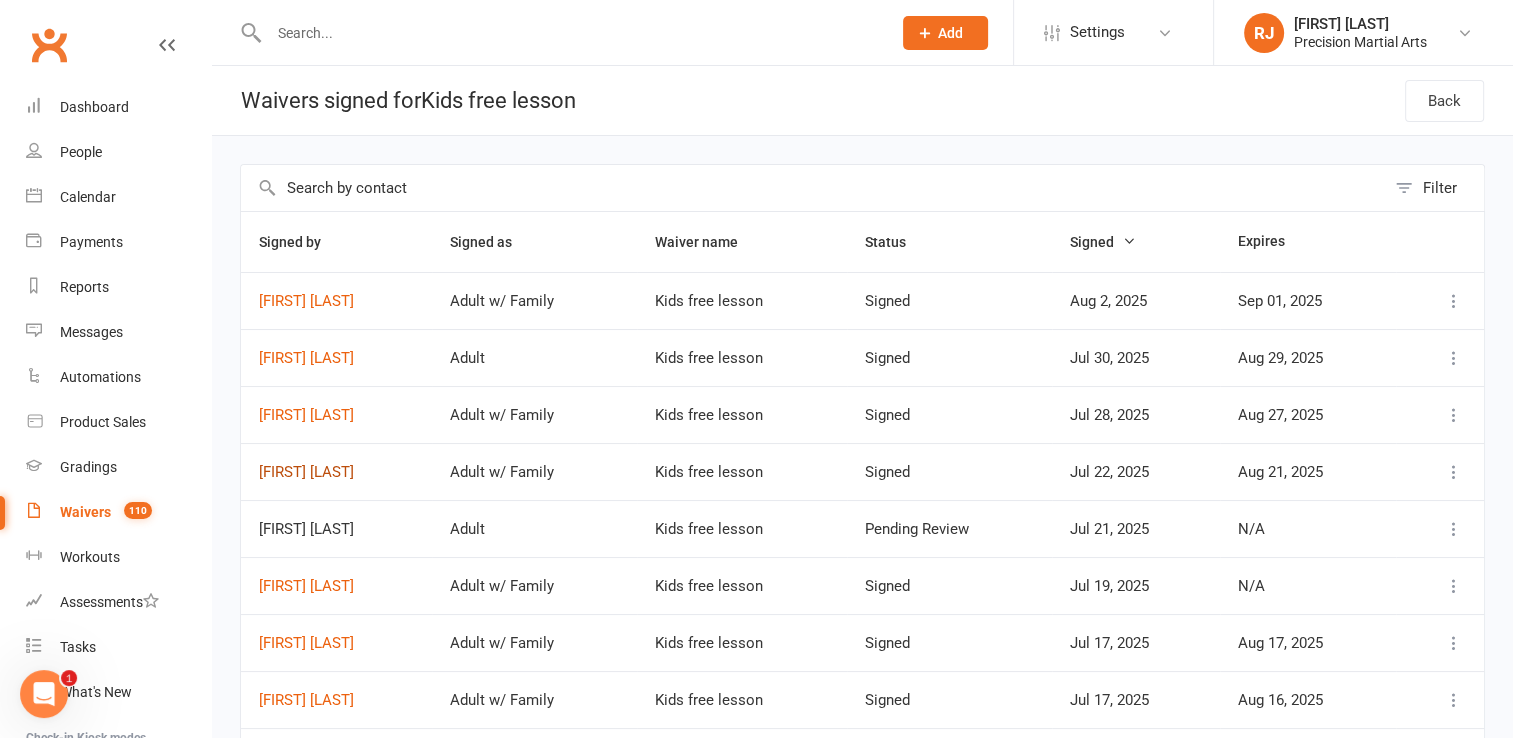 click on "Kylie Burke" at bounding box center [336, 472] 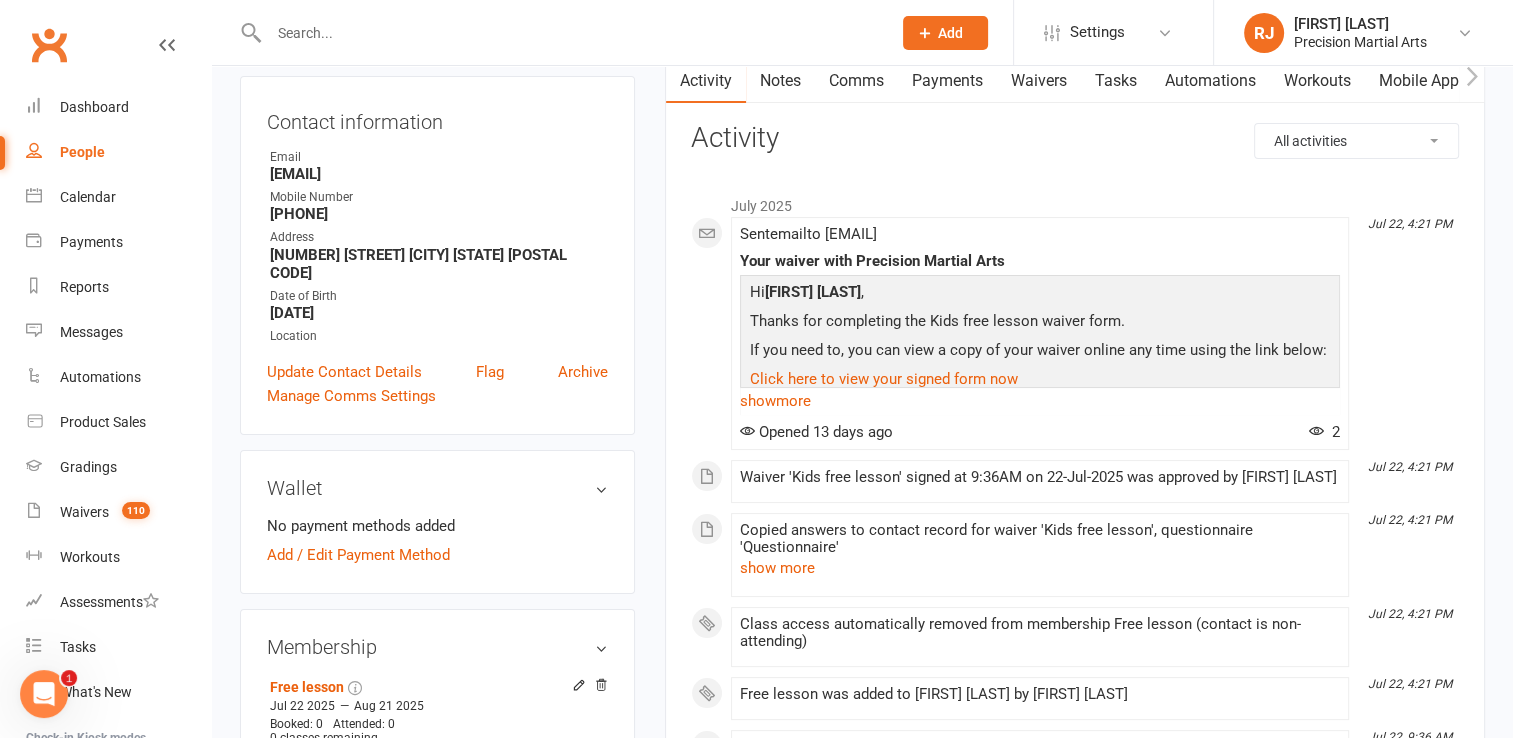 scroll, scrollTop: 200, scrollLeft: 0, axis: vertical 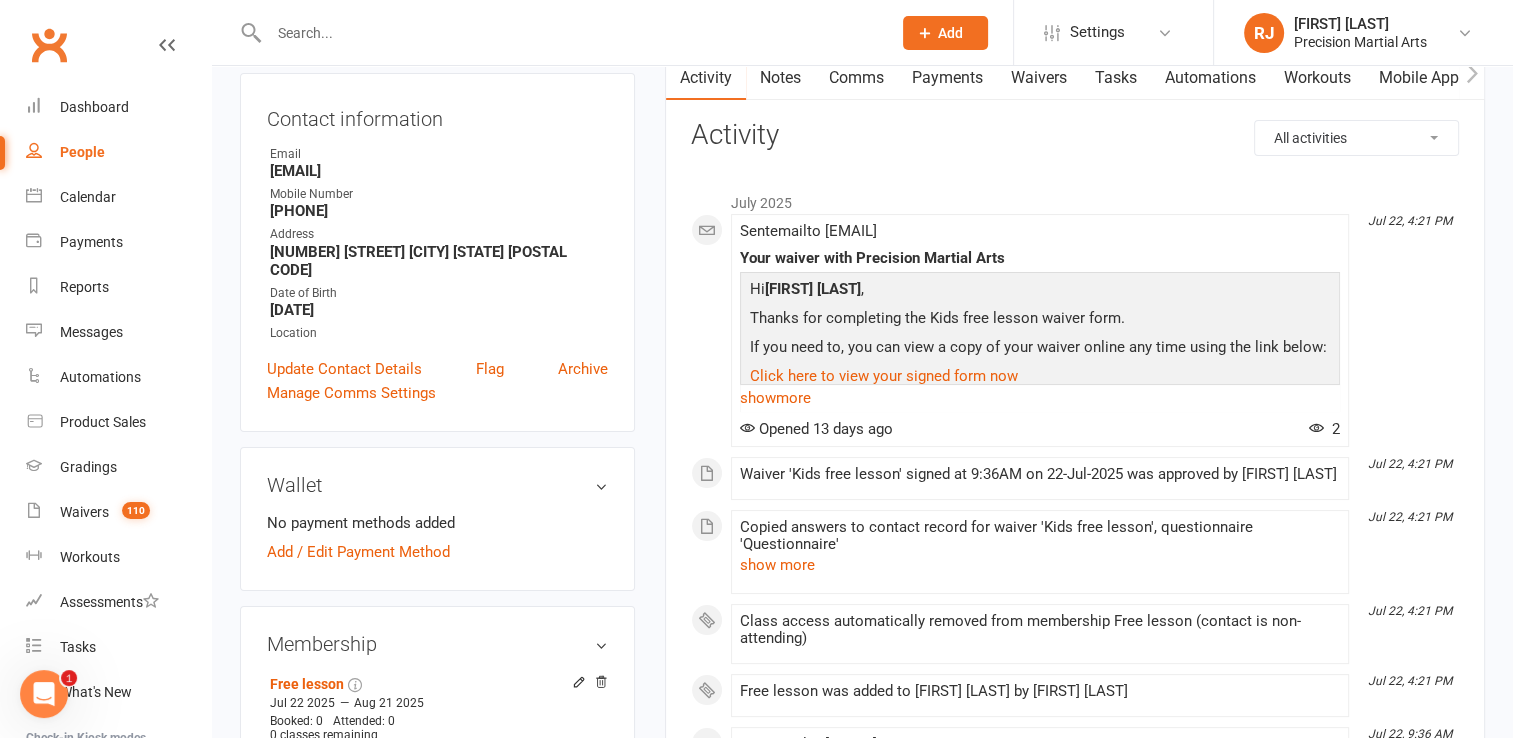 click on "upload photo Kylie Burke Added 22 July, 2025   Not Attending 38 years old  Contact information Owner   Email  Kylieb24@gmail.com
Mobile Number  0403576364
Address  185 peregrine rd Billywillinga Nsw 2795
Date of Birth  December 24, 1986
Location
Update Contact Details Flag Archive Manage Comms Settings
Wallet No payment methods added
Add / Edit Payment Method
Membership      Free lesson Jul 22 2025 — Aug 21 2025 Booked: 0 Attended: 0 0 classes remaining    Cancel membership Upgrade / Downgrade Add new membership
Family Members   Dylan Burke - Child Add link to existing contact  Add link to new contact
Email / SMS Subscriptions  edit Unsubscribed from Emails No
Unsubscribed from SMSes No
Mobile App  Enabled:
Manage Settings
Waiver Answers  edit" at bounding box center (437, 682) 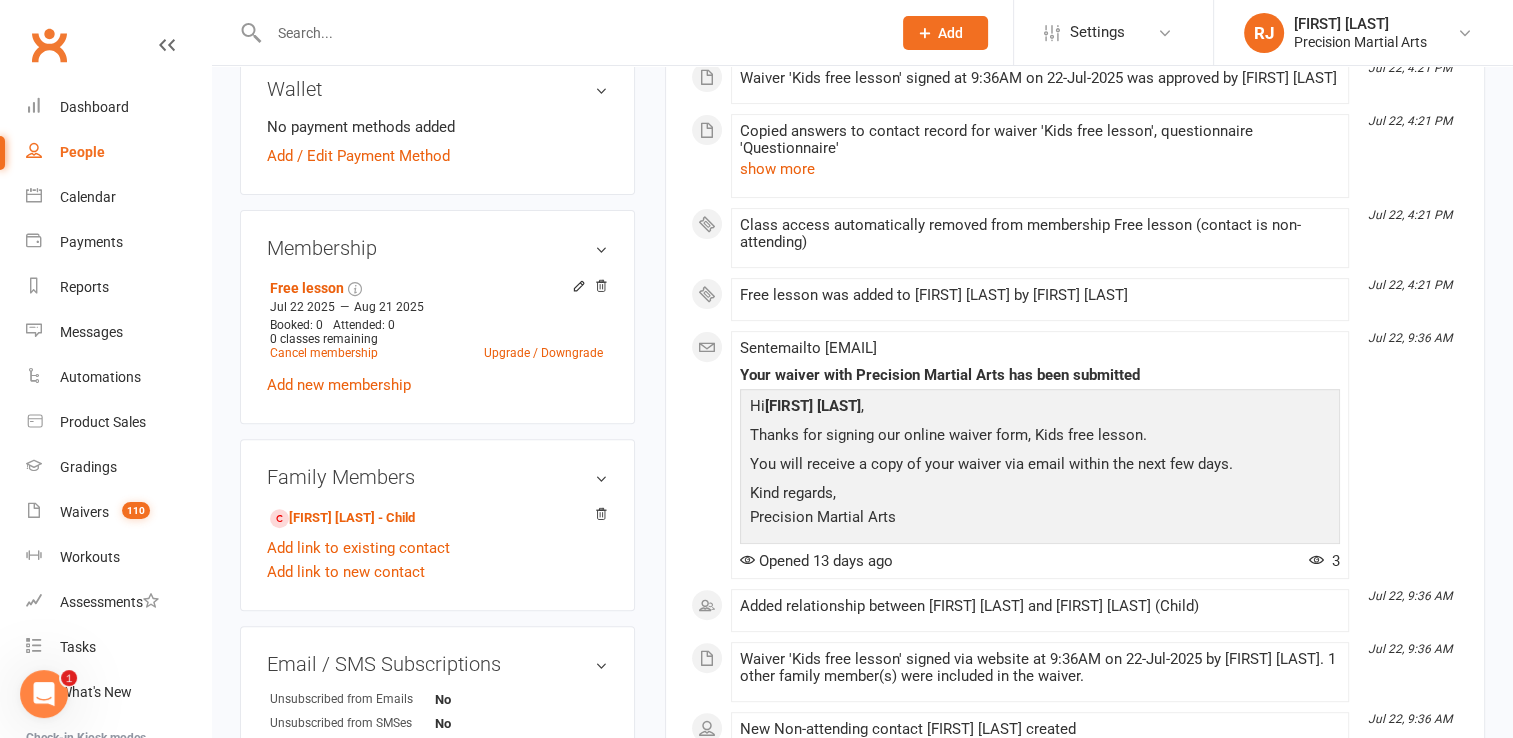 scroll, scrollTop: 600, scrollLeft: 0, axis: vertical 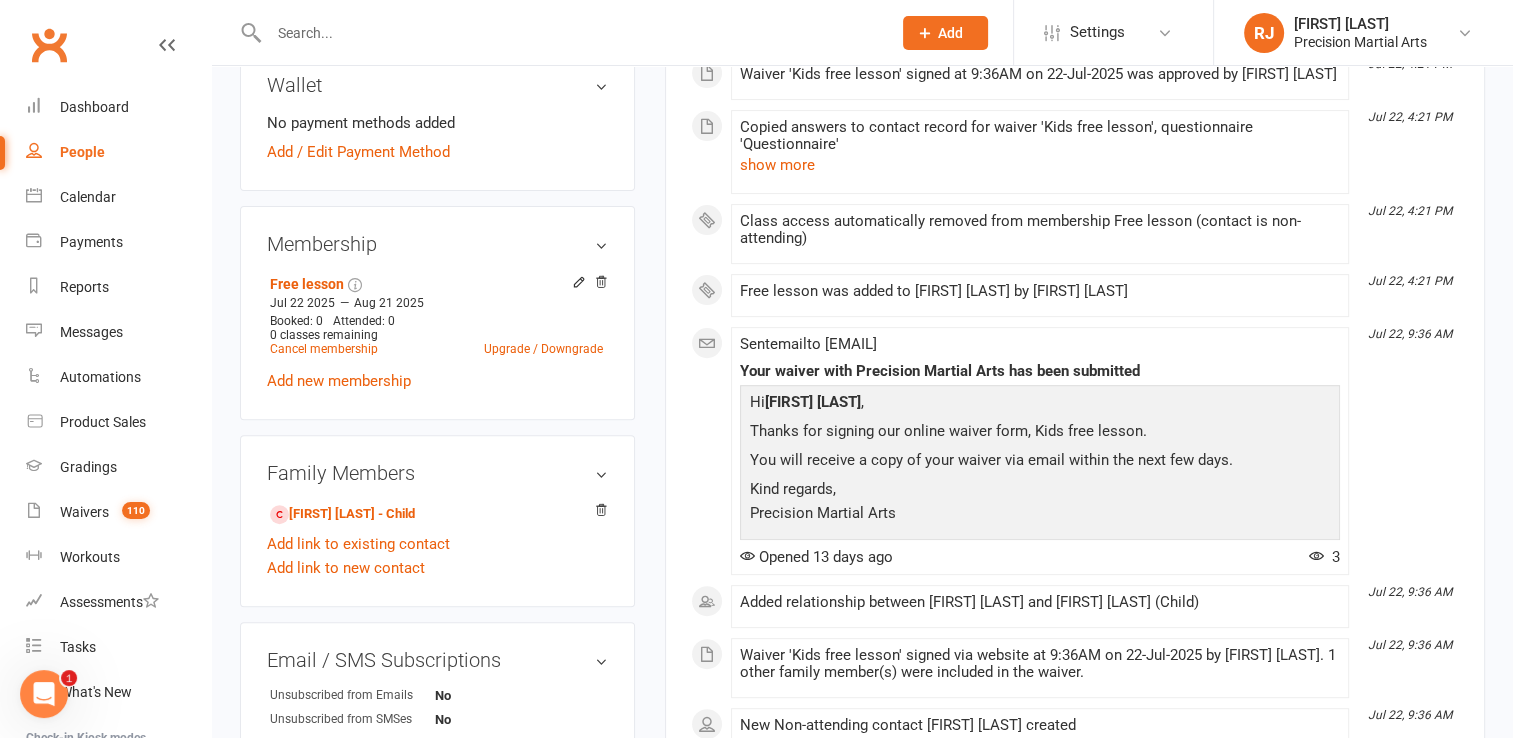 click at bounding box center [570, 33] 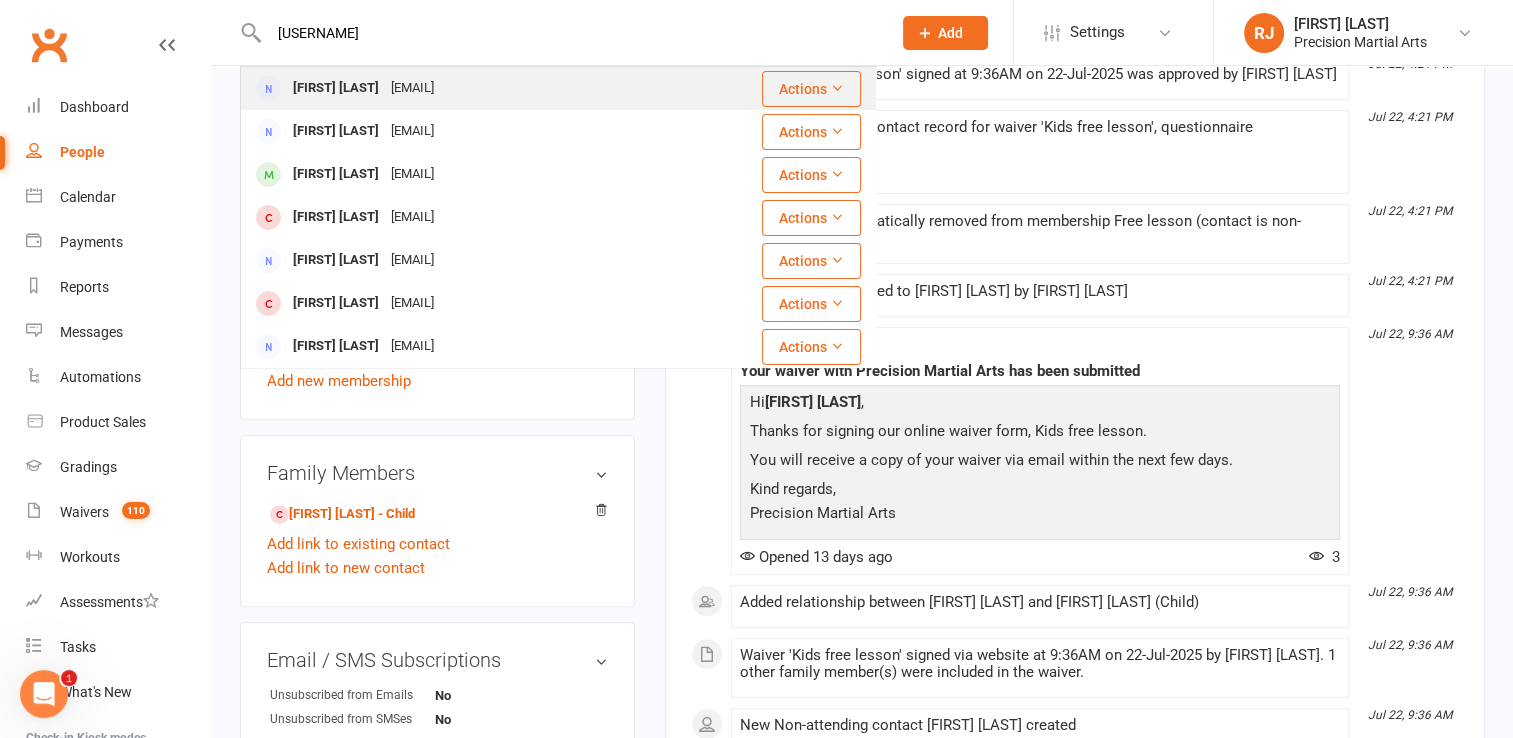 type on "bethl" 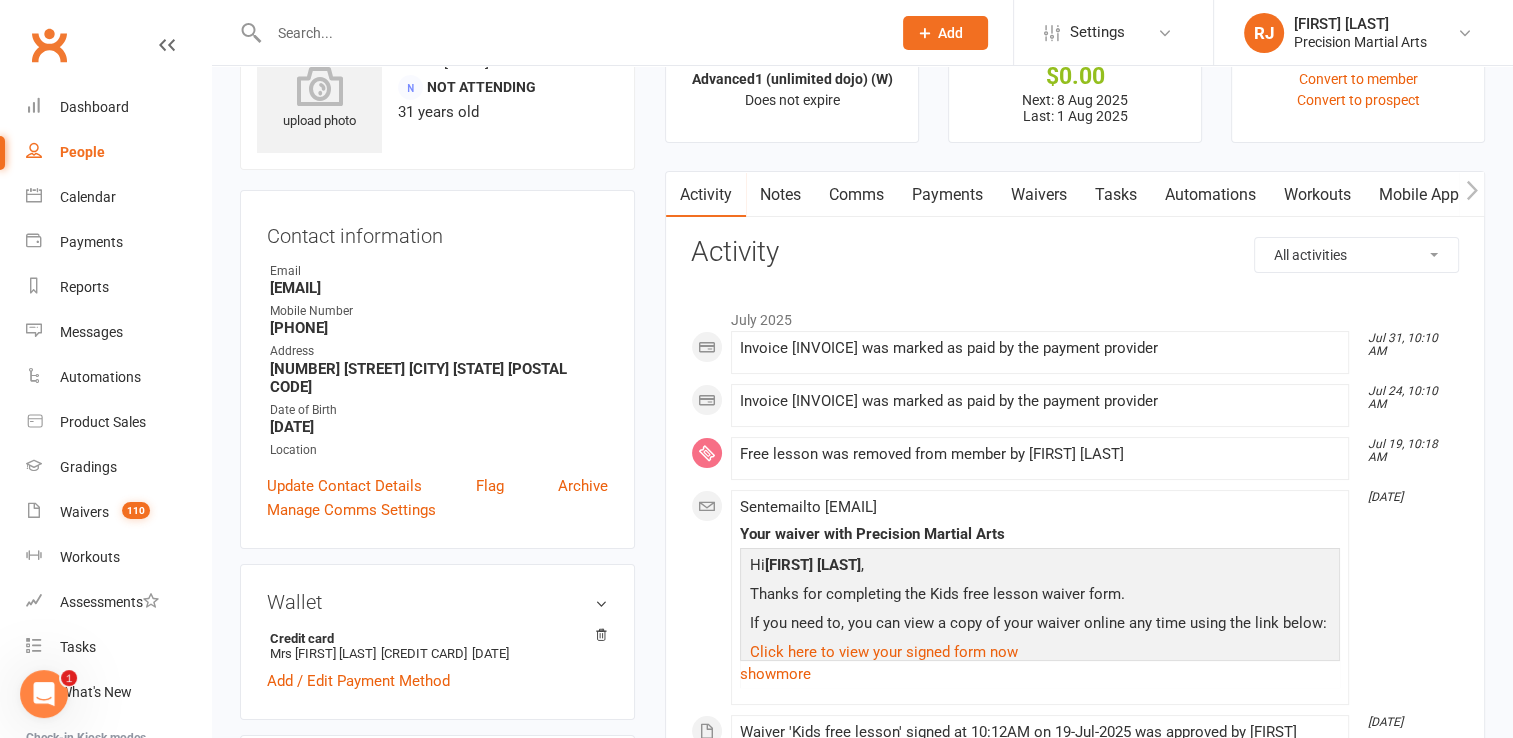 scroll, scrollTop: 40, scrollLeft: 0, axis: vertical 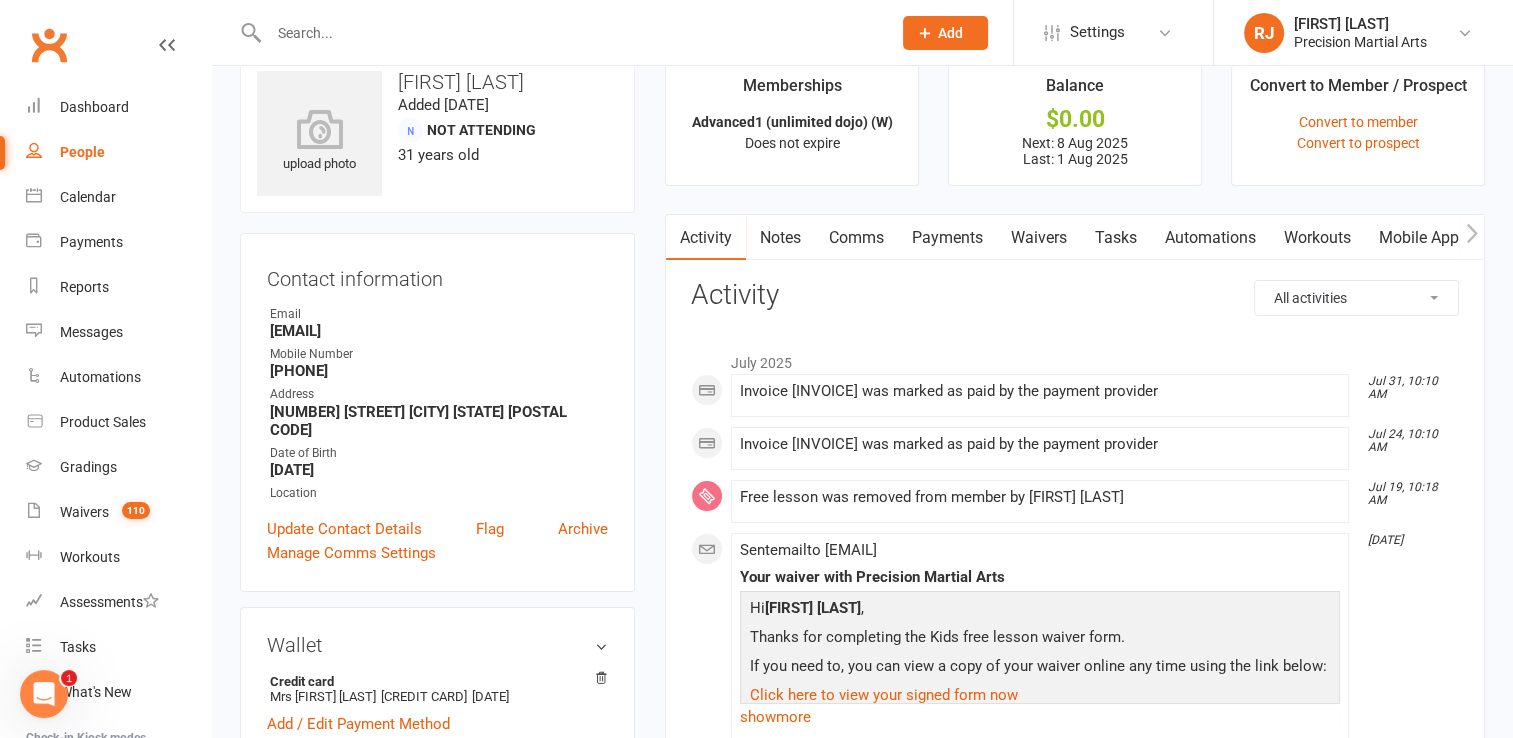 click on "Payments" at bounding box center (947, 238) 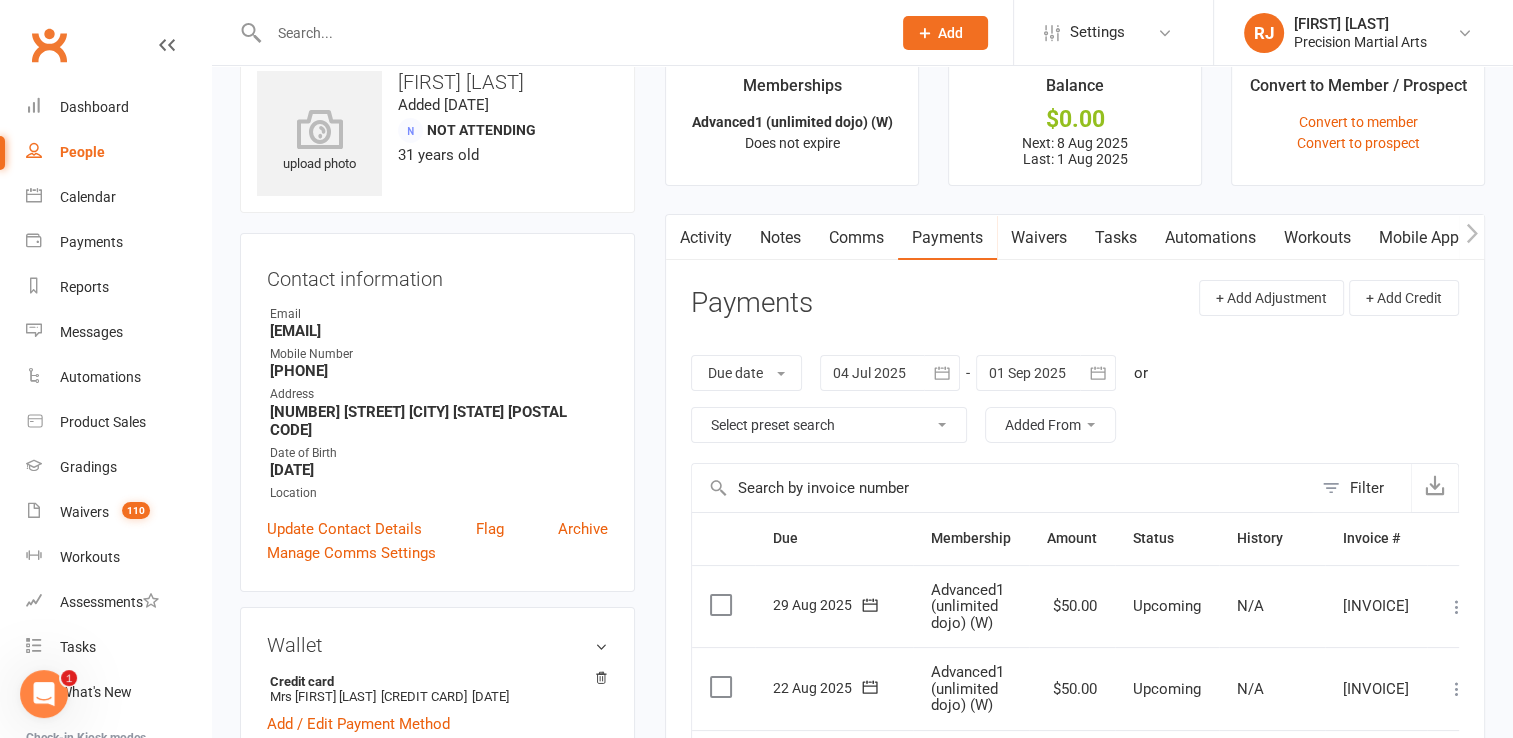 drag, startPoint x: 840, startPoint y: 605, endPoint x: 835, endPoint y: 618, distance: 13.928389 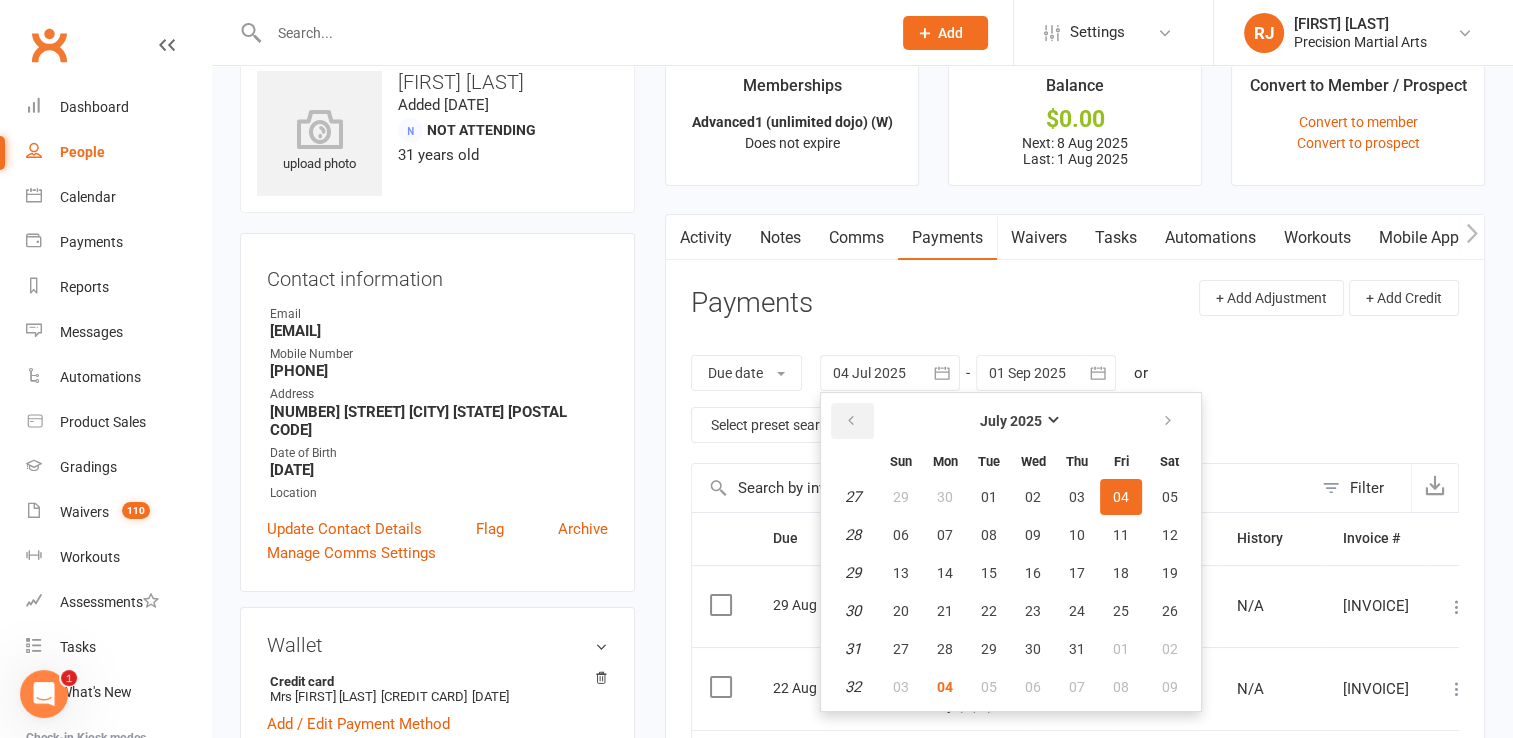 click at bounding box center [851, 421] 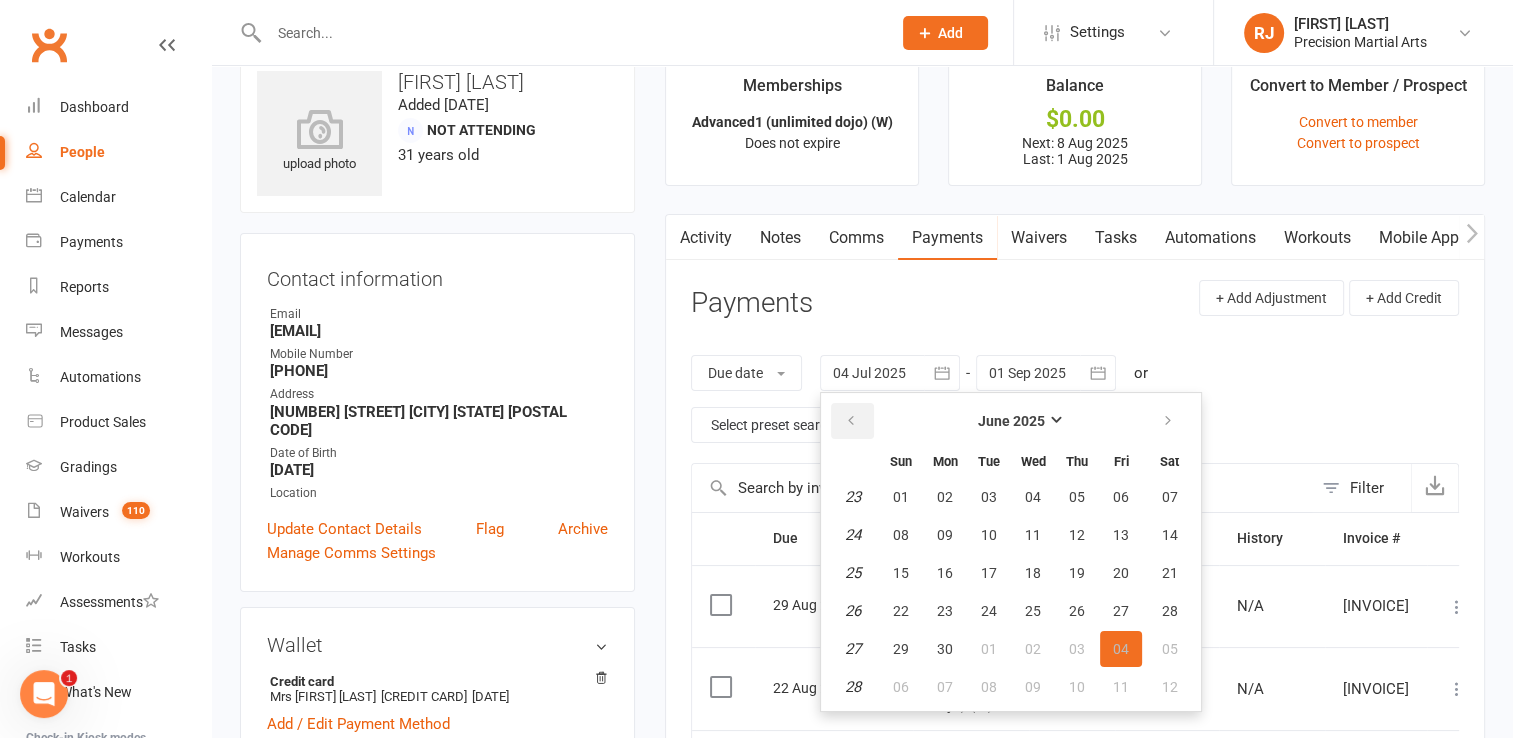click at bounding box center (852, 421) 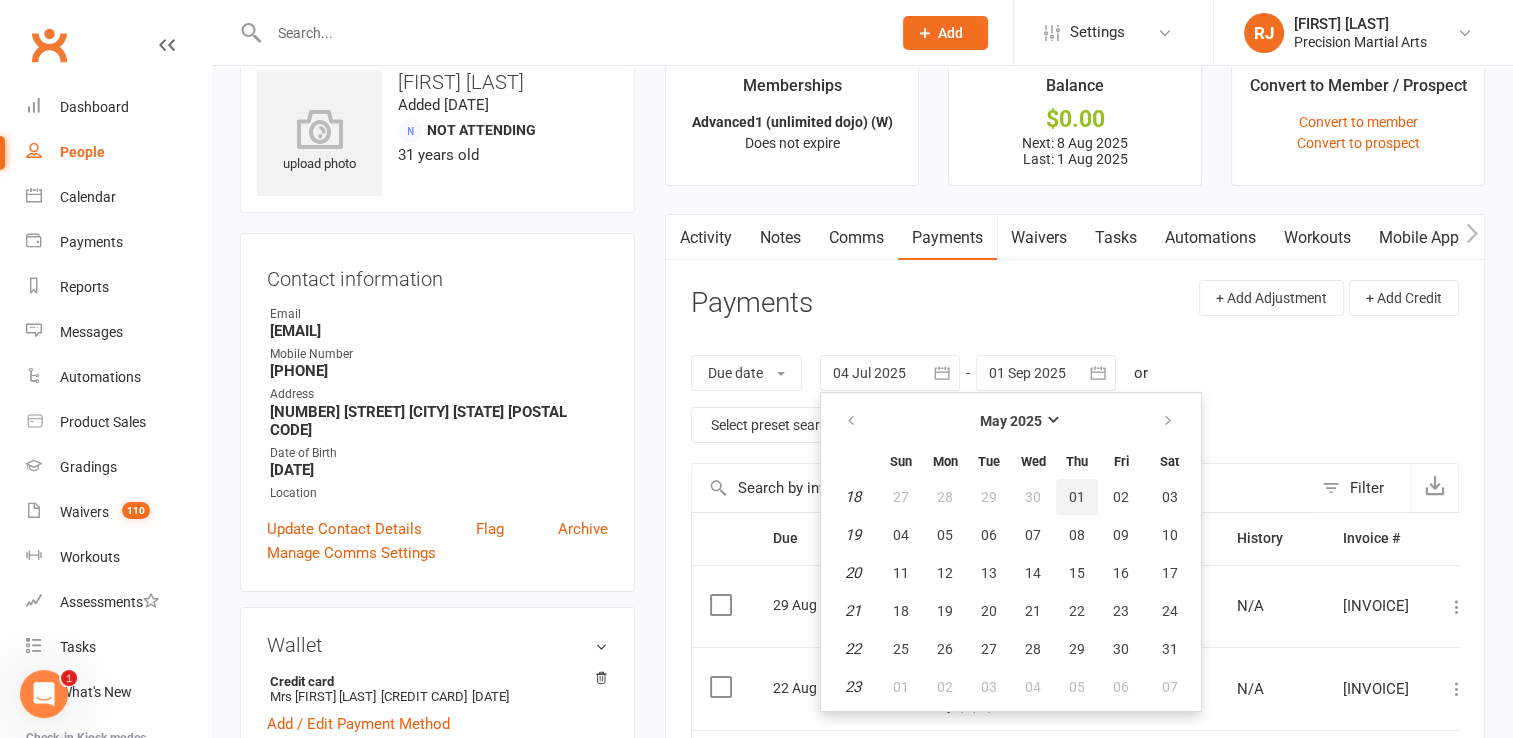 click on "01" at bounding box center [1077, 497] 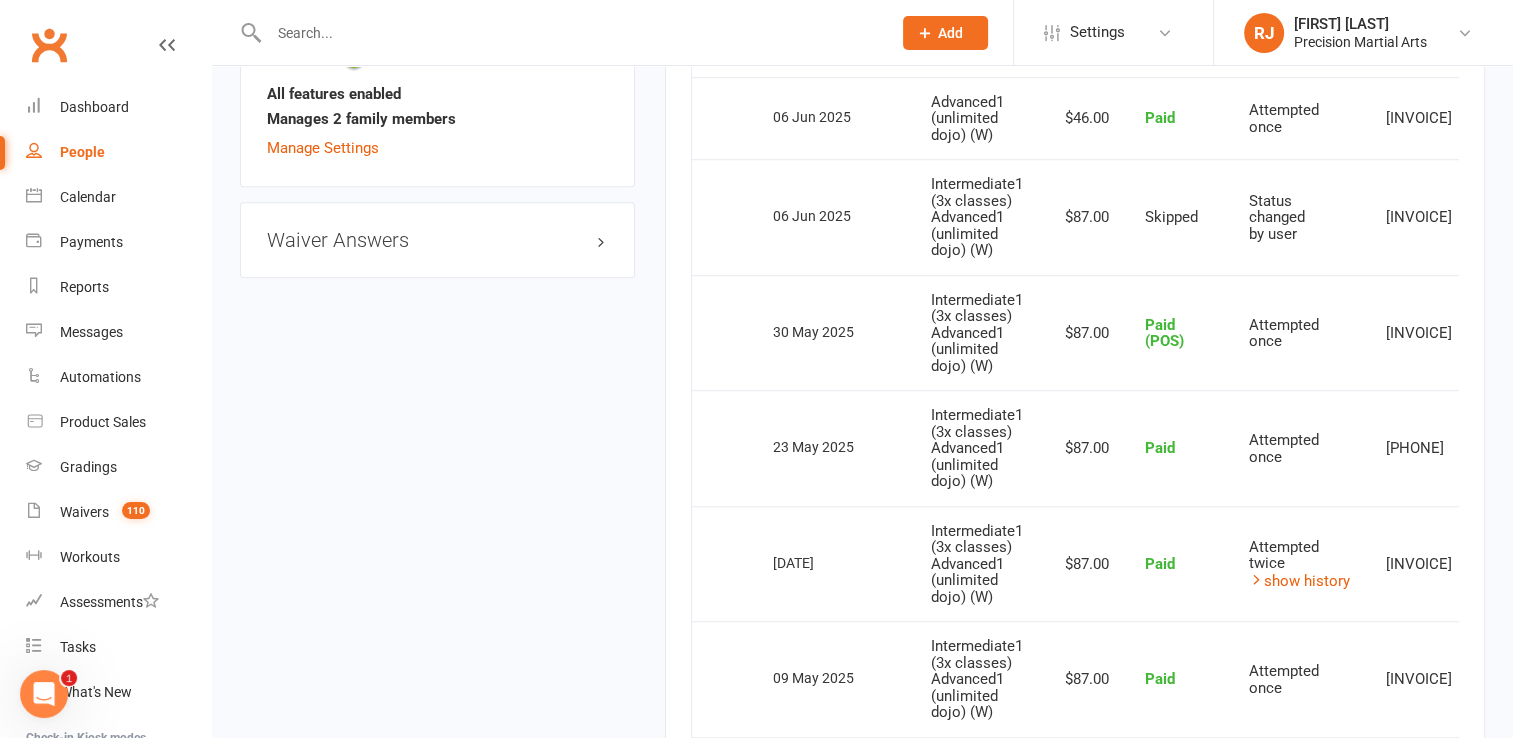 scroll, scrollTop: 1524, scrollLeft: 0, axis: vertical 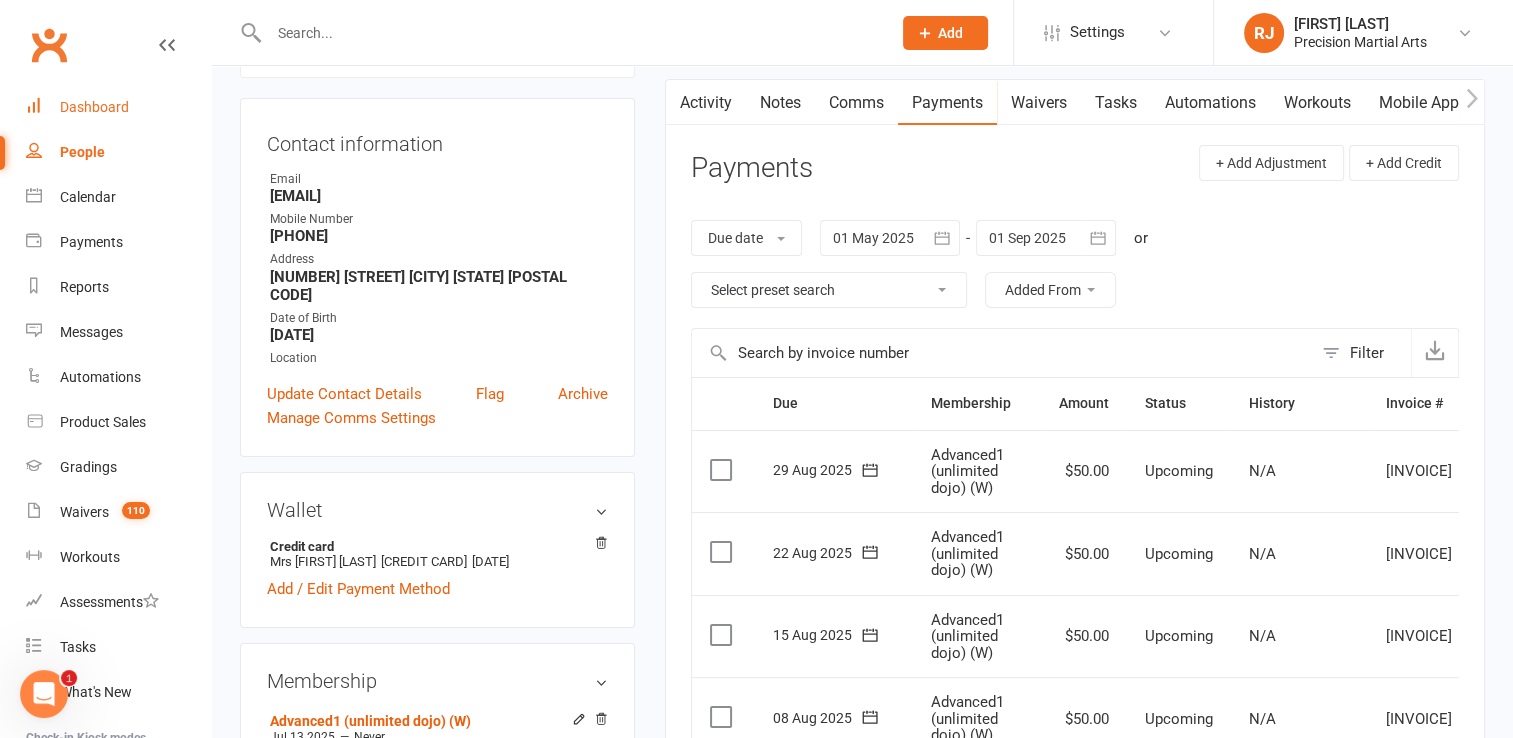 click on "Dashboard" at bounding box center (118, 107) 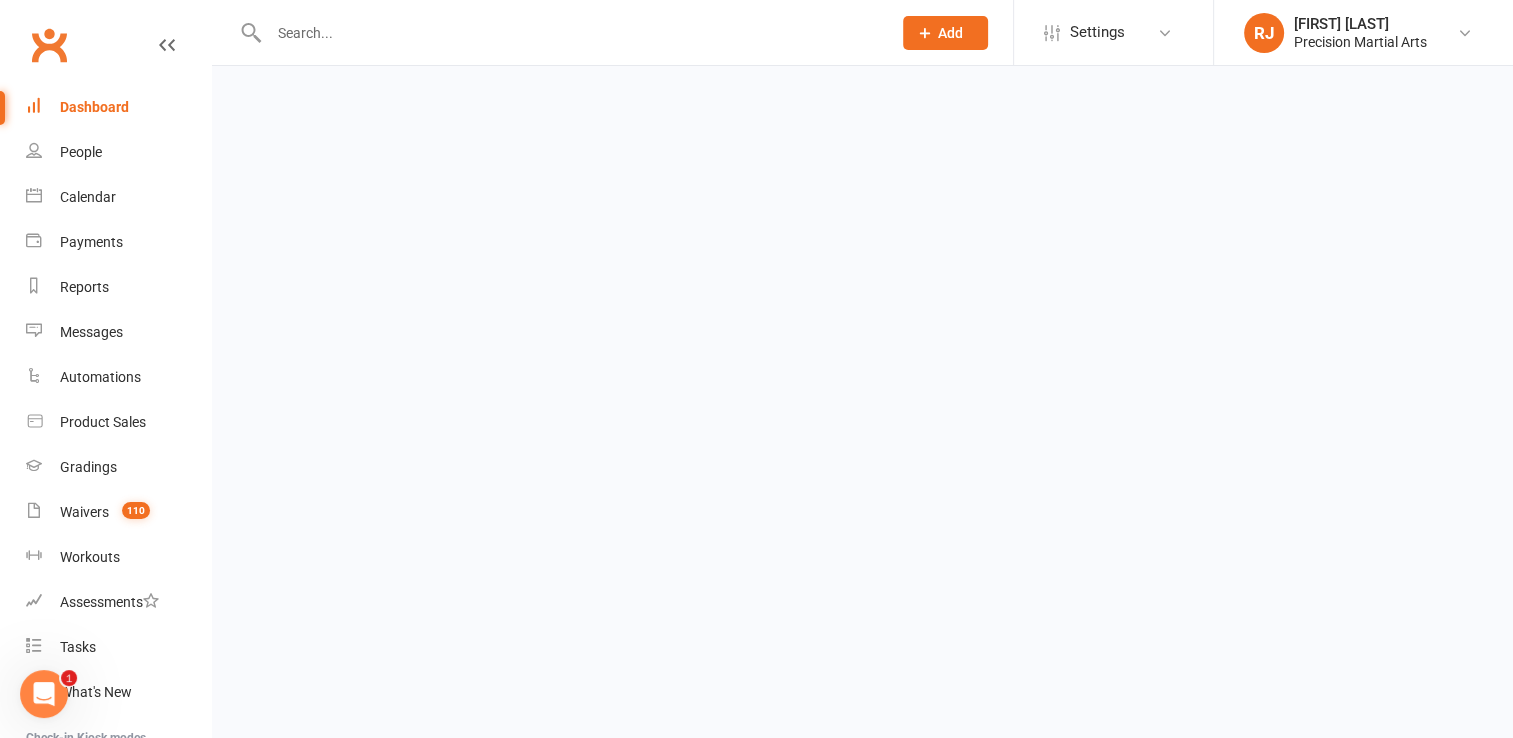 scroll, scrollTop: 0, scrollLeft: 0, axis: both 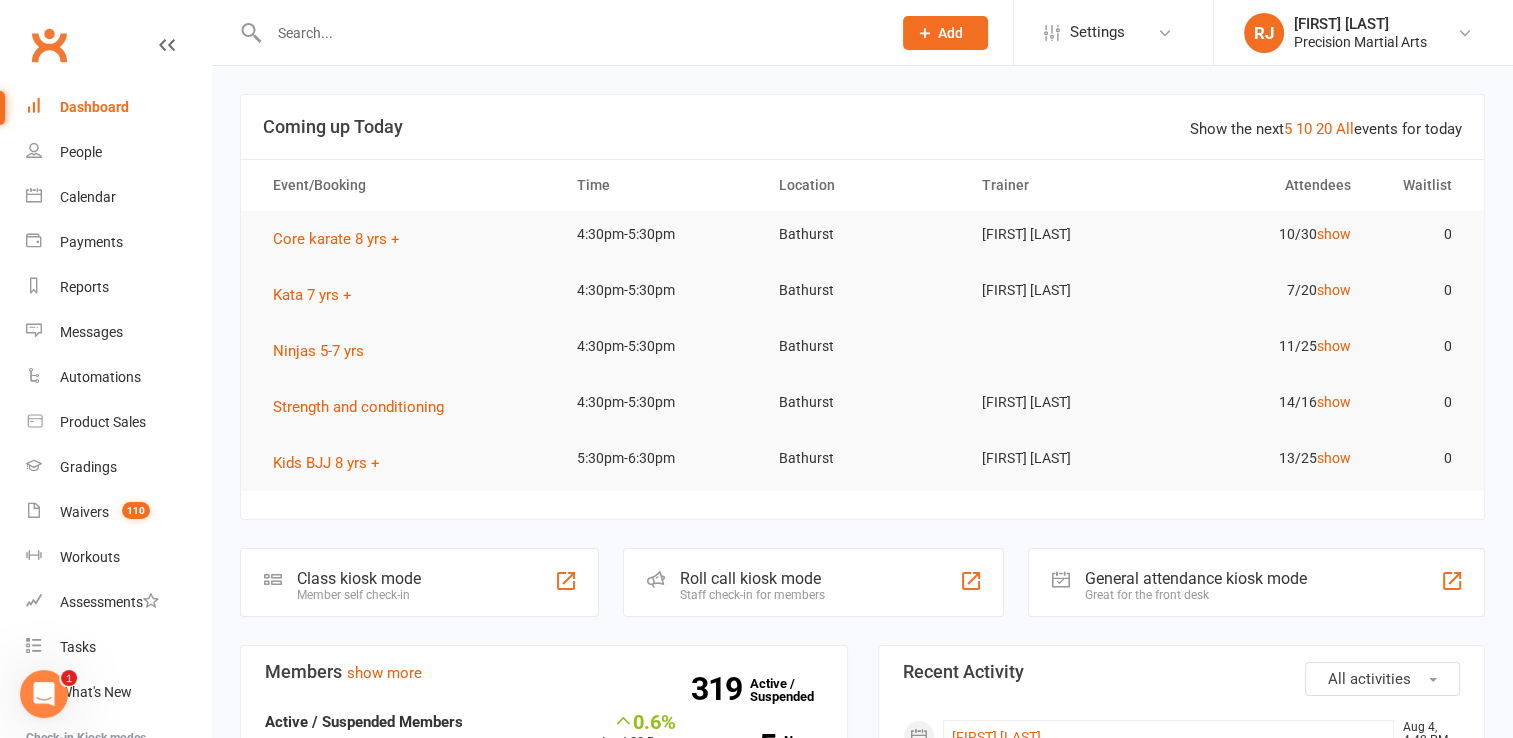click on "Dashboard" at bounding box center [118, 107] 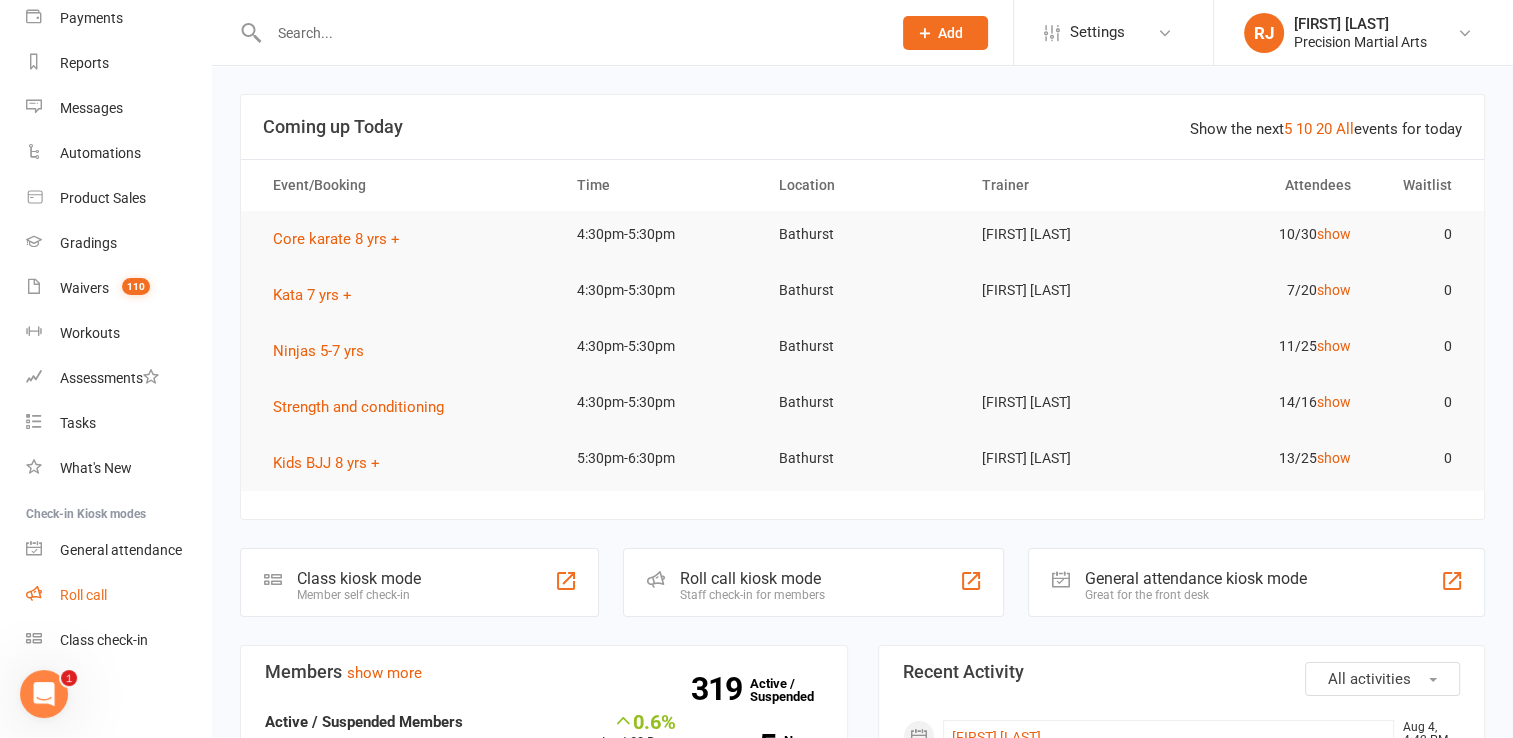 click on "Roll call" at bounding box center [118, 595] 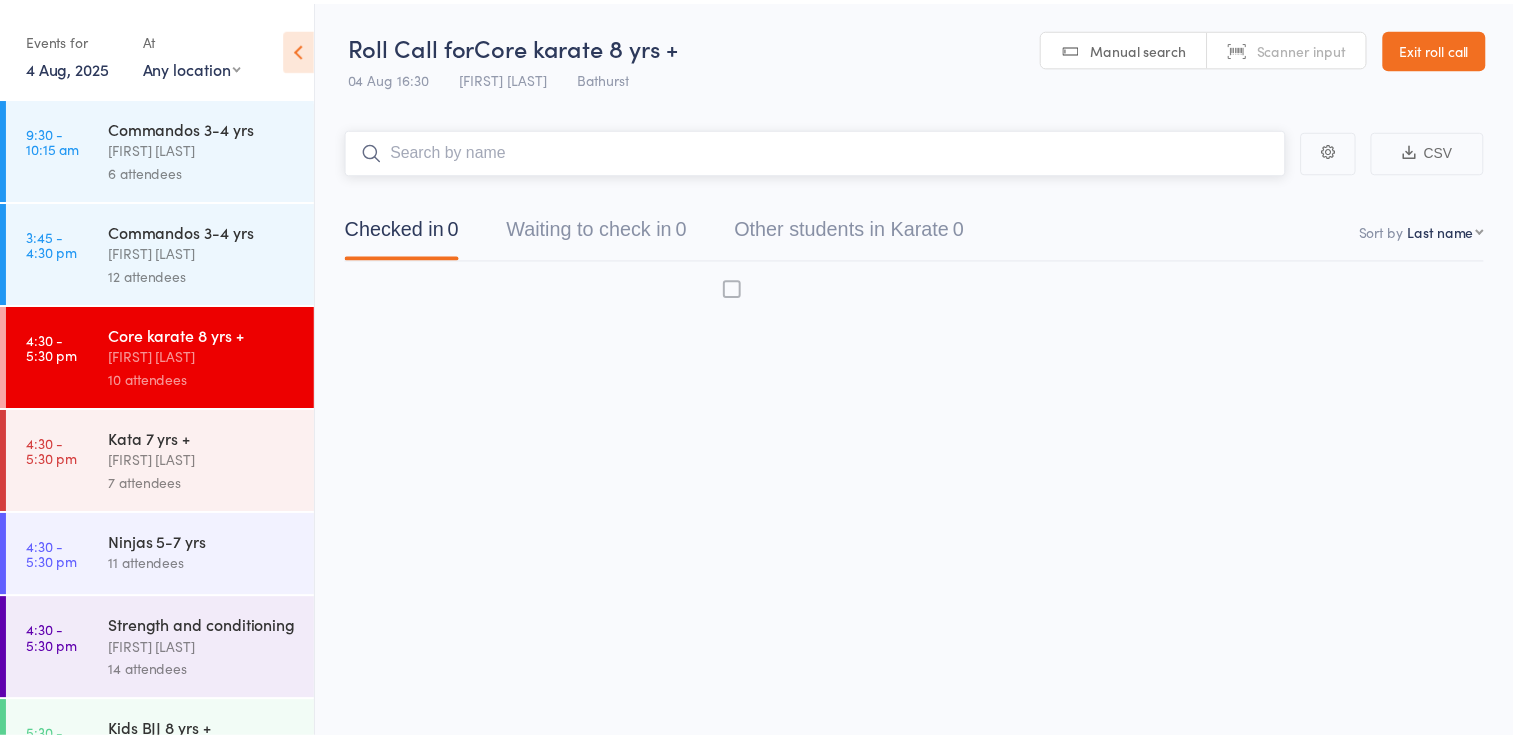scroll, scrollTop: 0, scrollLeft: 0, axis: both 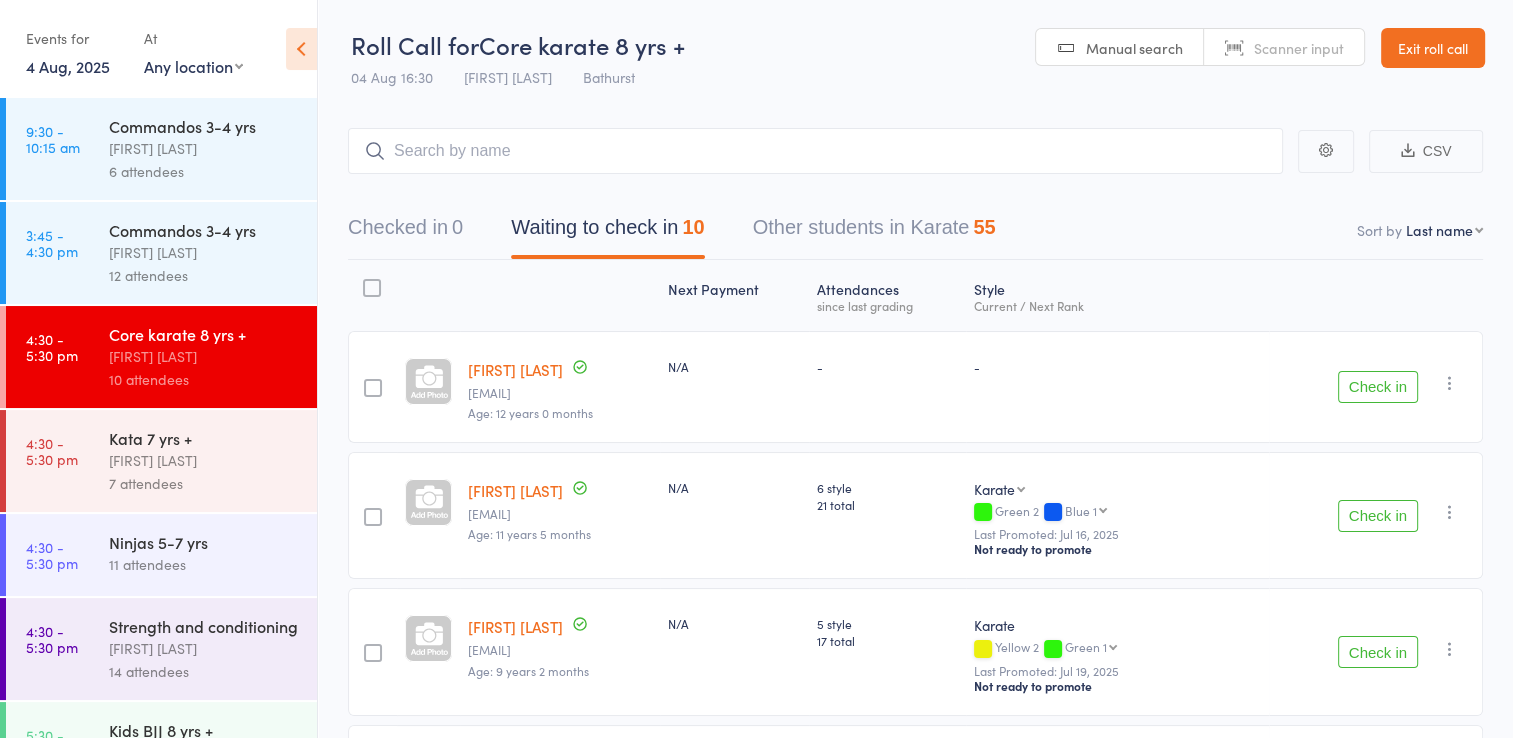click on "[FIRST] [LAST]" at bounding box center [204, 356] 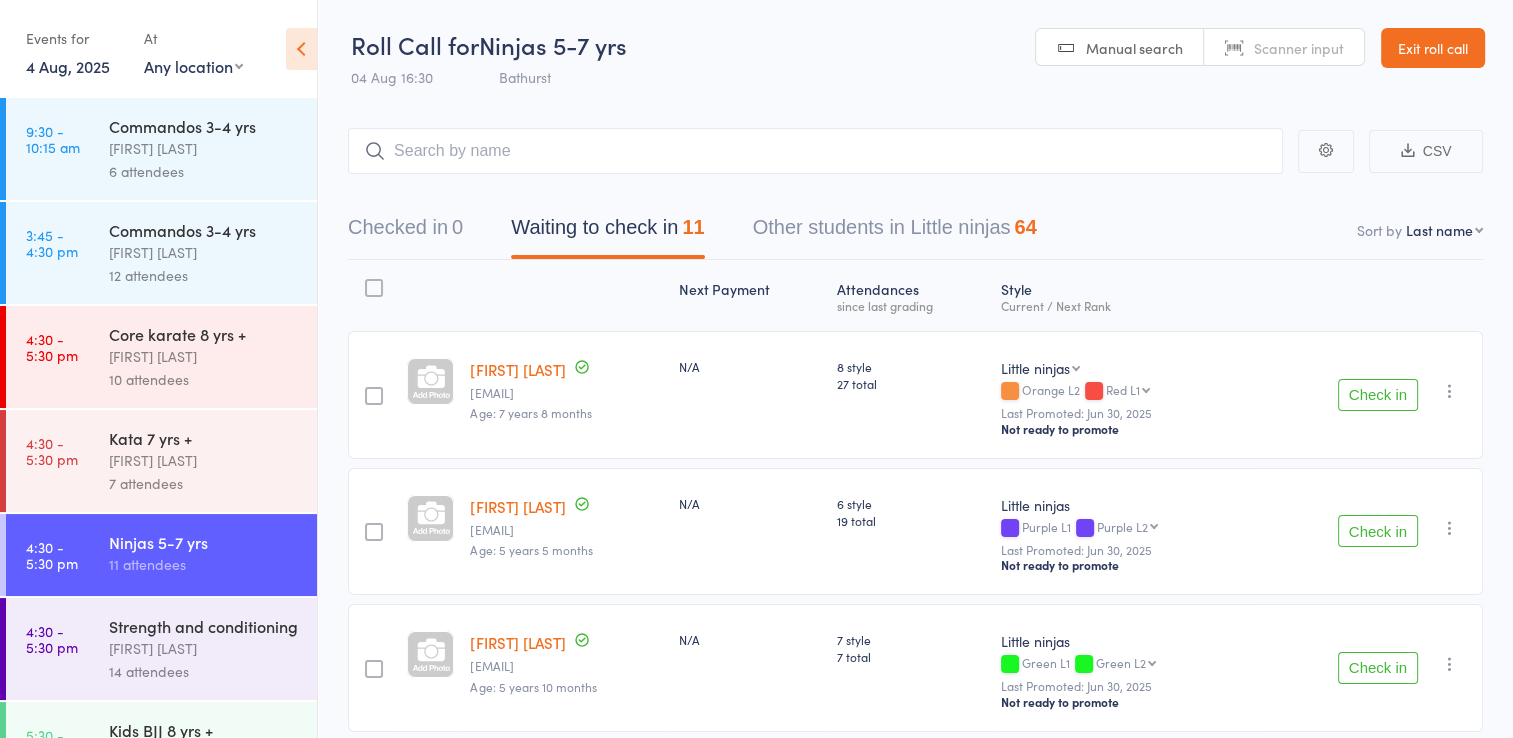 click on "Check in" at bounding box center [1378, 395] 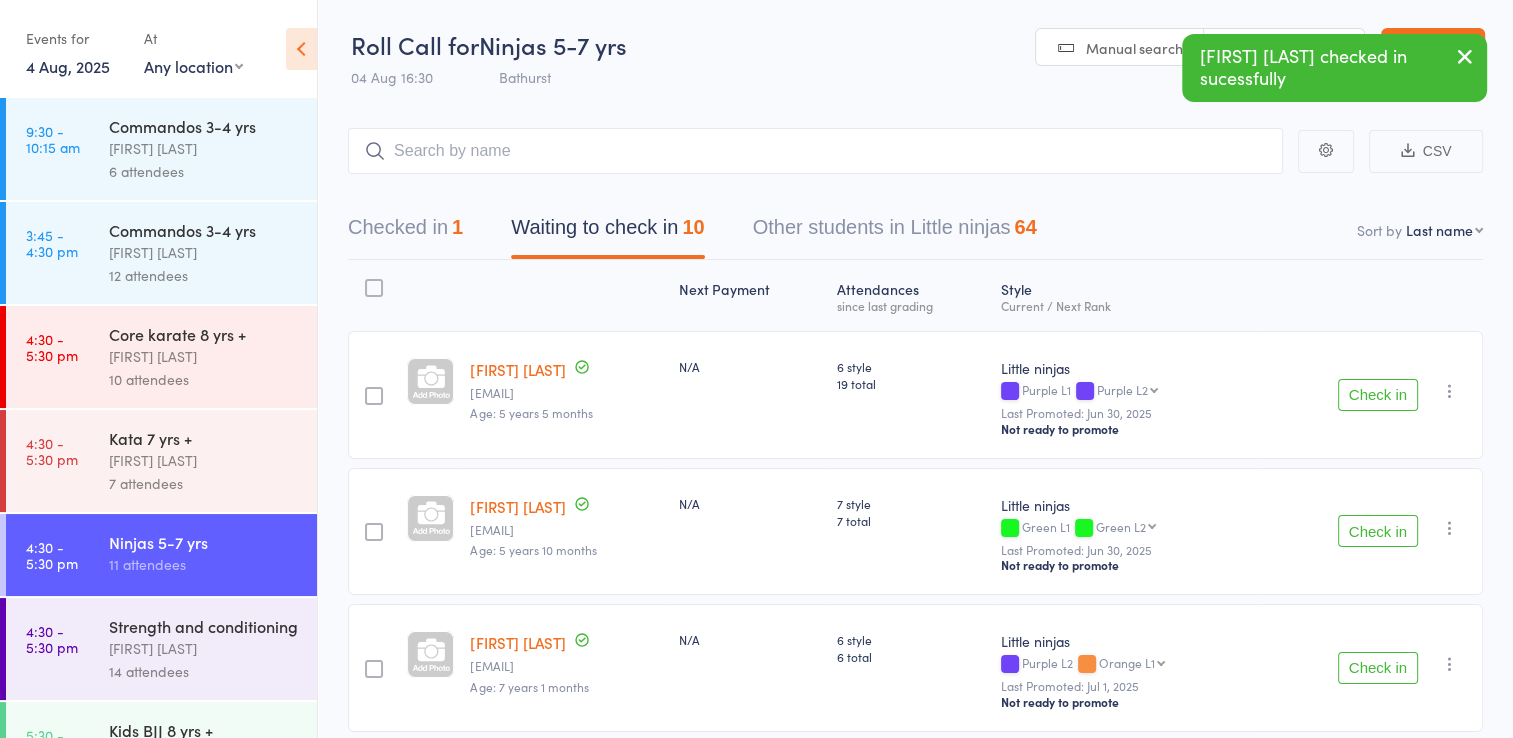 click on "Check in" at bounding box center [1378, 395] 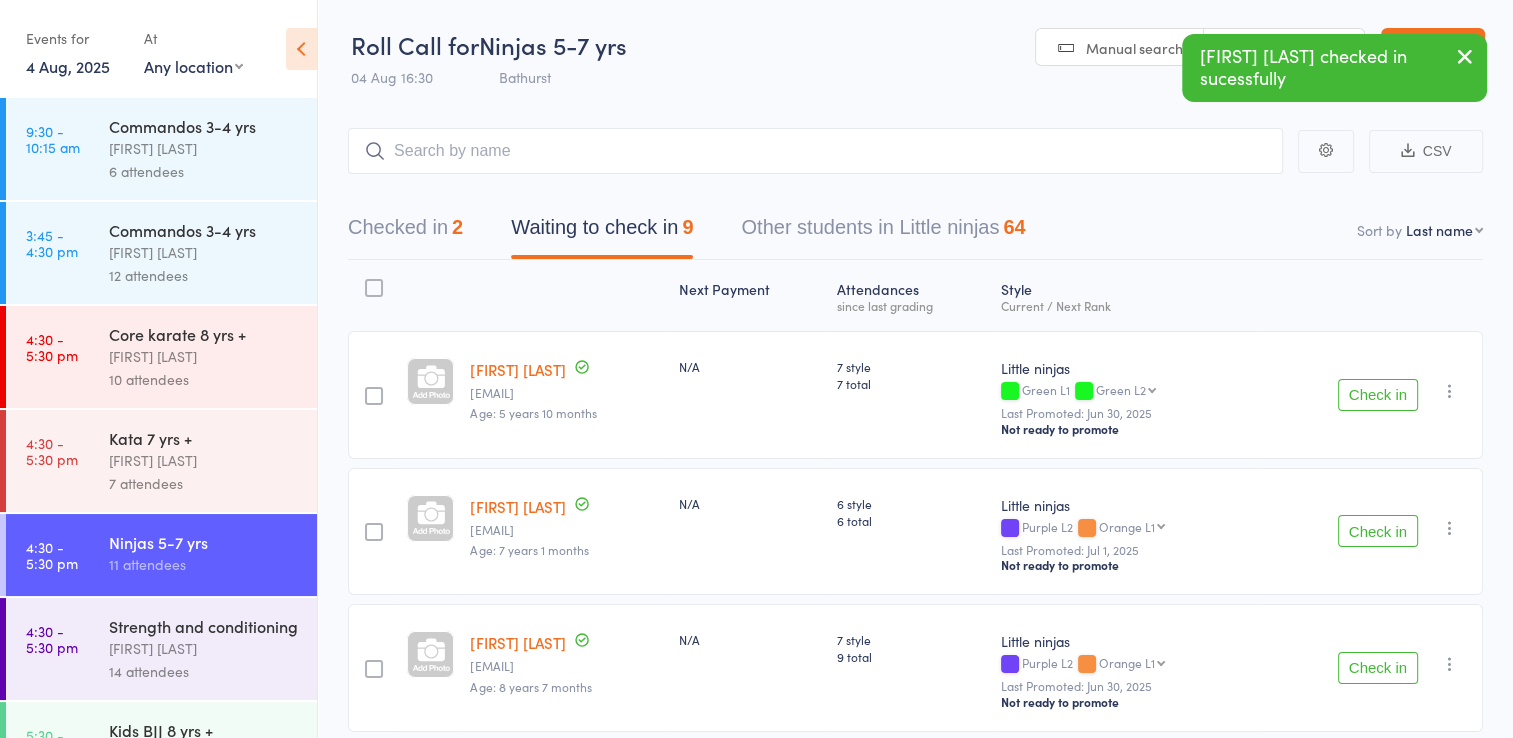 click on "Check in" at bounding box center [1378, 395] 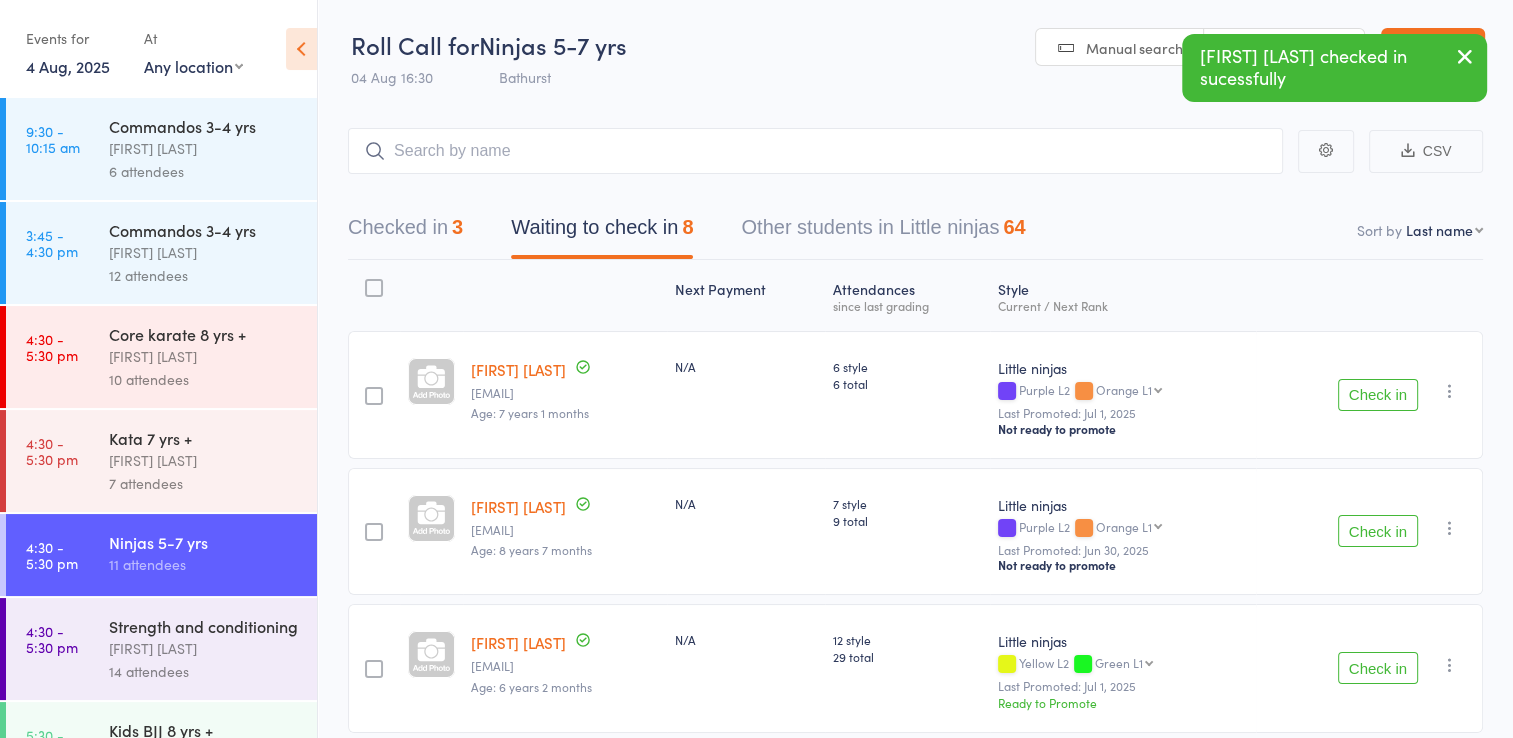 click on "Check in" at bounding box center [1378, 395] 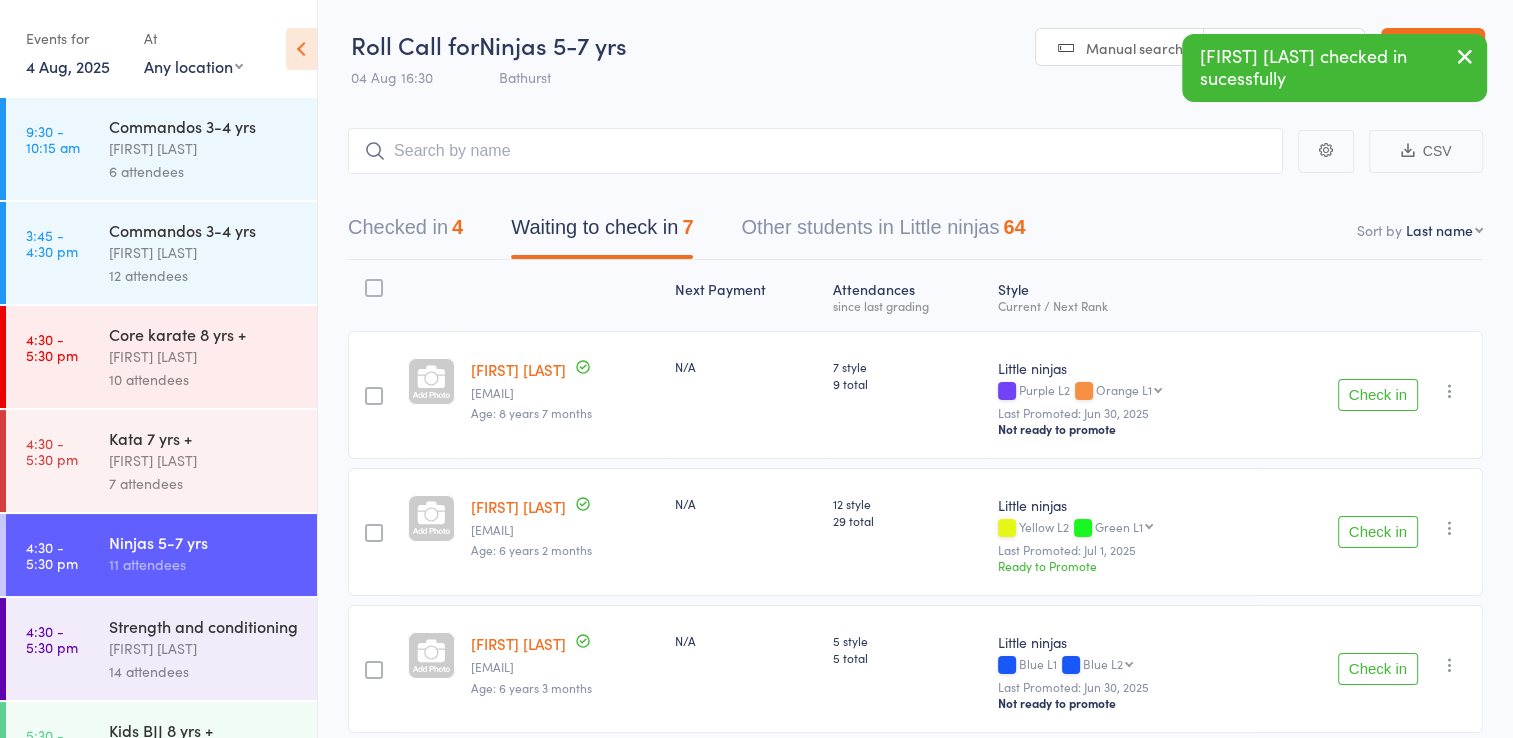 click on "Check in" at bounding box center (1378, 395) 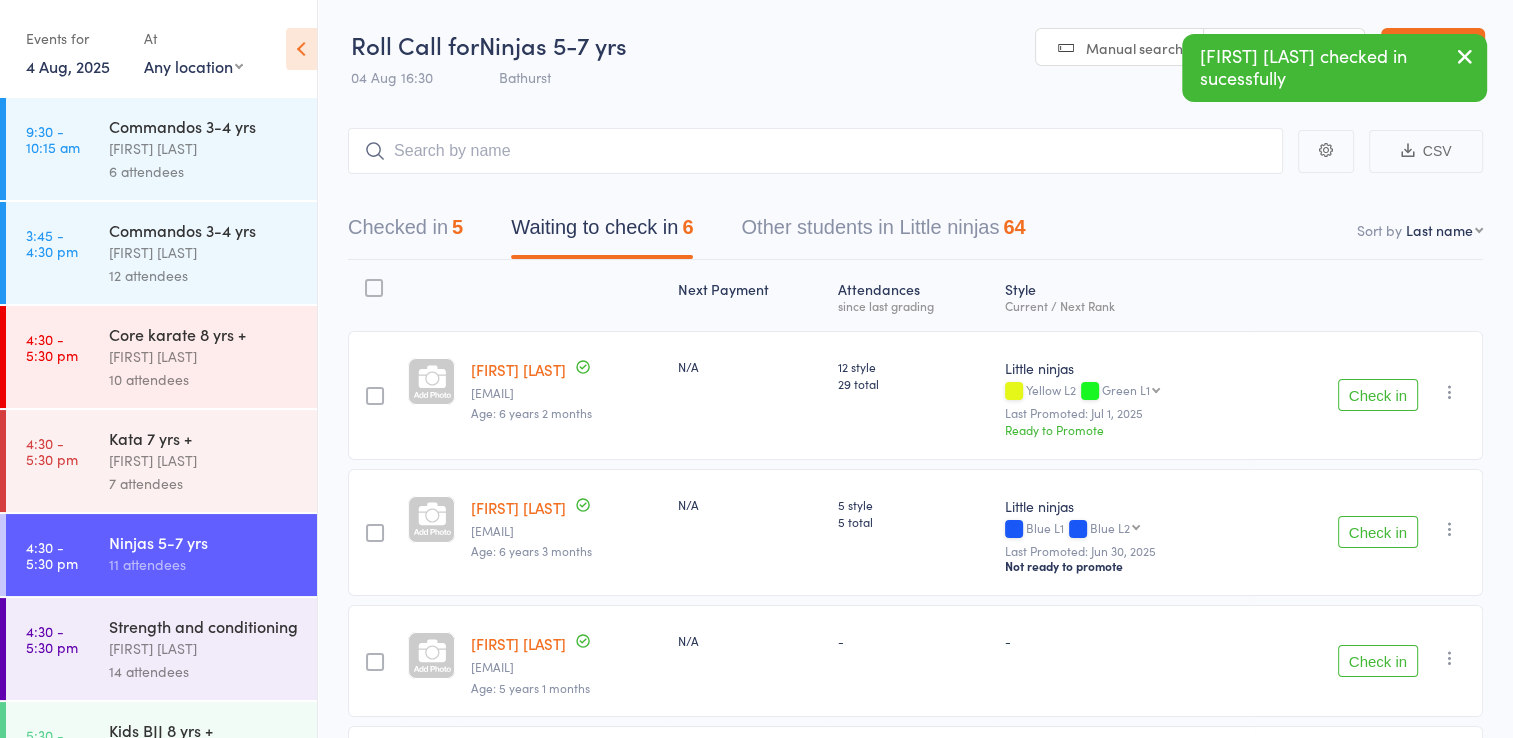 click on "Check in" at bounding box center [1378, 395] 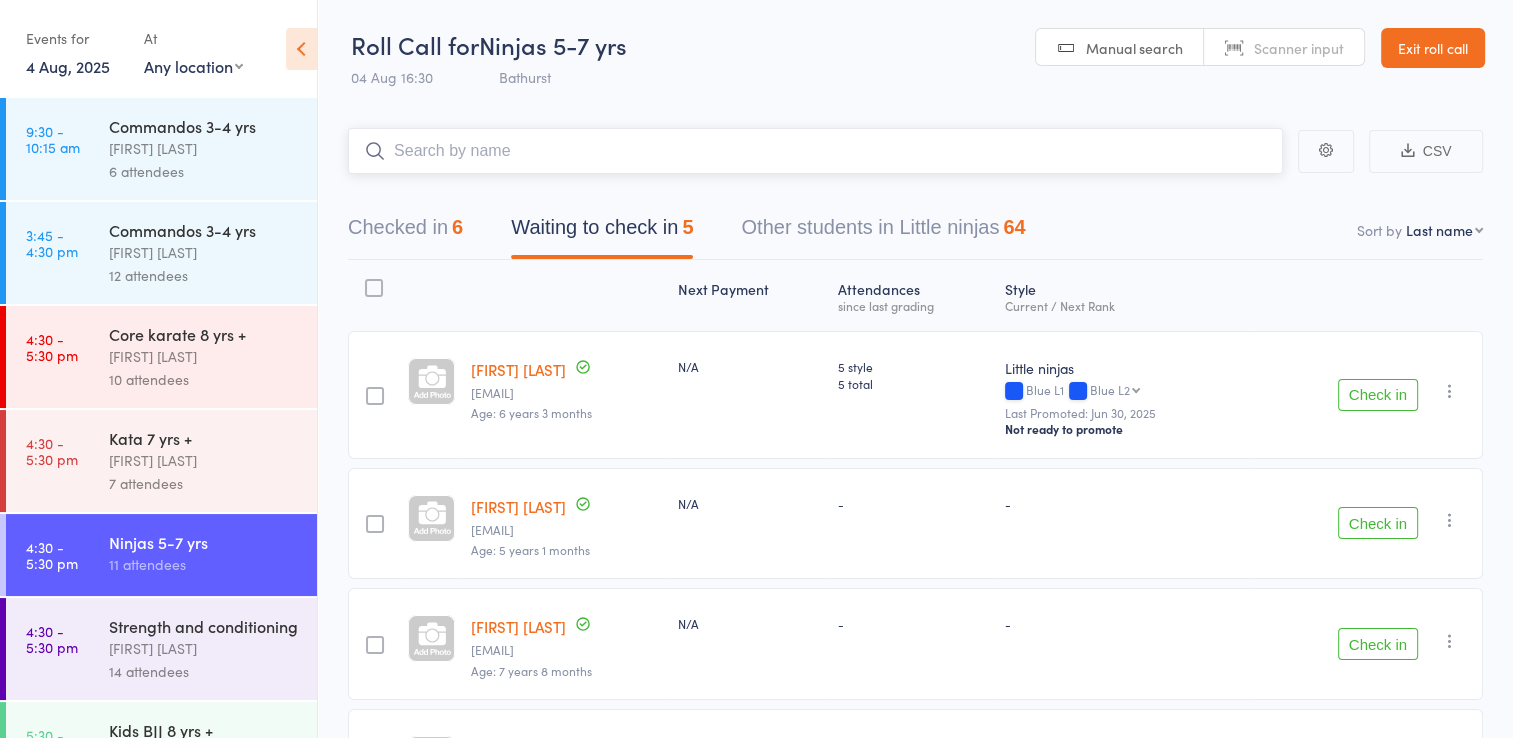click at bounding box center [815, 151] 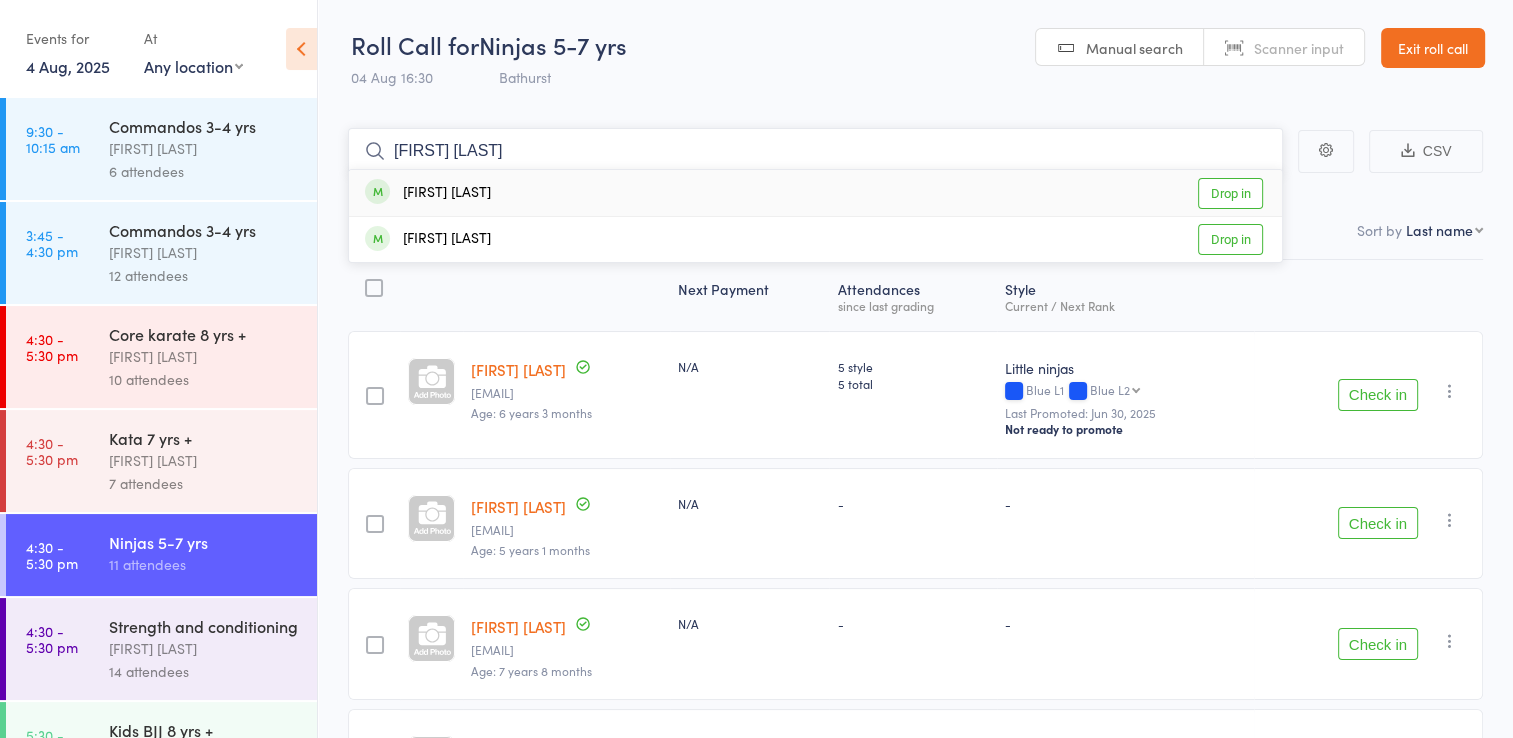 type on "ivy a" 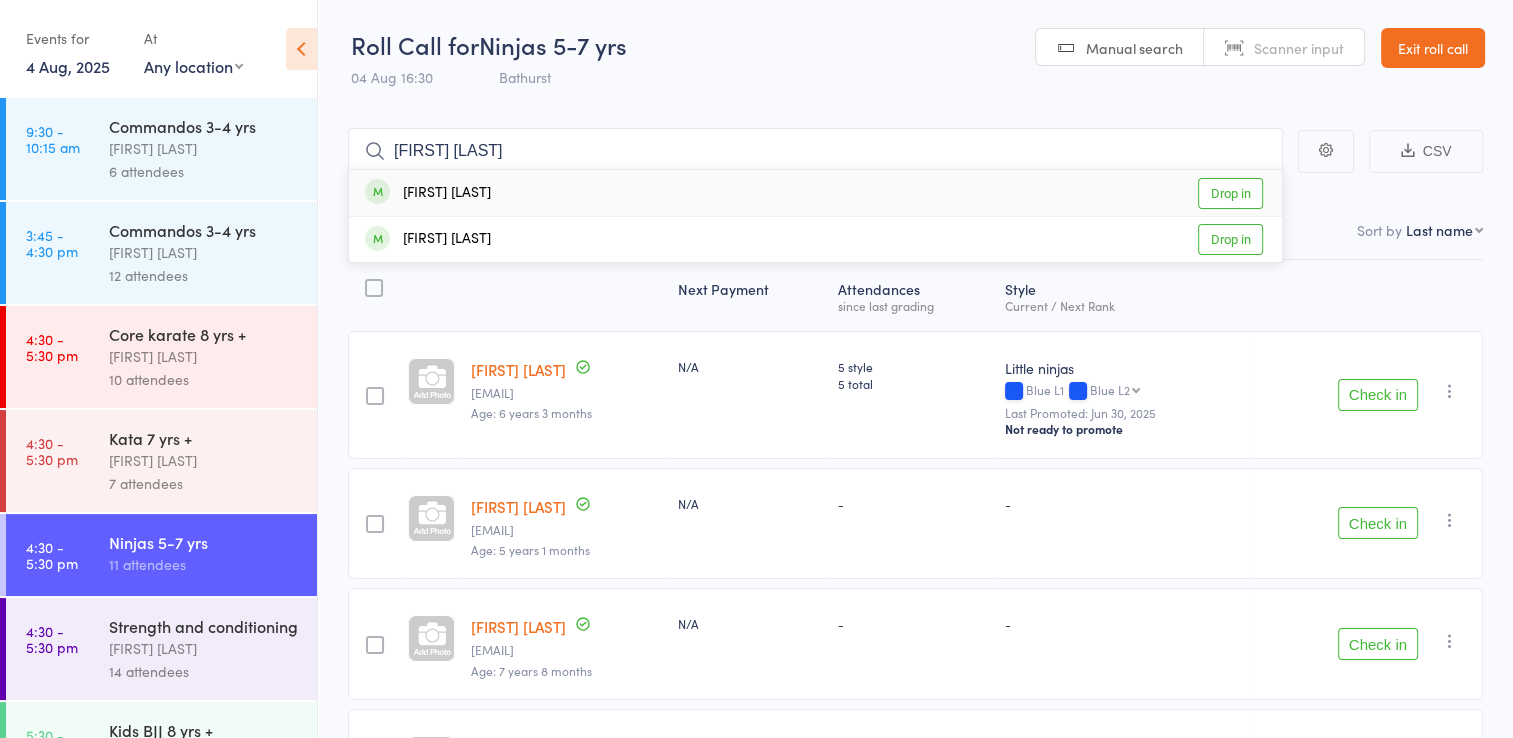click on "Drop in" at bounding box center (1230, 193) 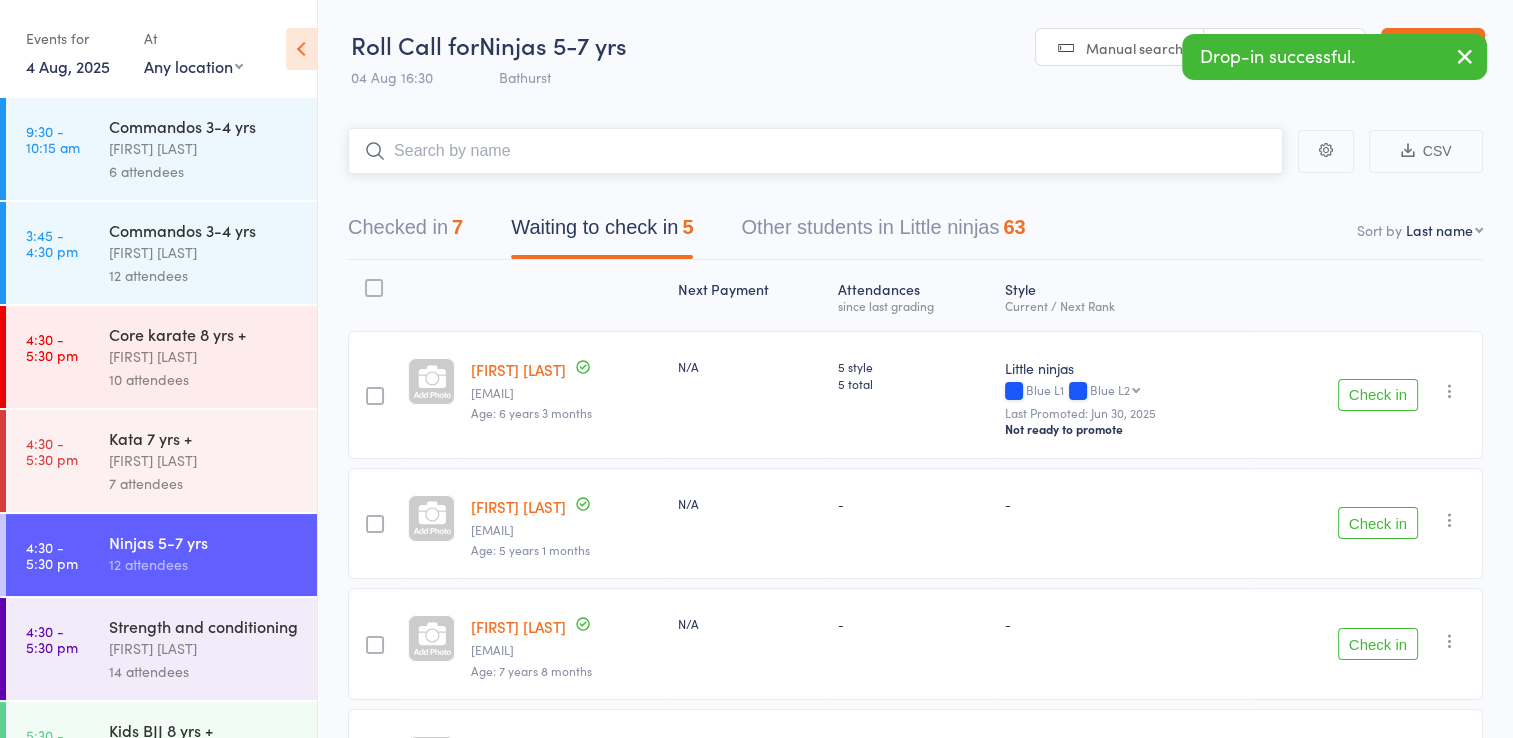 click at bounding box center [815, 151] 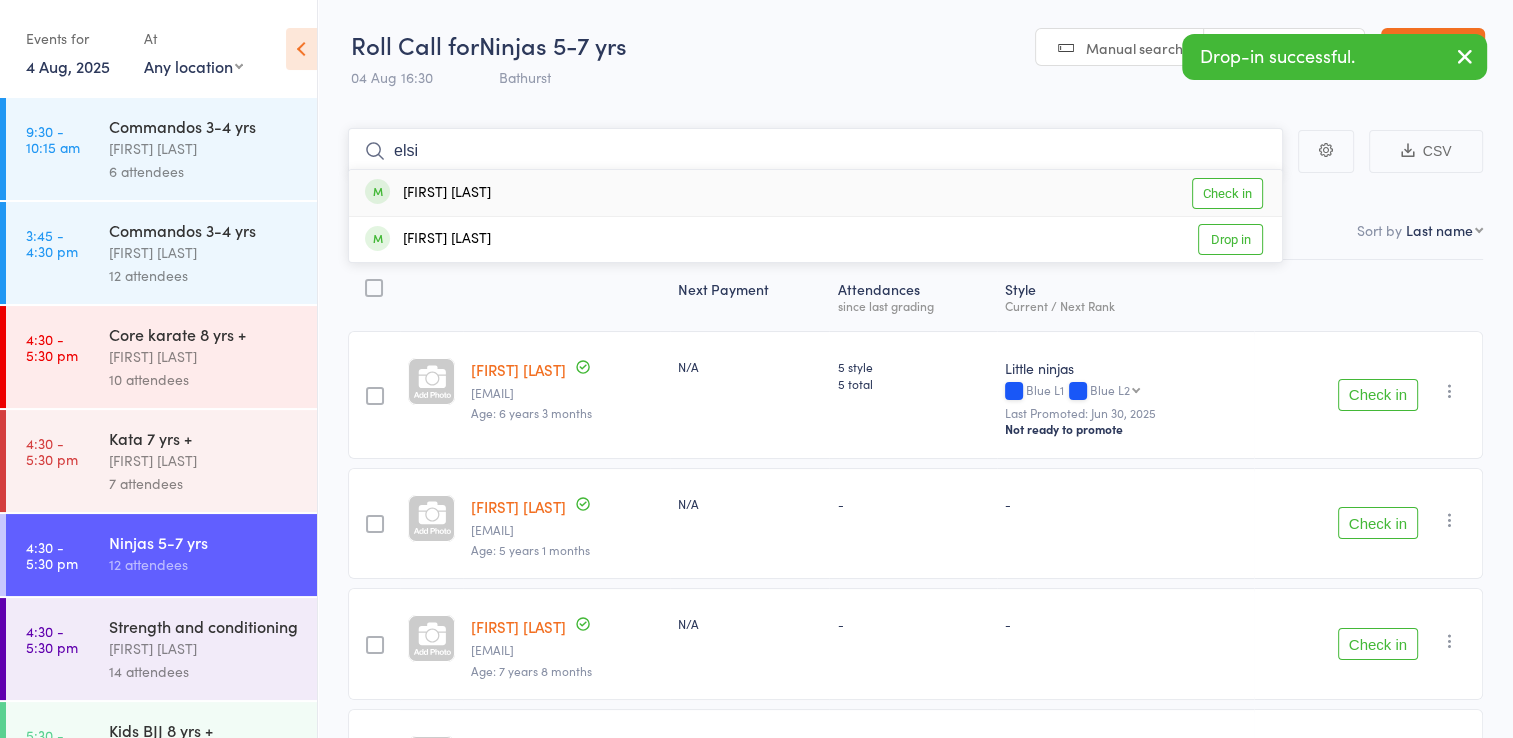 type on "elsi" 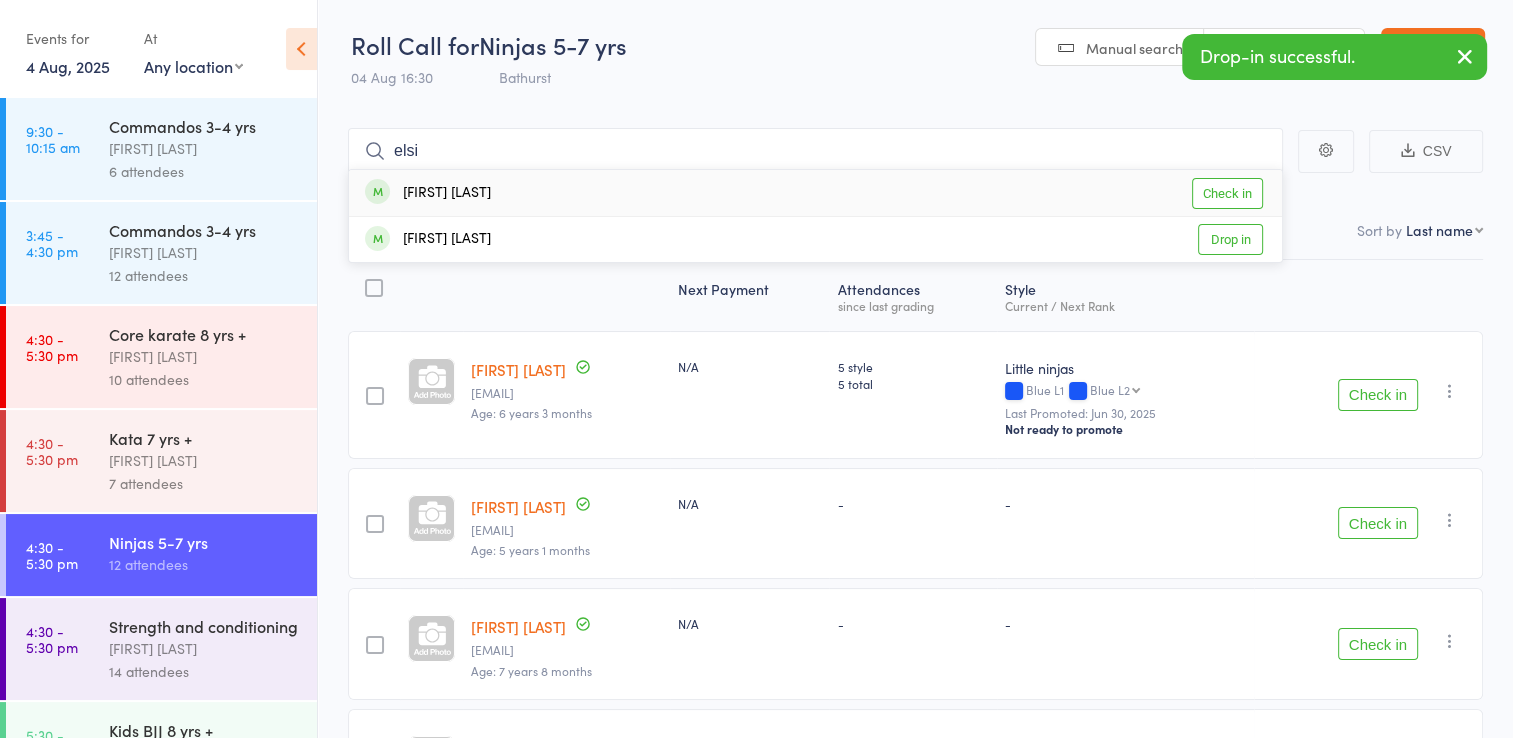 click on "Check in" at bounding box center [1227, 193] 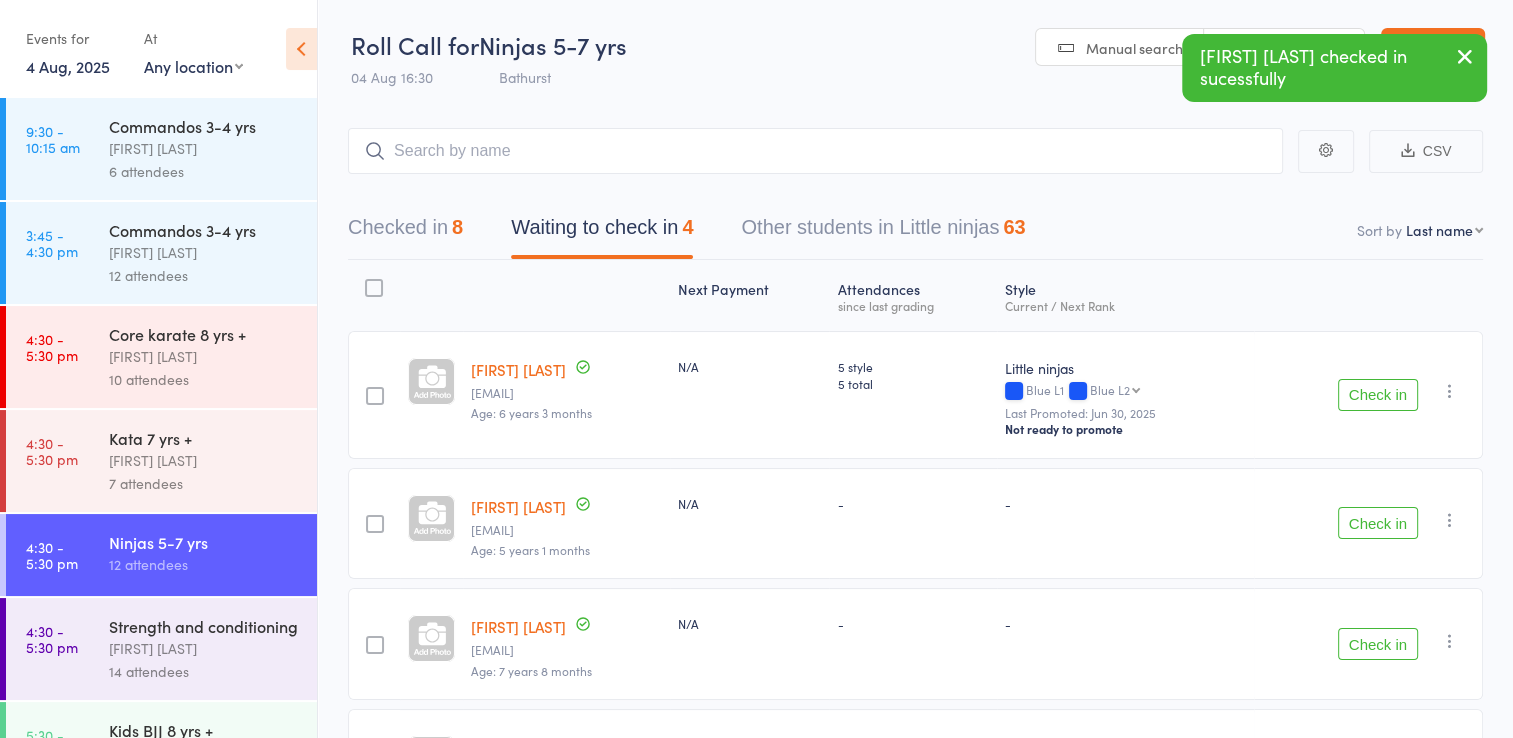 click on "Check in" at bounding box center (1378, 644) 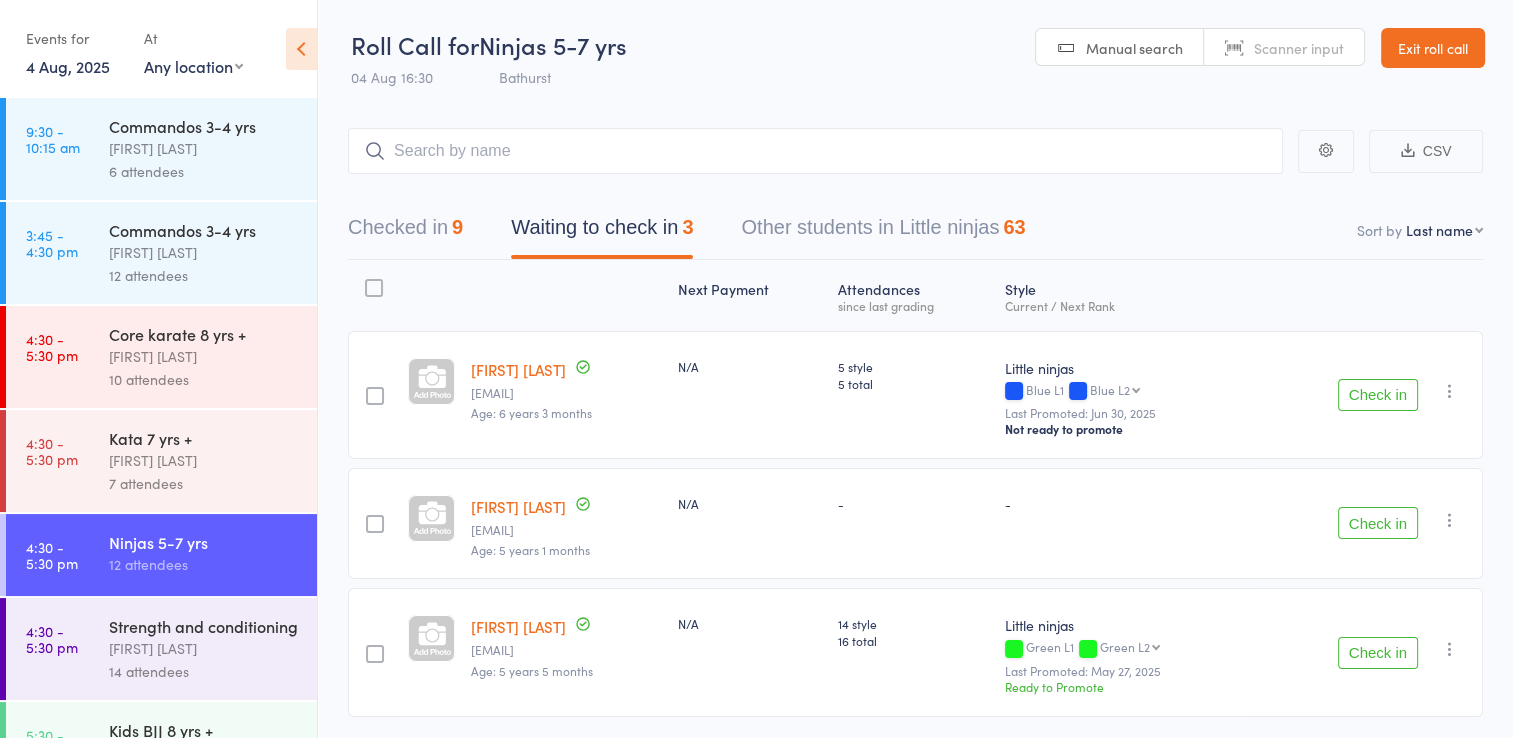 click at bounding box center (1450, 649) 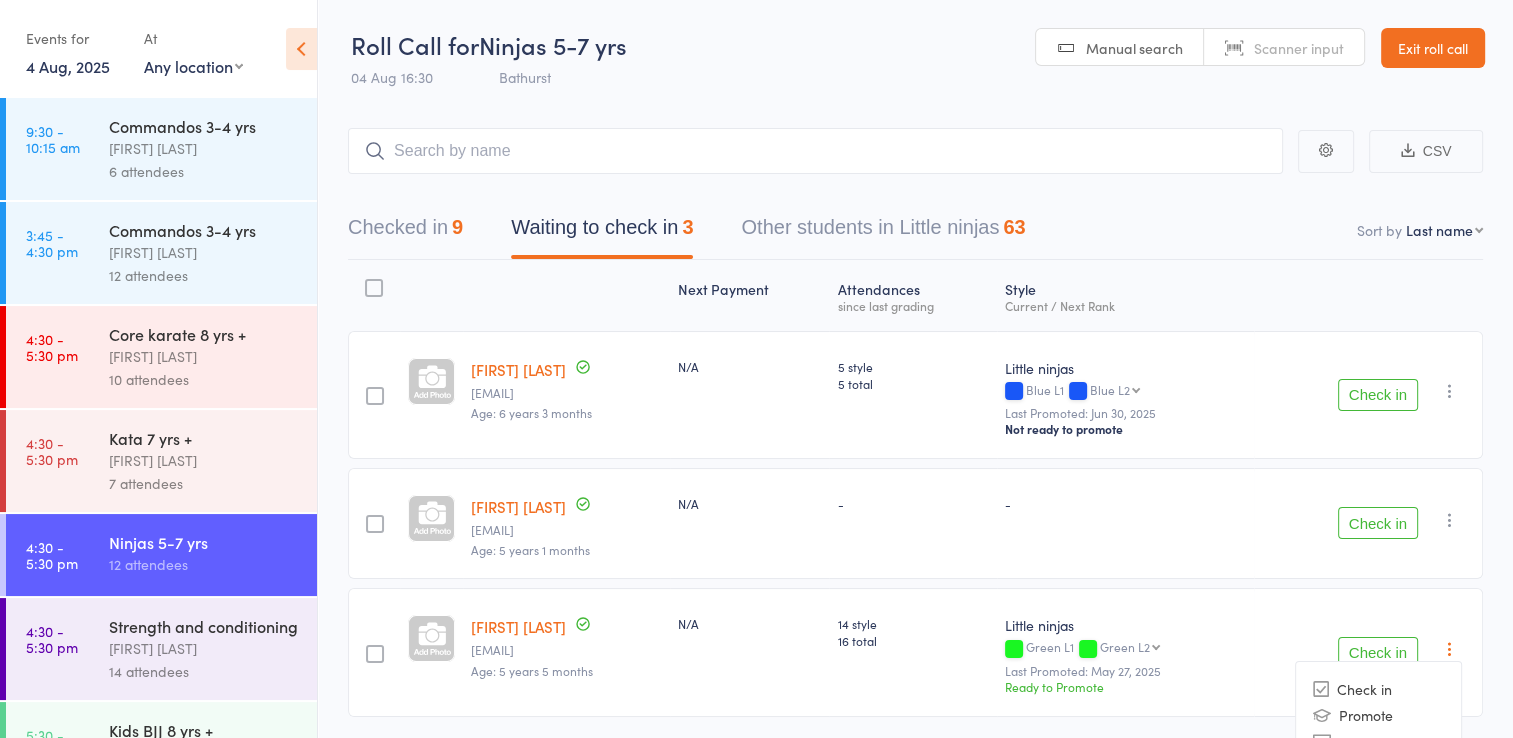 click on "Check in" at bounding box center [1378, 653] 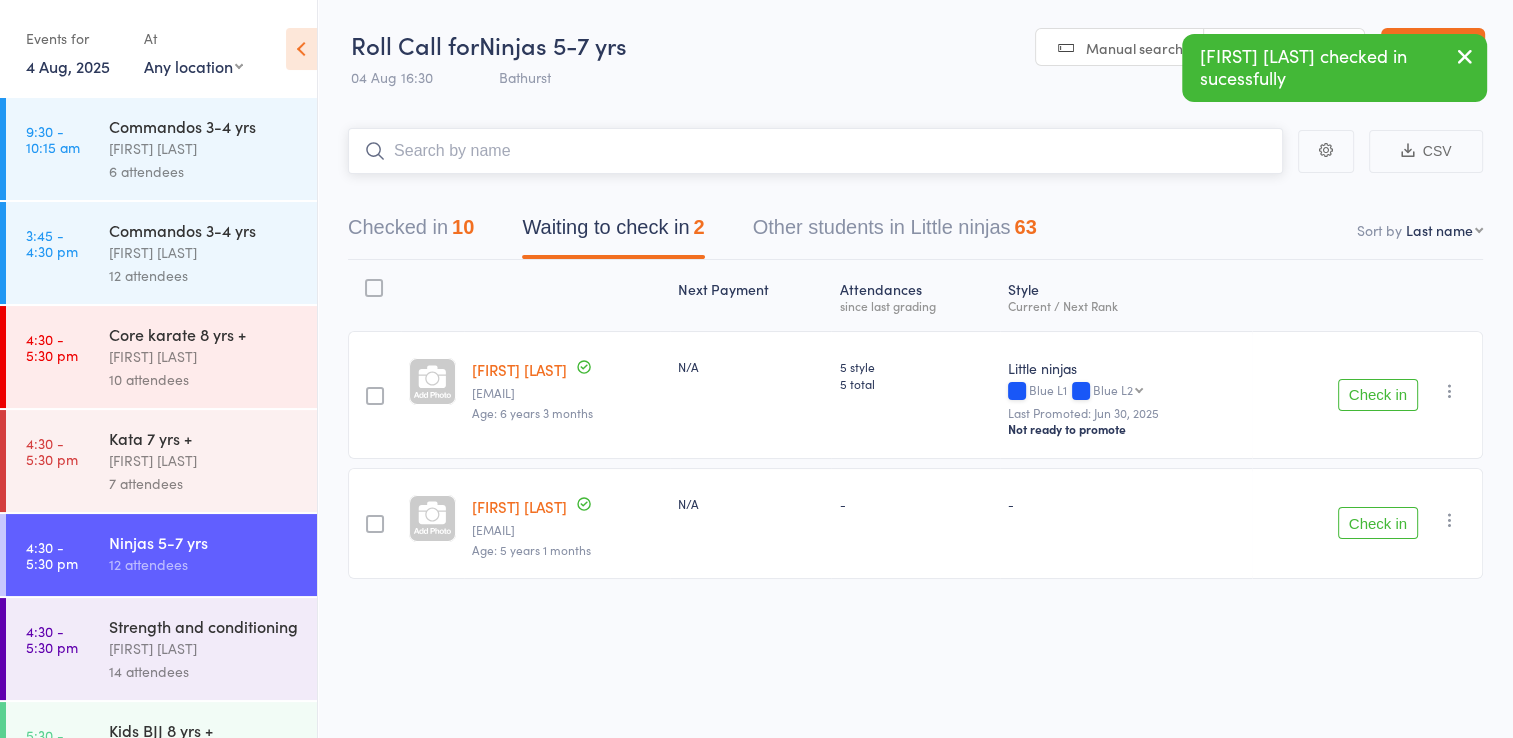 click at bounding box center (815, 151) 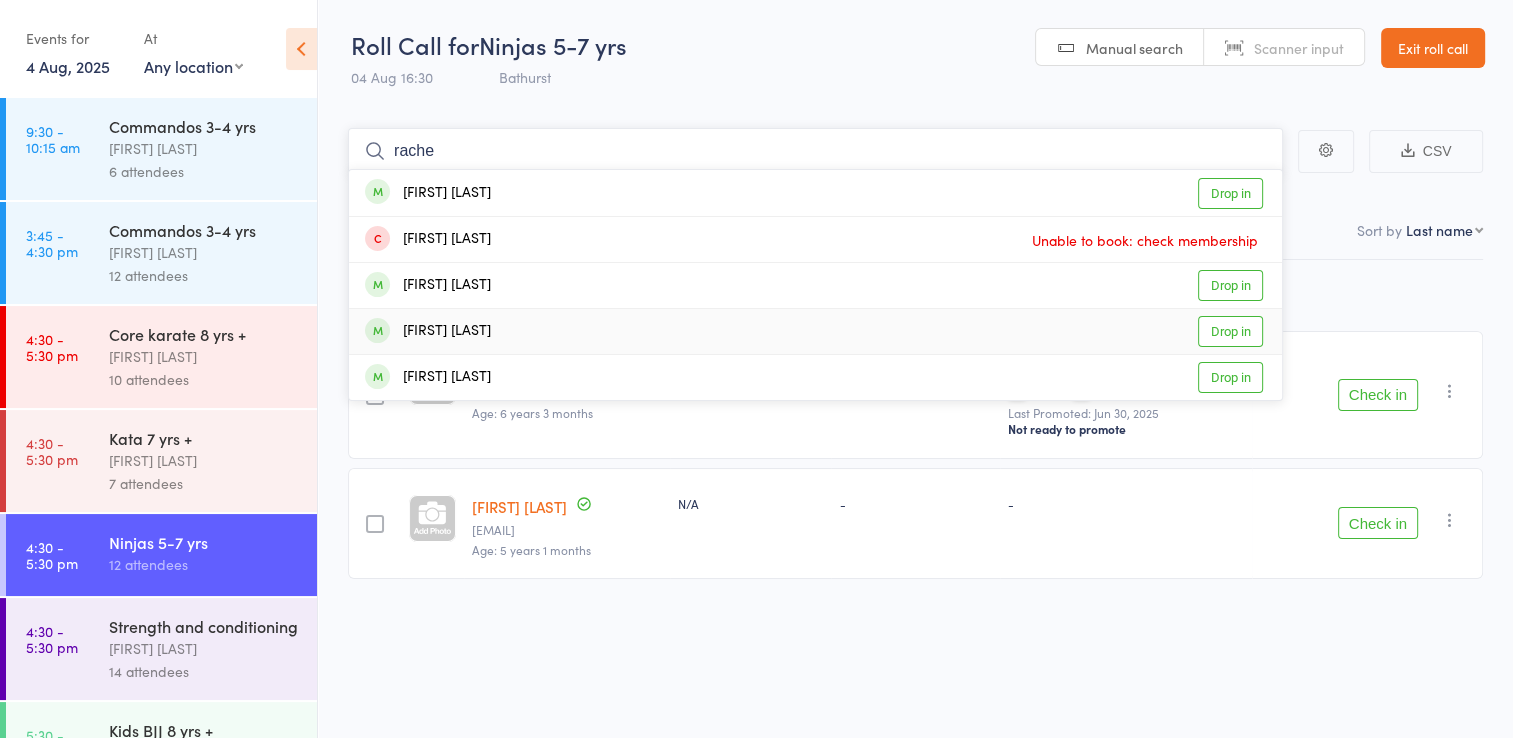 type on "rache" 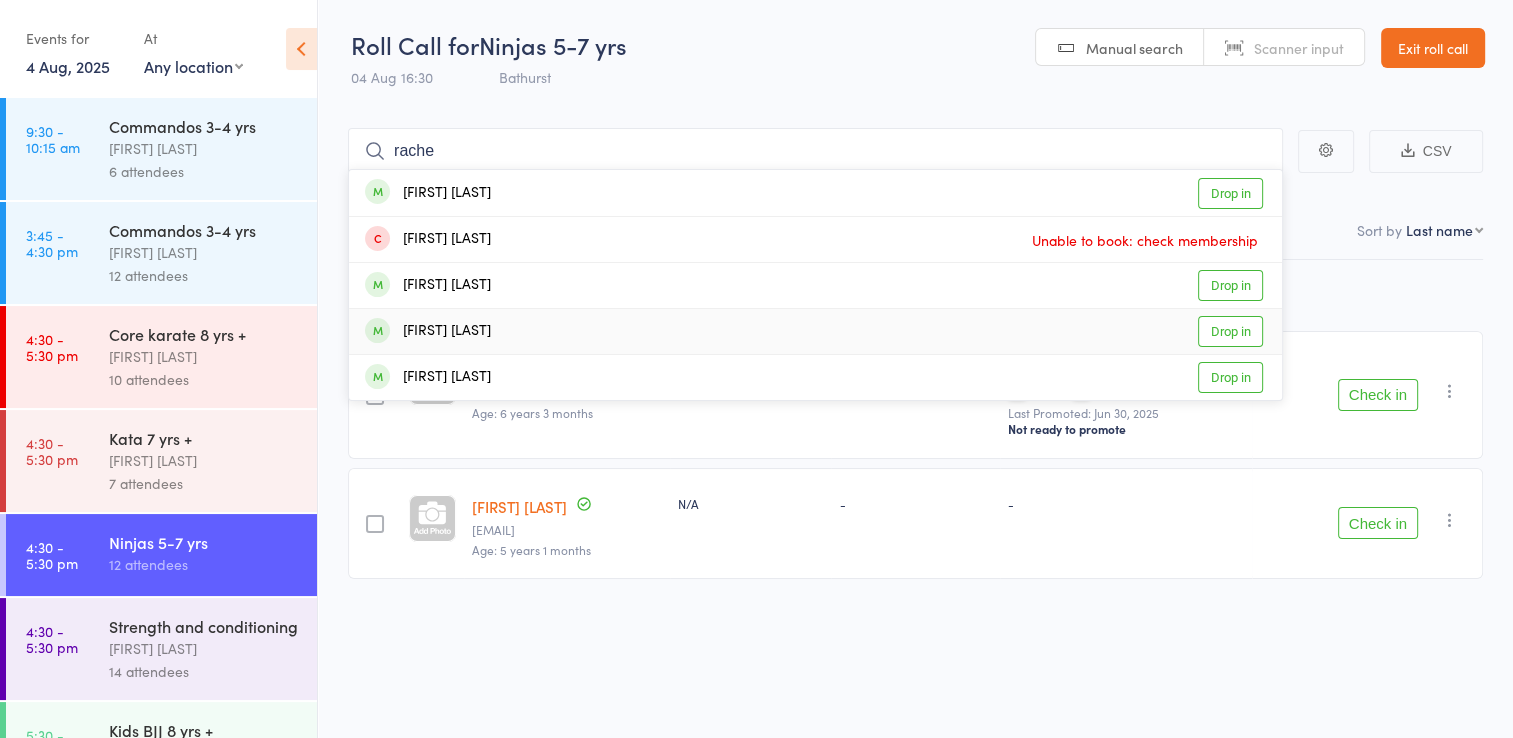 click on "Drop in" at bounding box center [1230, 331] 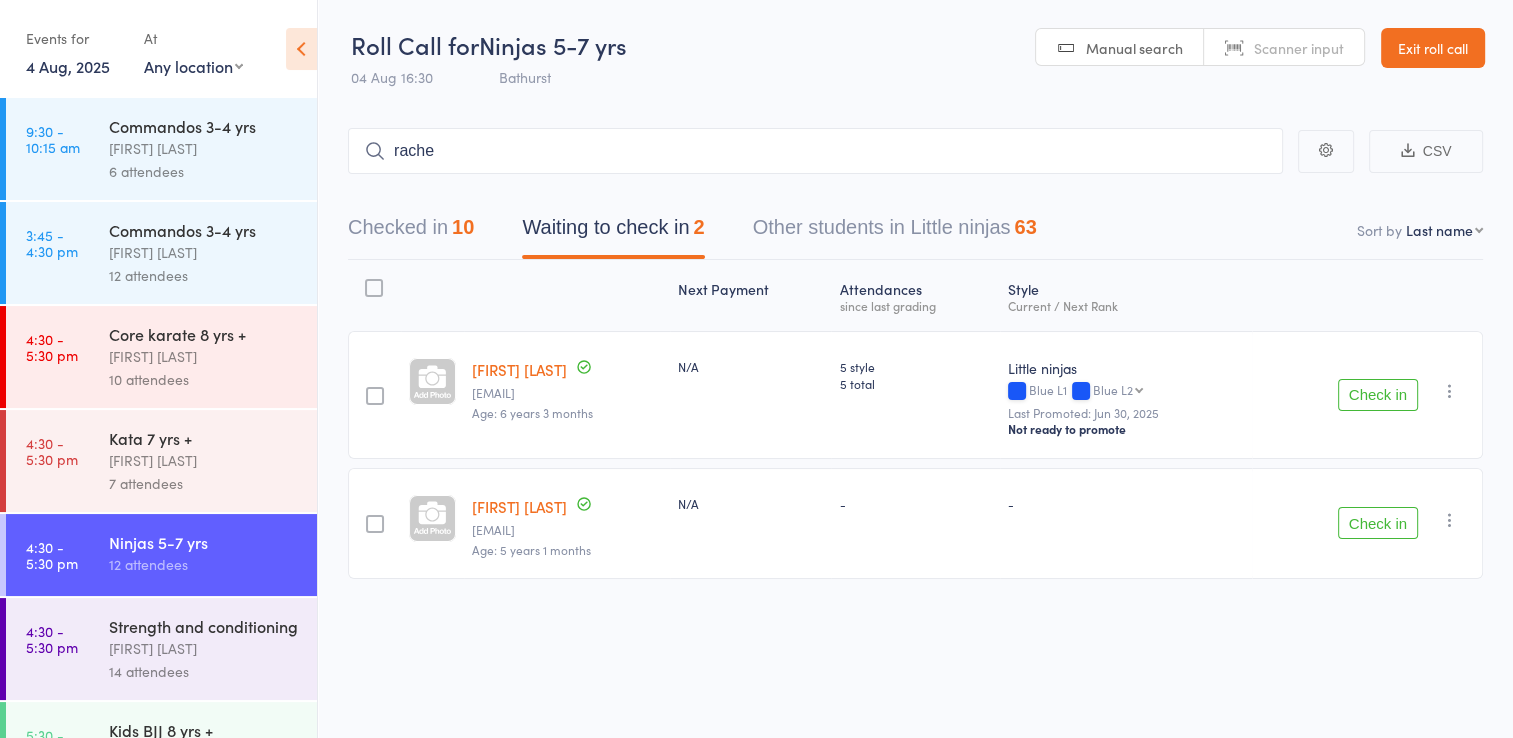 type 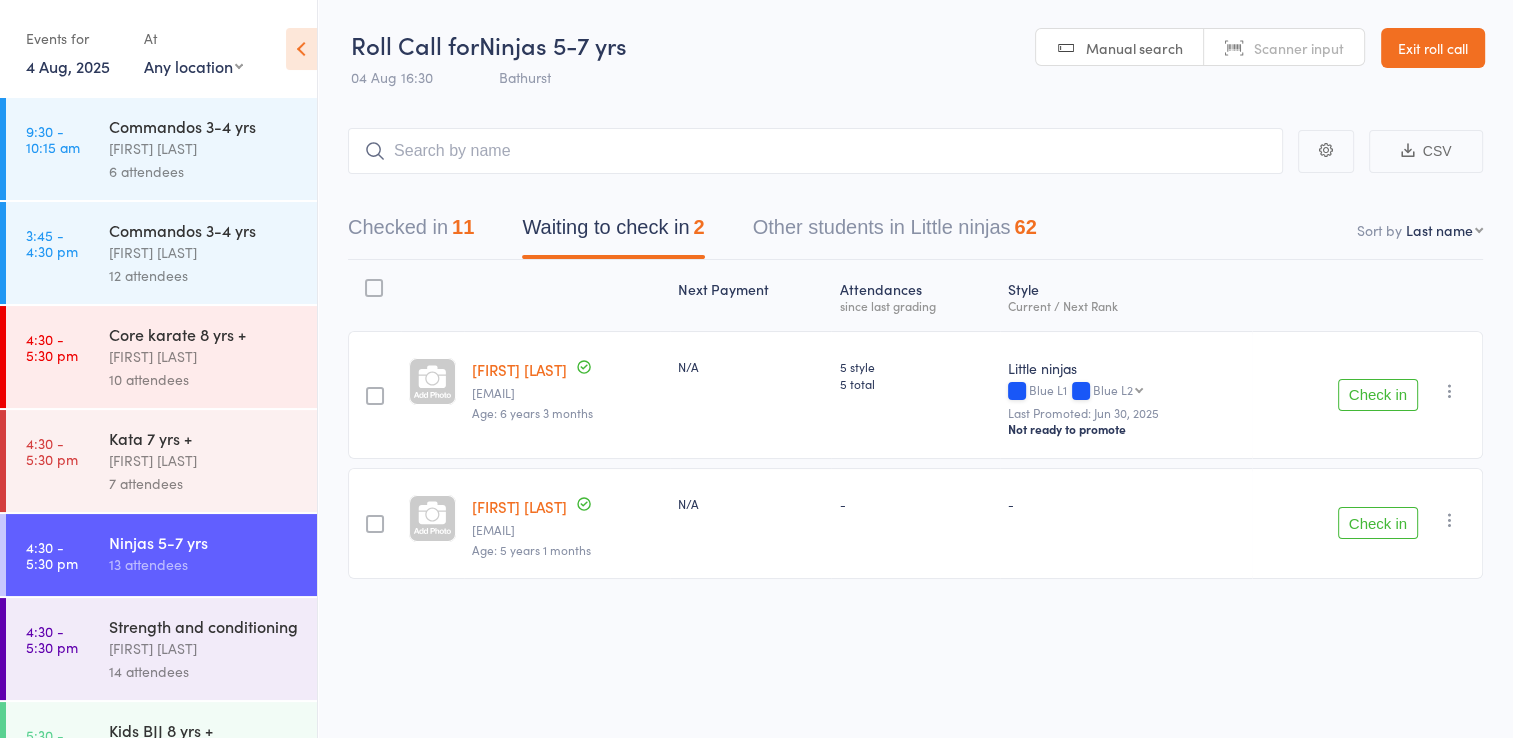 click at bounding box center (1450, 391) 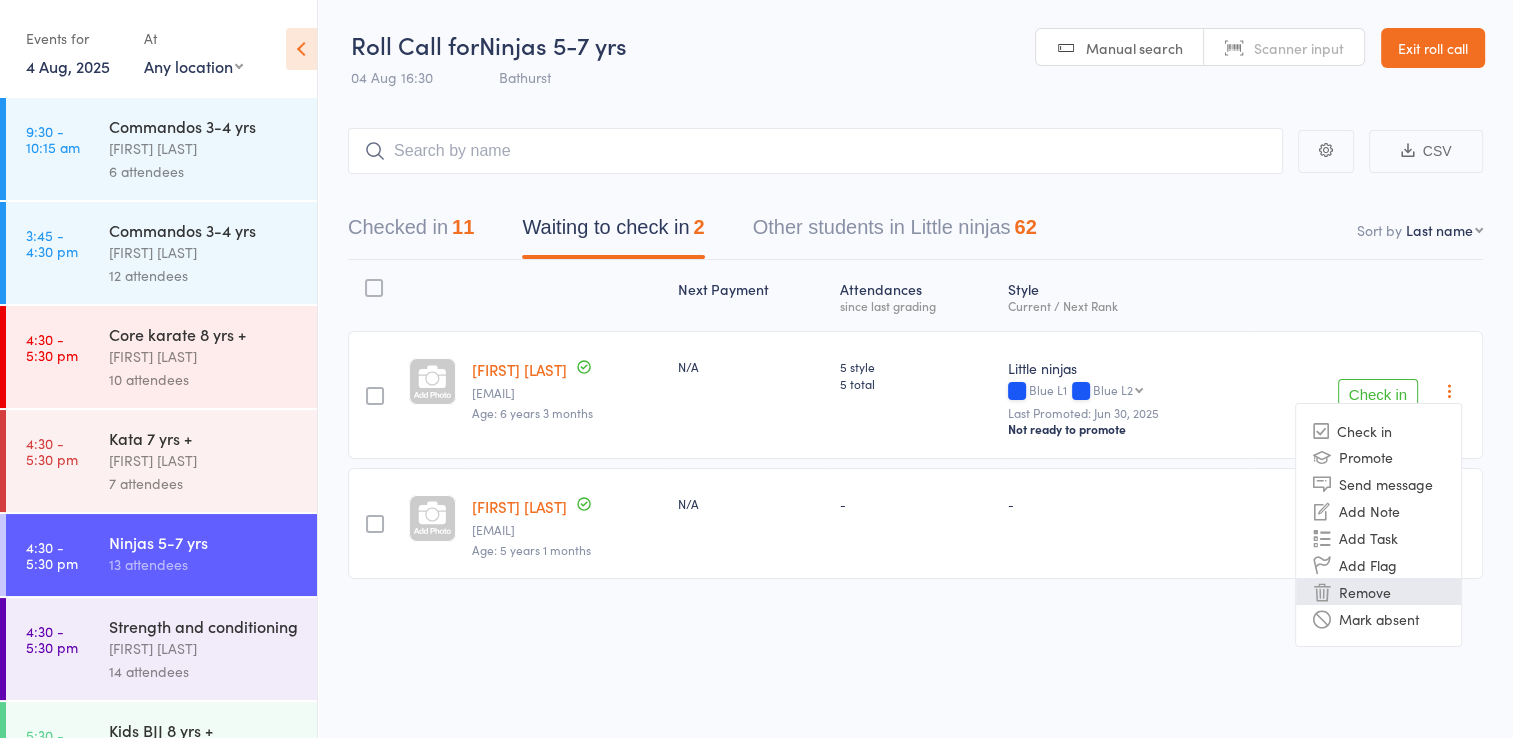 click on "Remove" at bounding box center (1378, 591) 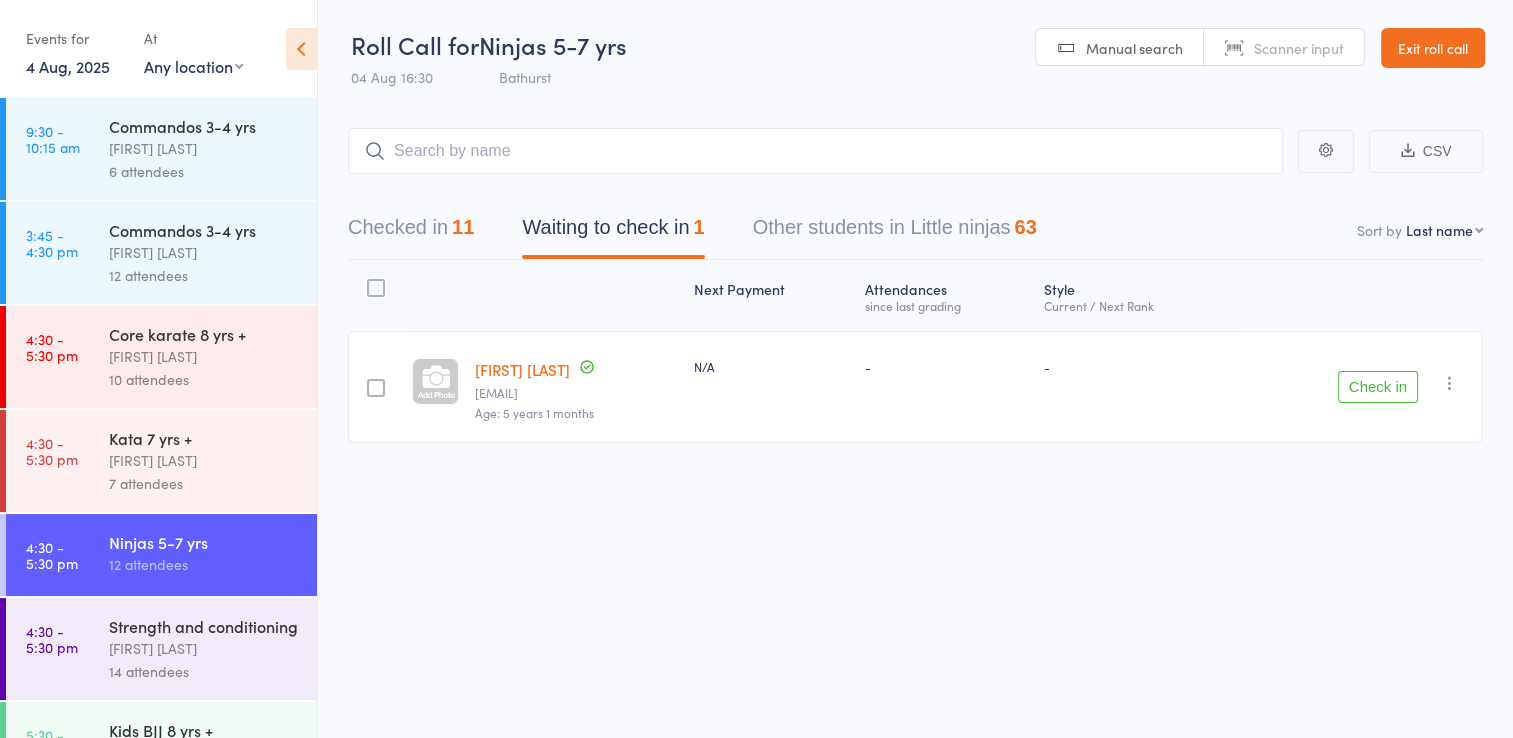 click on "Check in" at bounding box center (1378, 387) 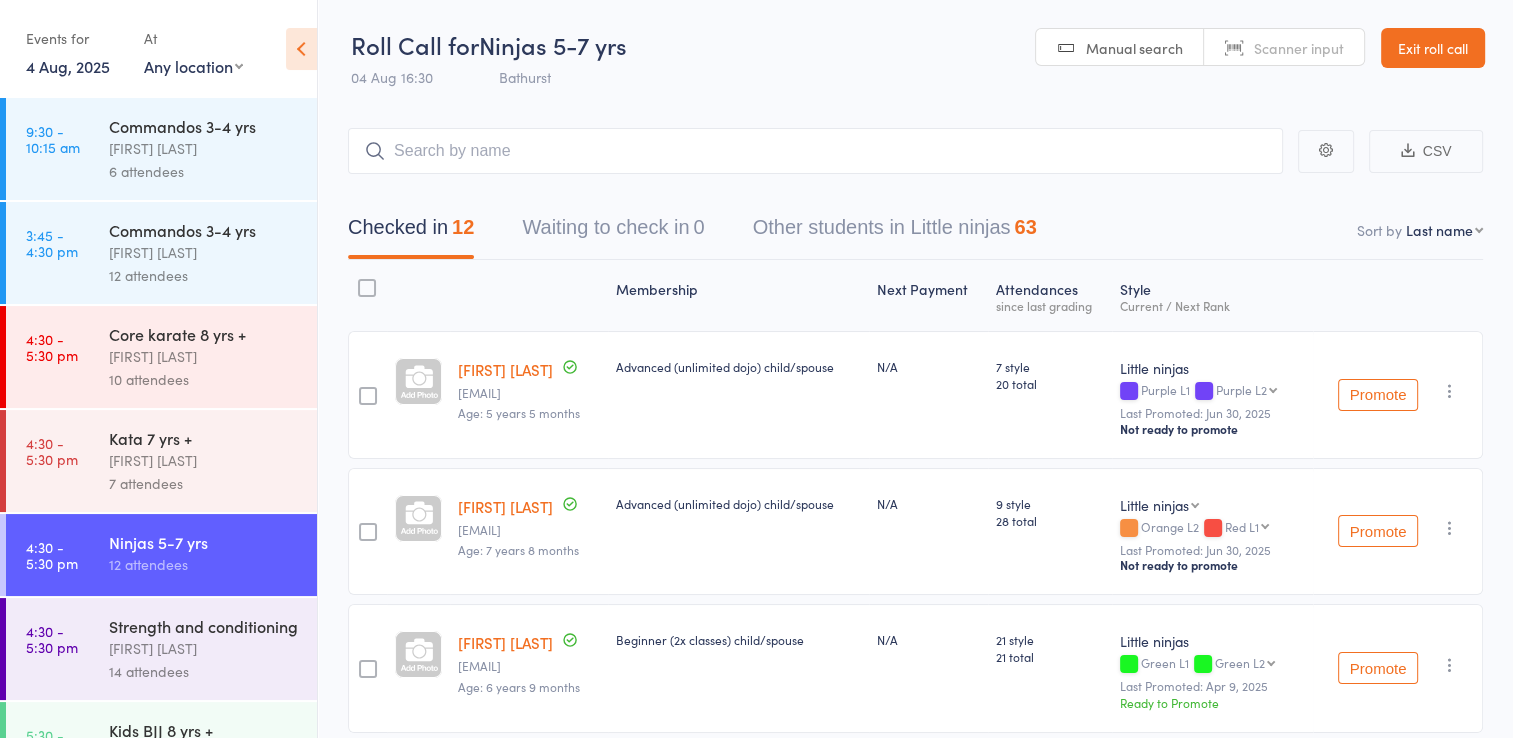 click on "Core karate 8 yrs +" at bounding box center (204, 334) 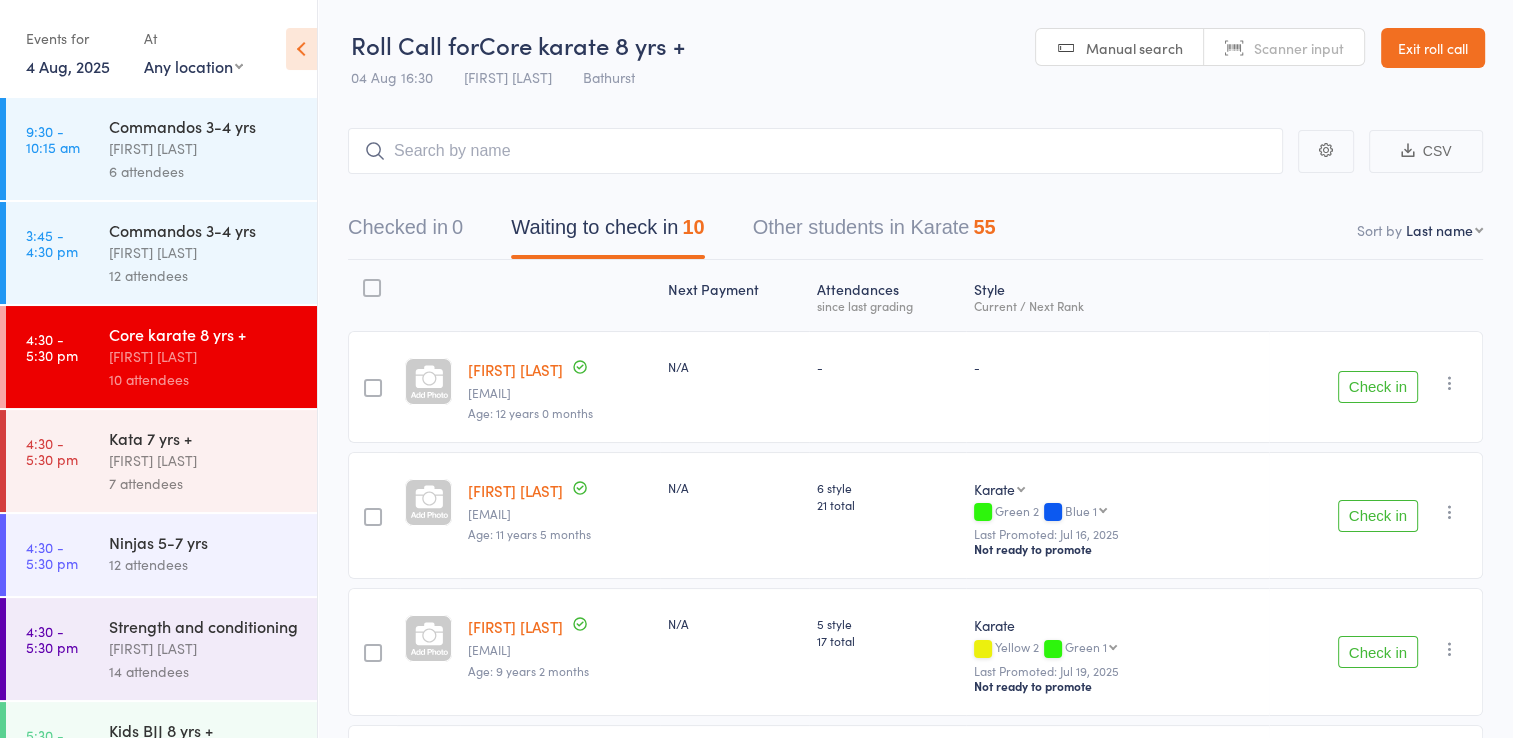 click on "Exit roll call" at bounding box center (1433, 48) 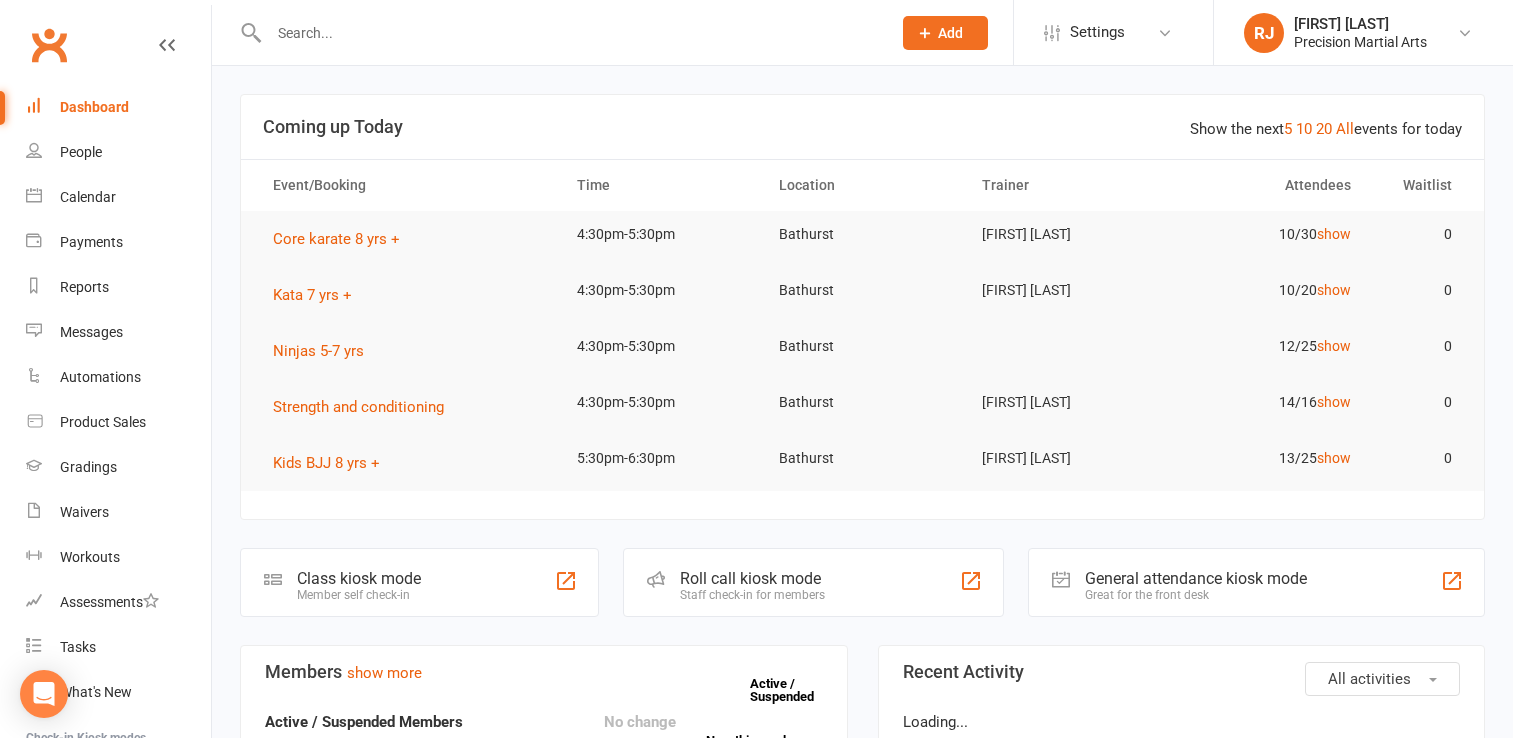 scroll, scrollTop: 0, scrollLeft: 0, axis: both 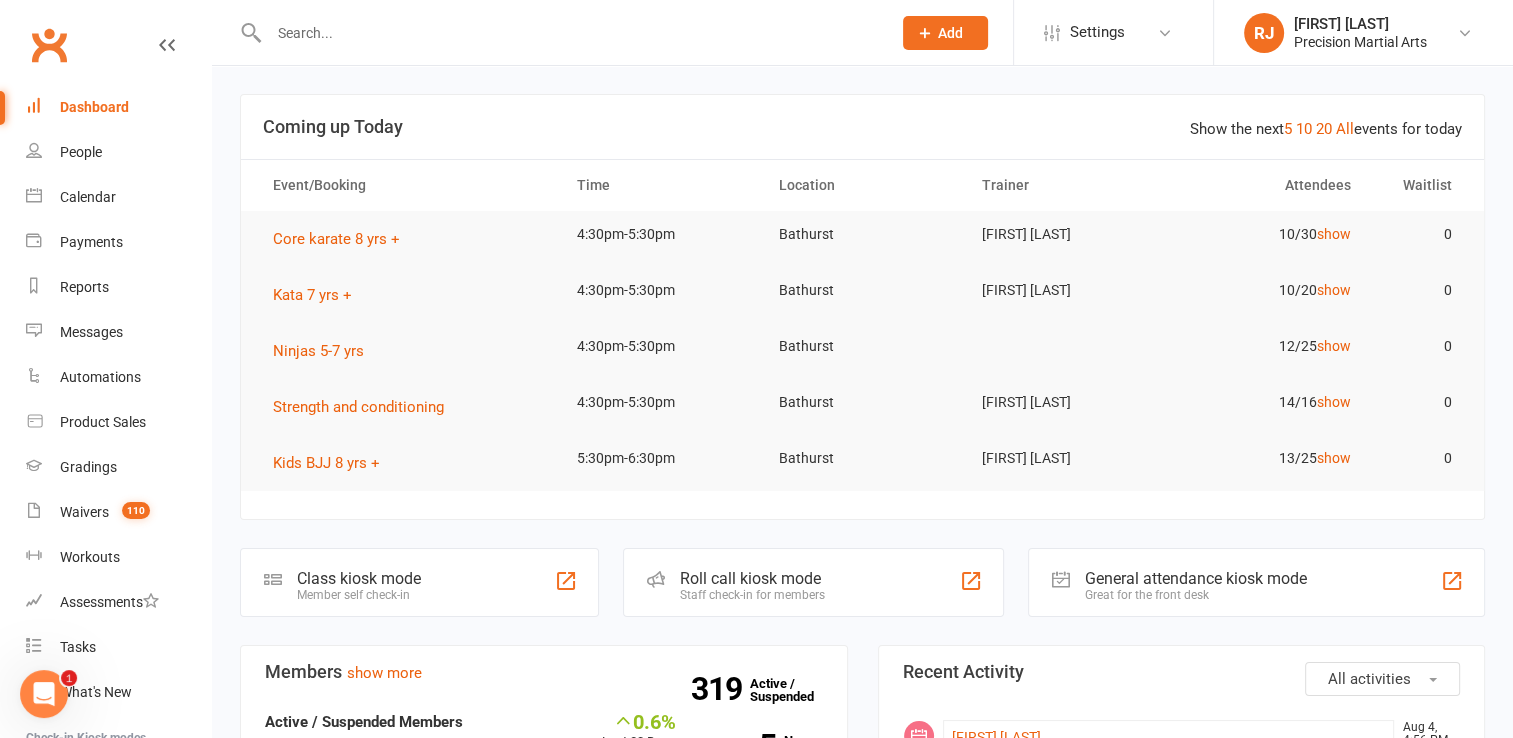 click at bounding box center [570, 33] 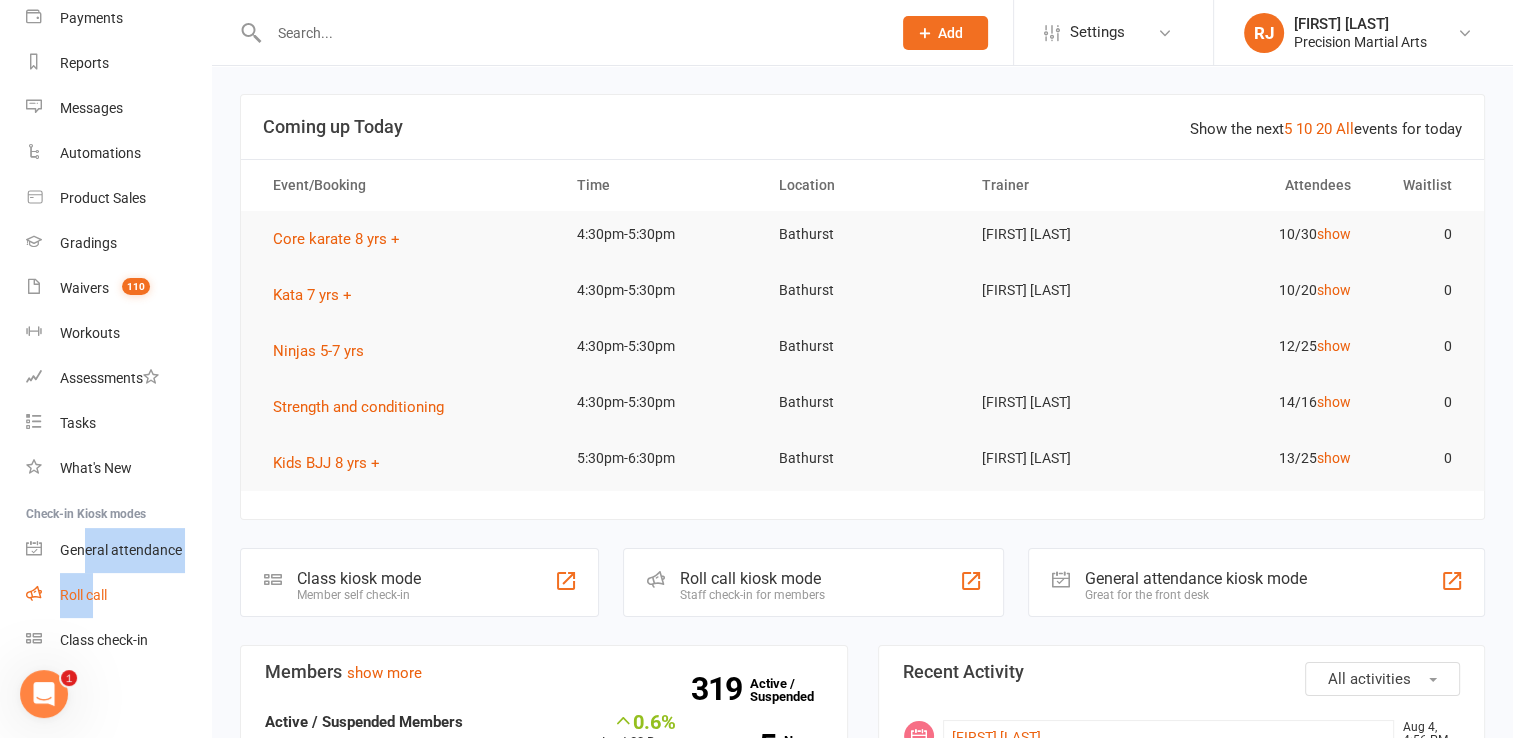 drag, startPoint x: 88, startPoint y: 567, endPoint x: 95, endPoint y: 594, distance: 27.89265 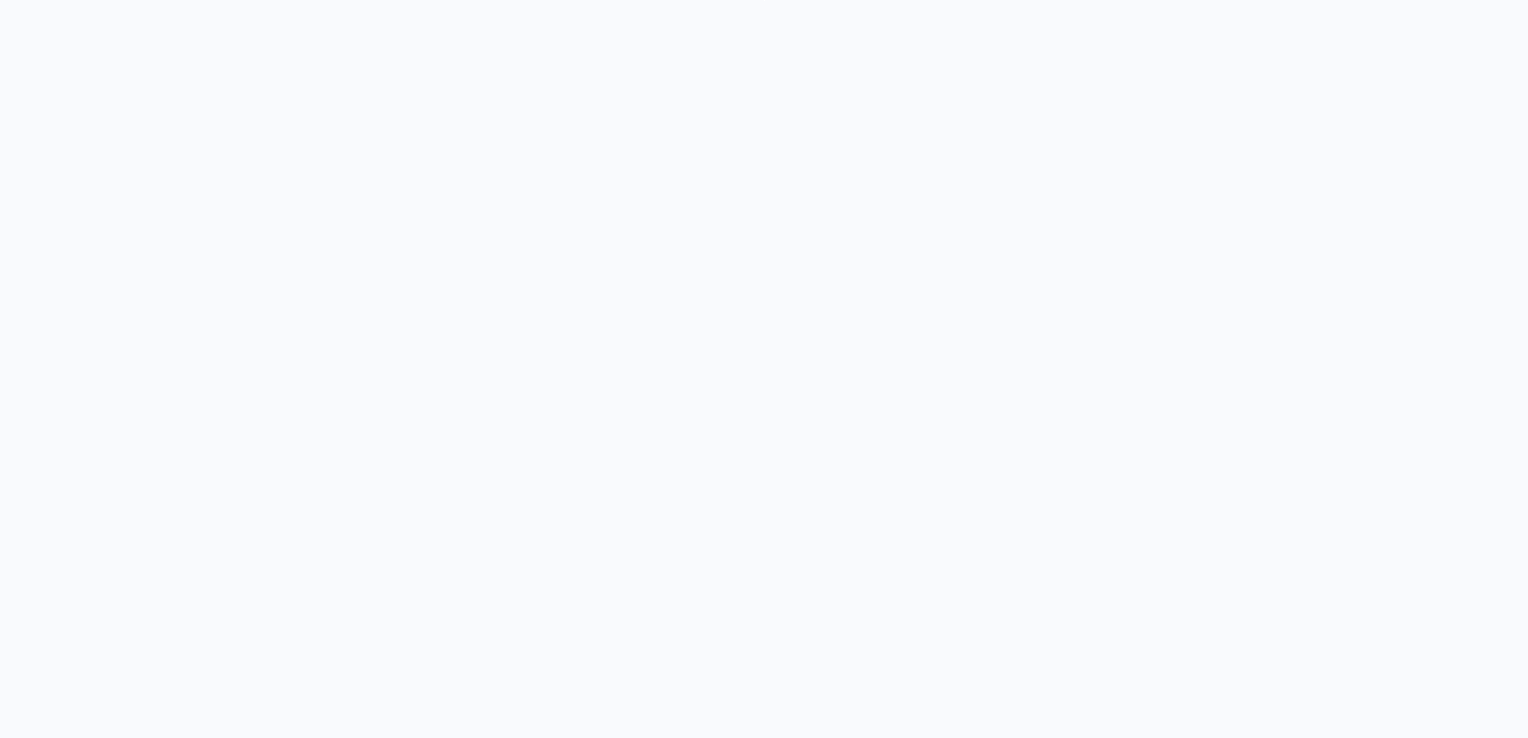 scroll, scrollTop: 0, scrollLeft: 0, axis: both 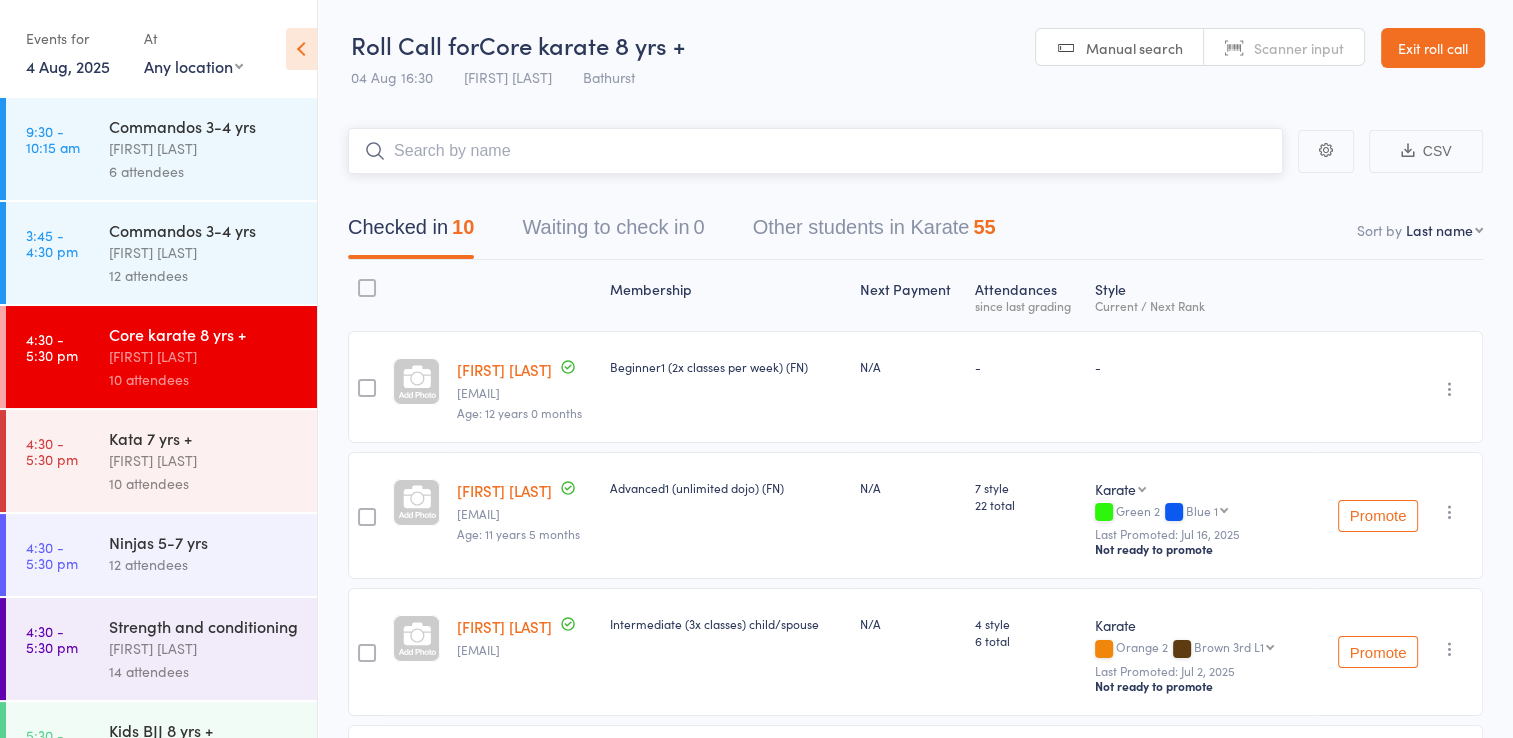 click at bounding box center (815, 151) 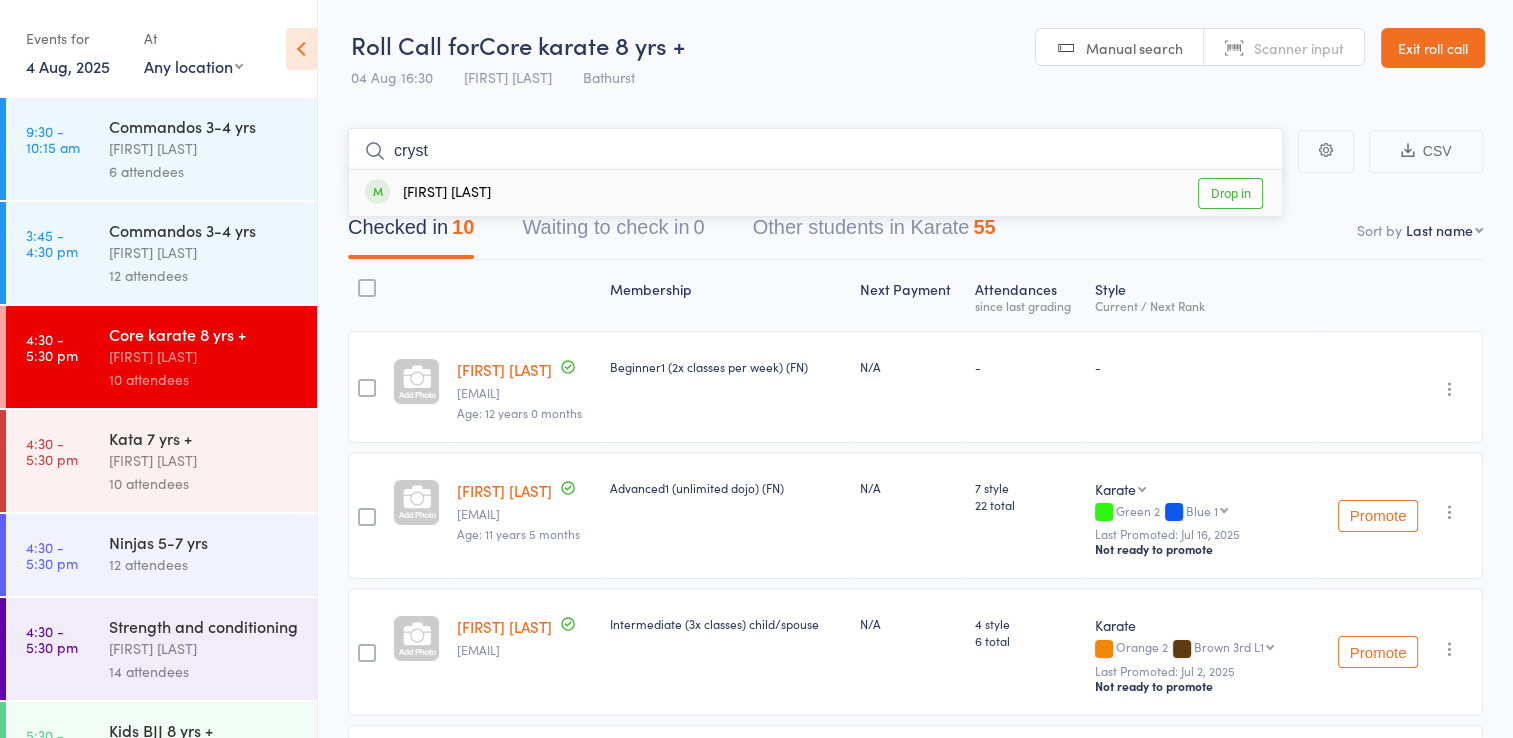 type on "cryst" 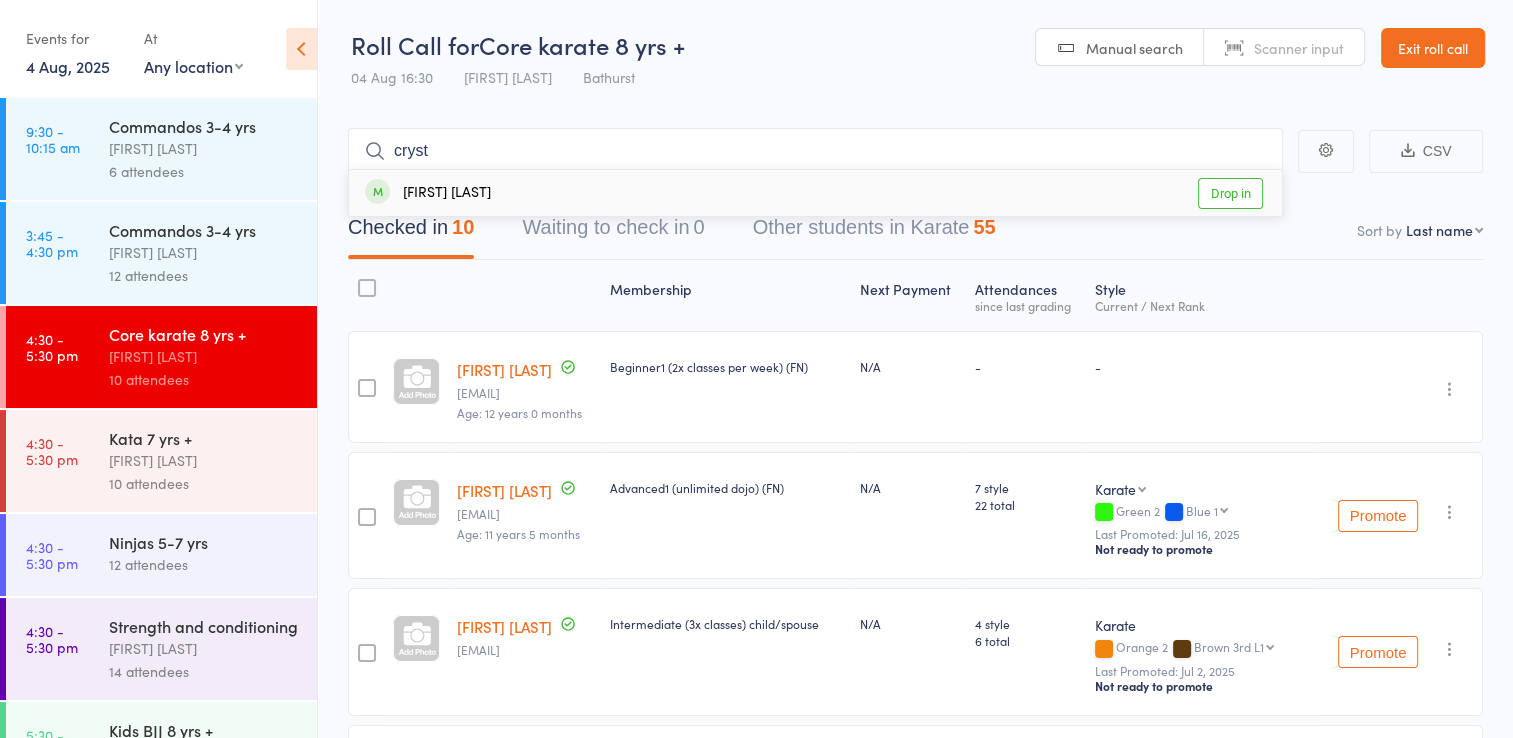 click on "Drop in" at bounding box center (1230, 193) 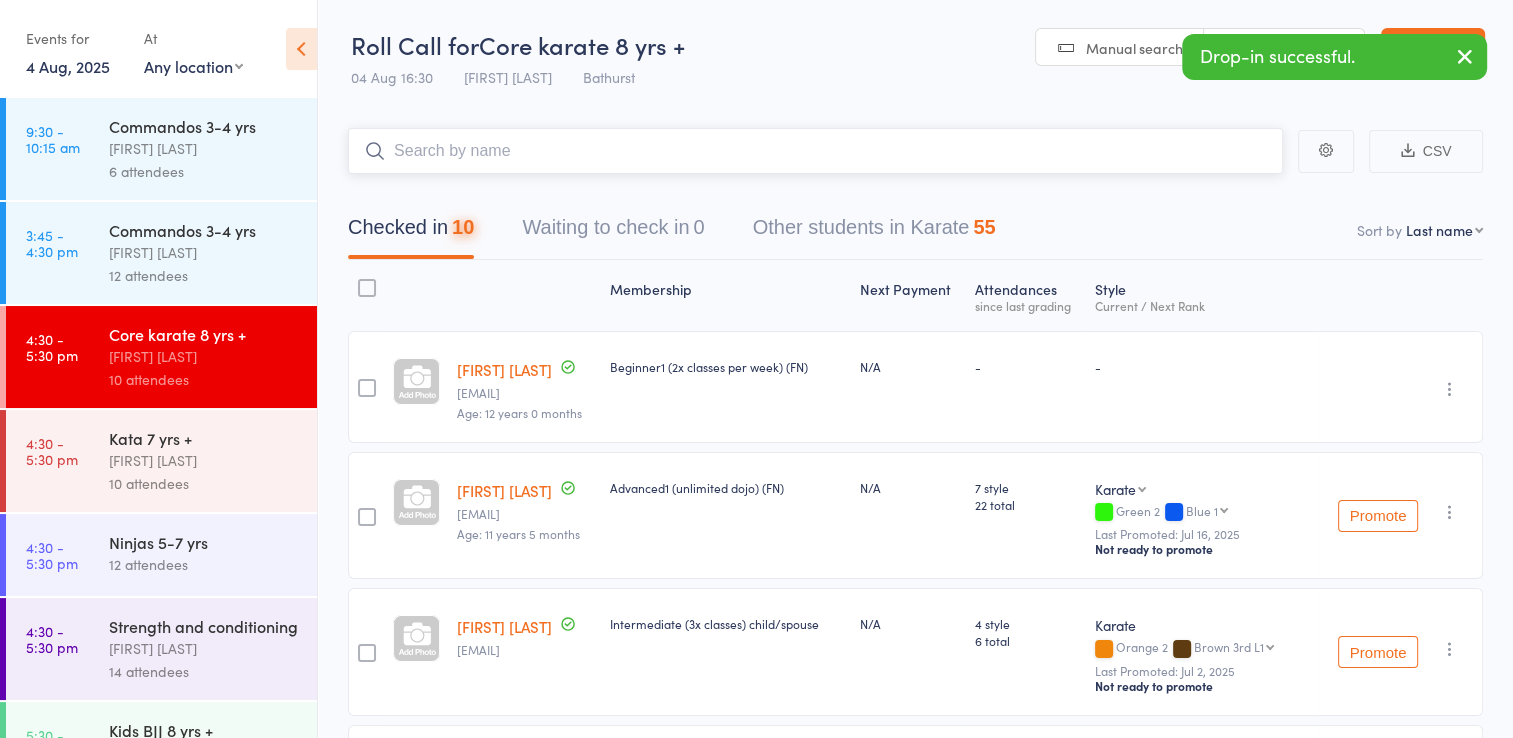 click at bounding box center [815, 151] 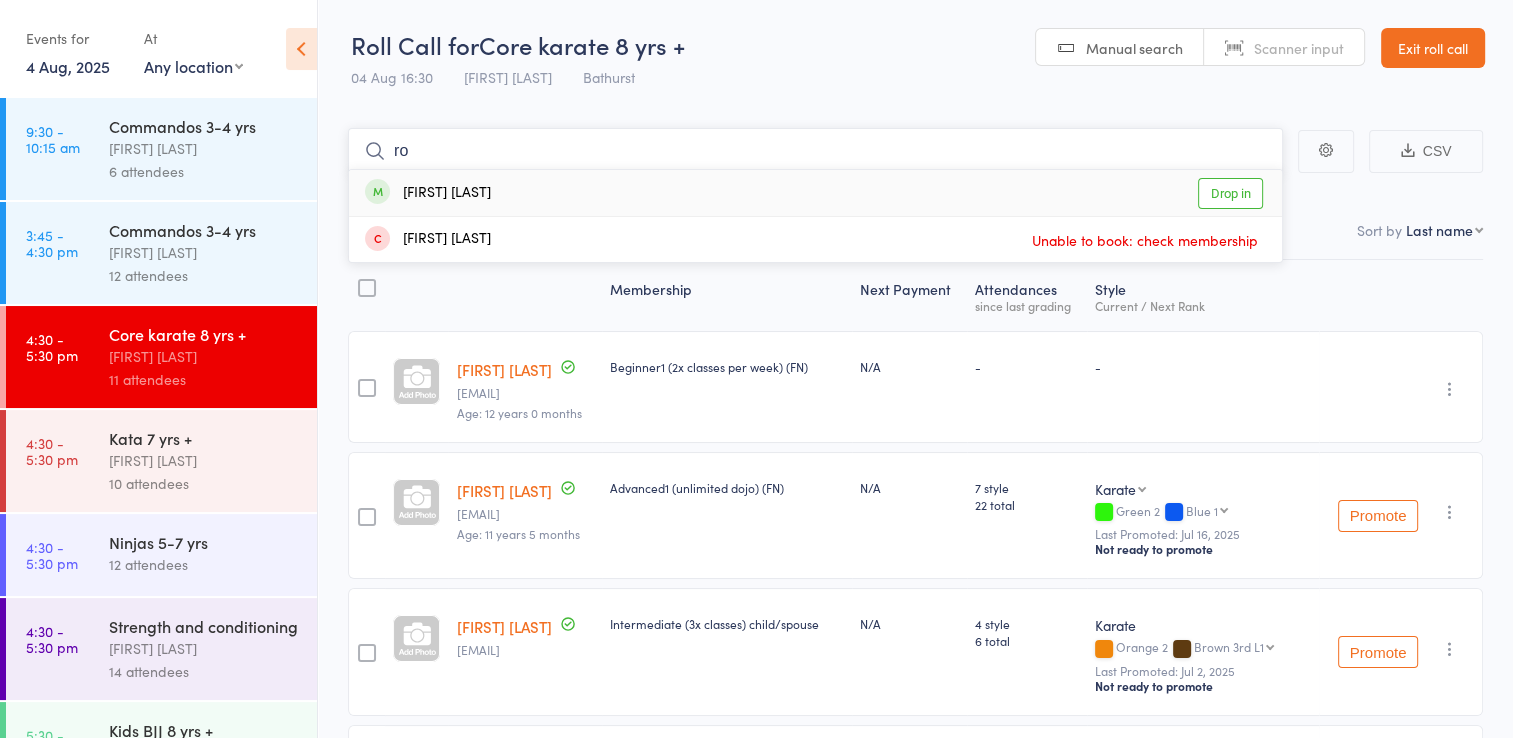 type on "r" 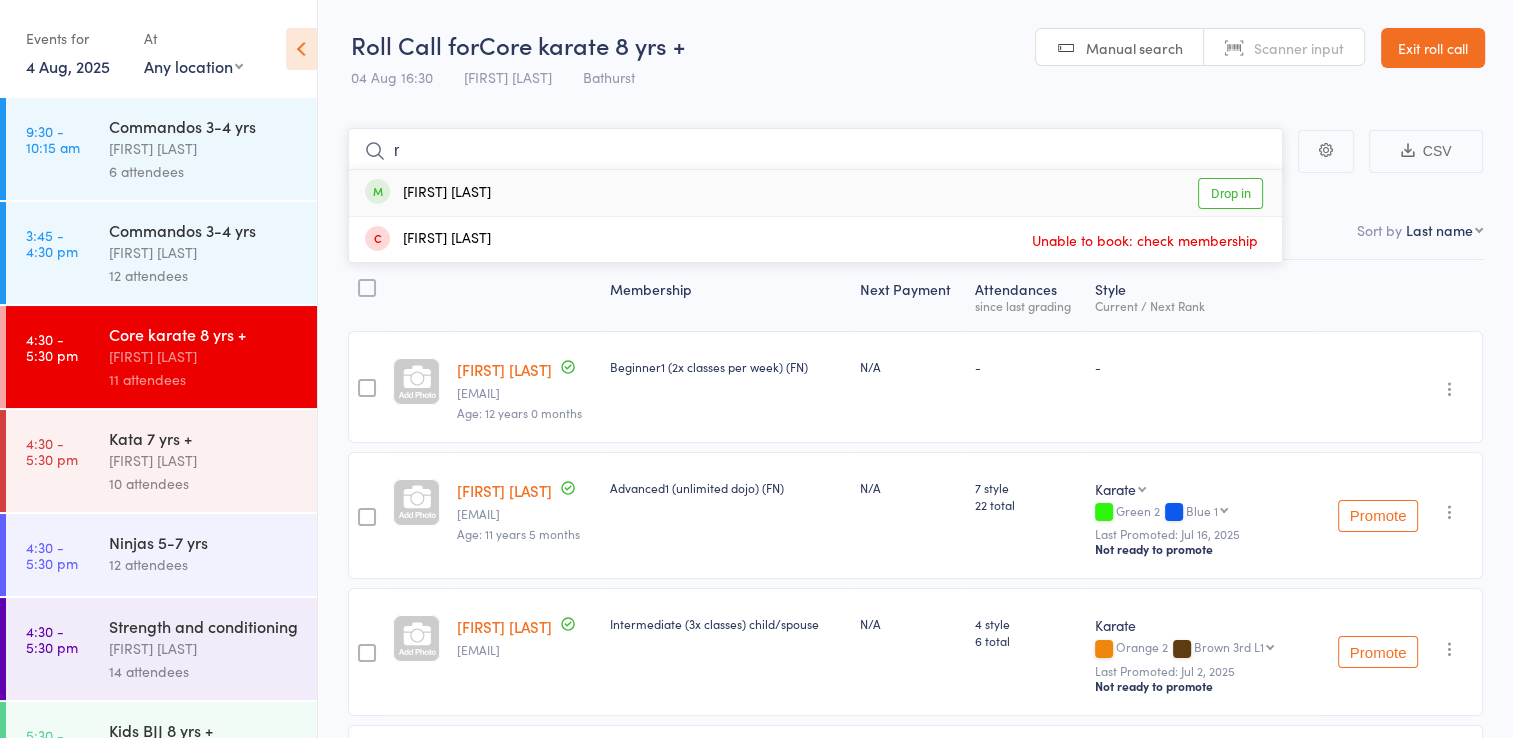 type 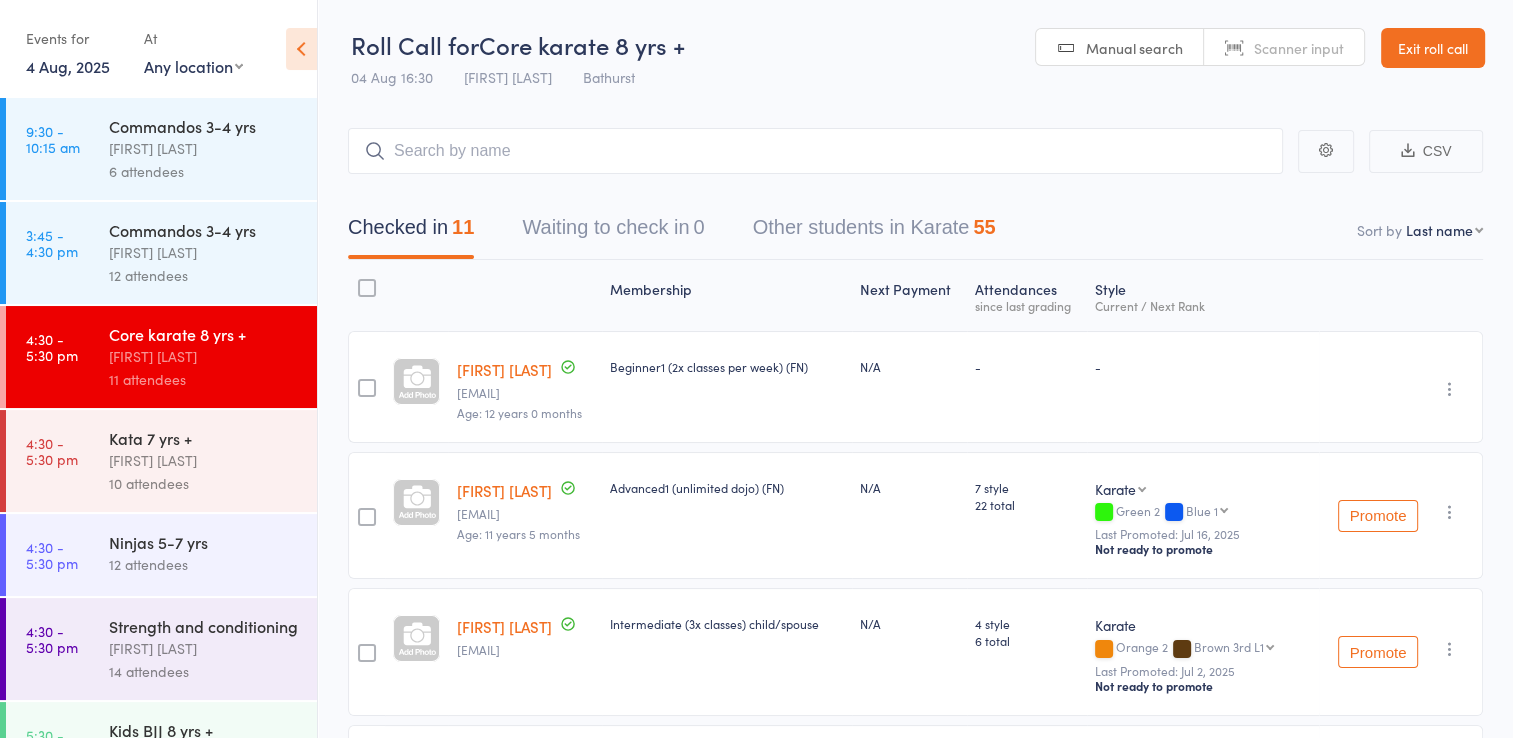 click on "Exit roll call" at bounding box center (1433, 48) 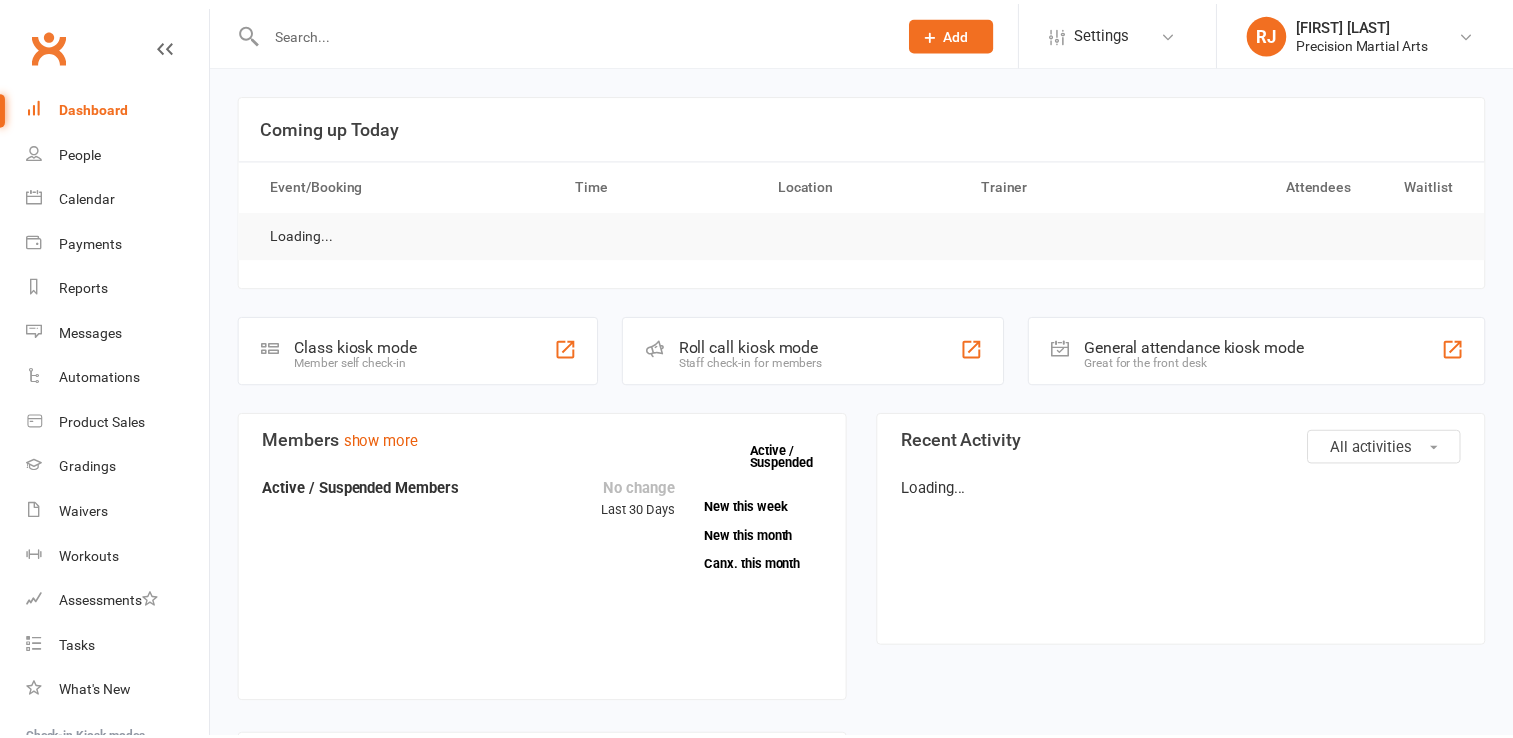 scroll, scrollTop: 0, scrollLeft: 0, axis: both 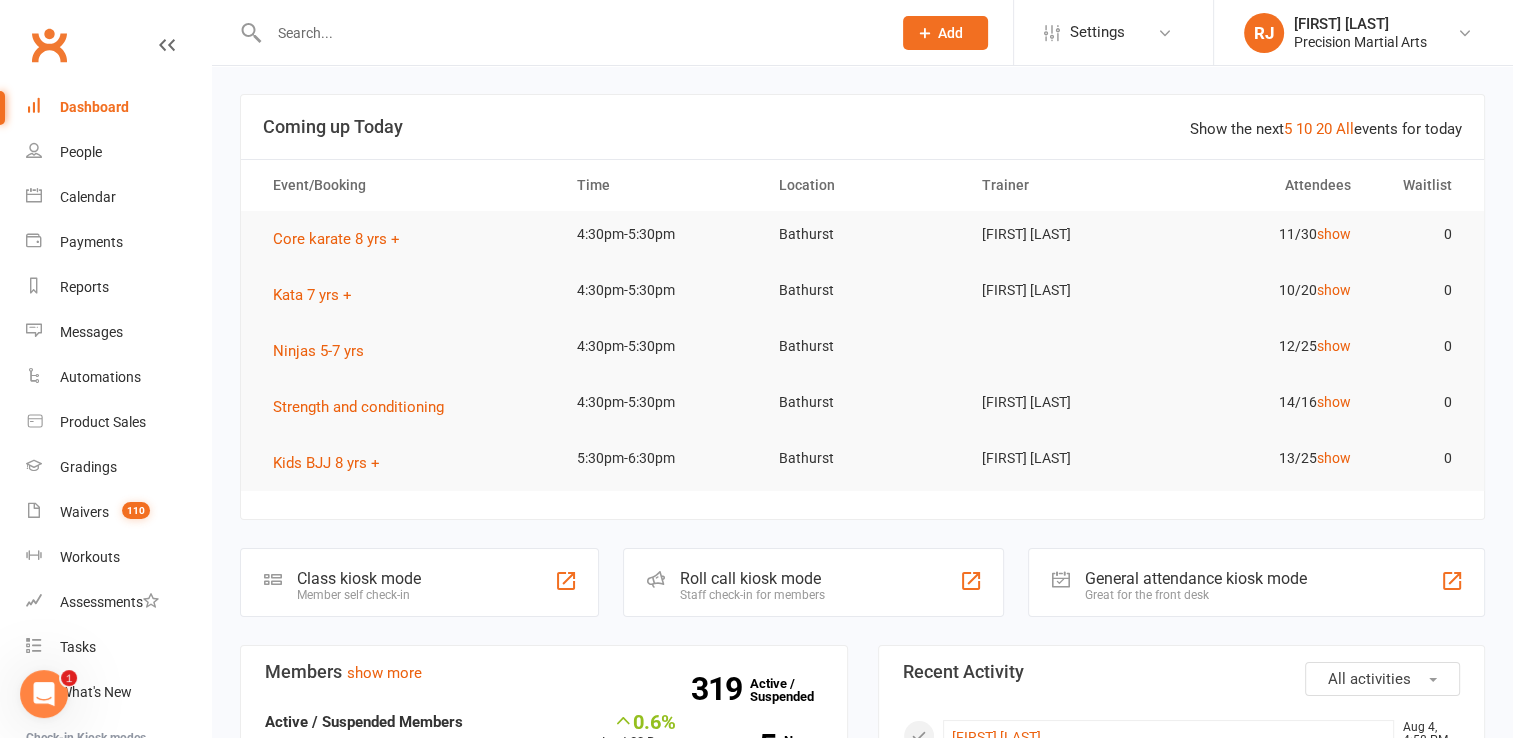 click at bounding box center [570, 33] 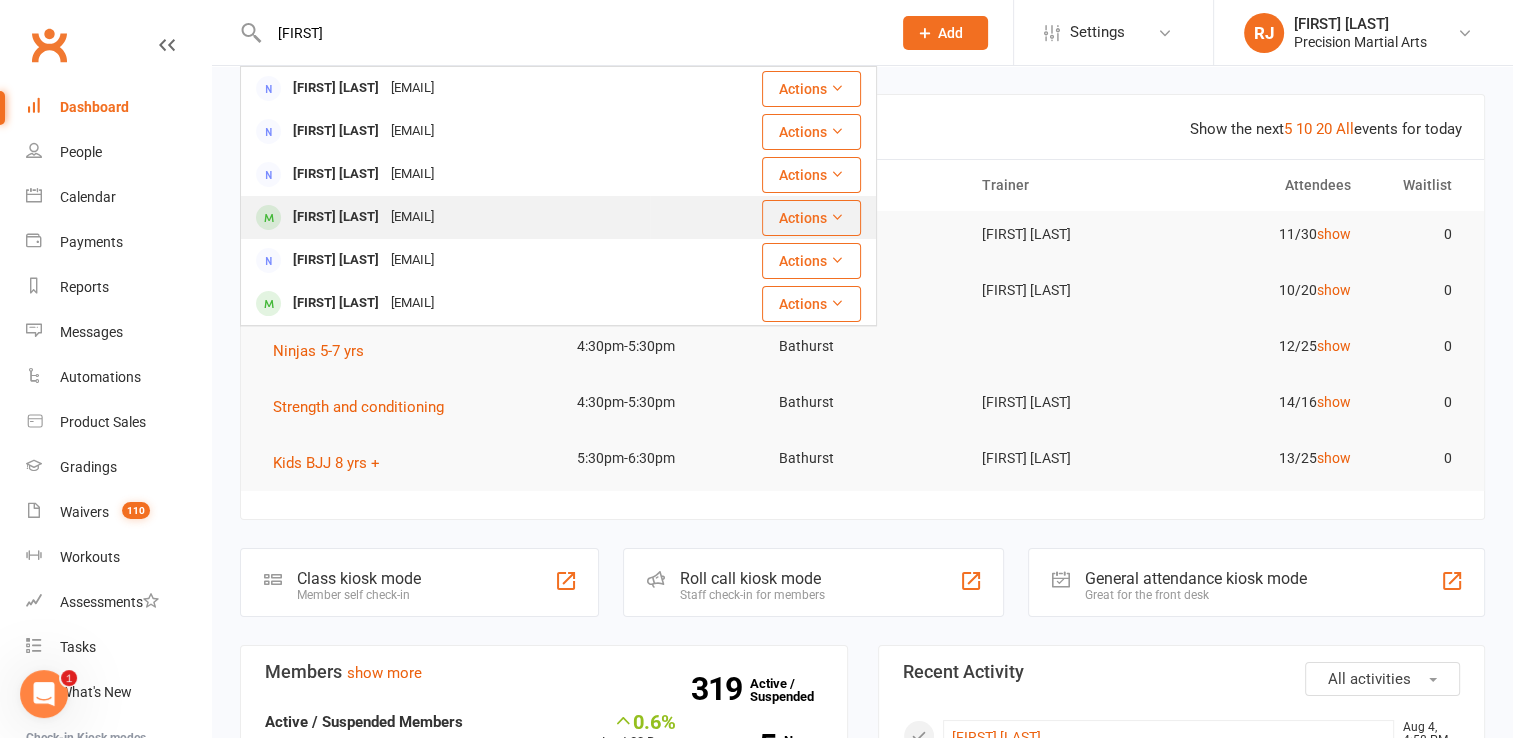 type on "[FIRST]" 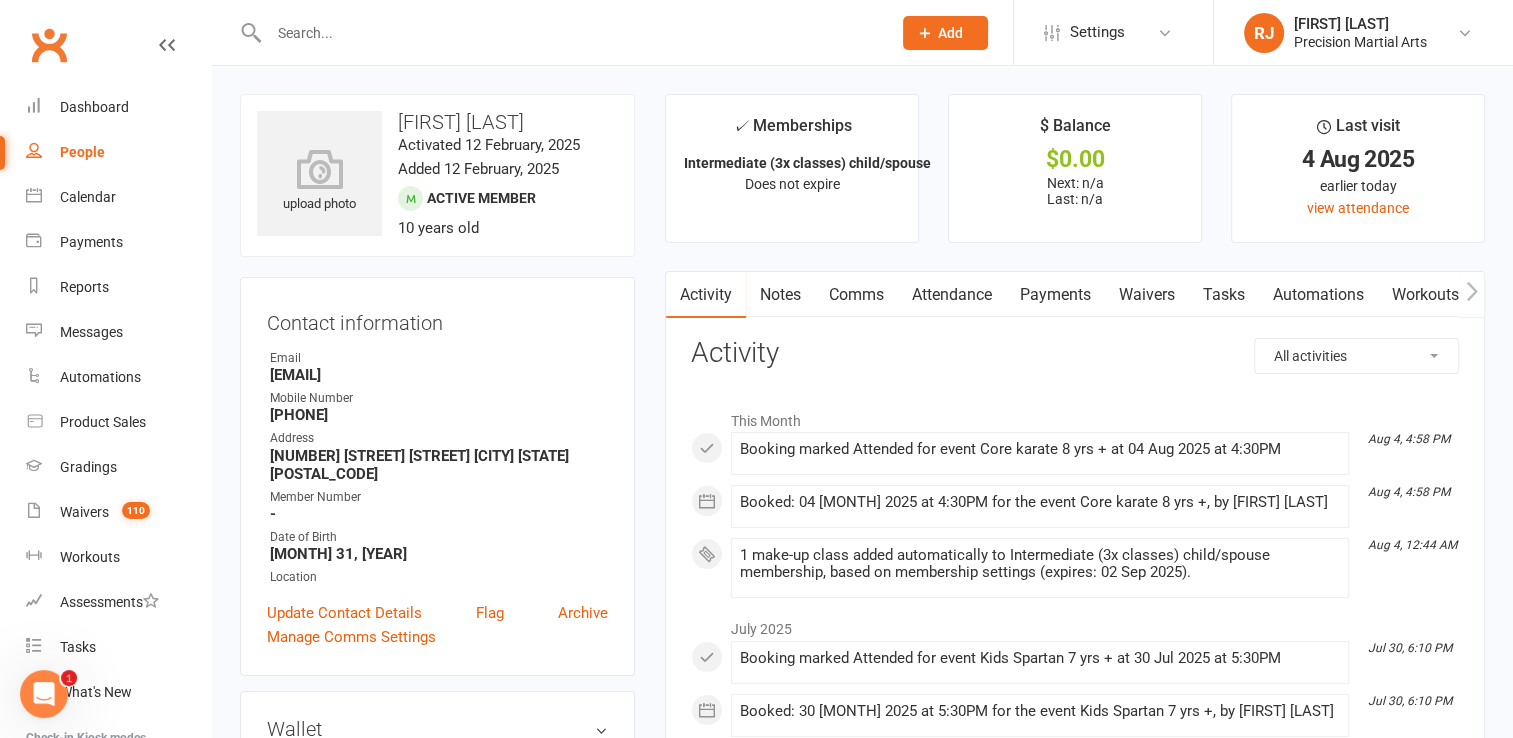 click on "Attendance" at bounding box center (952, 295) 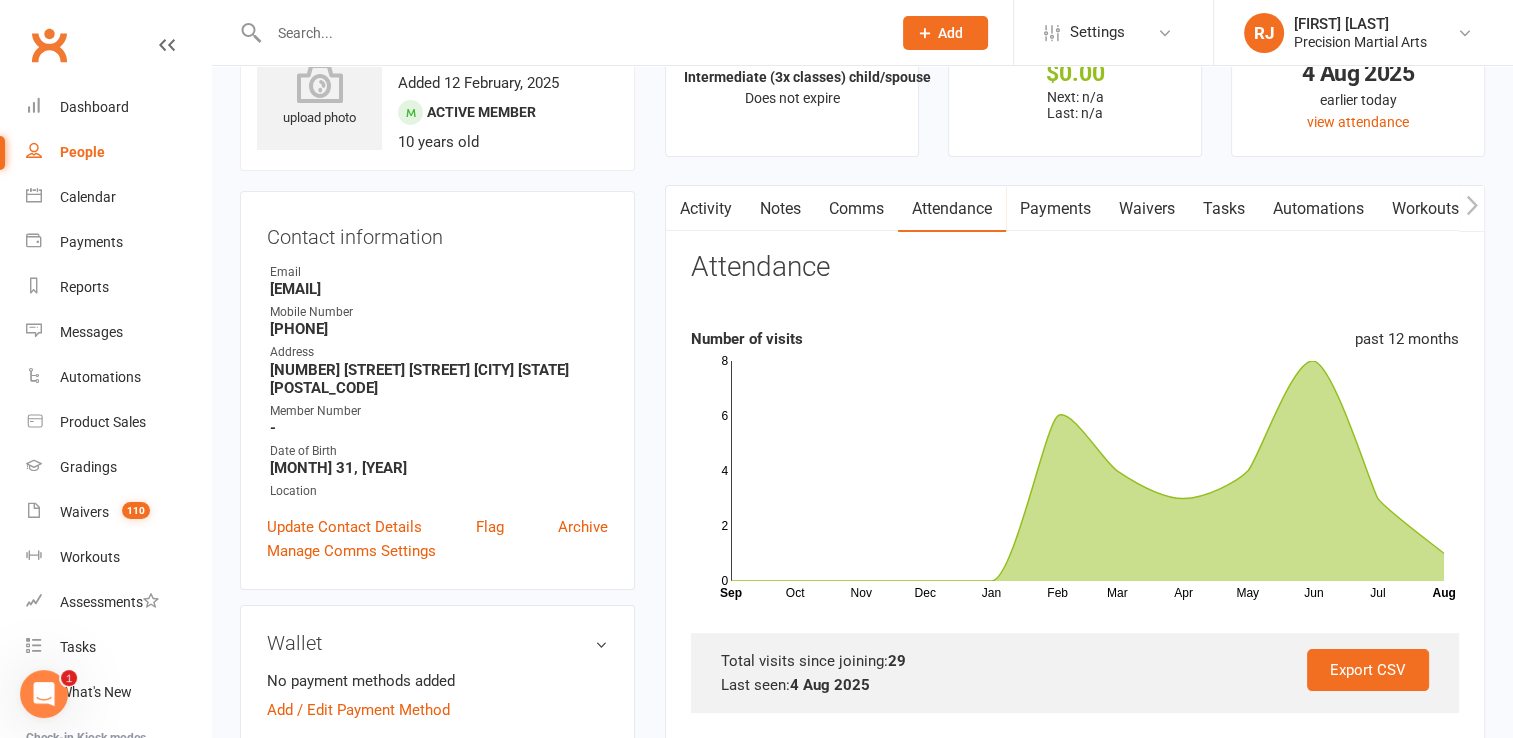 scroll, scrollTop: 120, scrollLeft: 0, axis: vertical 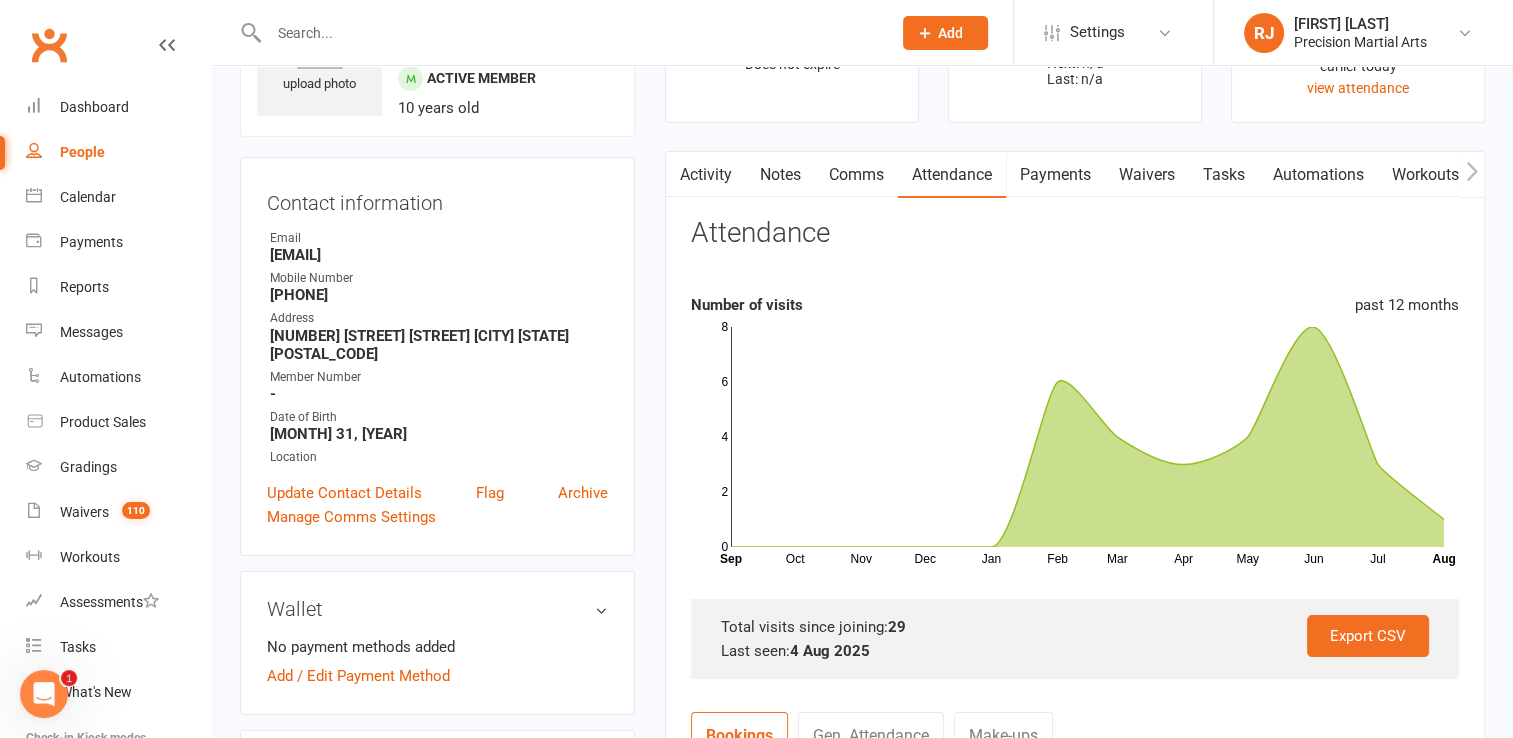 click at bounding box center (570, 33) 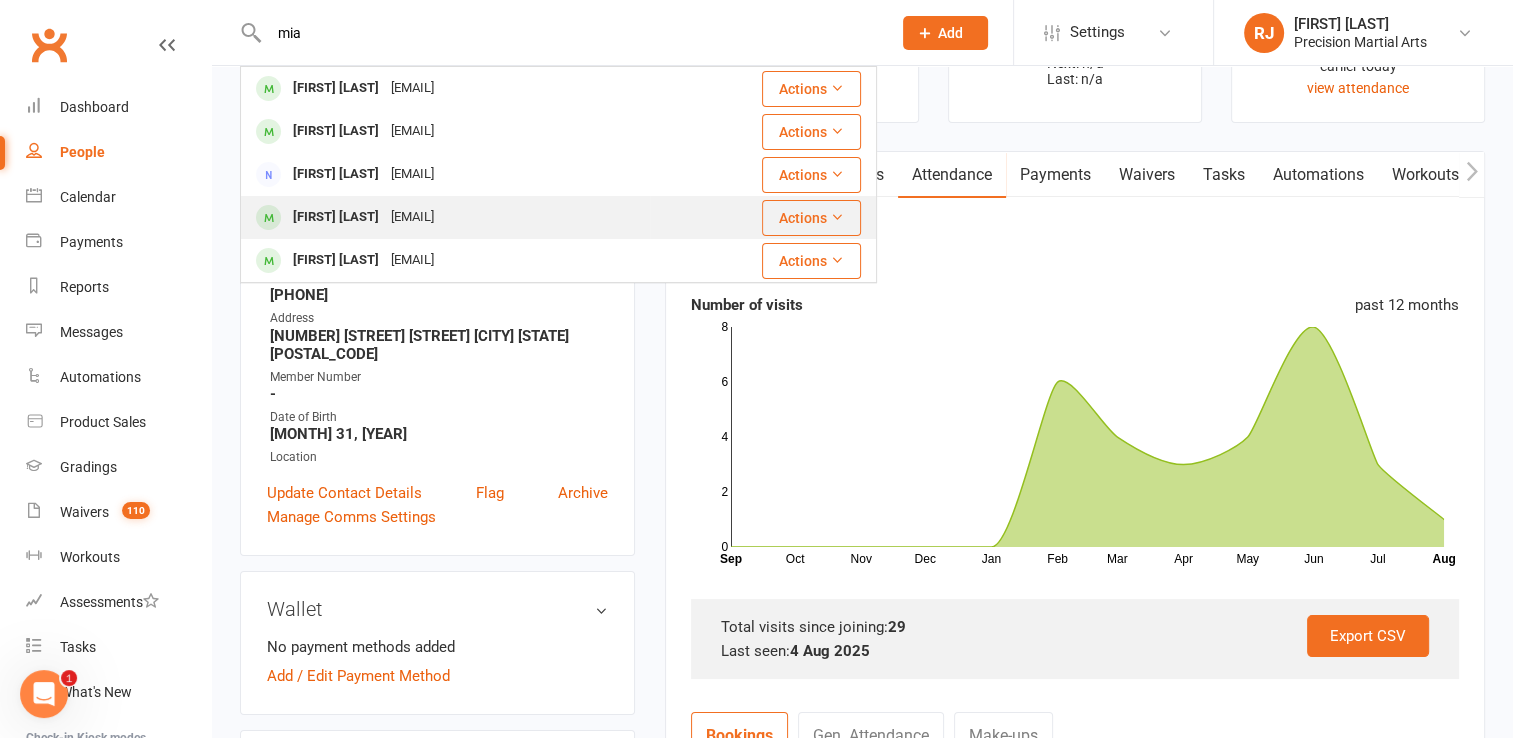 type on "mia" 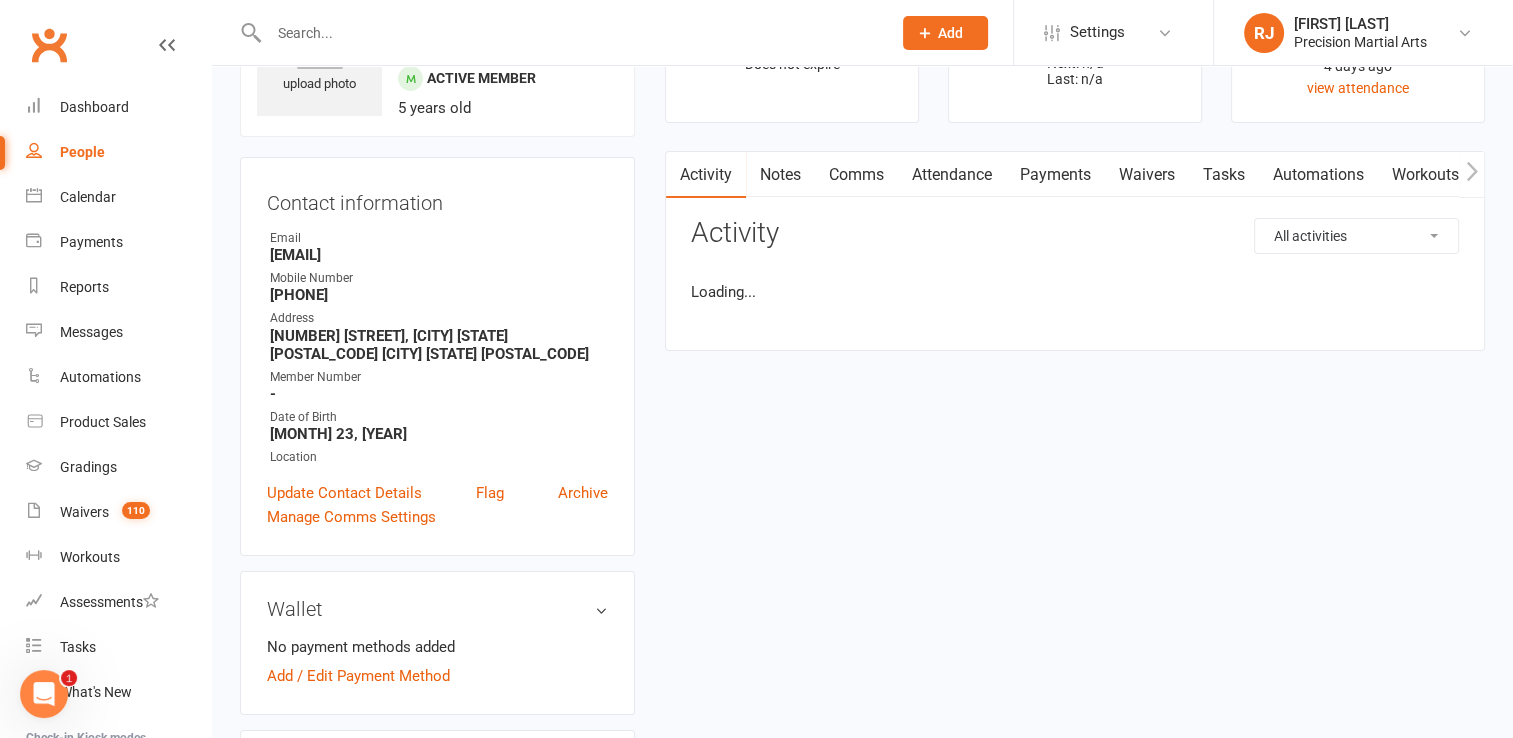 scroll, scrollTop: 0, scrollLeft: 0, axis: both 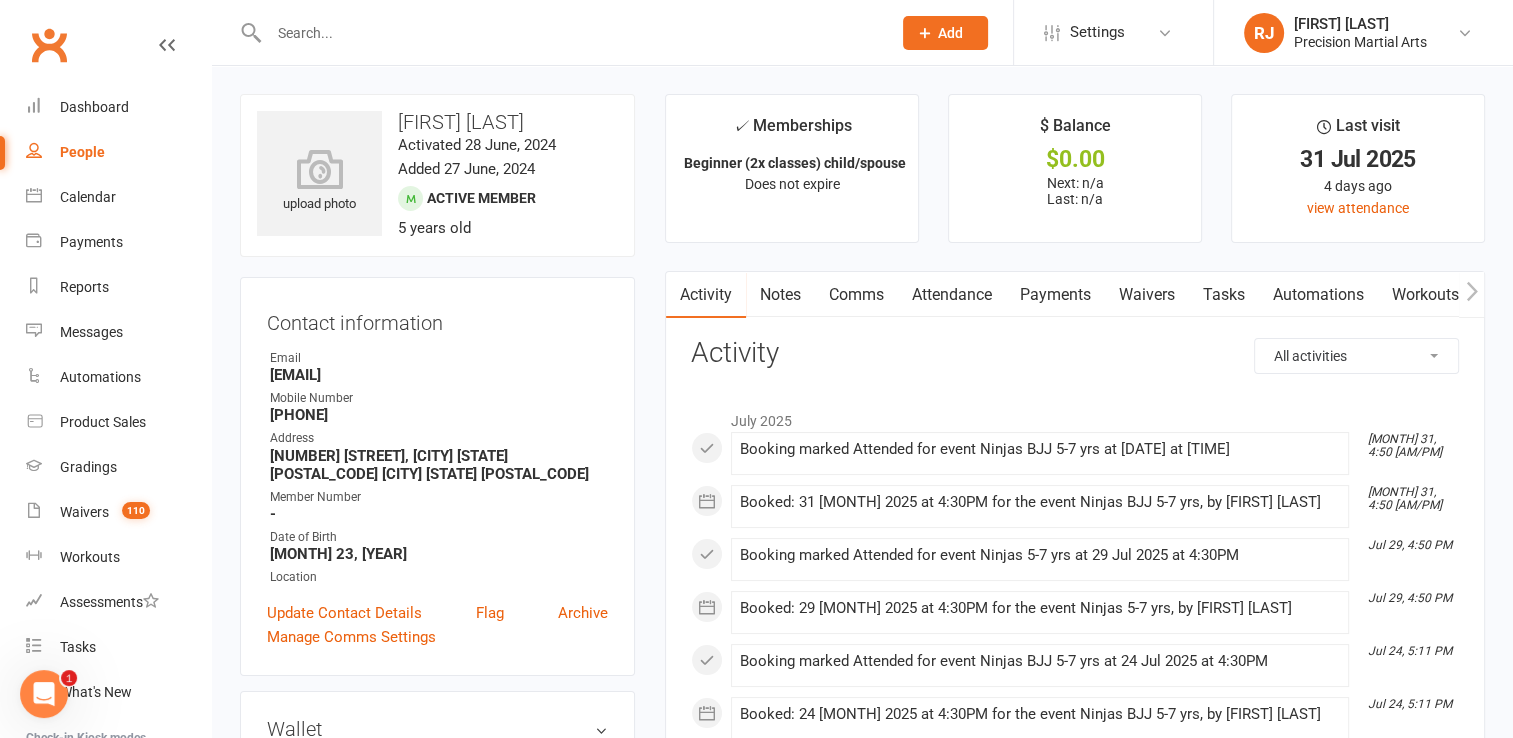 click on "Attendance" at bounding box center (952, 295) 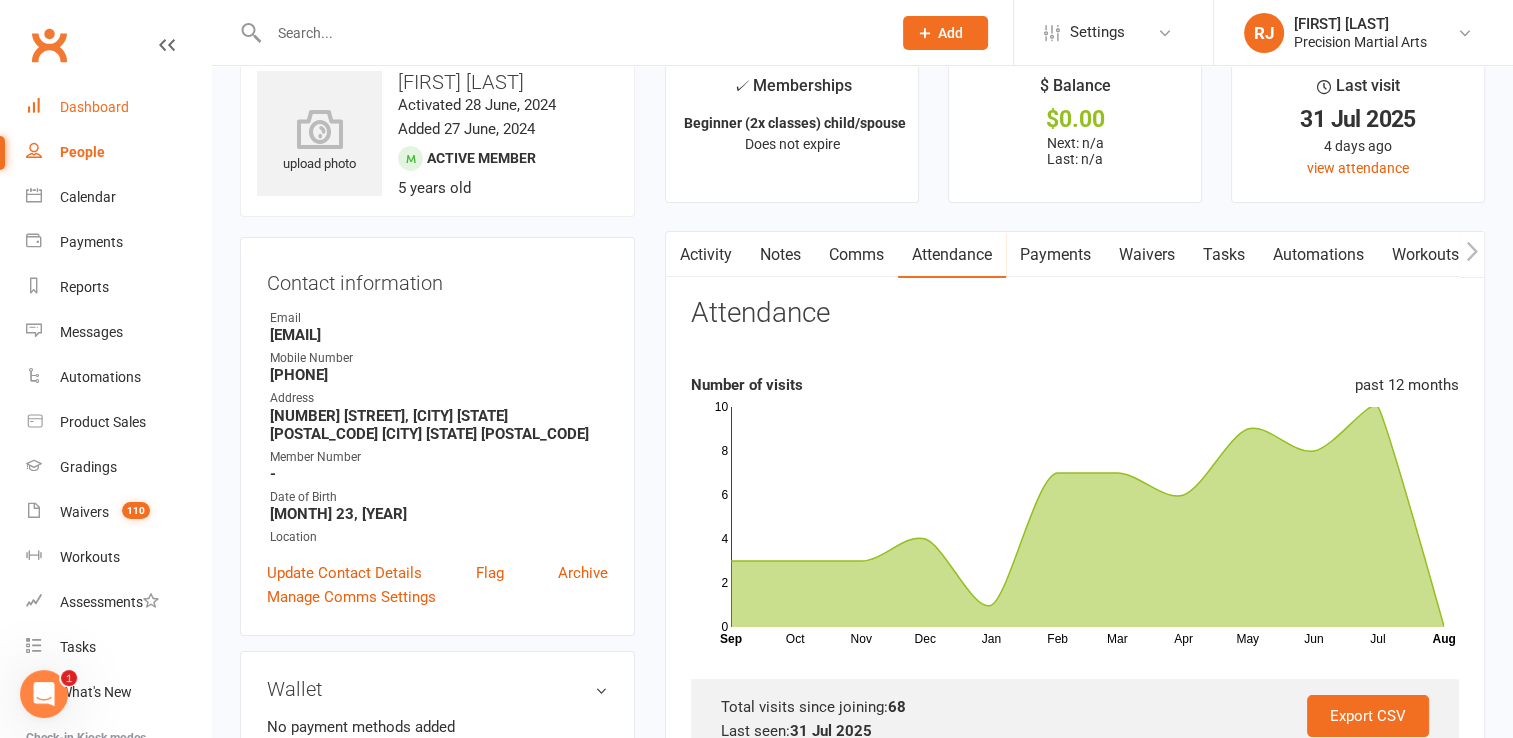 scroll, scrollTop: 40, scrollLeft: 0, axis: vertical 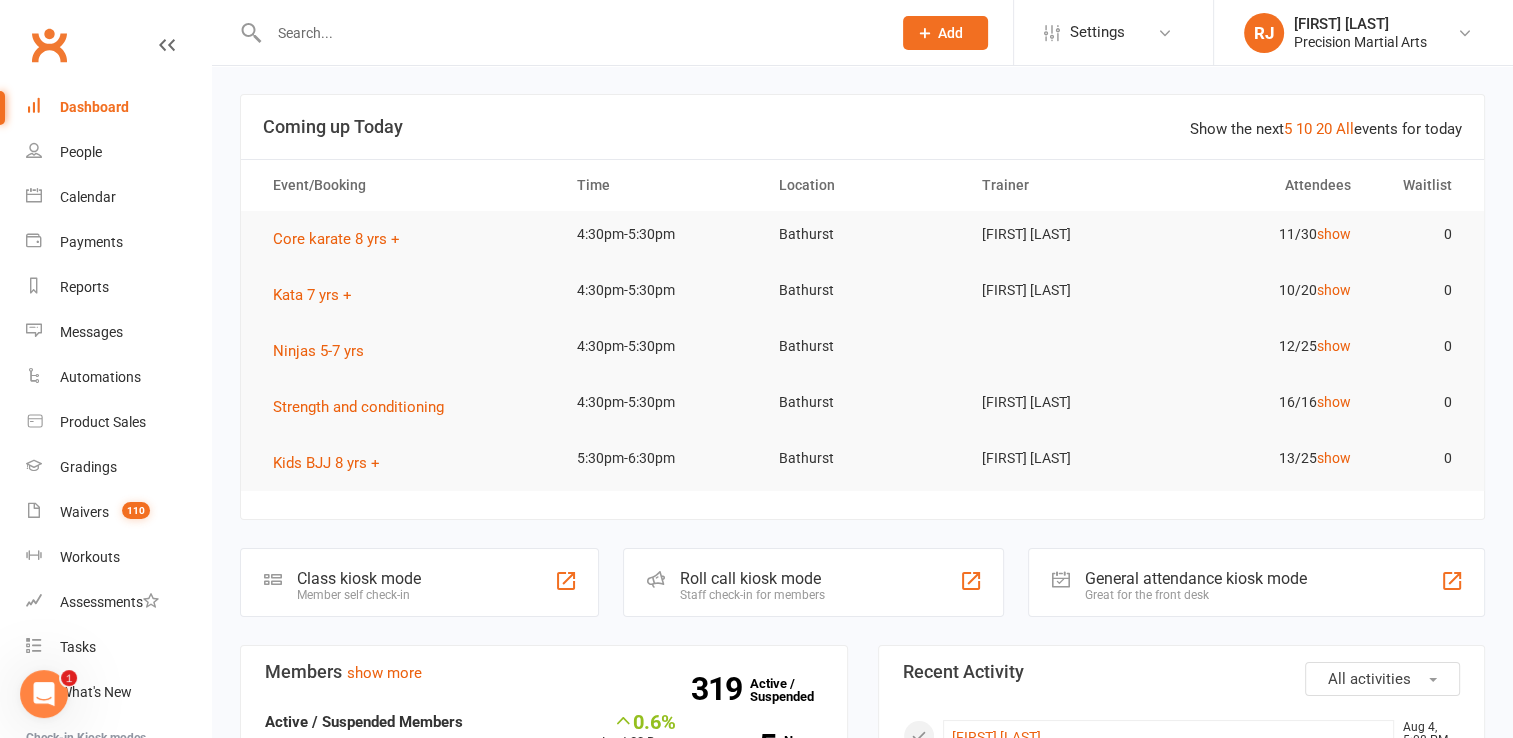 click at bounding box center (570, 33) 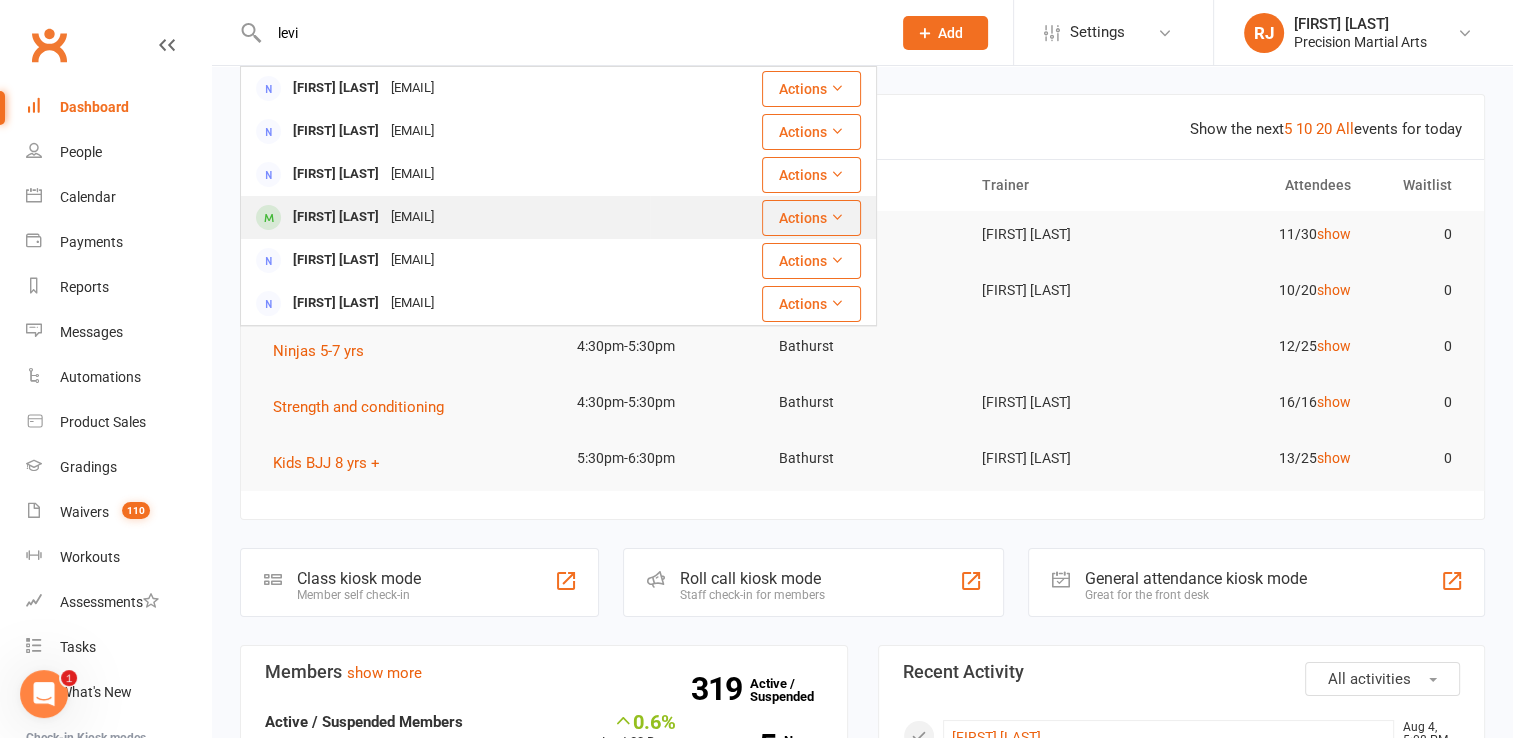 type on "levi" 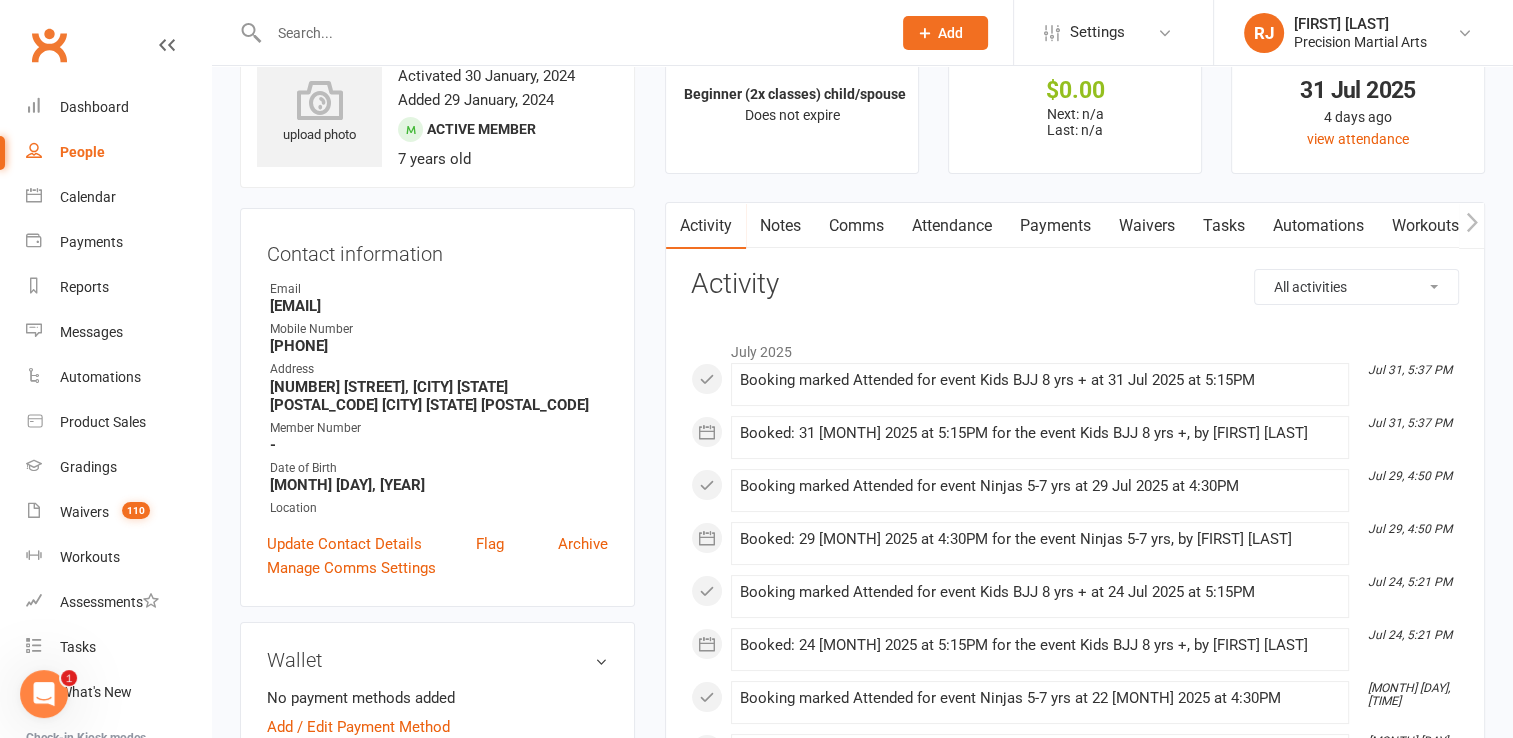 scroll, scrollTop: 0, scrollLeft: 0, axis: both 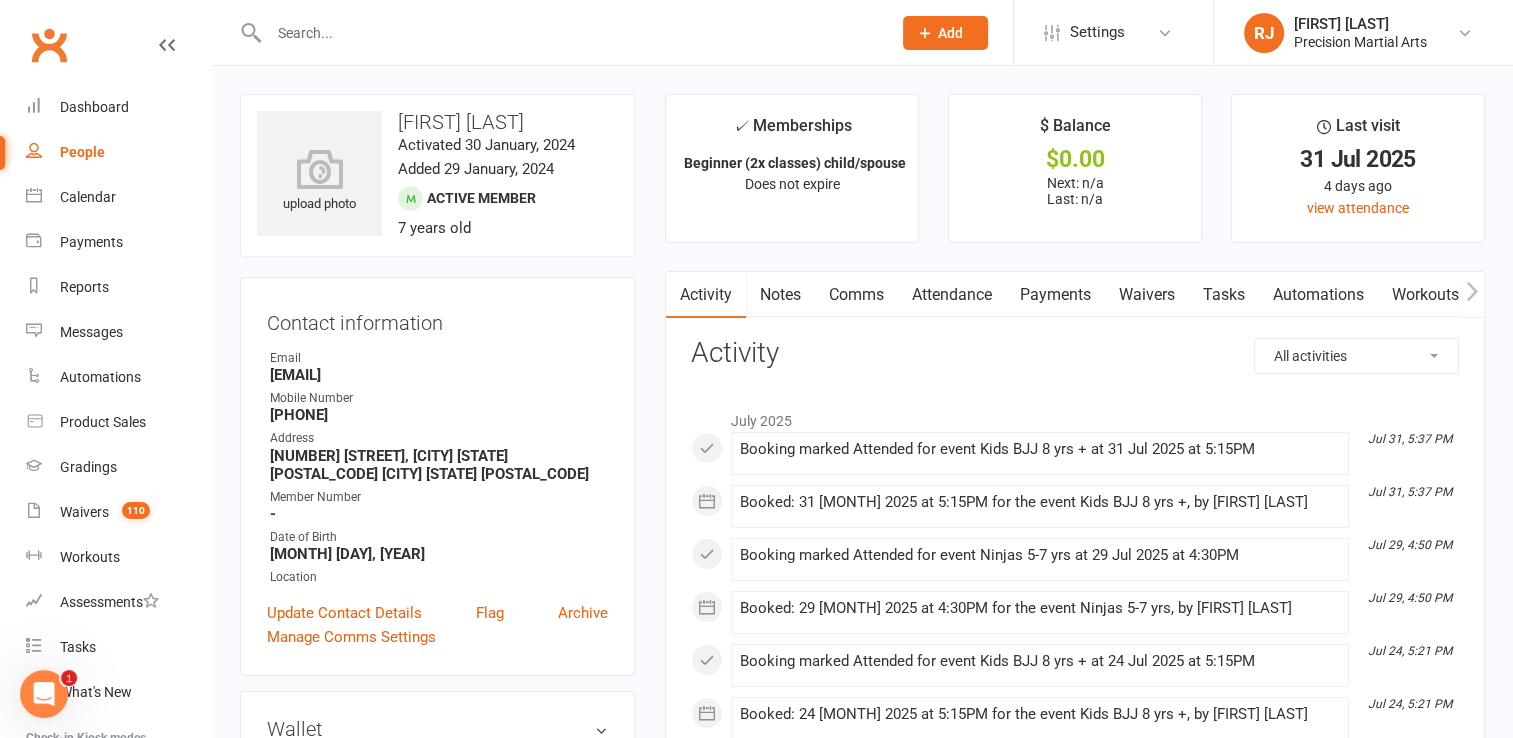 click on "Attendance" at bounding box center (952, 295) 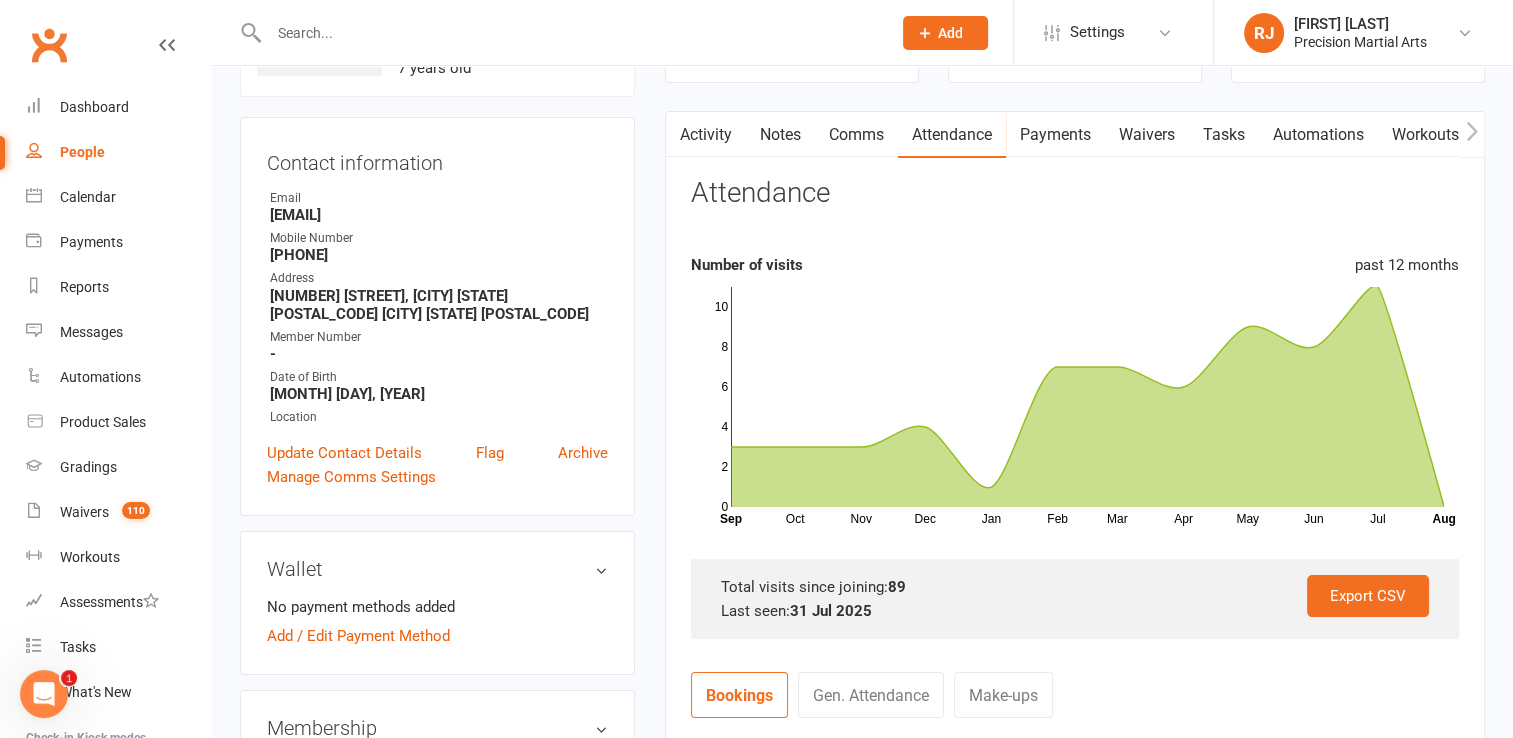 scroll, scrollTop: 200, scrollLeft: 0, axis: vertical 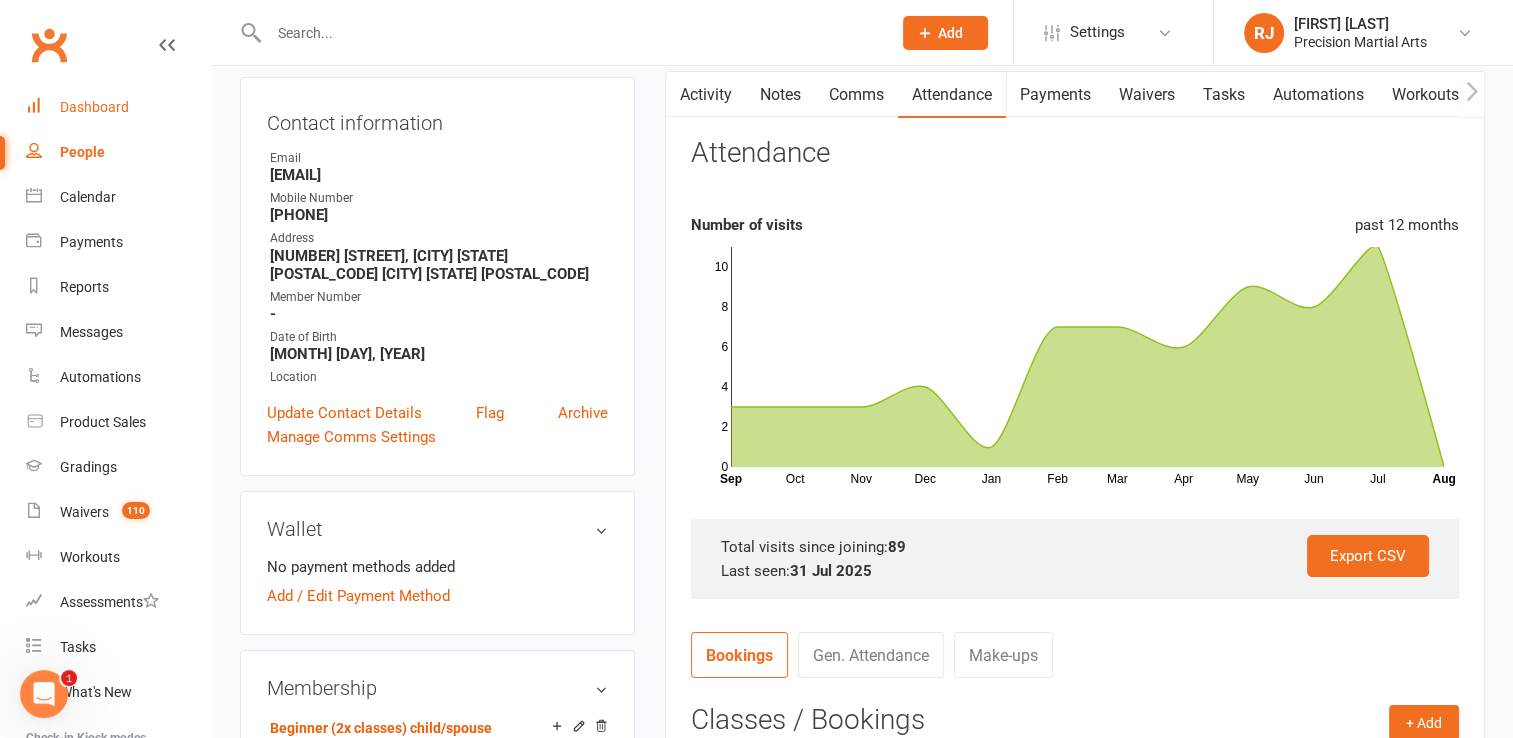 click on "Dashboard" at bounding box center (94, 107) 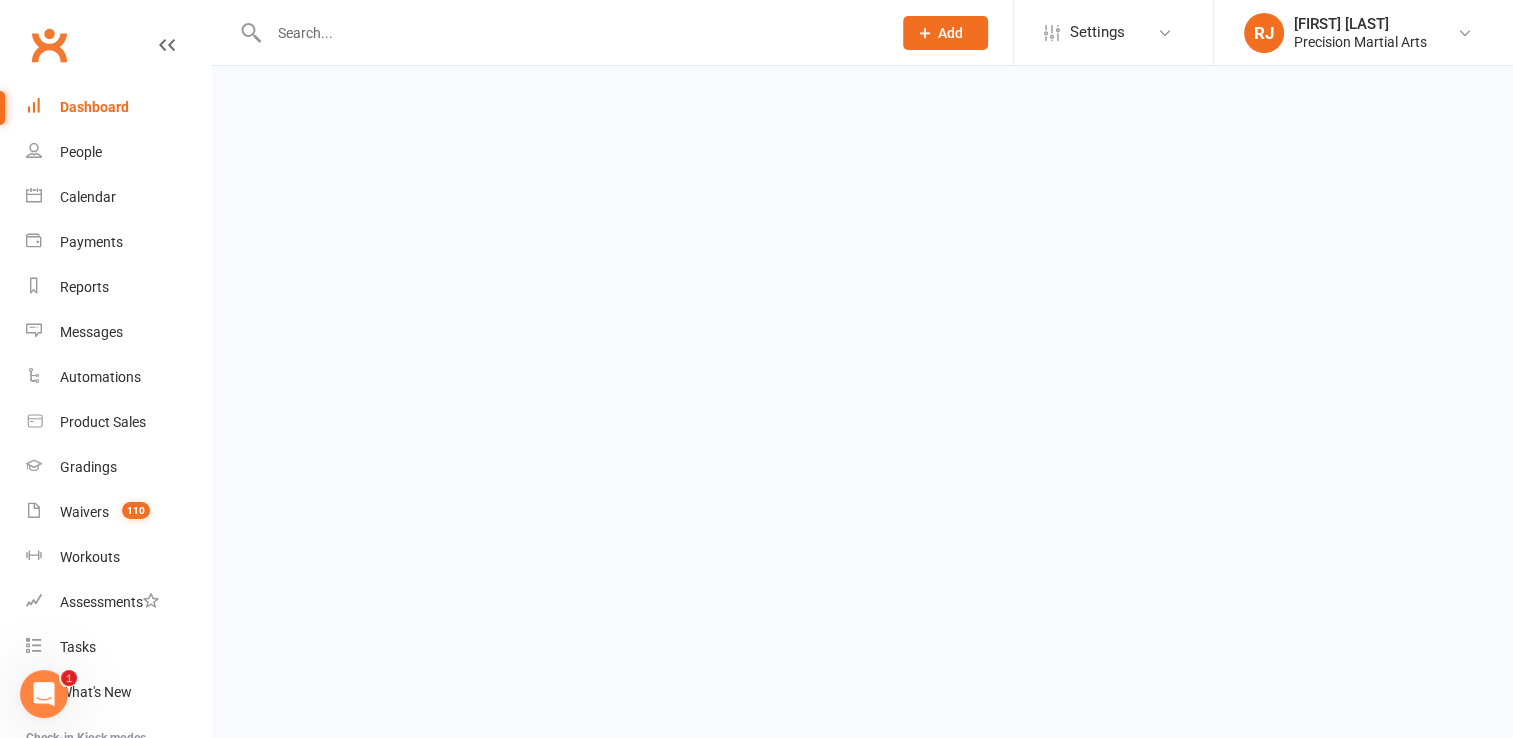 scroll, scrollTop: 0, scrollLeft: 0, axis: both 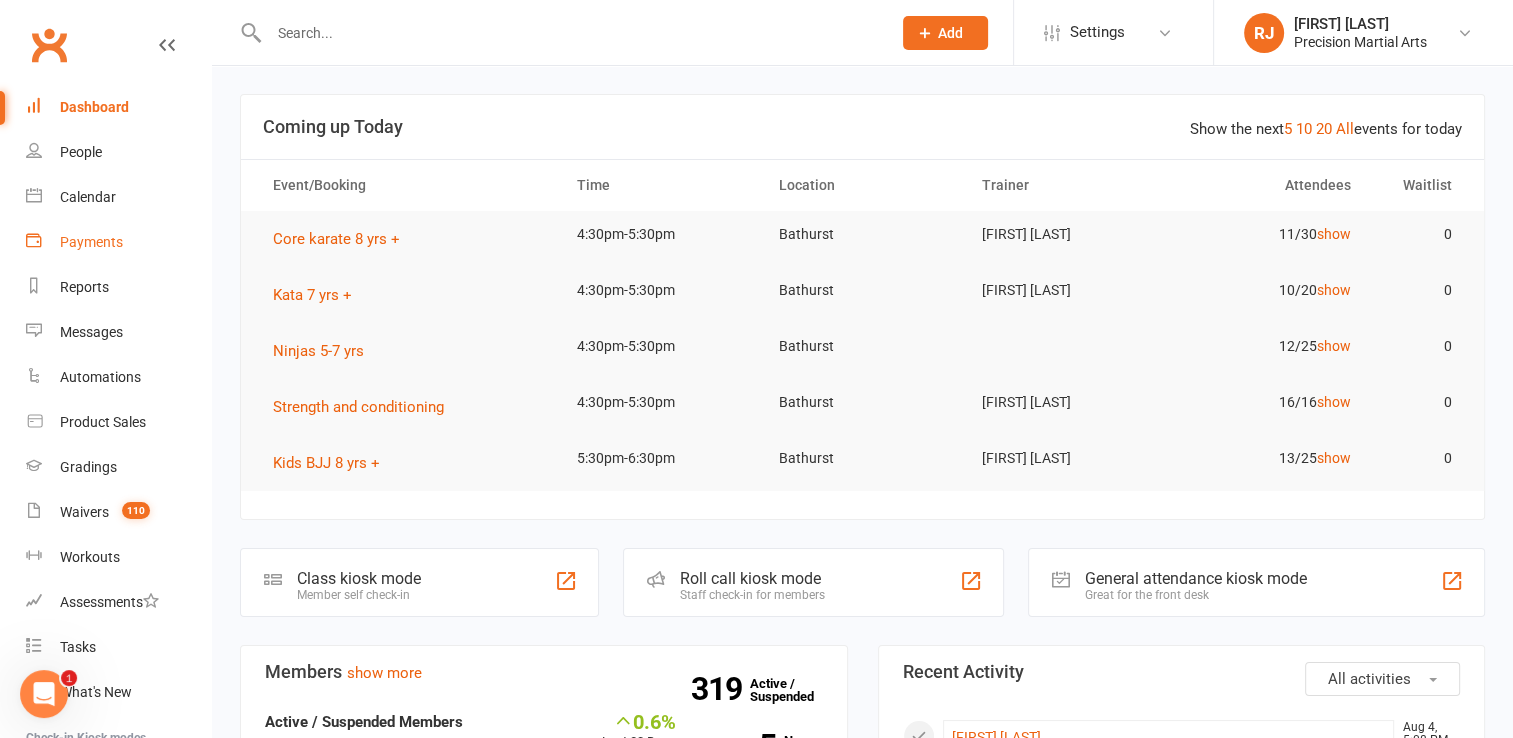 click on "Payments" at bounding box center [91, 242] 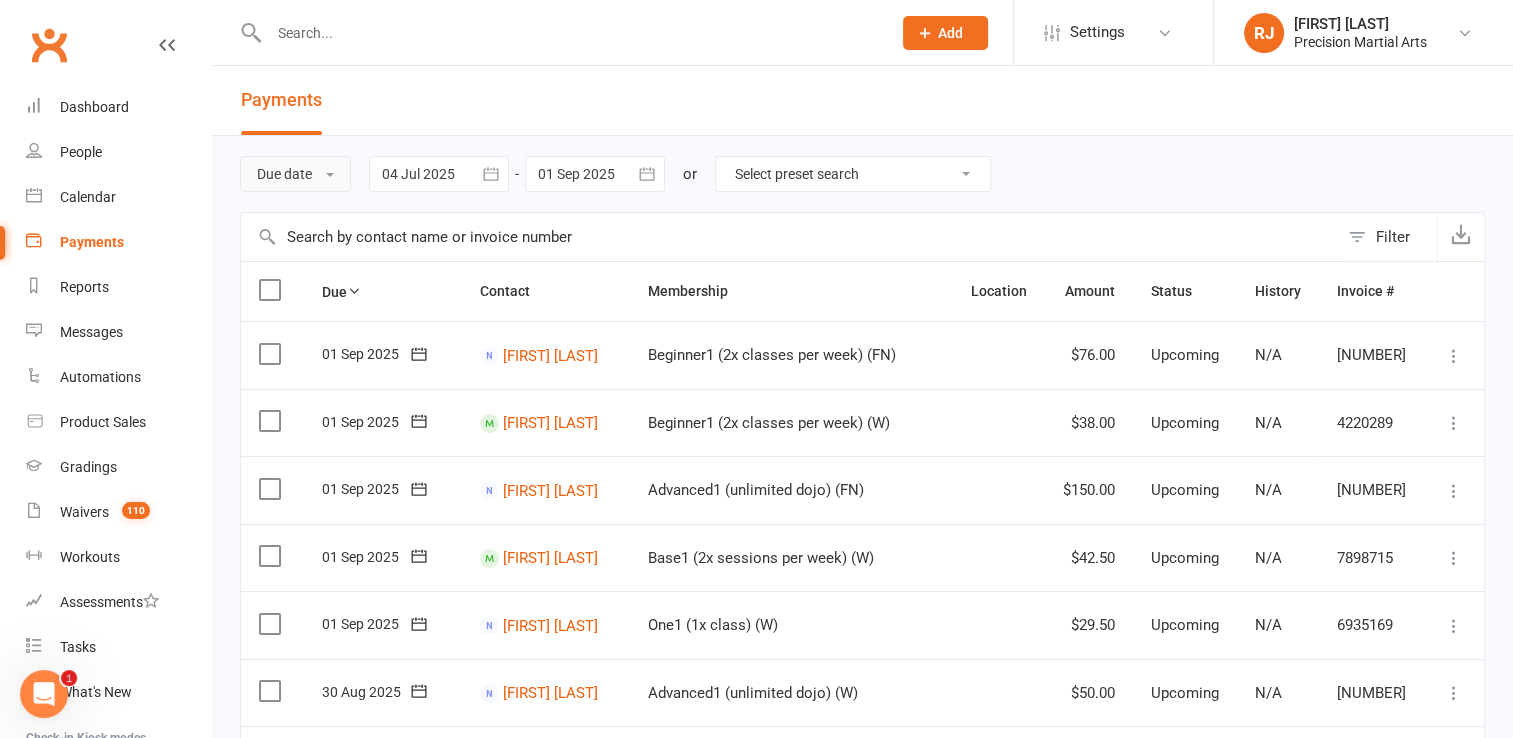 click on "Due date" at bounding box center (295, 174) 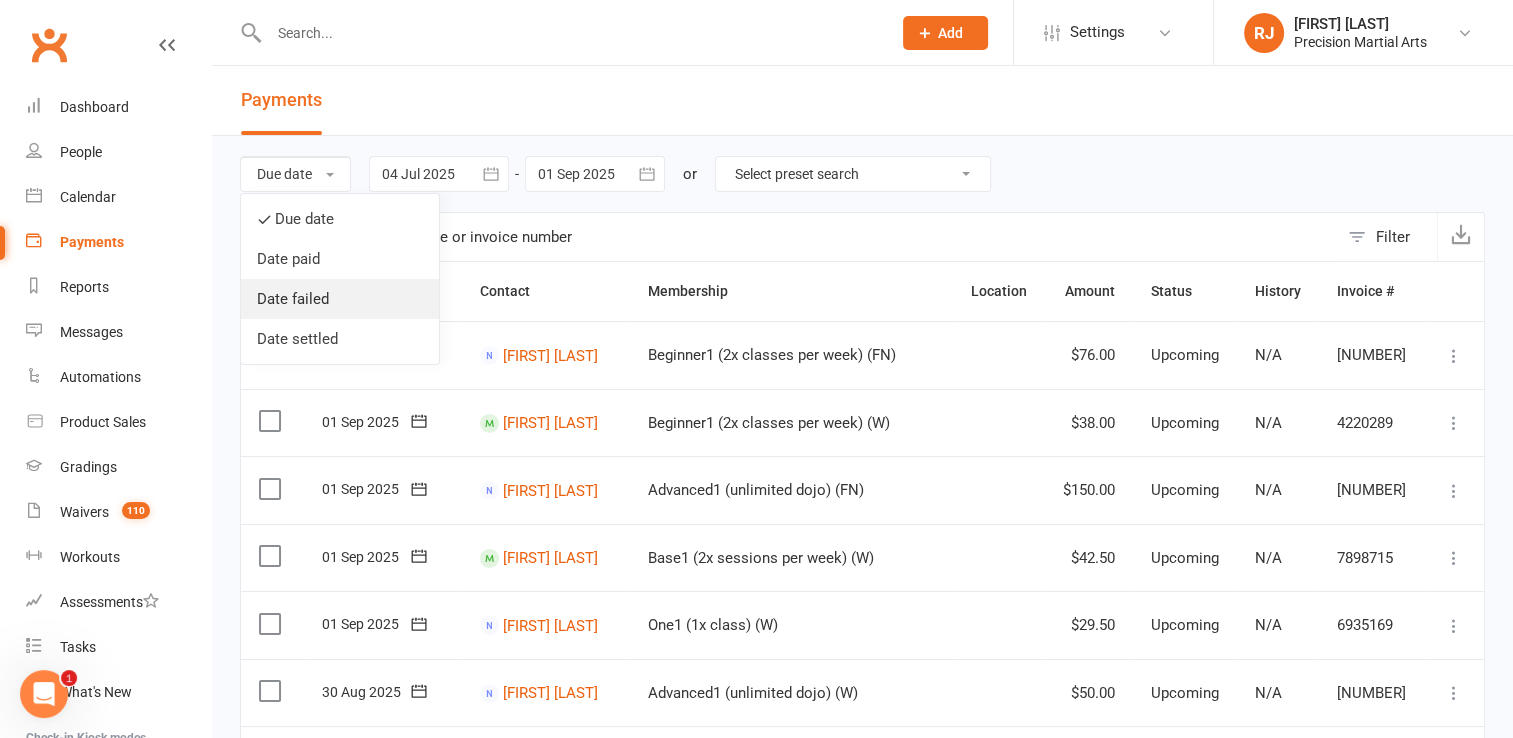 click on "Date failed" at bounding box center (340, 299) 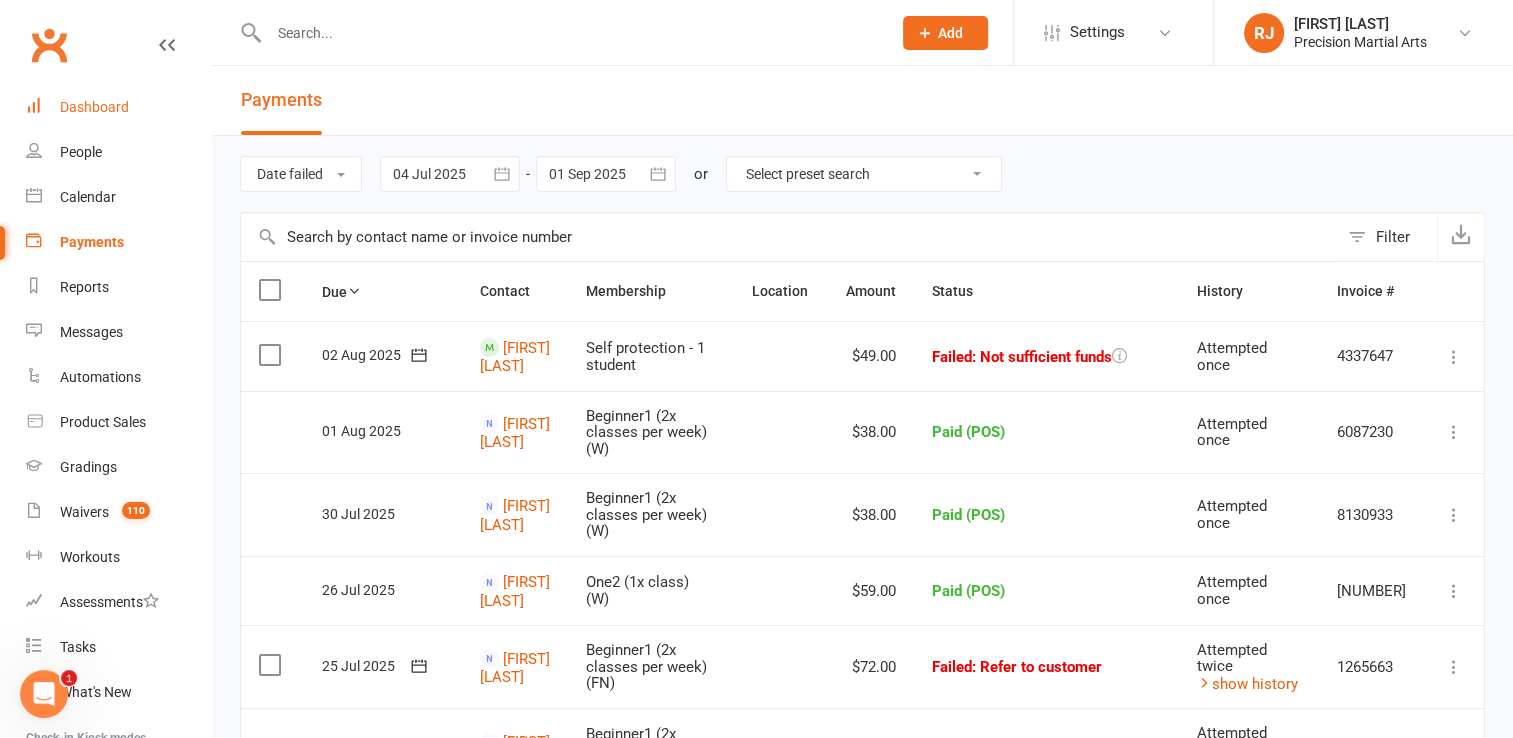 click on "Dashboard" at bounding box center (94, 107) 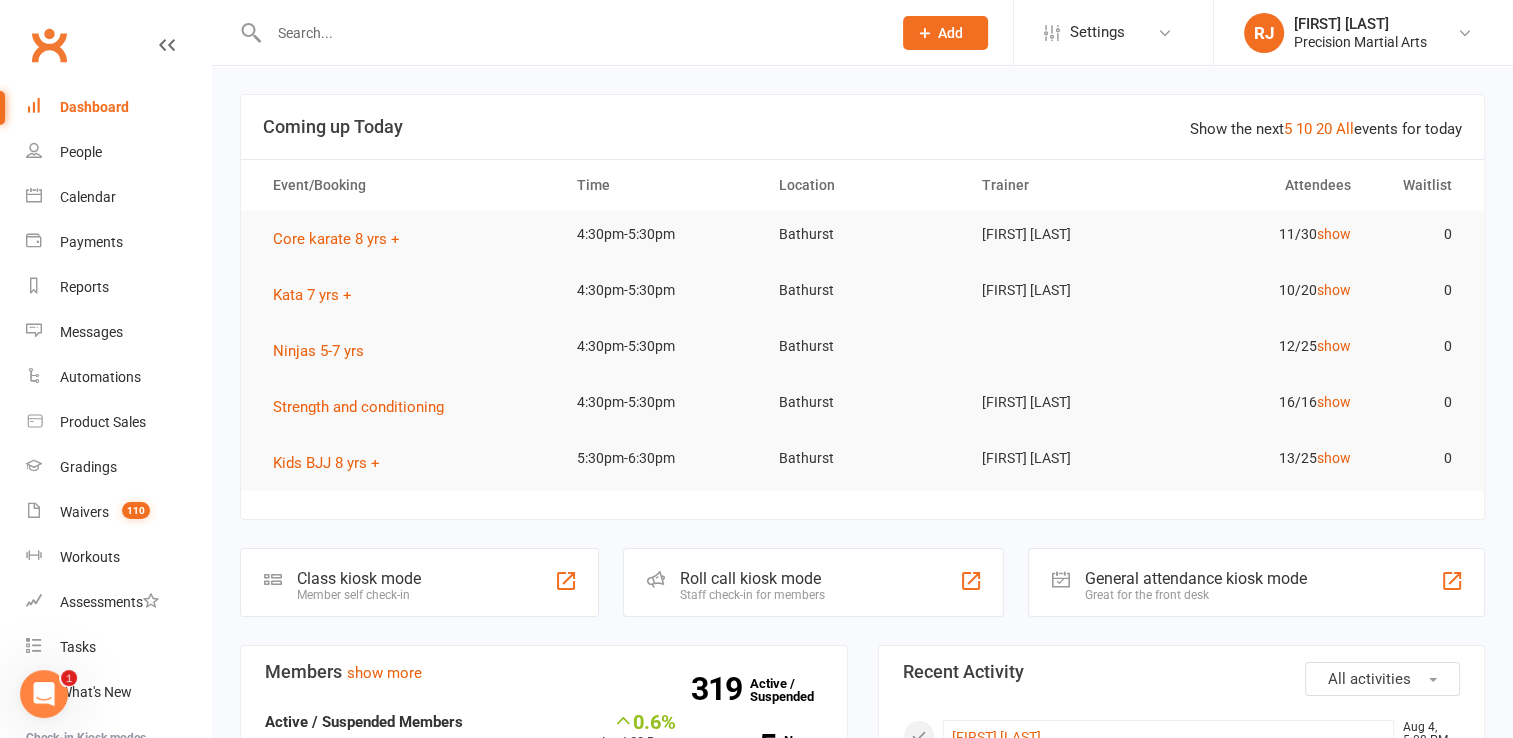 click on "Dashboard" at bounding box center [94, 107] 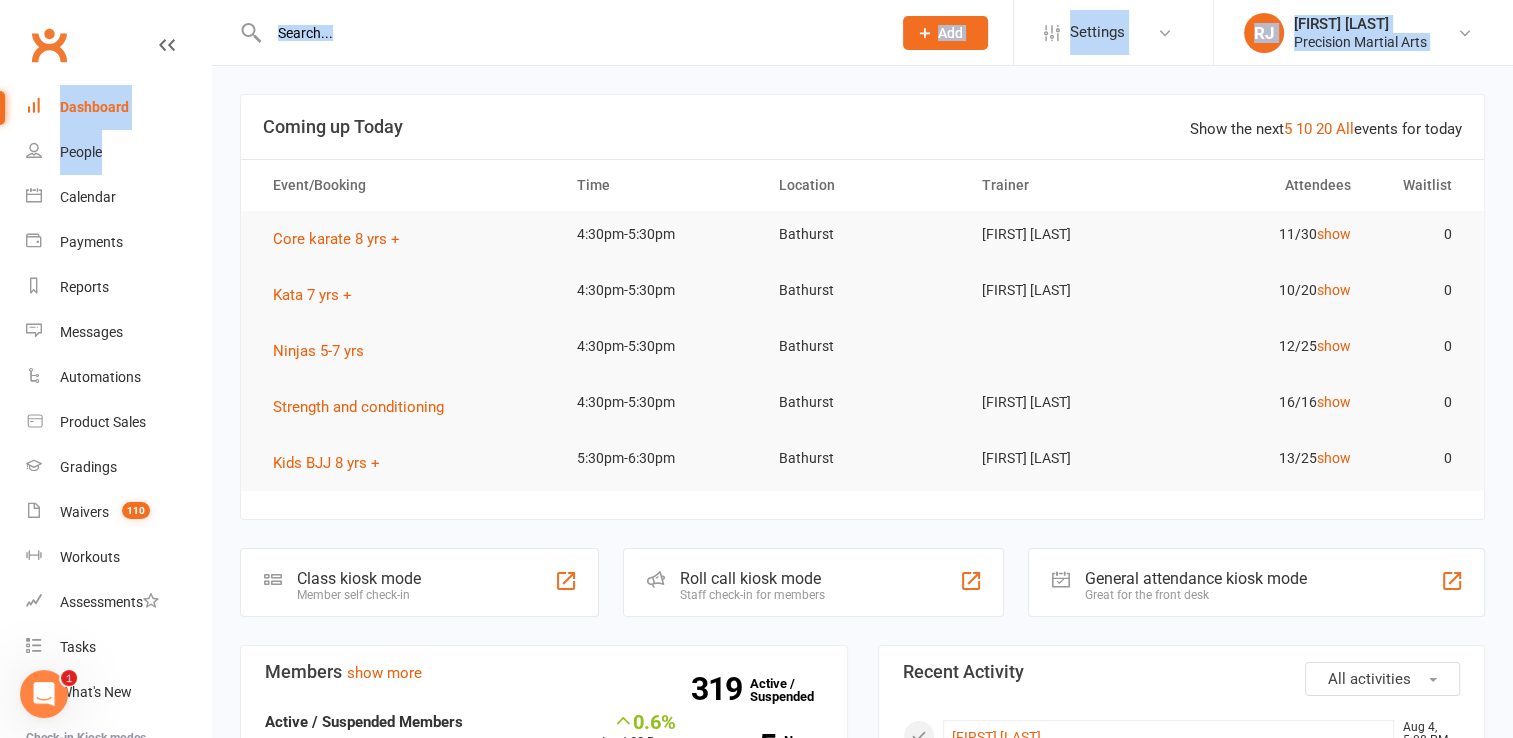 drag, startPoint x: 207, startPoint y: 166, endPoint x: 344, endPoint y: 42, distance: 184.78366 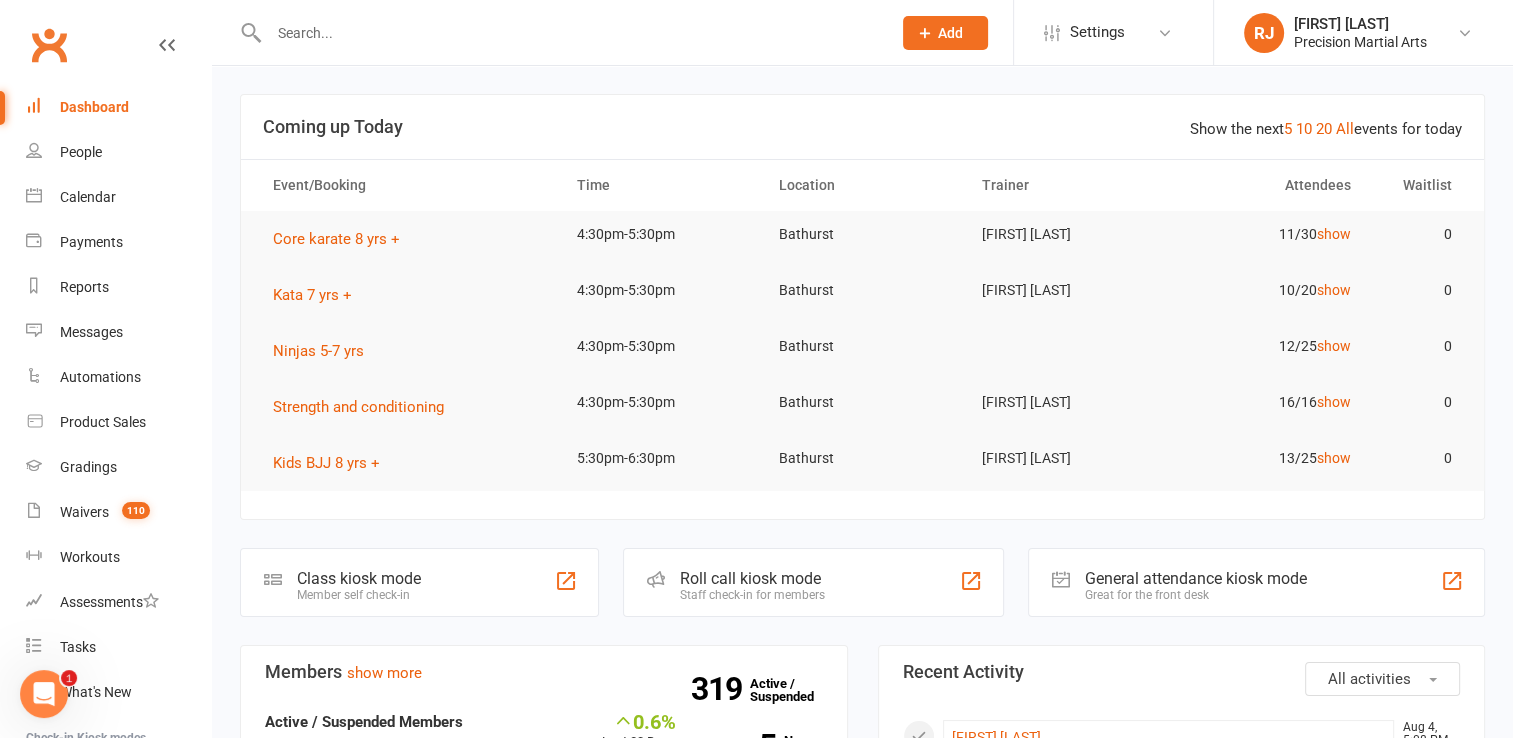 click at bounding box center (570, 33) 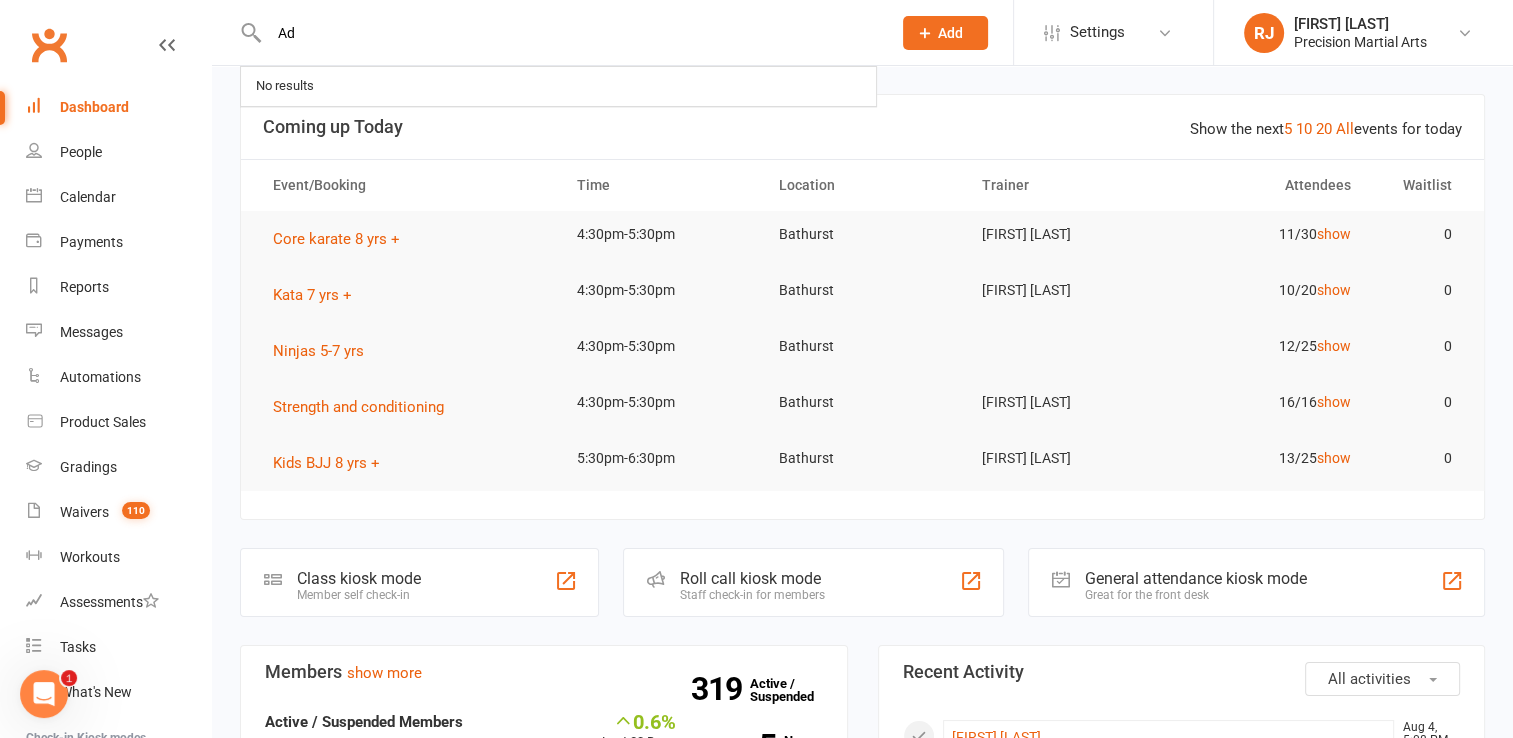 type on "A" 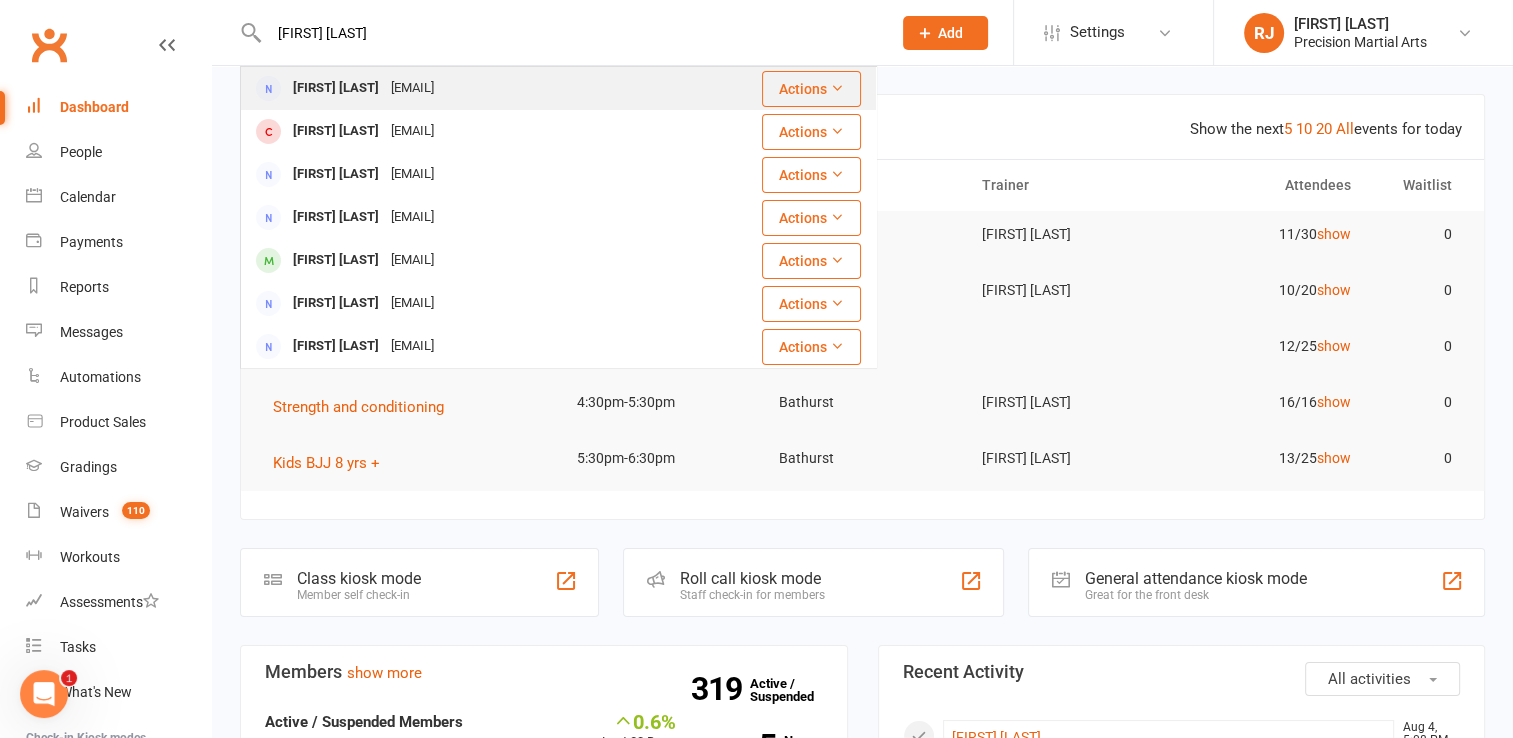 type on "[FIRST] [LAST]" 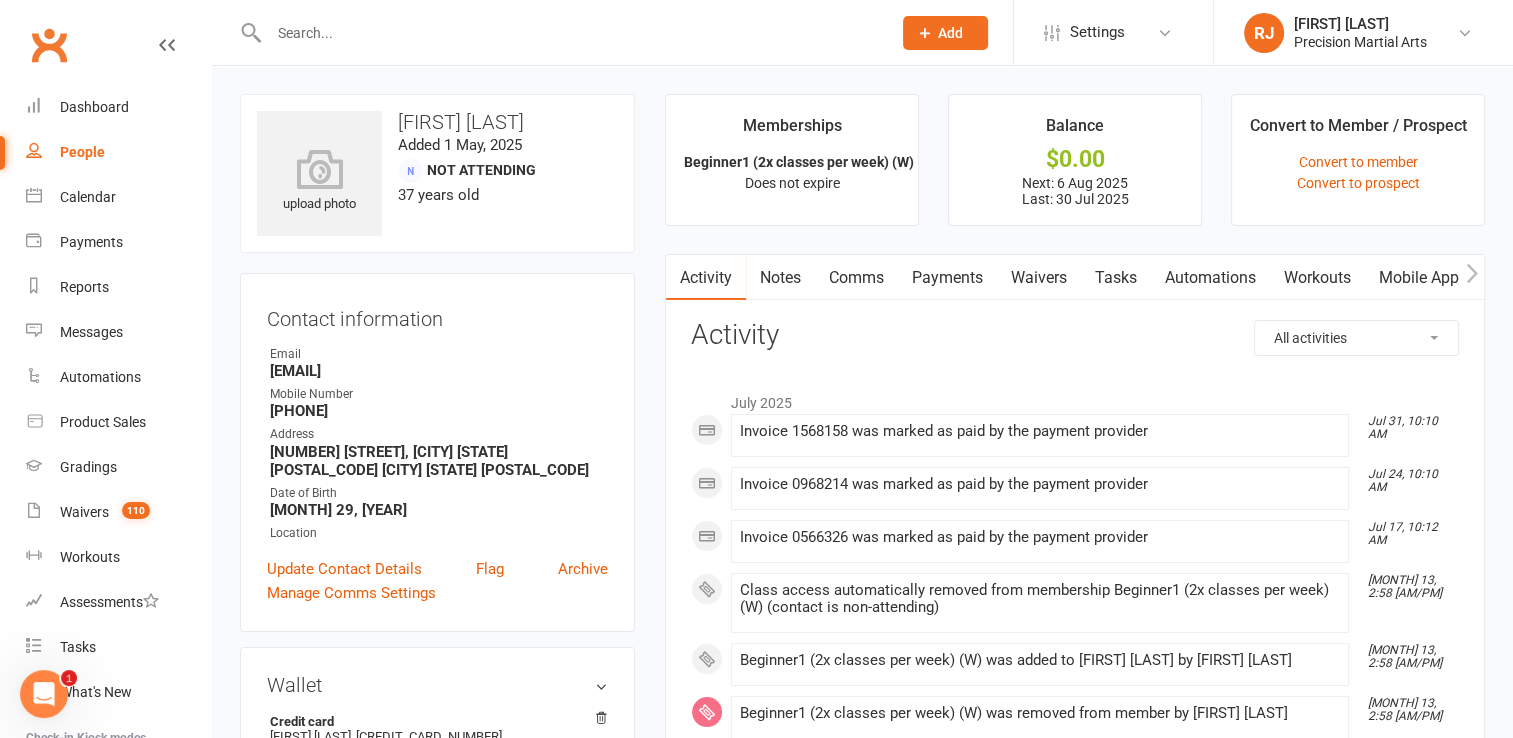 click at bounding box center [570, 33] 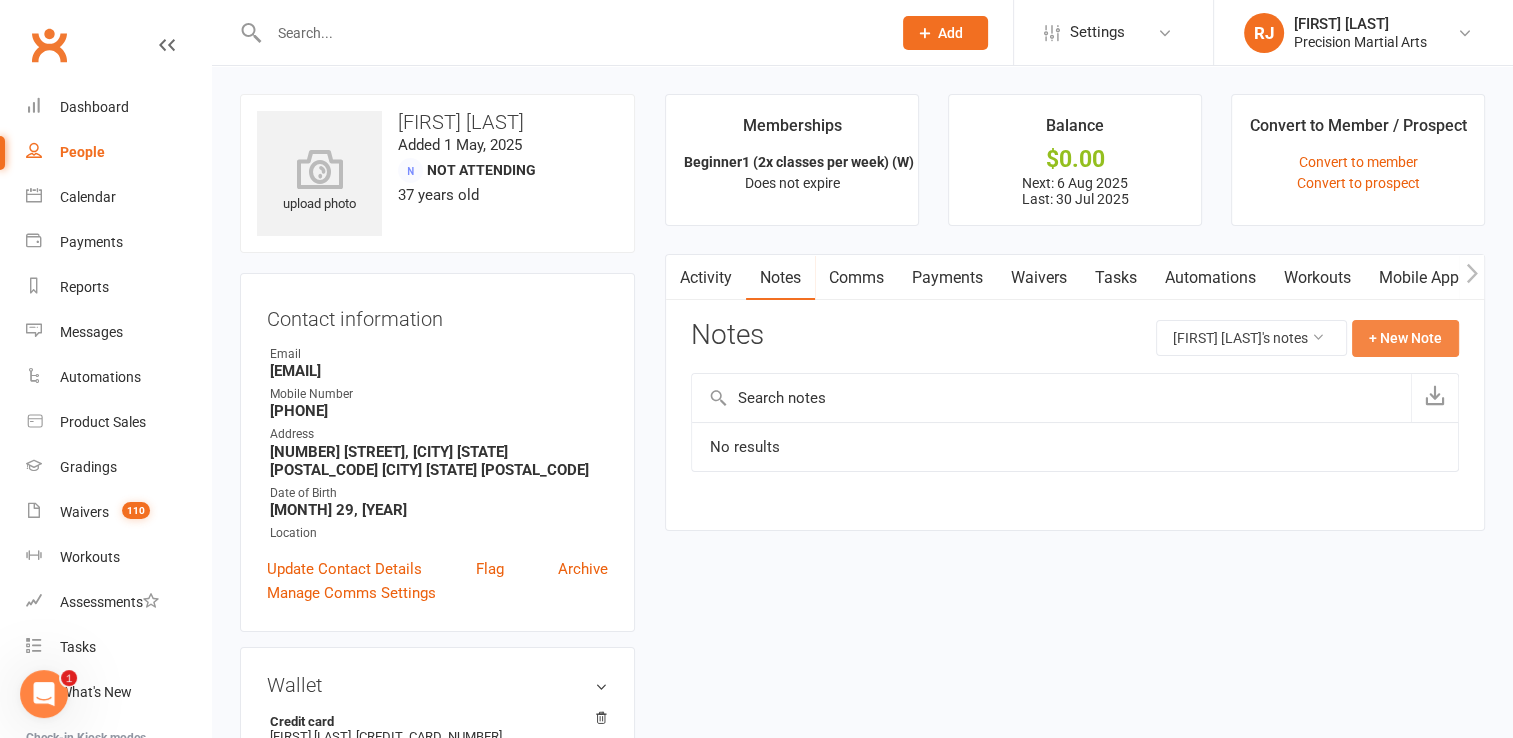 click on "+ New Note" at bounding box center [1405, 338] 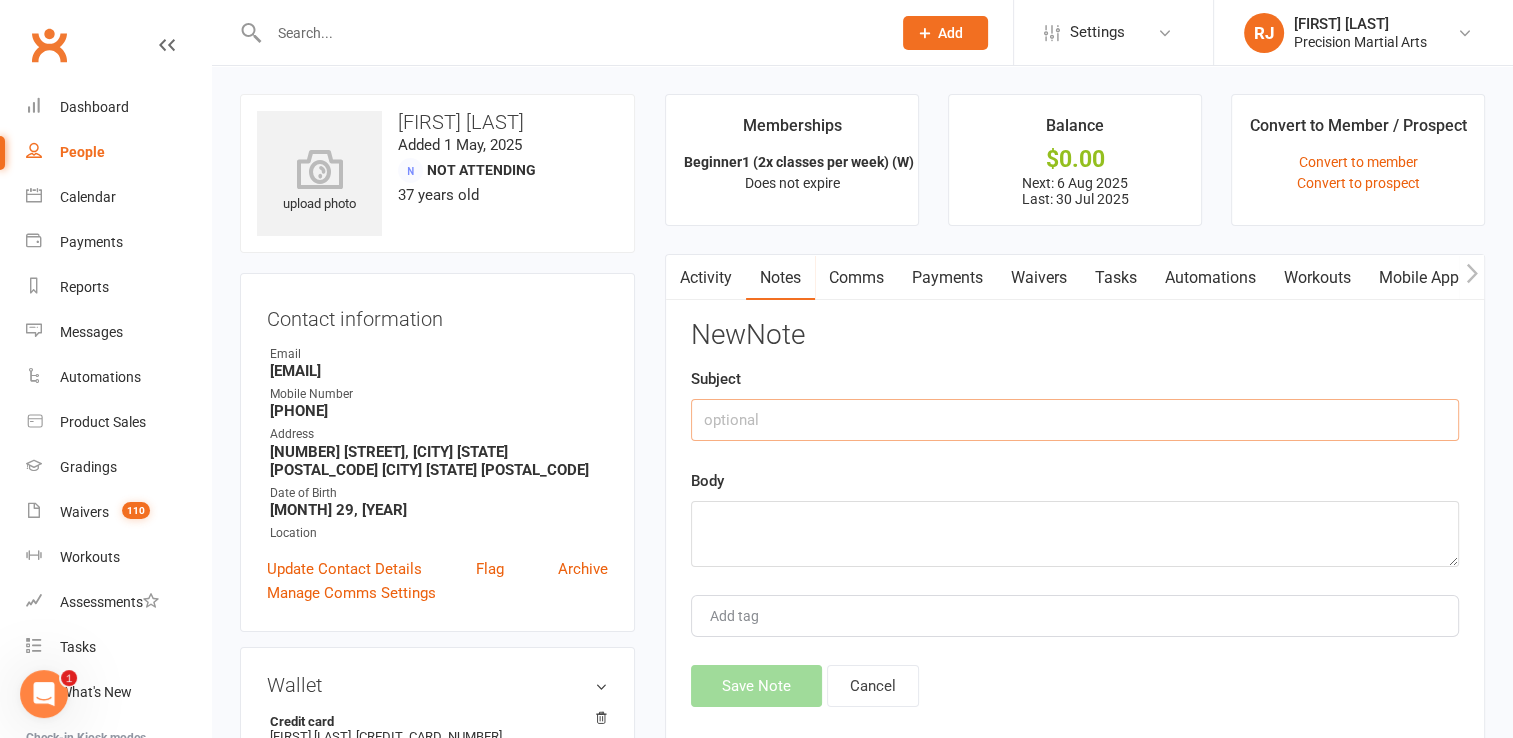 click at bounding box center [1075, 420] 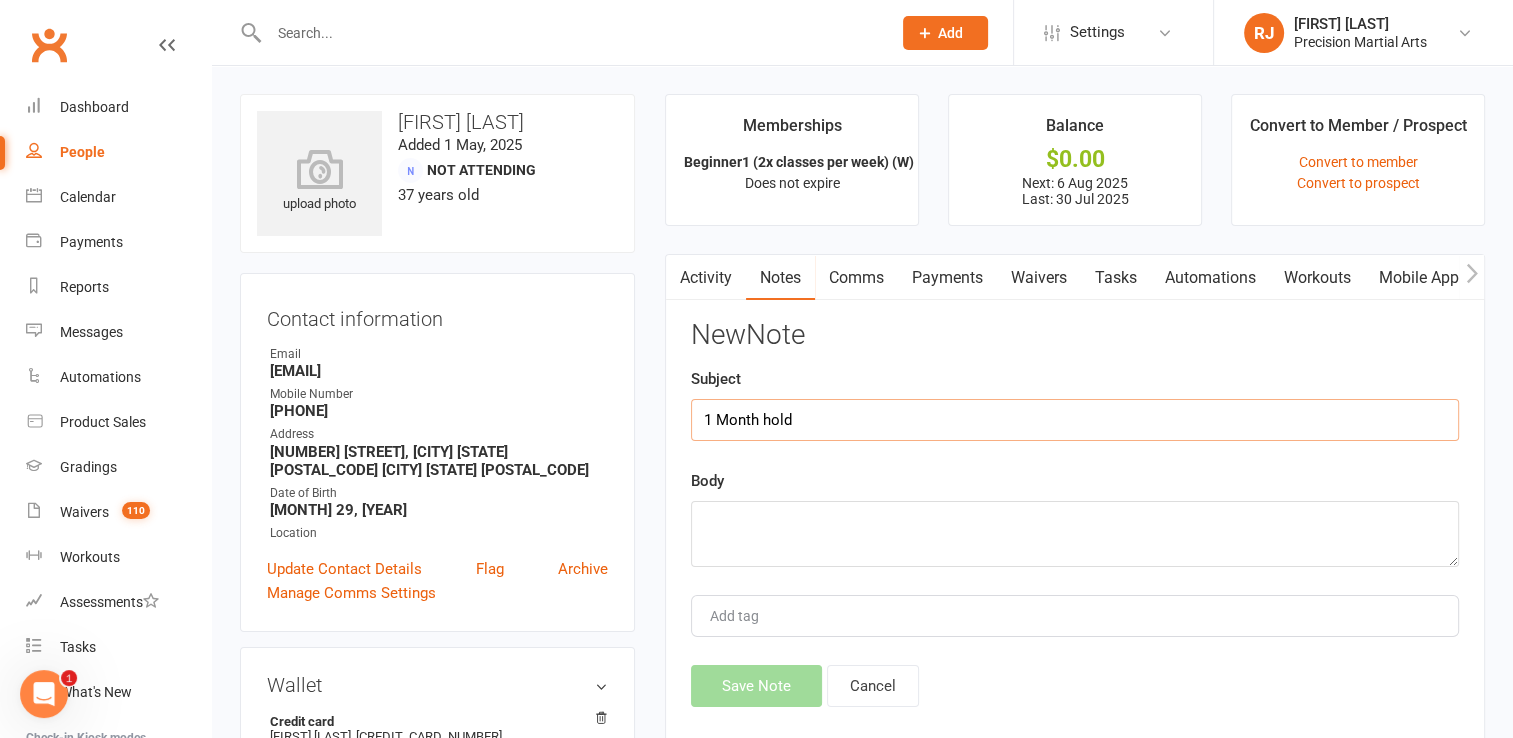 type on "1 Month hold" 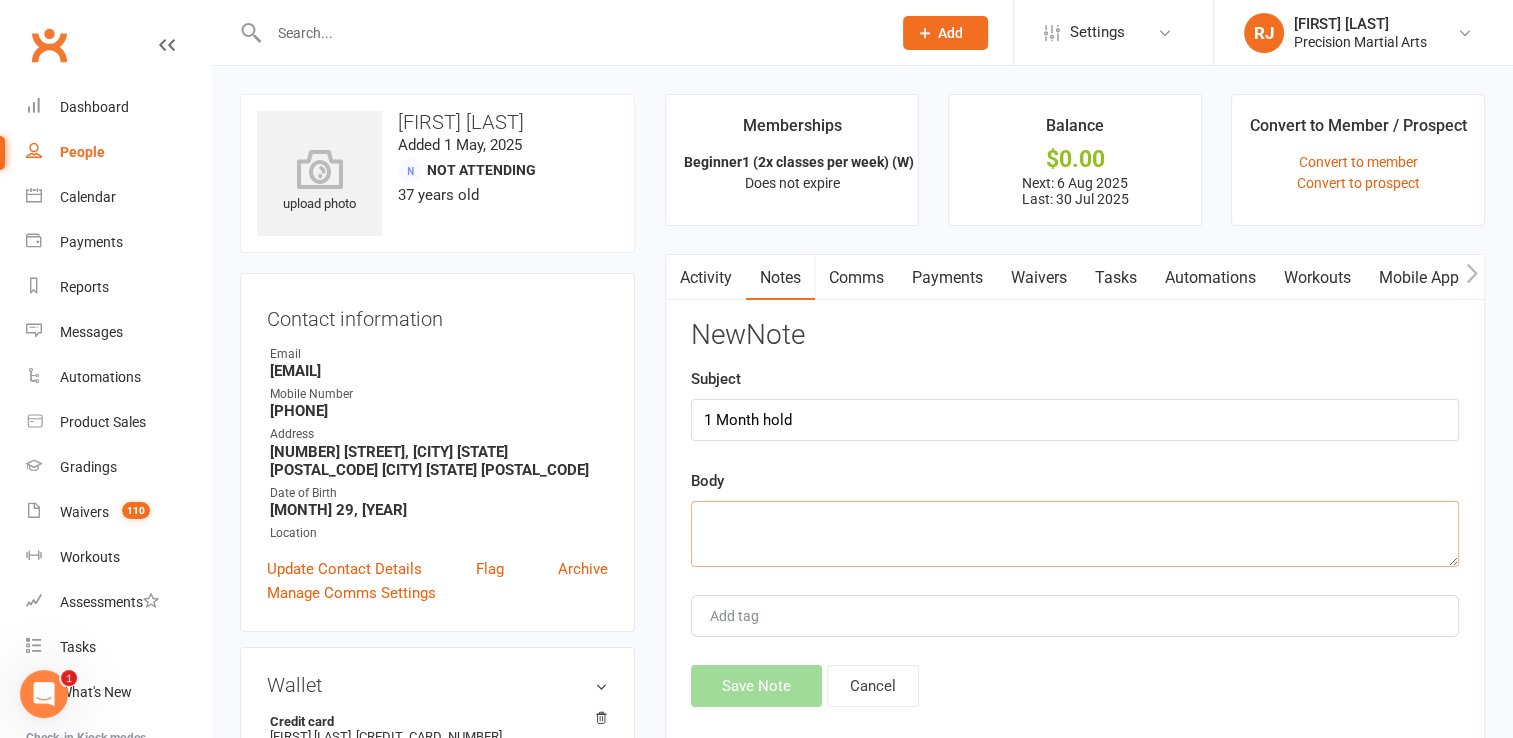 click at bounding box center (1075, 534) 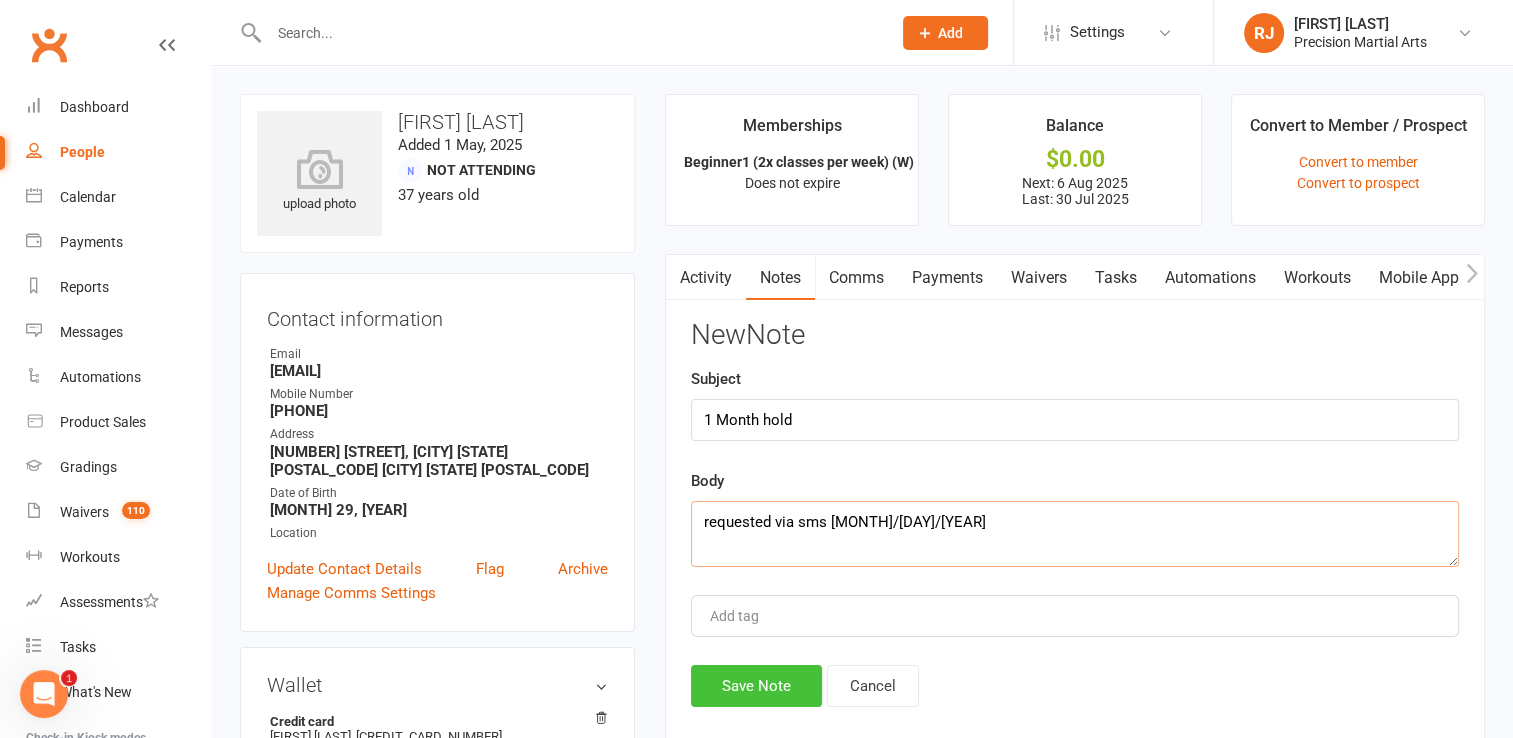 type on "requested via sms [MONTH]/[DAY]/[YEAR]" 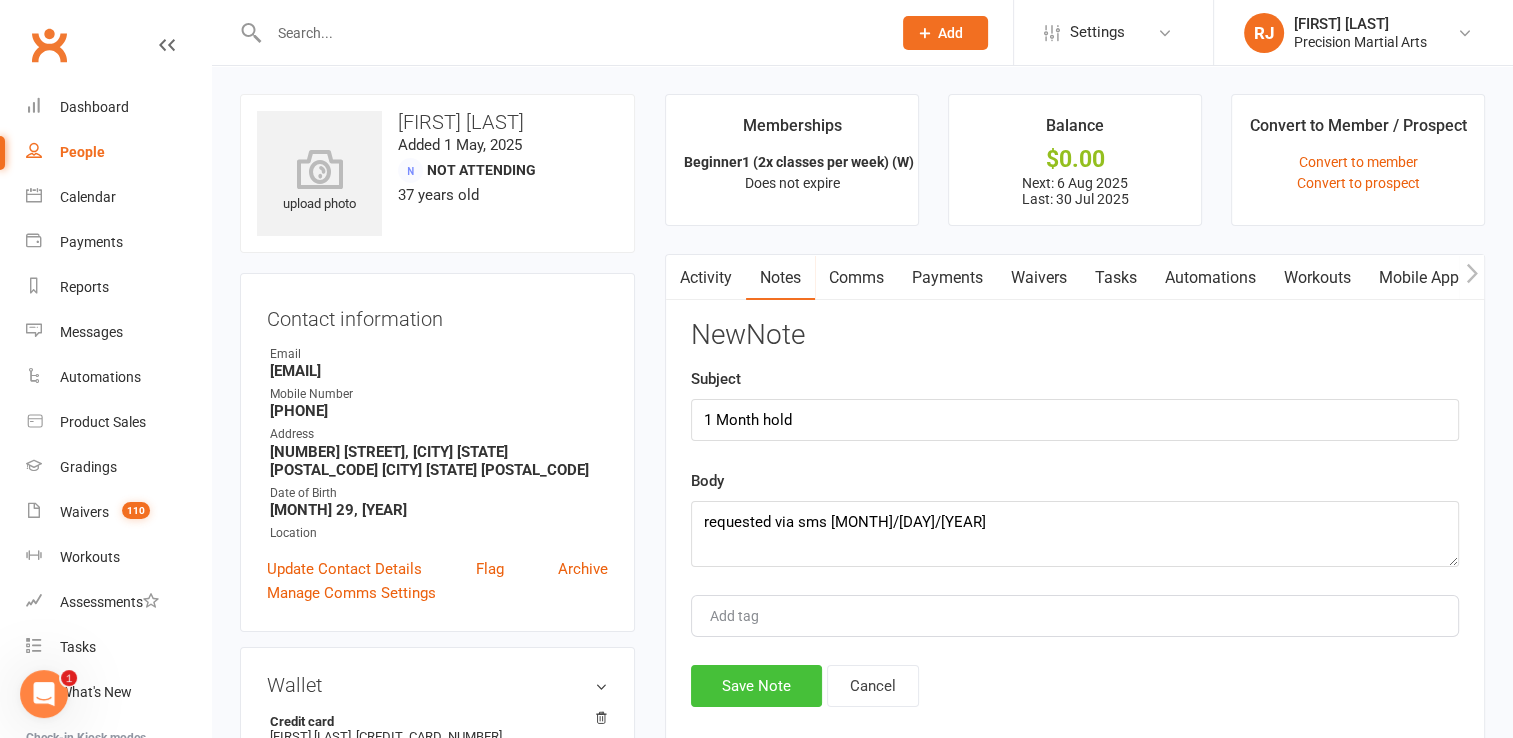 click on "Save Note" at bounding box center (756, 686) 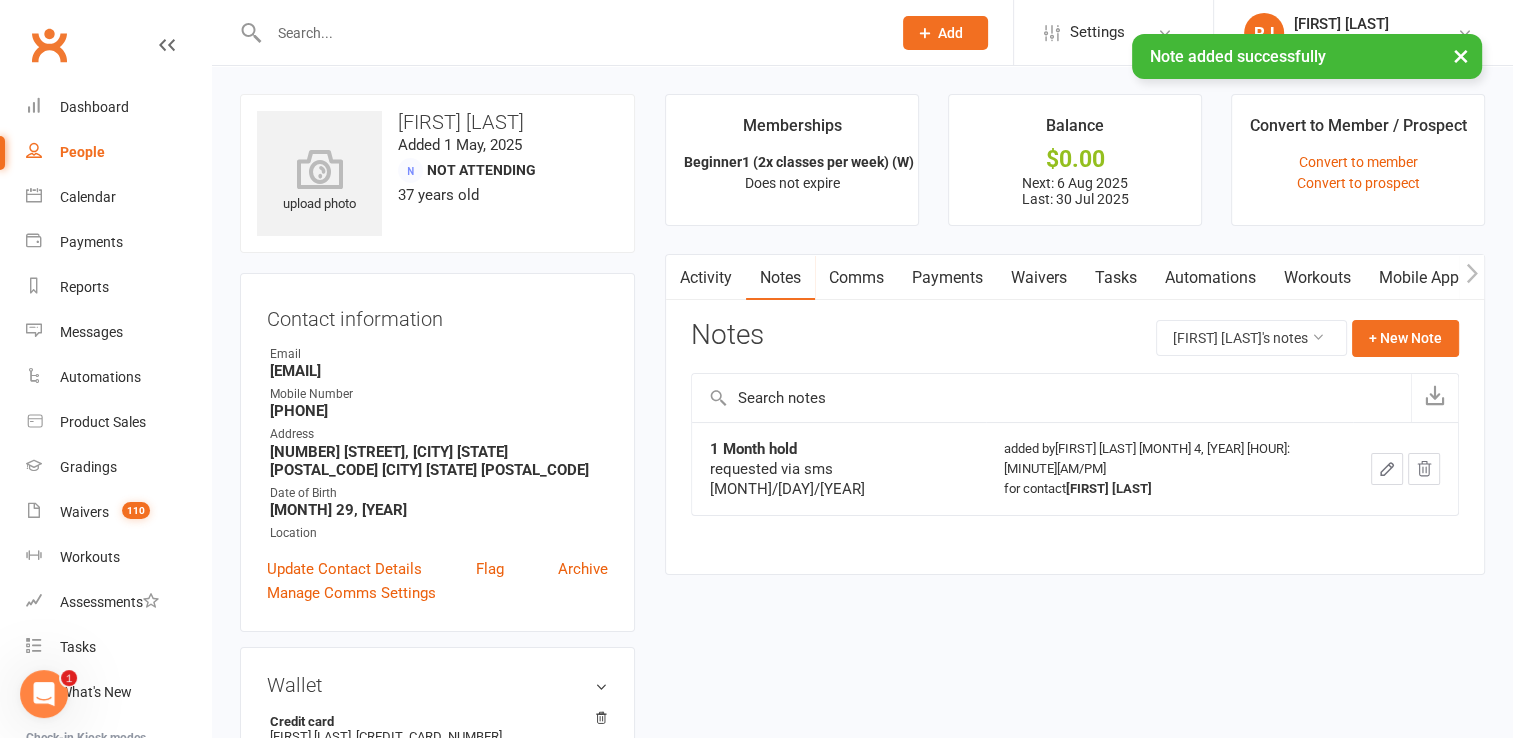 click on "Payments" at bounding box center (947, 278) 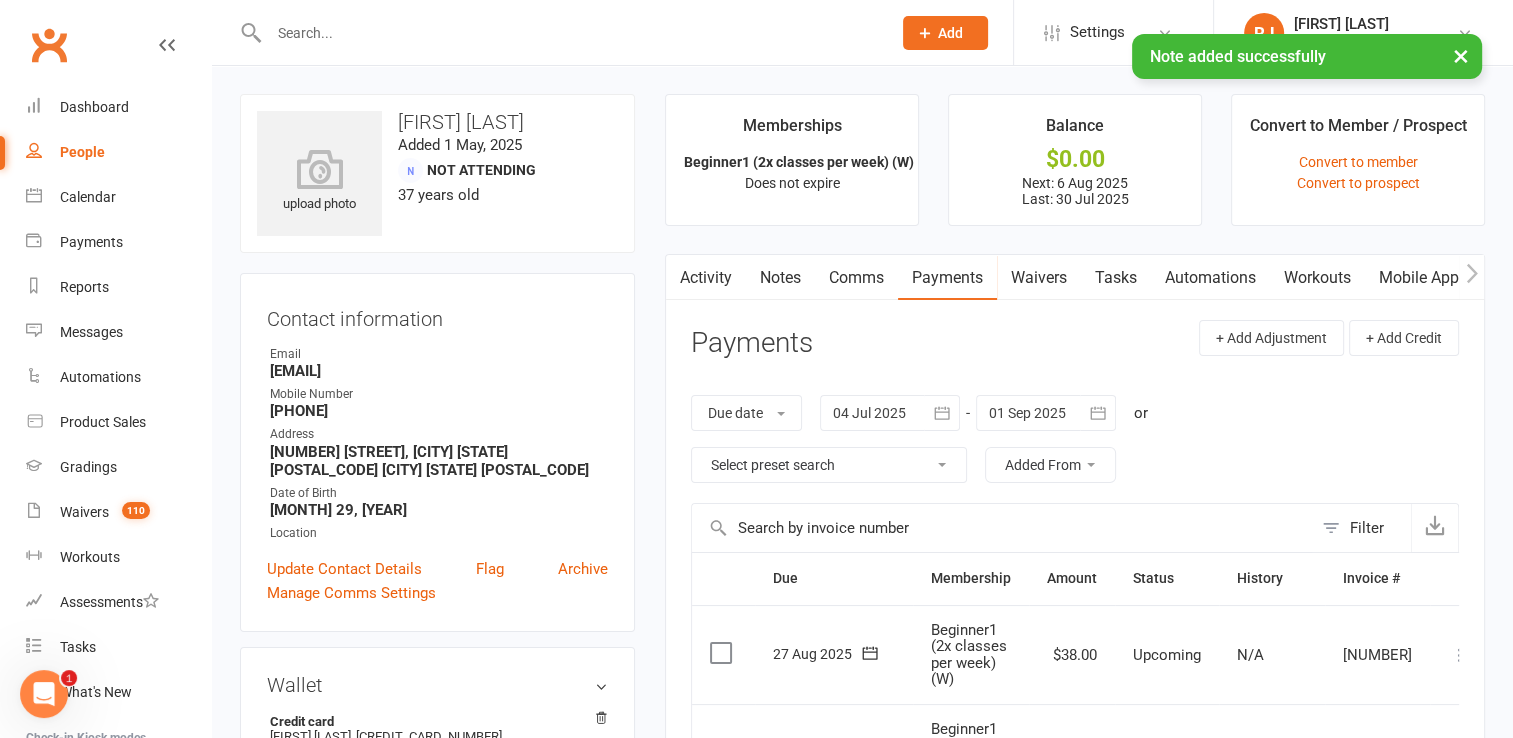 click at bounding box center (890, 413) 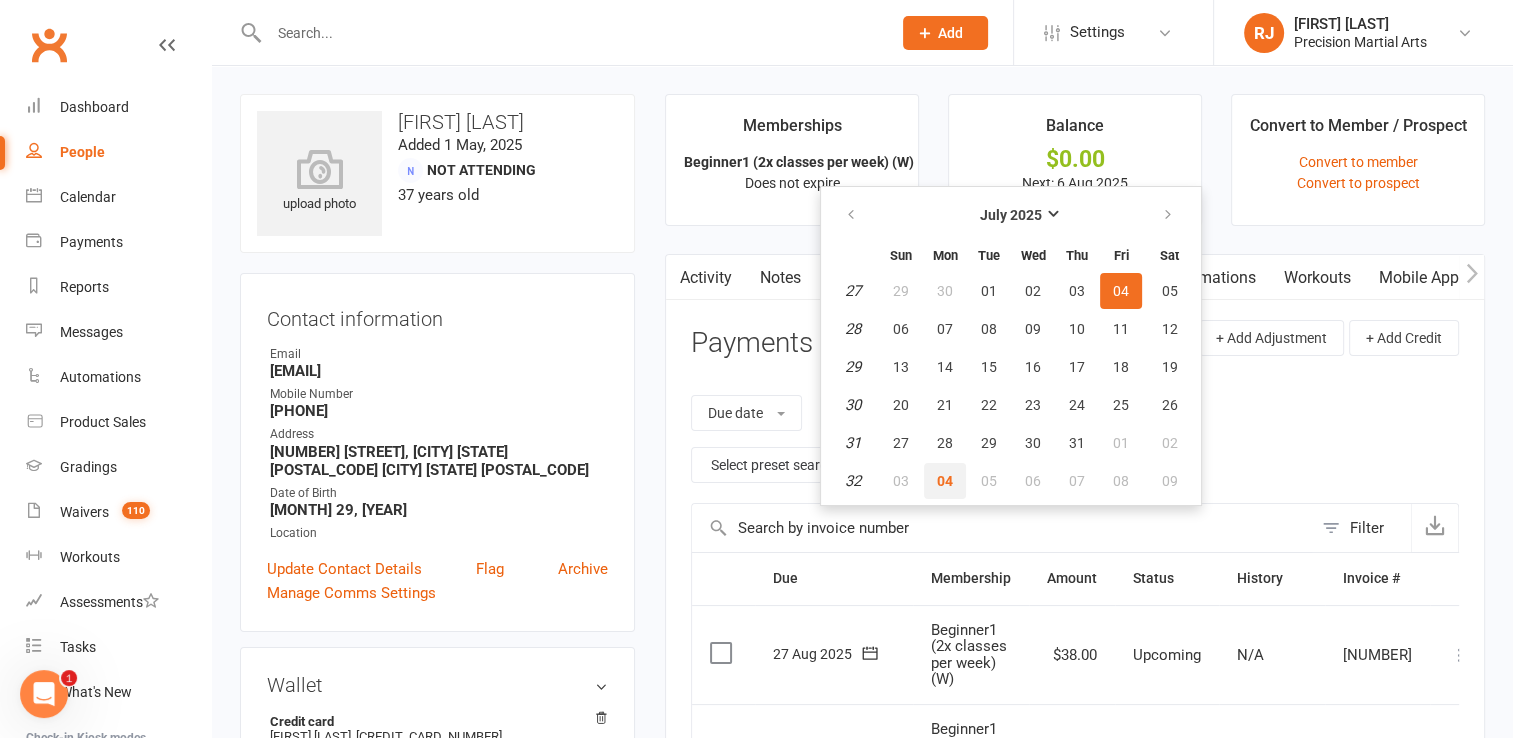 click on "04" at bounding box center (945, 481) 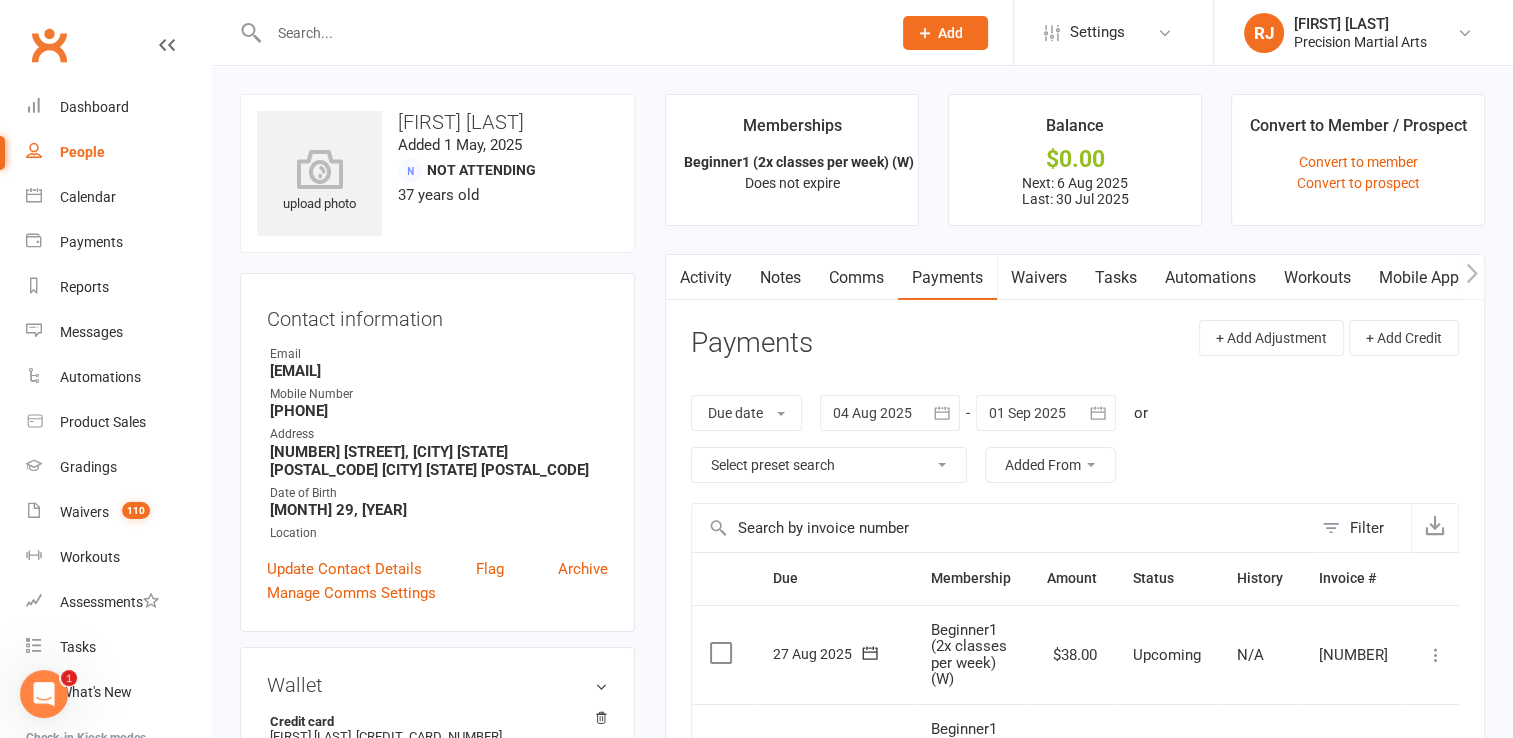 click at bounding box center [1046, 413] 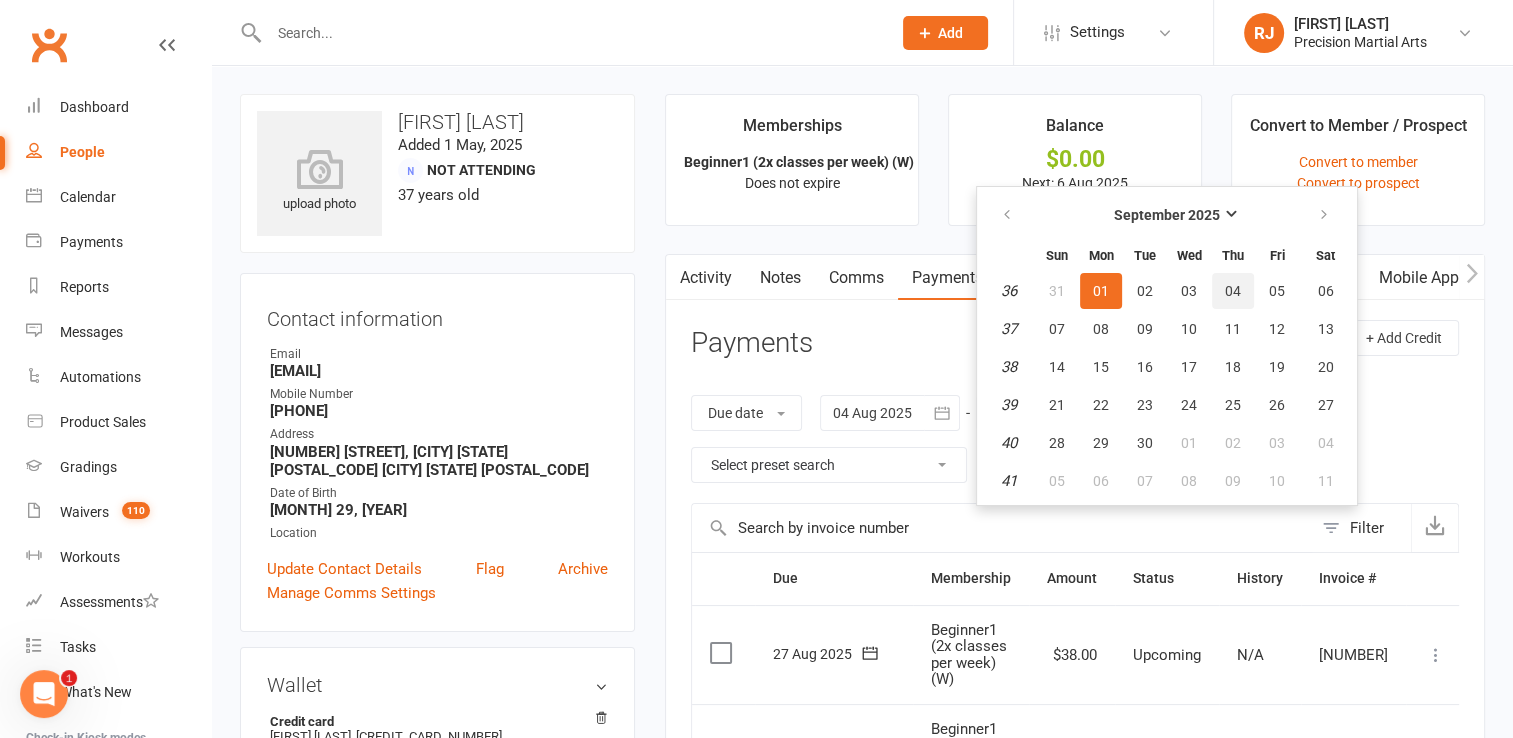 click on "04" at bounding box center (1233, 291) 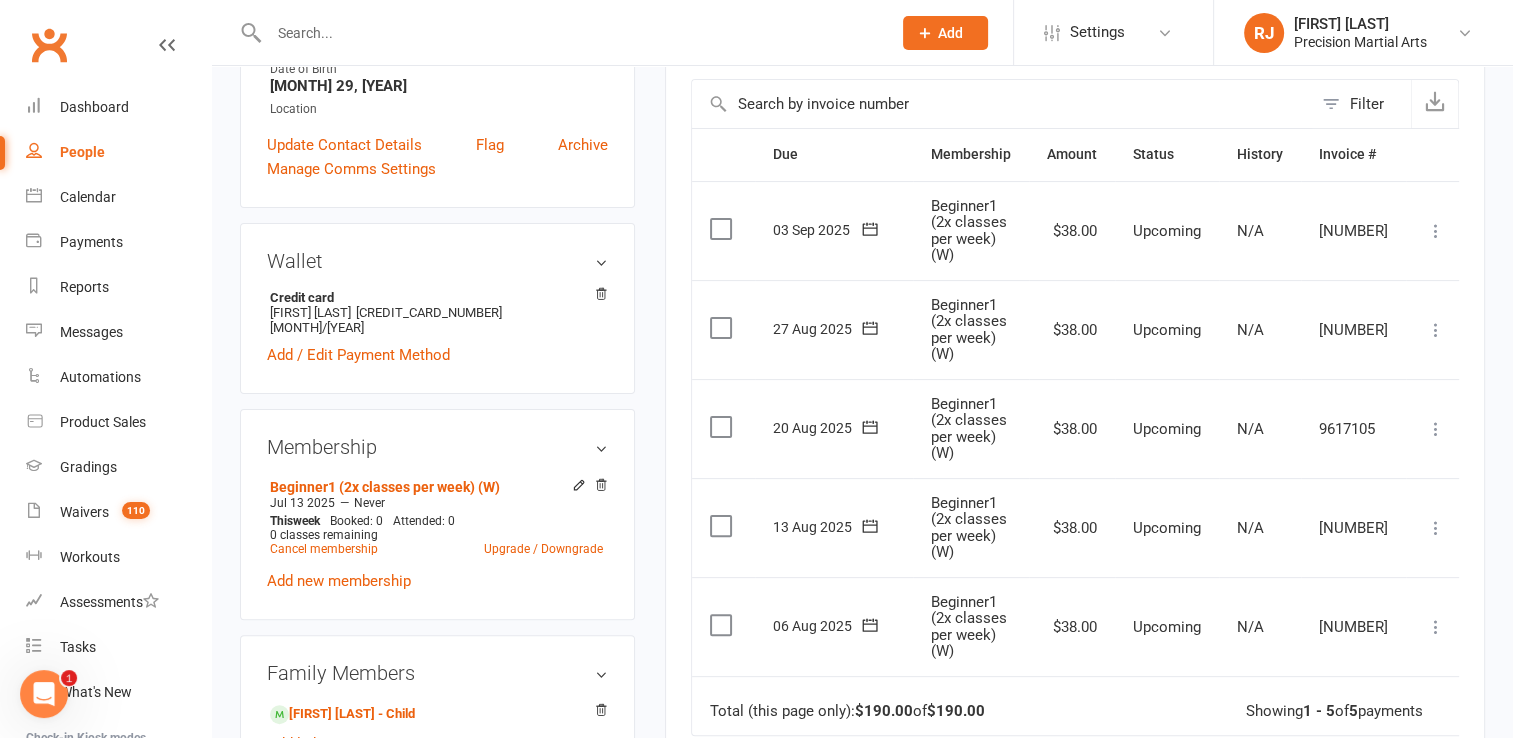 scroll, scrollTop: 413, scrollLeft: 0, axis: vertical 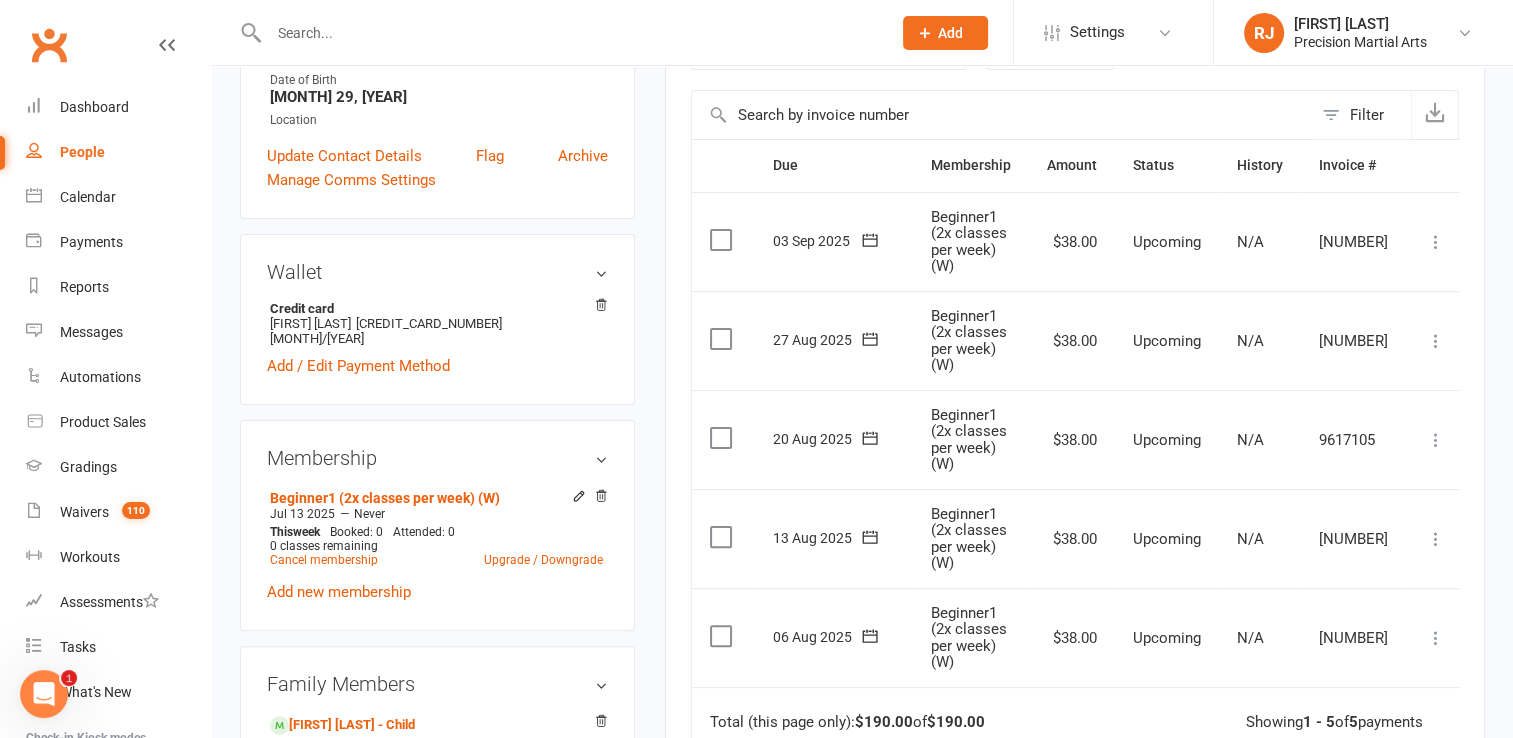 click at bounding box center (723, 636) 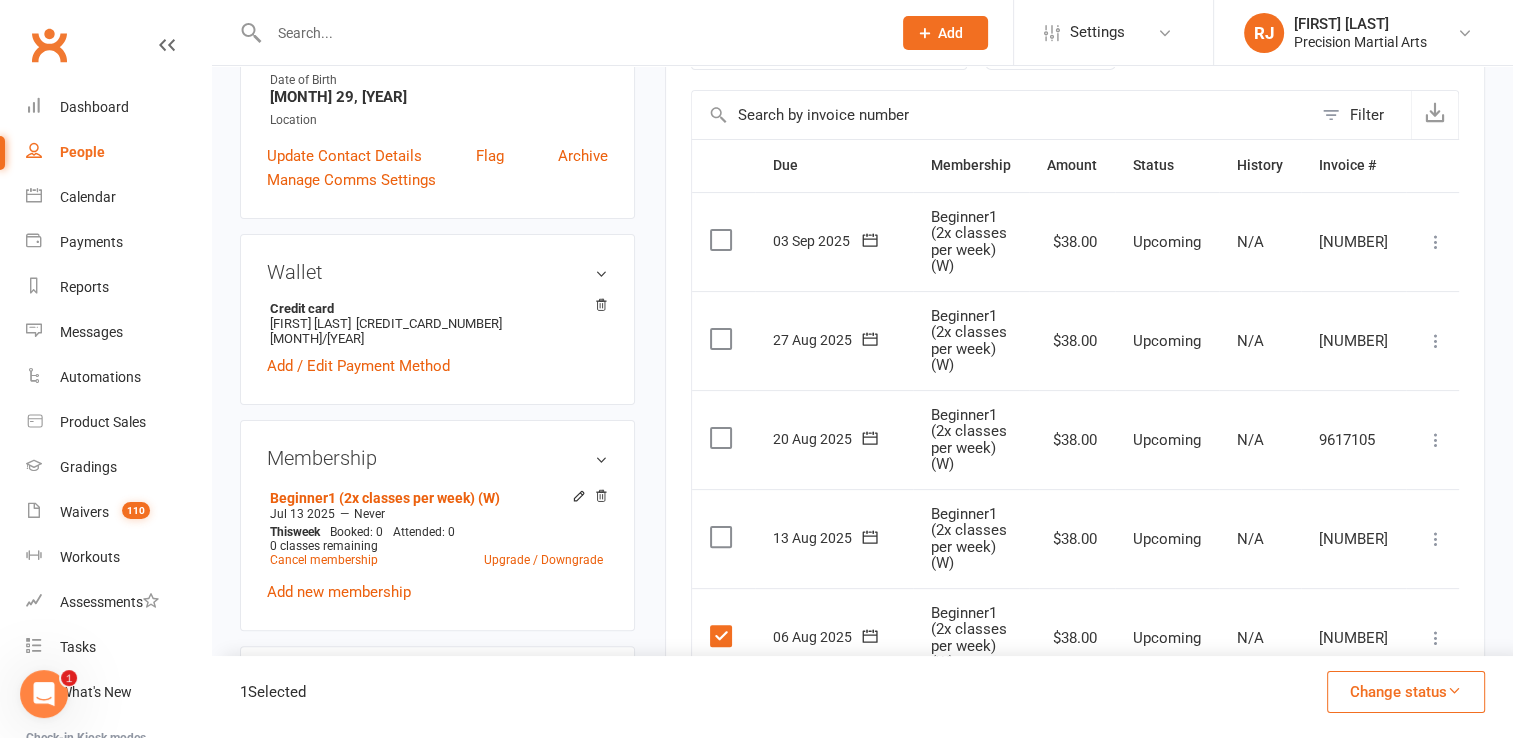 click at bounding box center (723, 537) 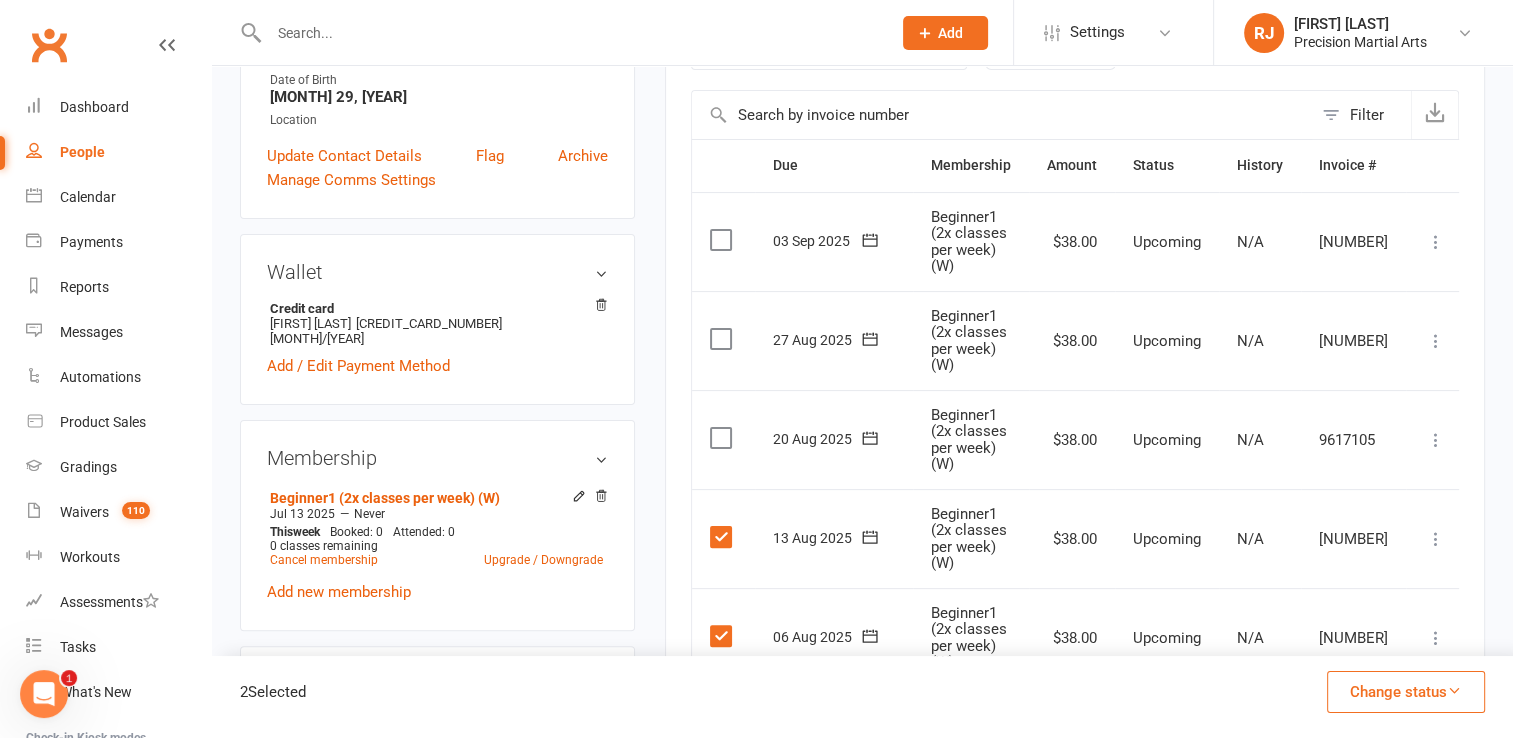 click at bounding box center (723, 438) 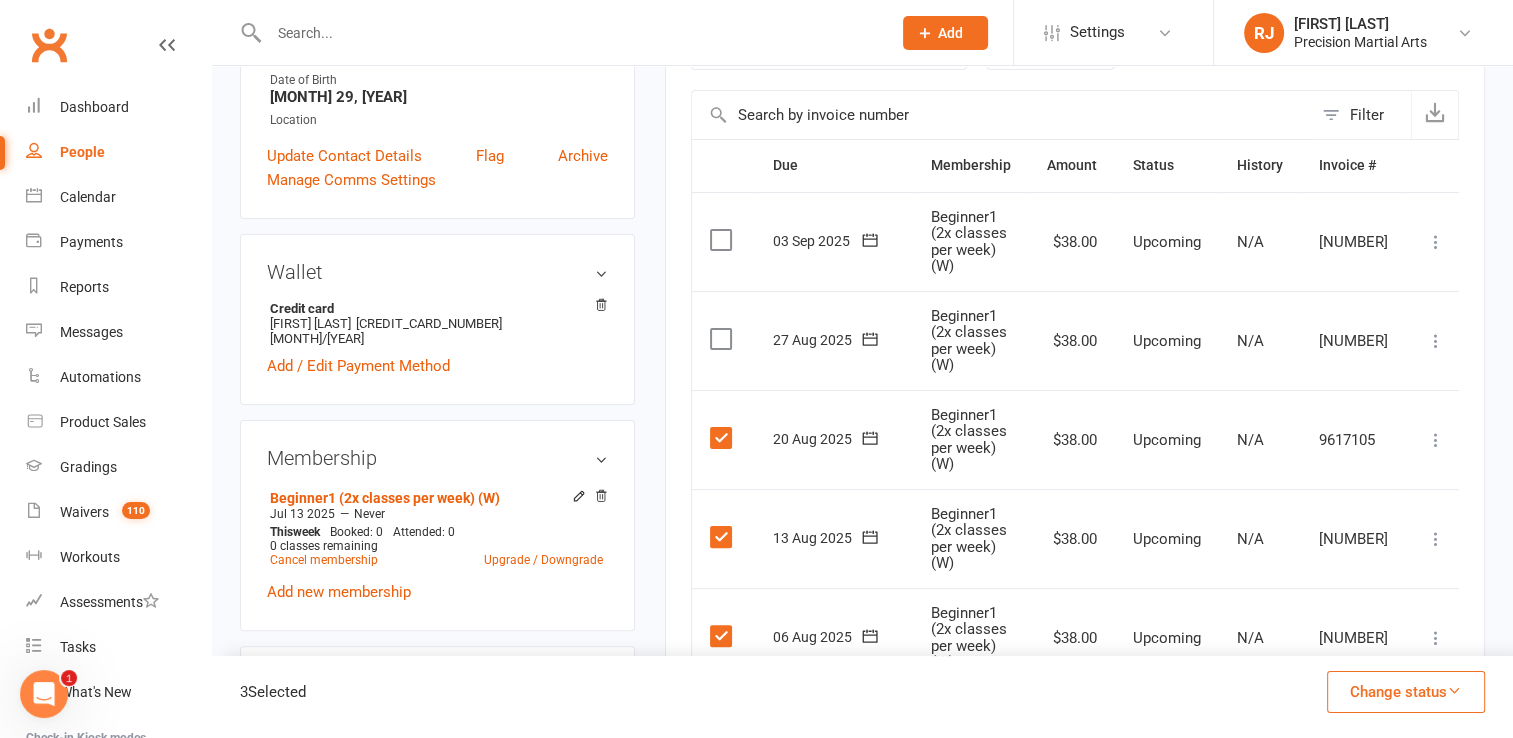 click at bounding box center [723, 339] 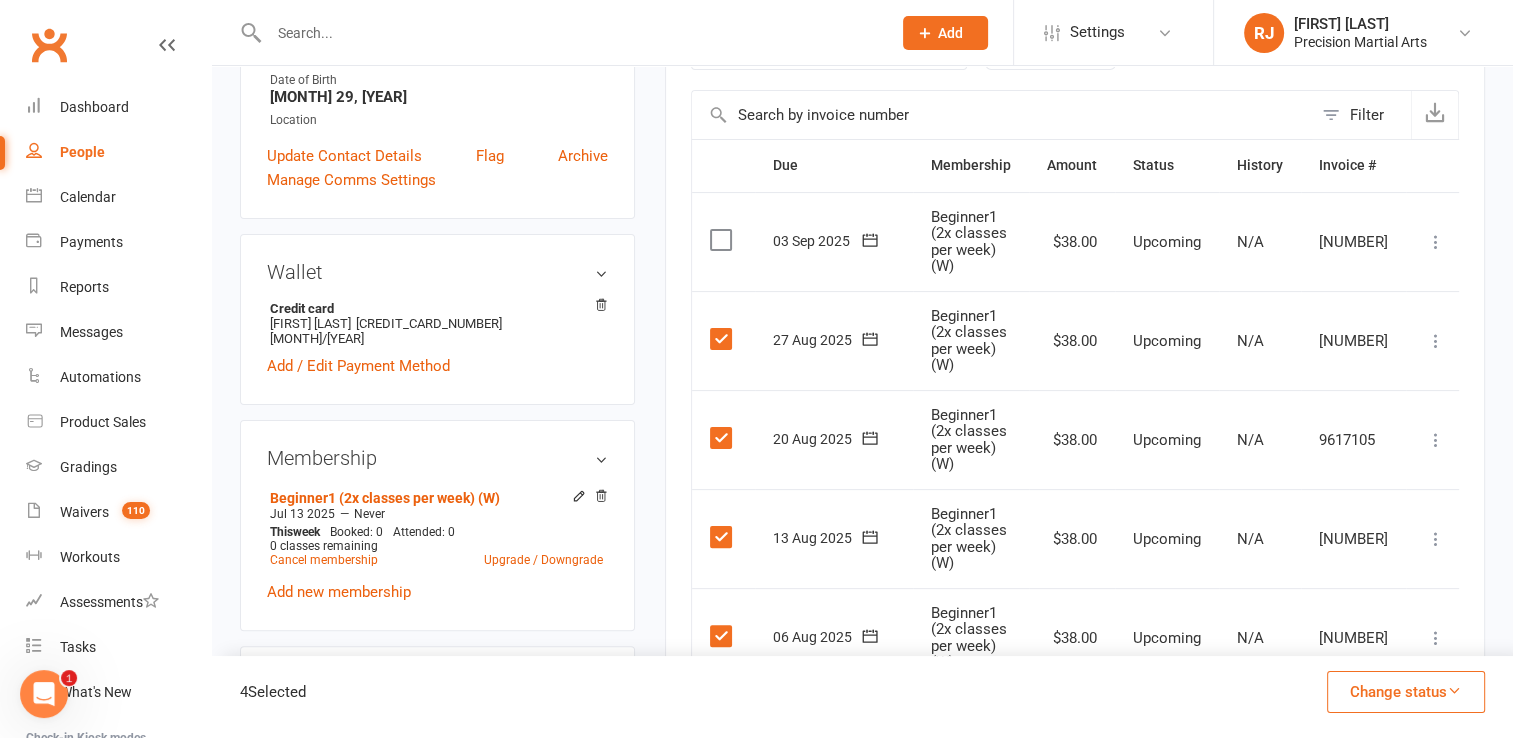 click on "Change status" at bounding box center [1406, 692] 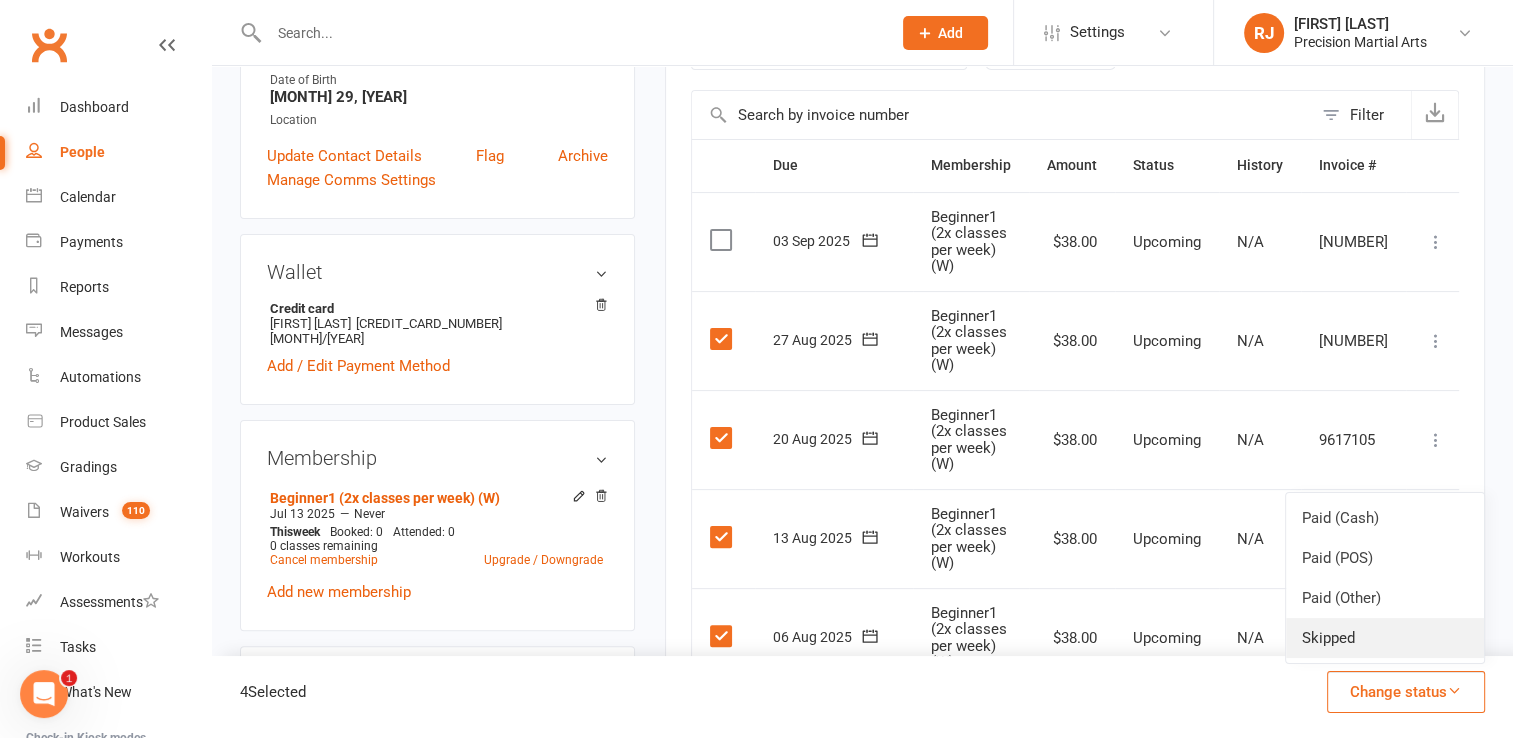 click on "Skipped" at bounding box center [1385, 638] 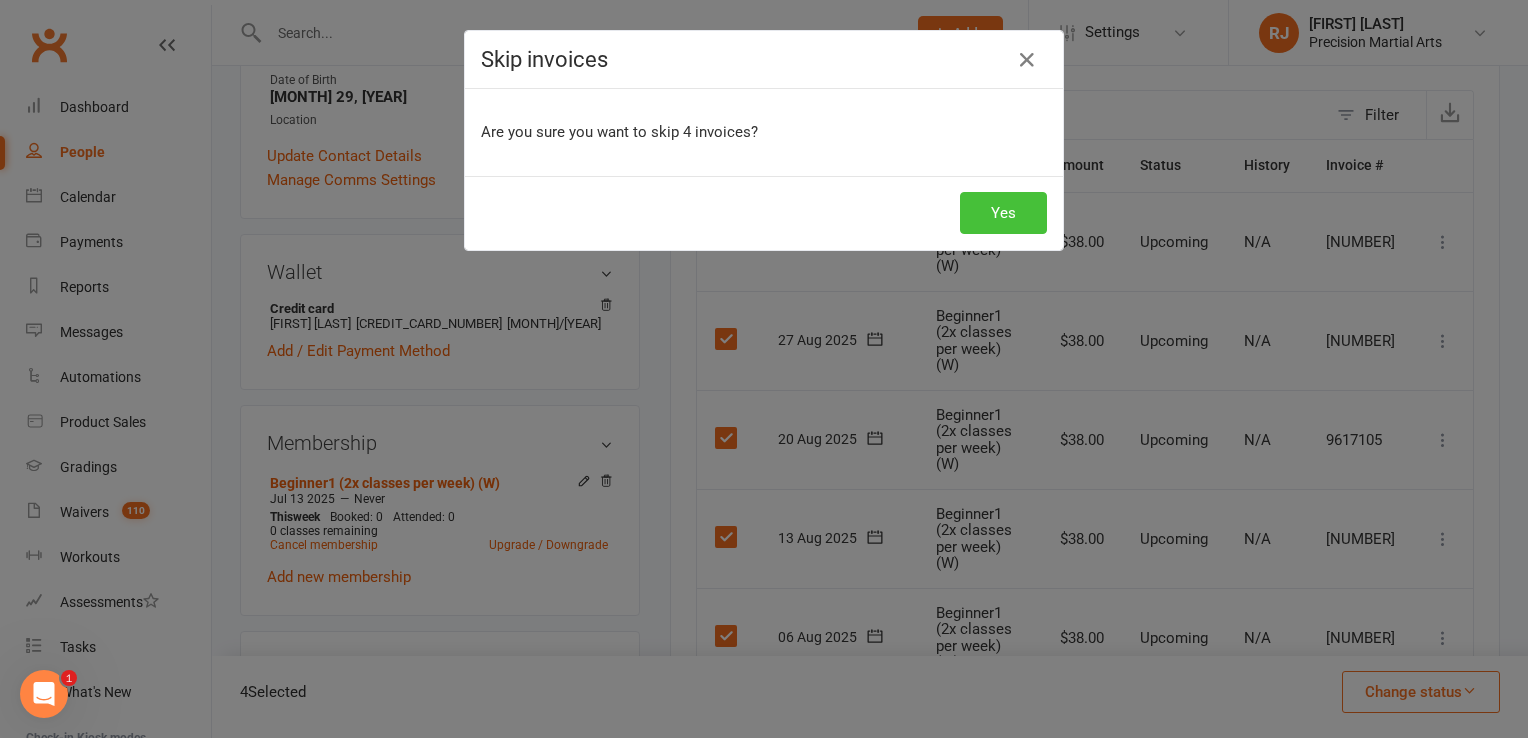 click on "Yes" at bounding box center (1003, 213) 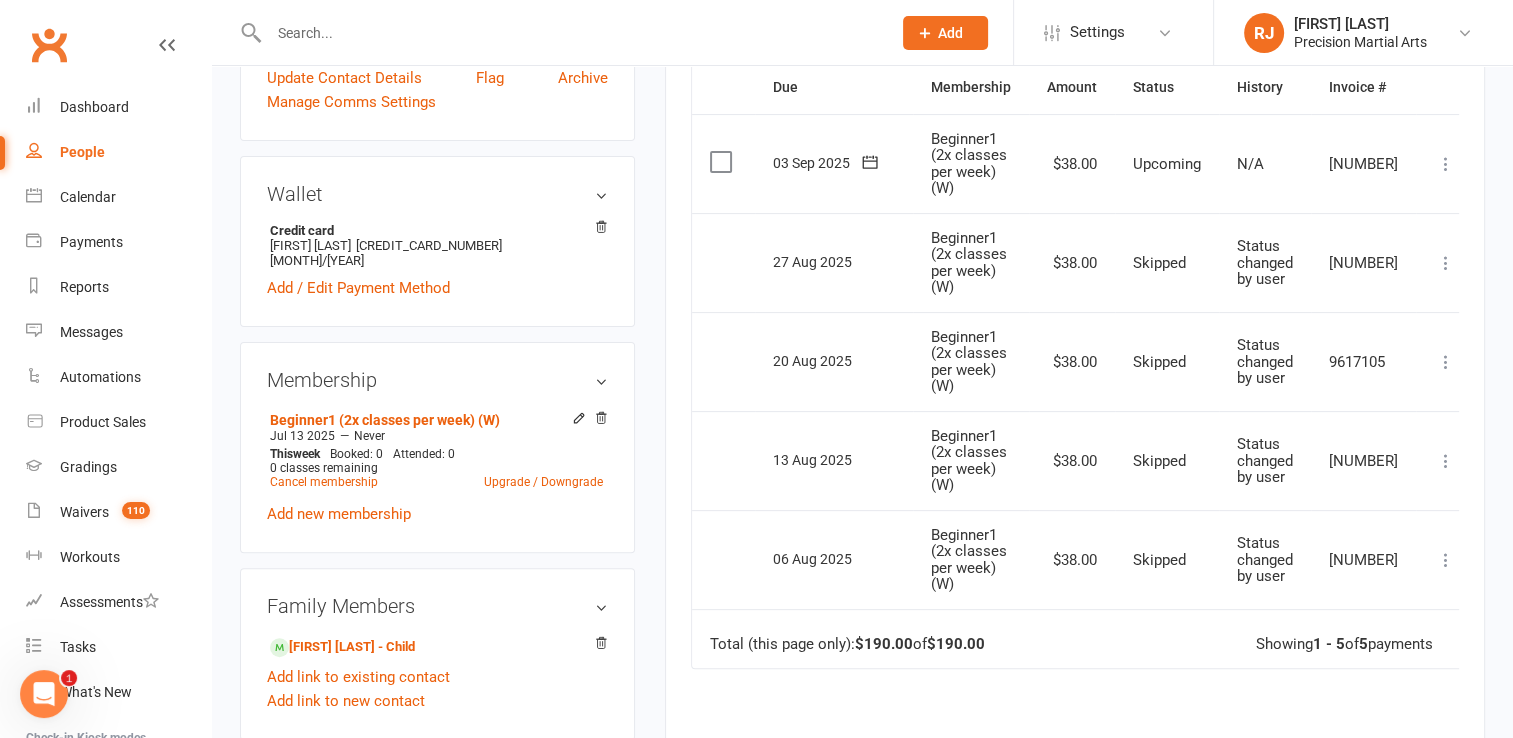 scroll, scrollTop: 512, scrollLeft: 0, axis: vertical 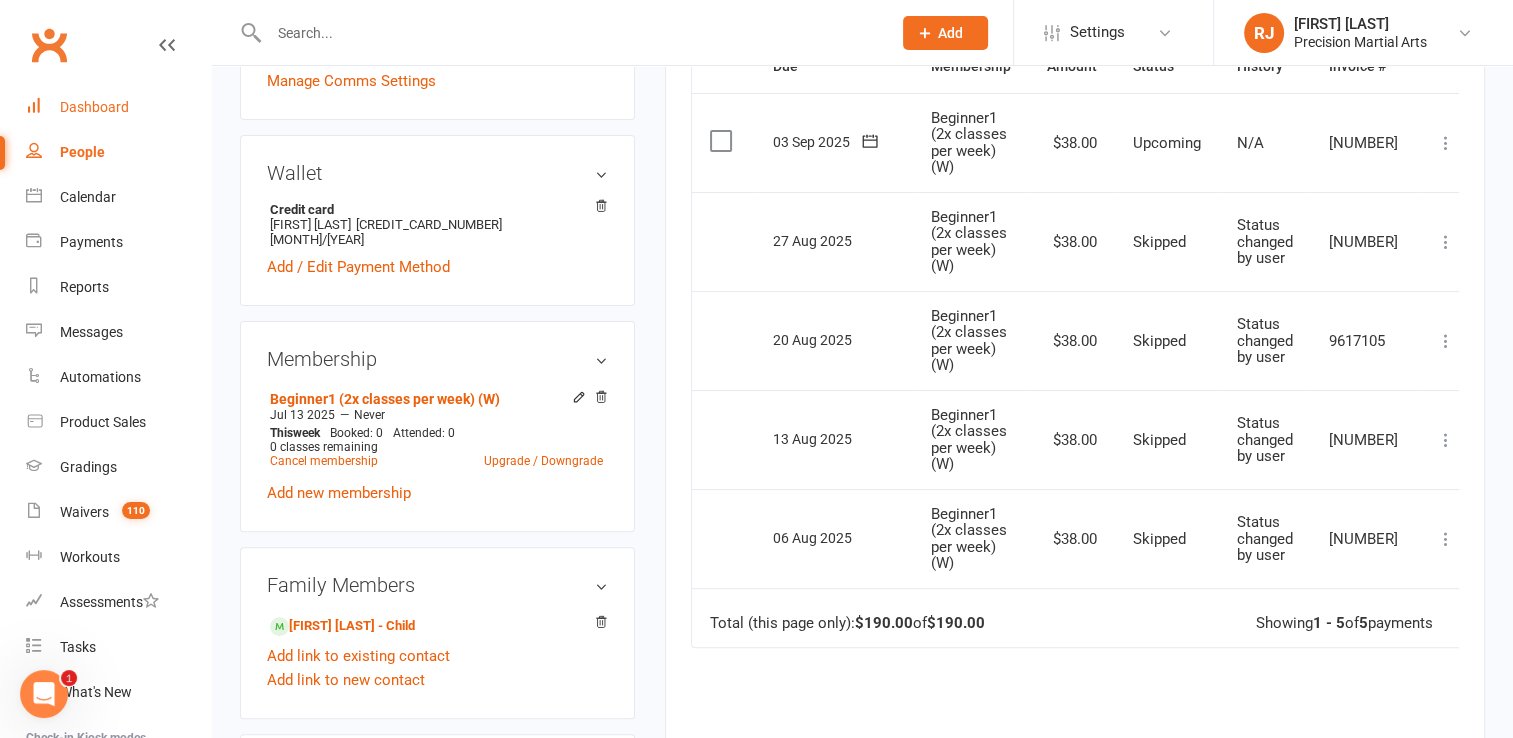 click on "Dashboard" at bounding box center [94, 107] 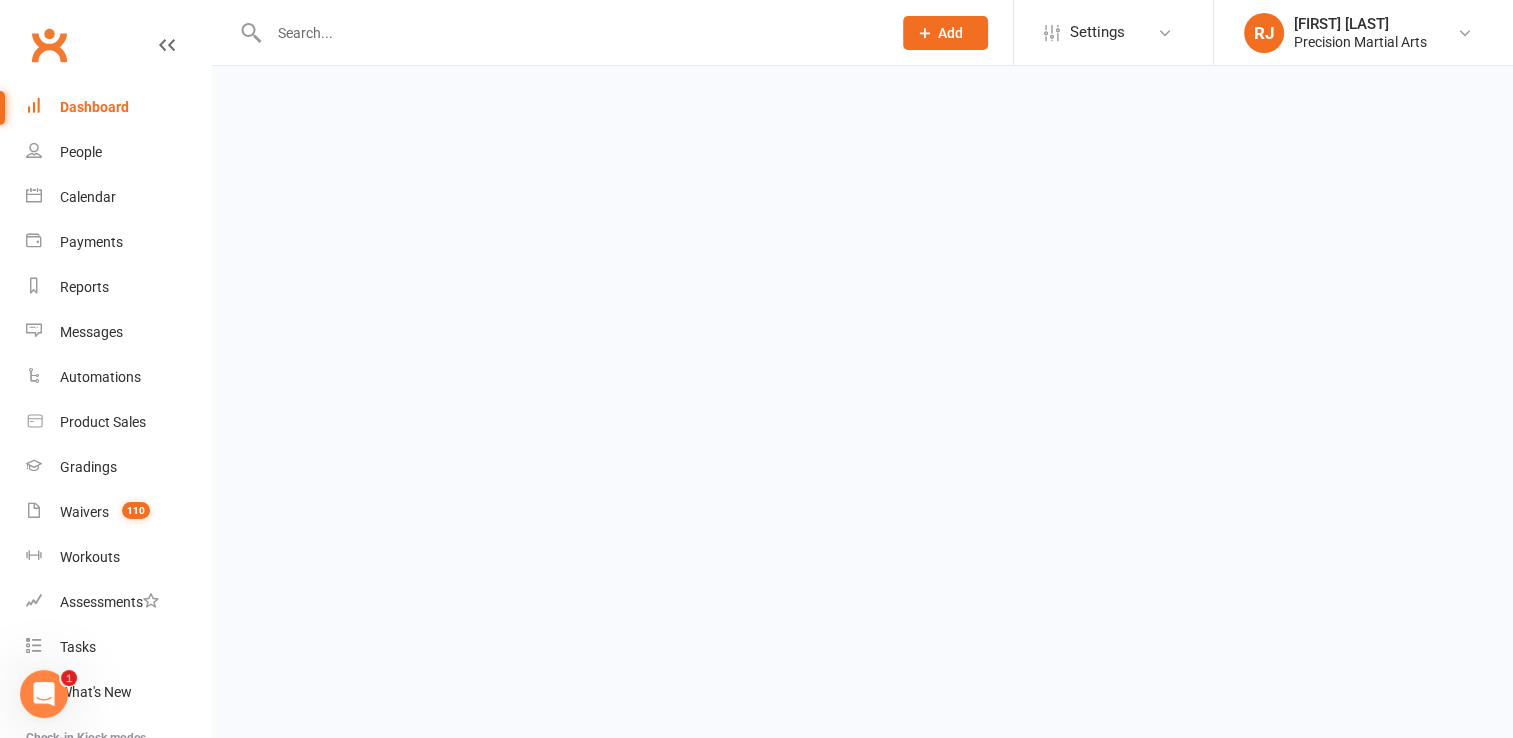 scroll, scrollTop: 0, scrollLeft: 0, axis: both 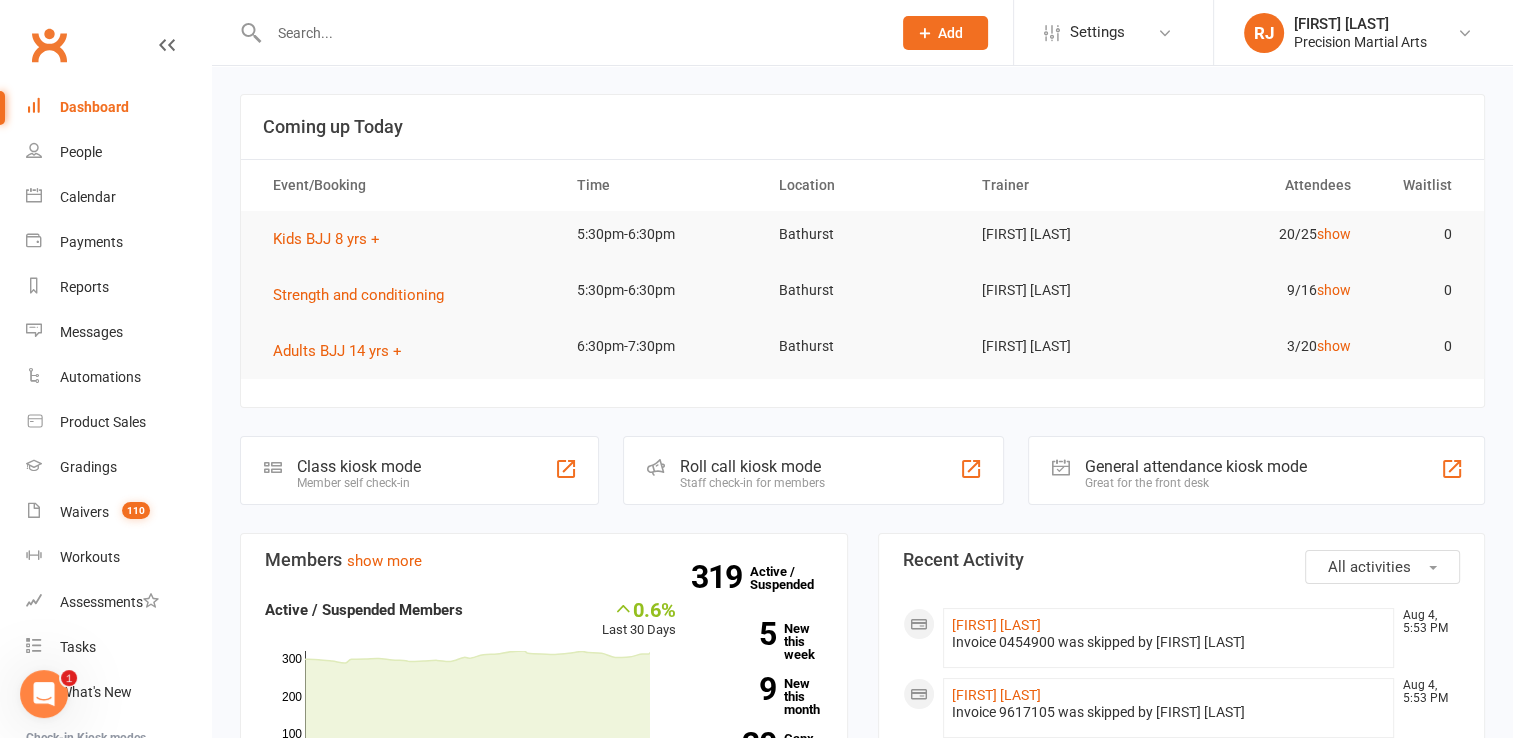 click at bounding box center (570, 33) 